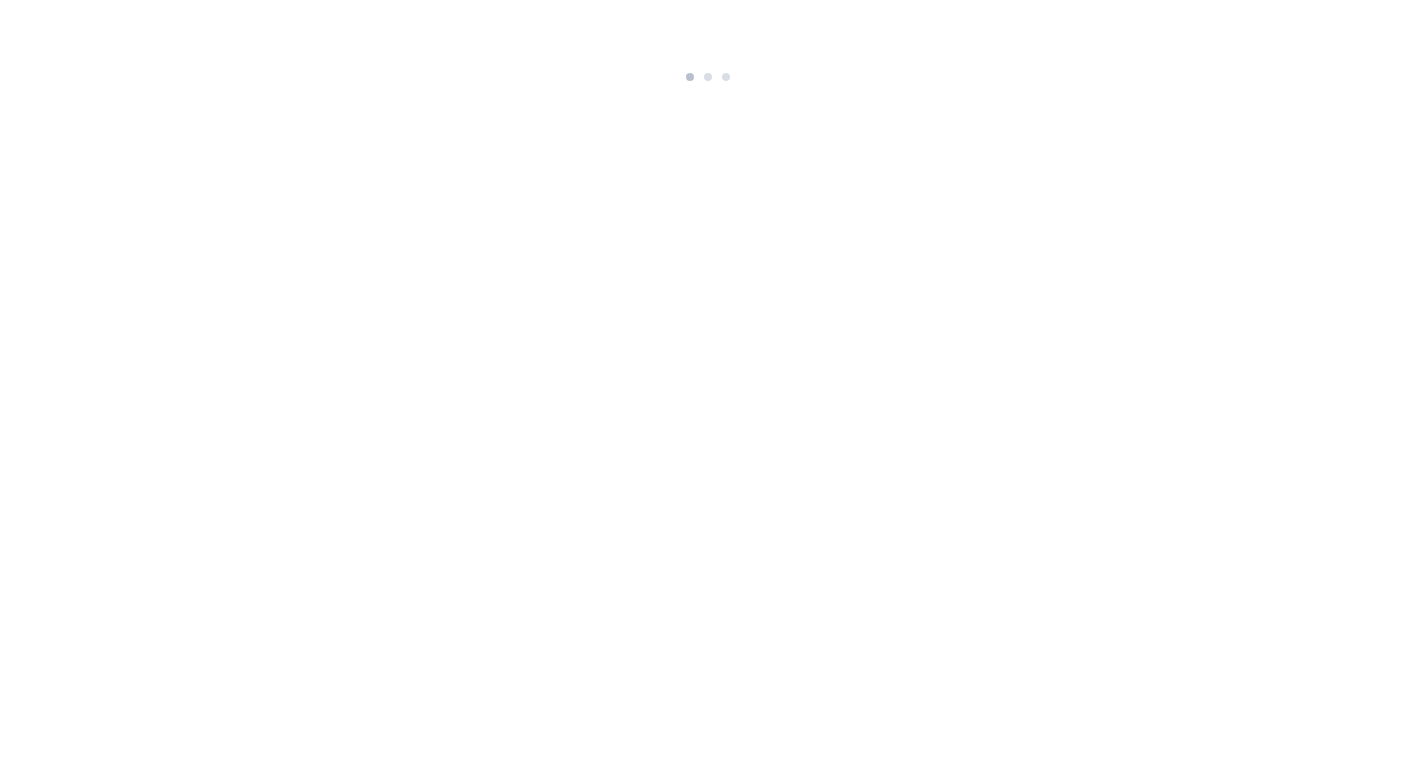 scroll, scrollTop: 0, scrollLeft: 0, axis: both 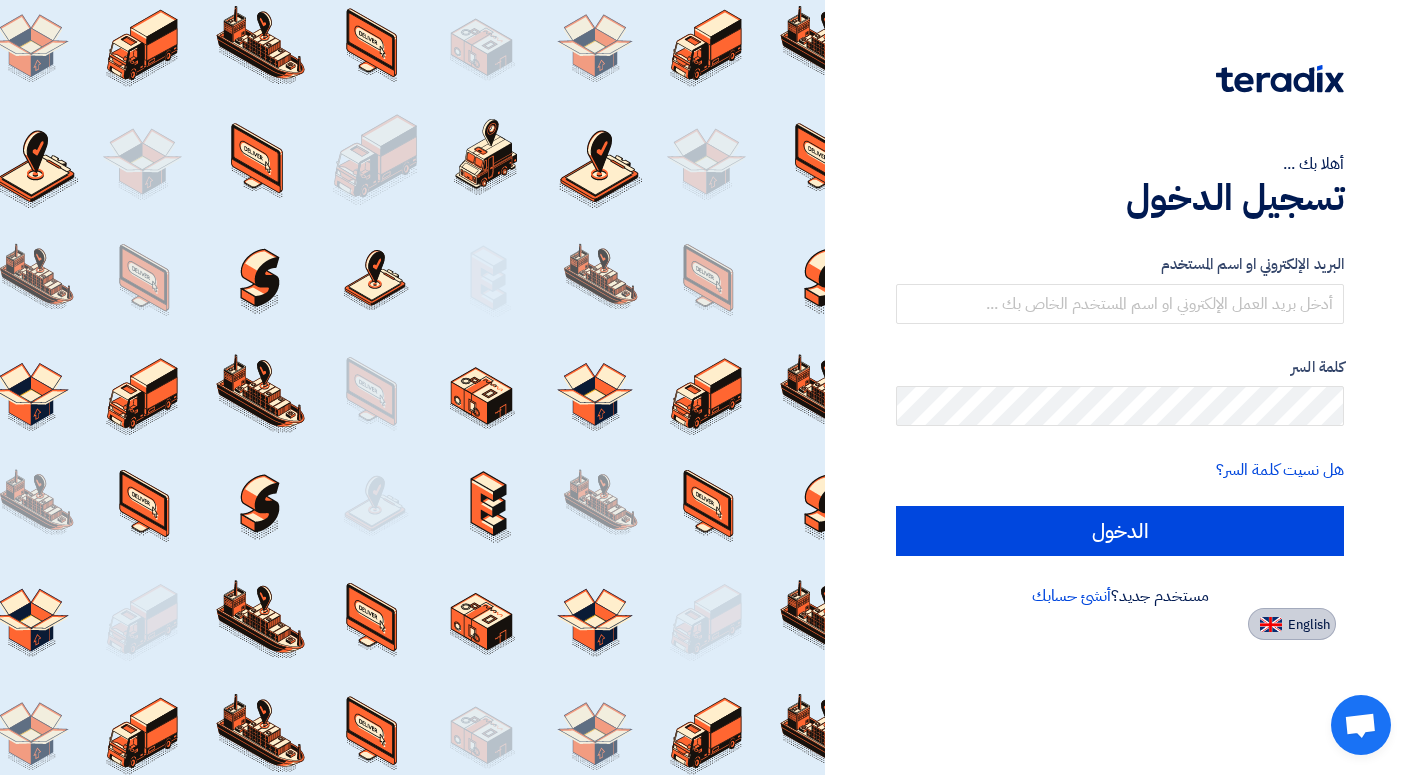 click on "English" 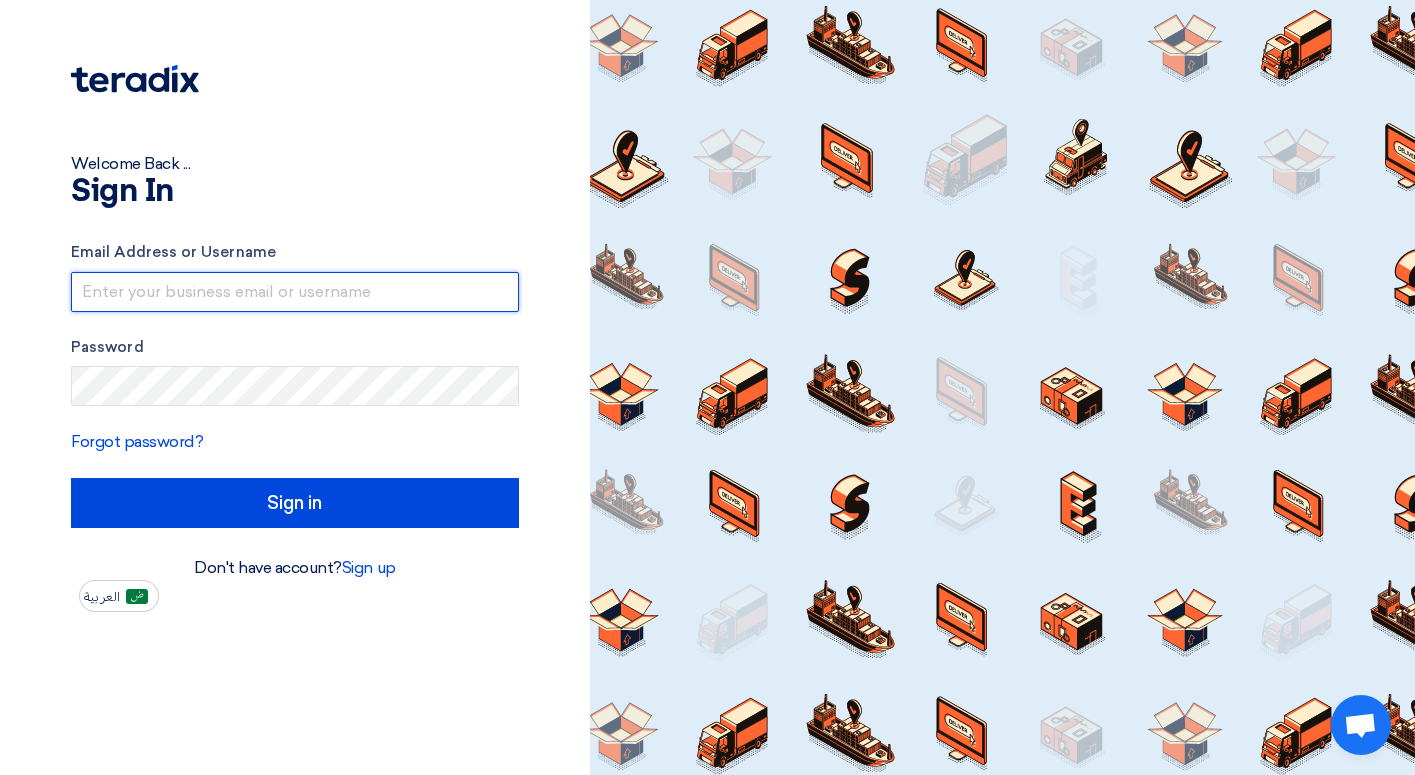 click at bounding box center [295, 292] 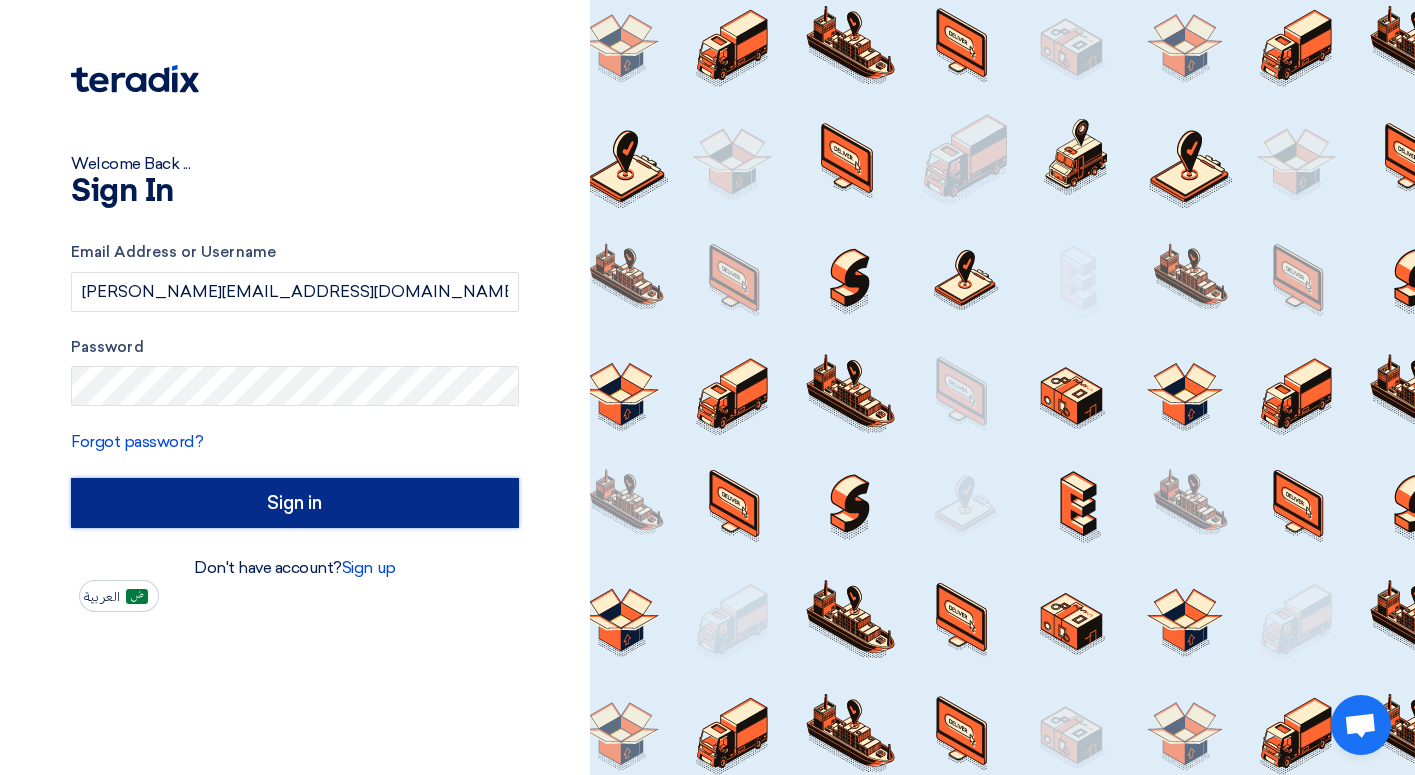 click on "Sign in" 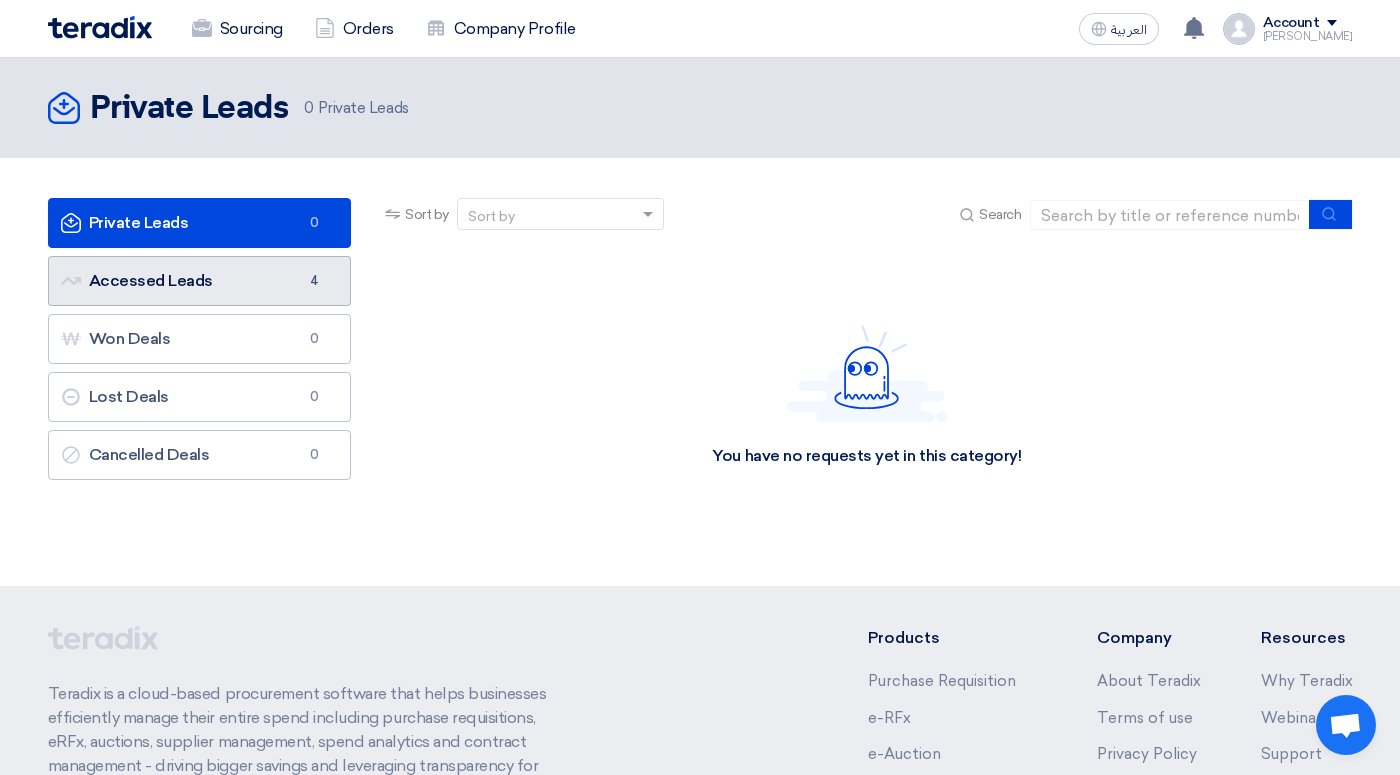 click on "Accessed Leads
Accessed Leads
4" 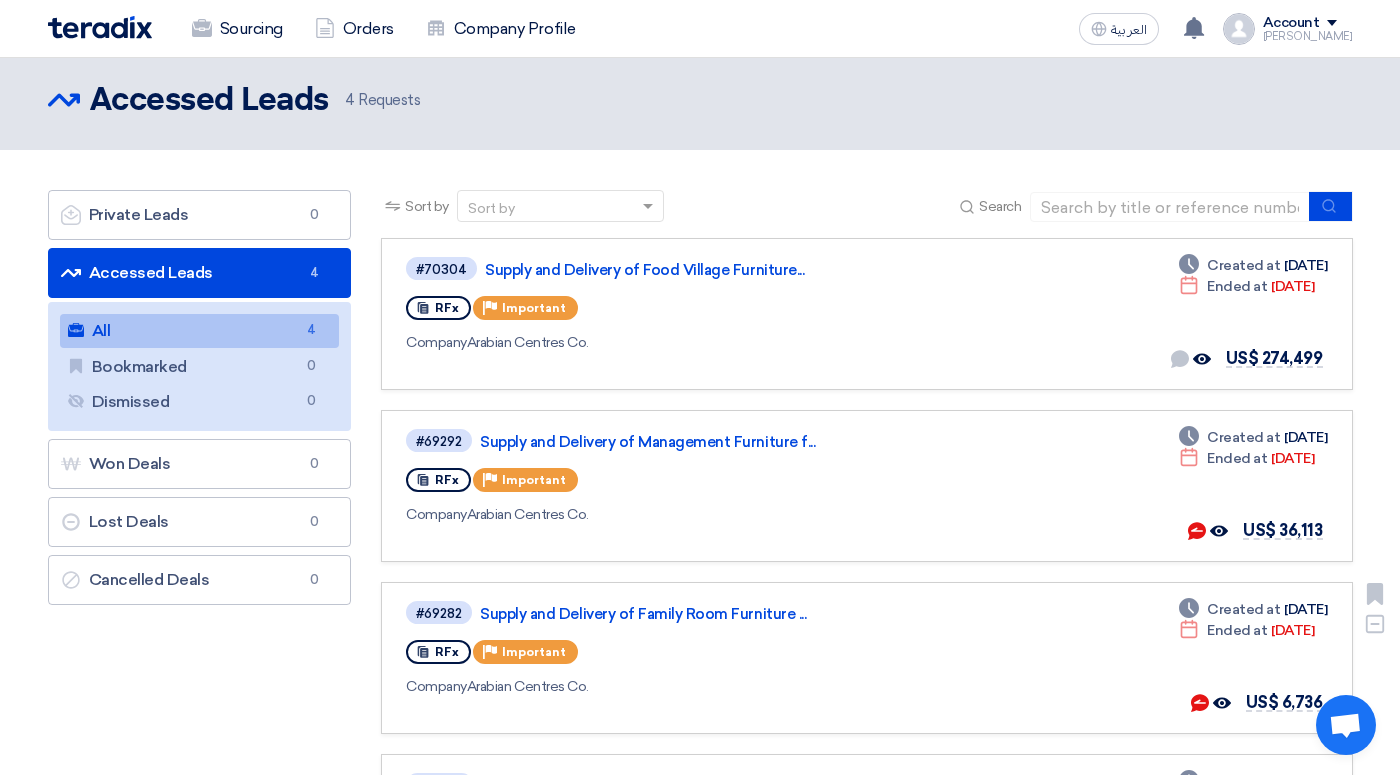 scroll, scrollTop: 0, scrollLeft: 0, axis: both 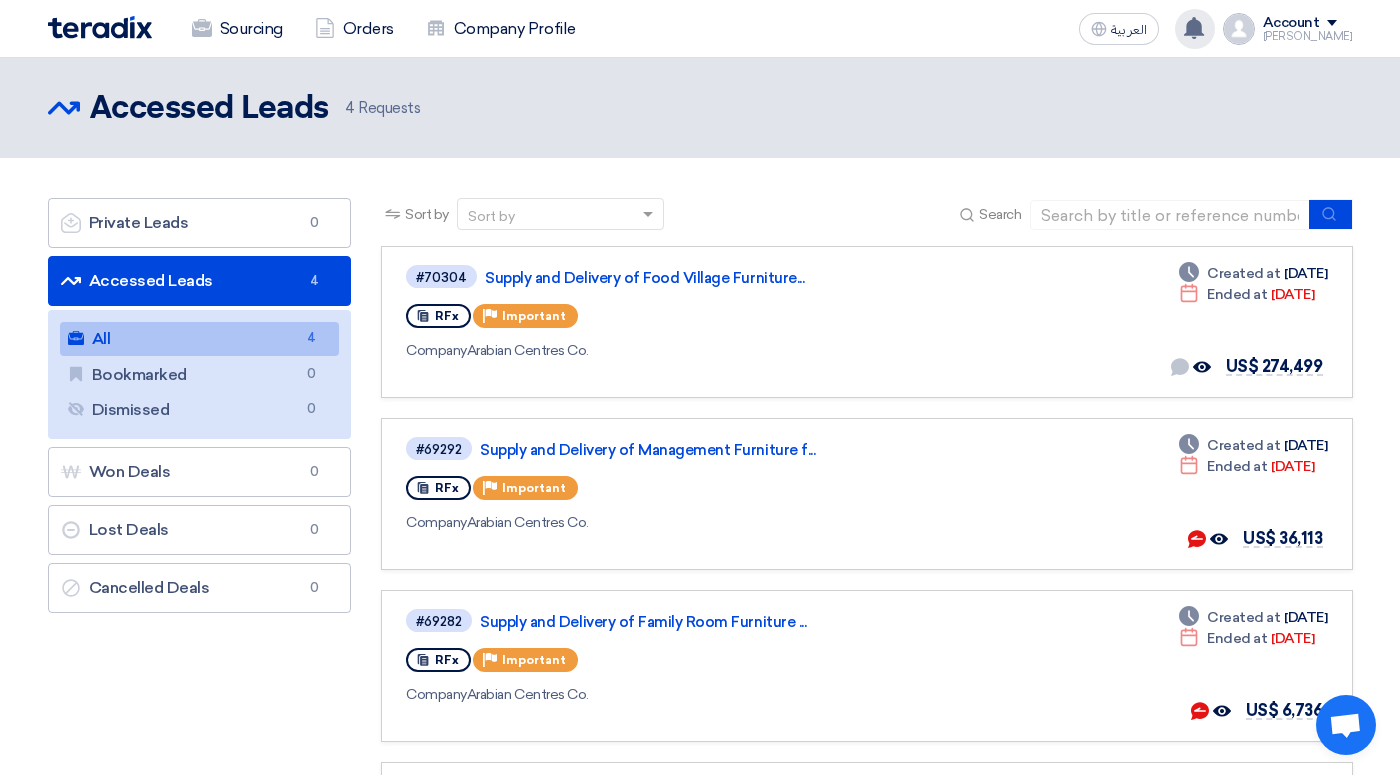 click 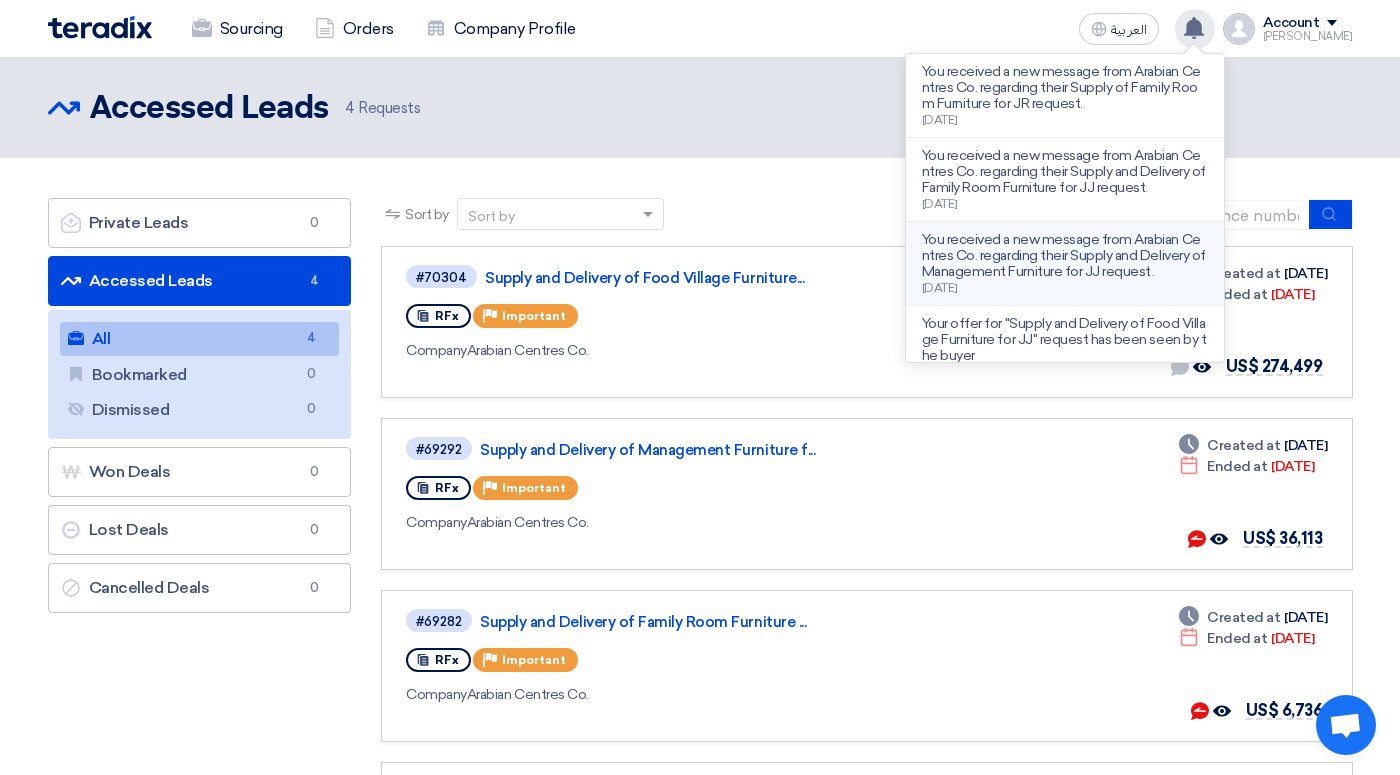 click on "You received a new message from Arabian Centres Co. regarding their Supply and Delivery of Management Furniture for JJ request." 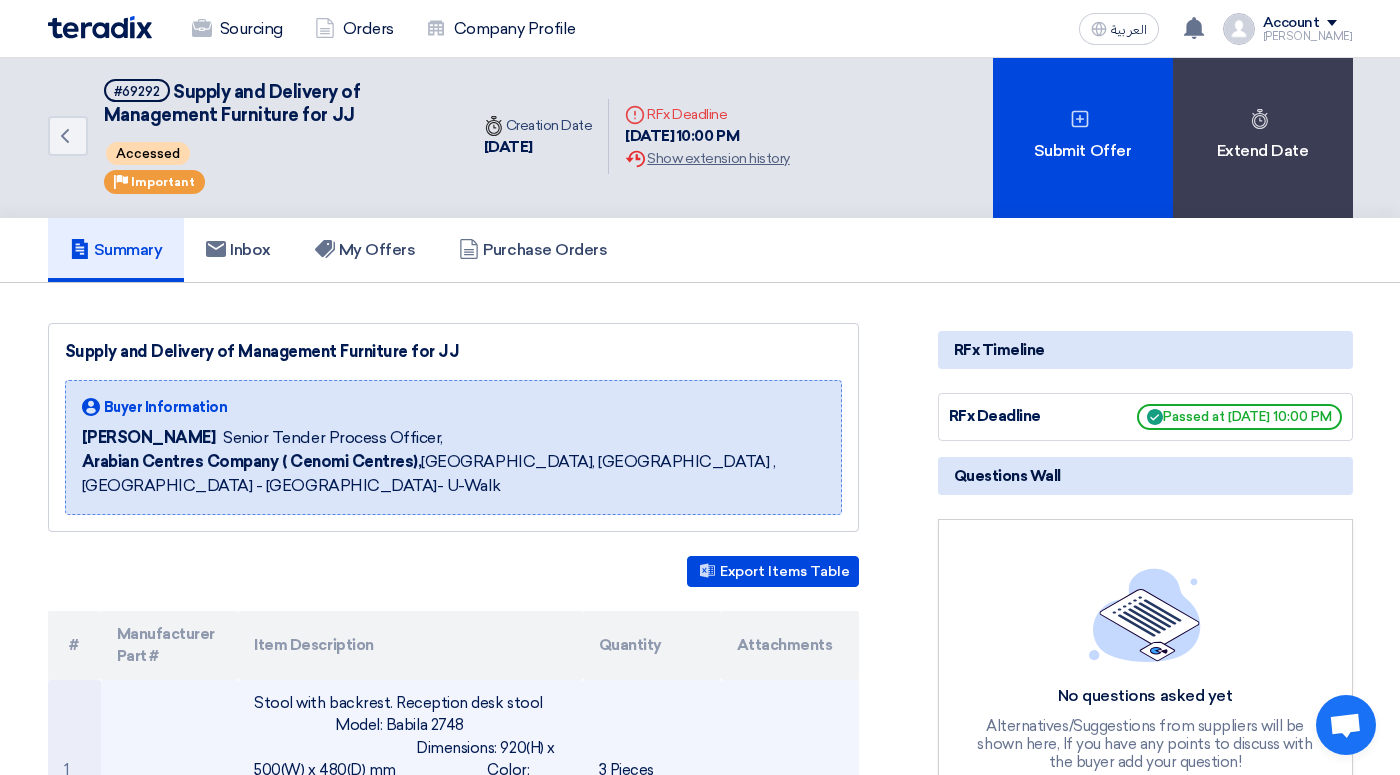scroll, scrollTop: 0, scrollLeft: 0, axis: both 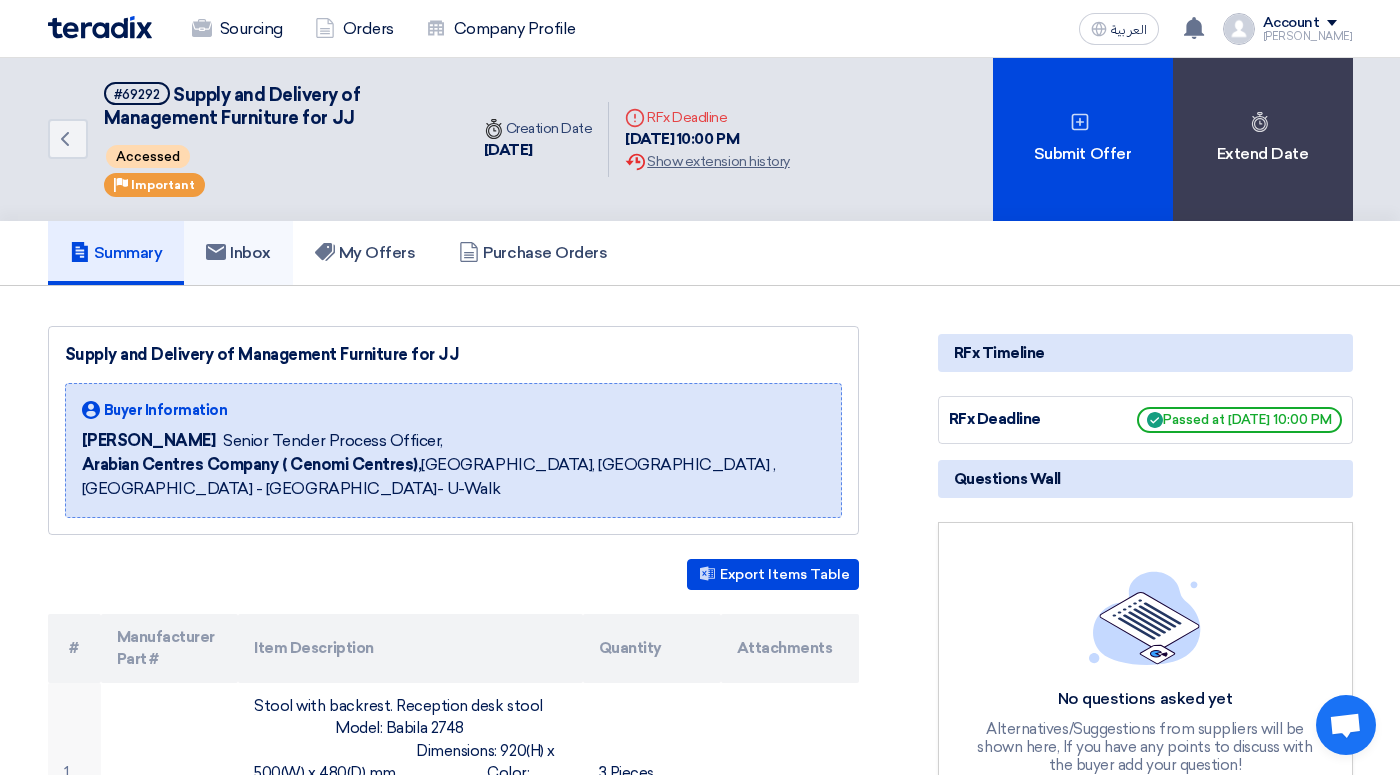 click on "Inbox" 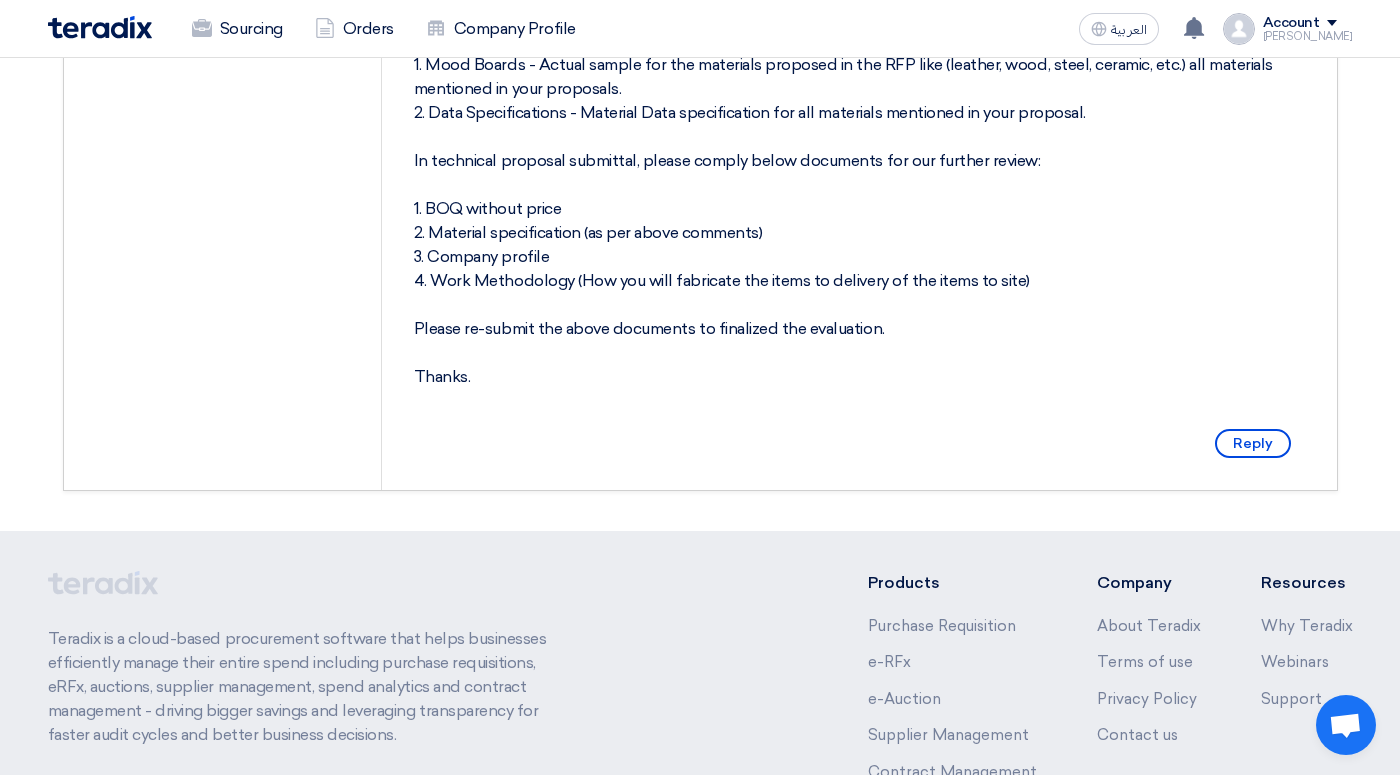 scroll, scrollTop: 697, scrollLeft: 0, axis: vertical 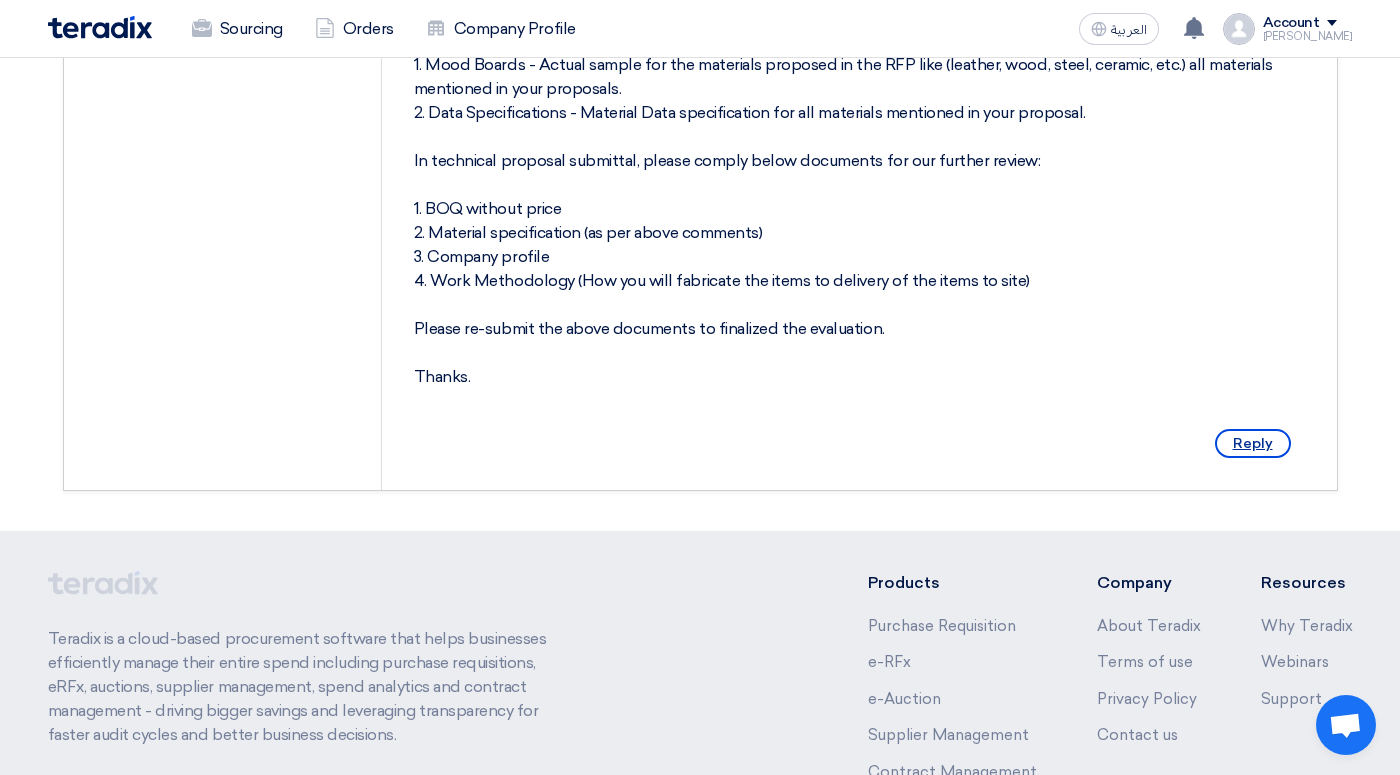 click on "Reply" at bounding box center (1253, 443) 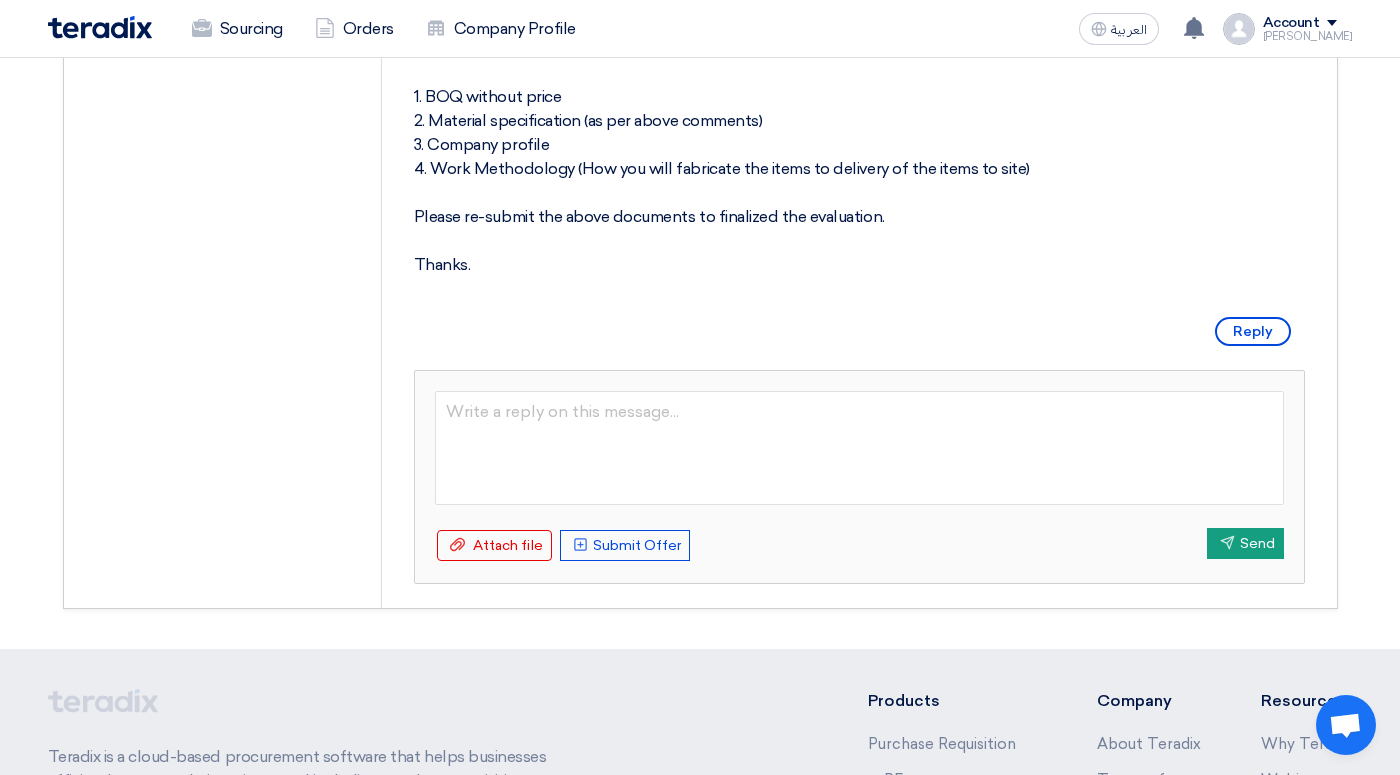 scroll, scrollTop: 813, scrollLeft: 0, axis: vertical 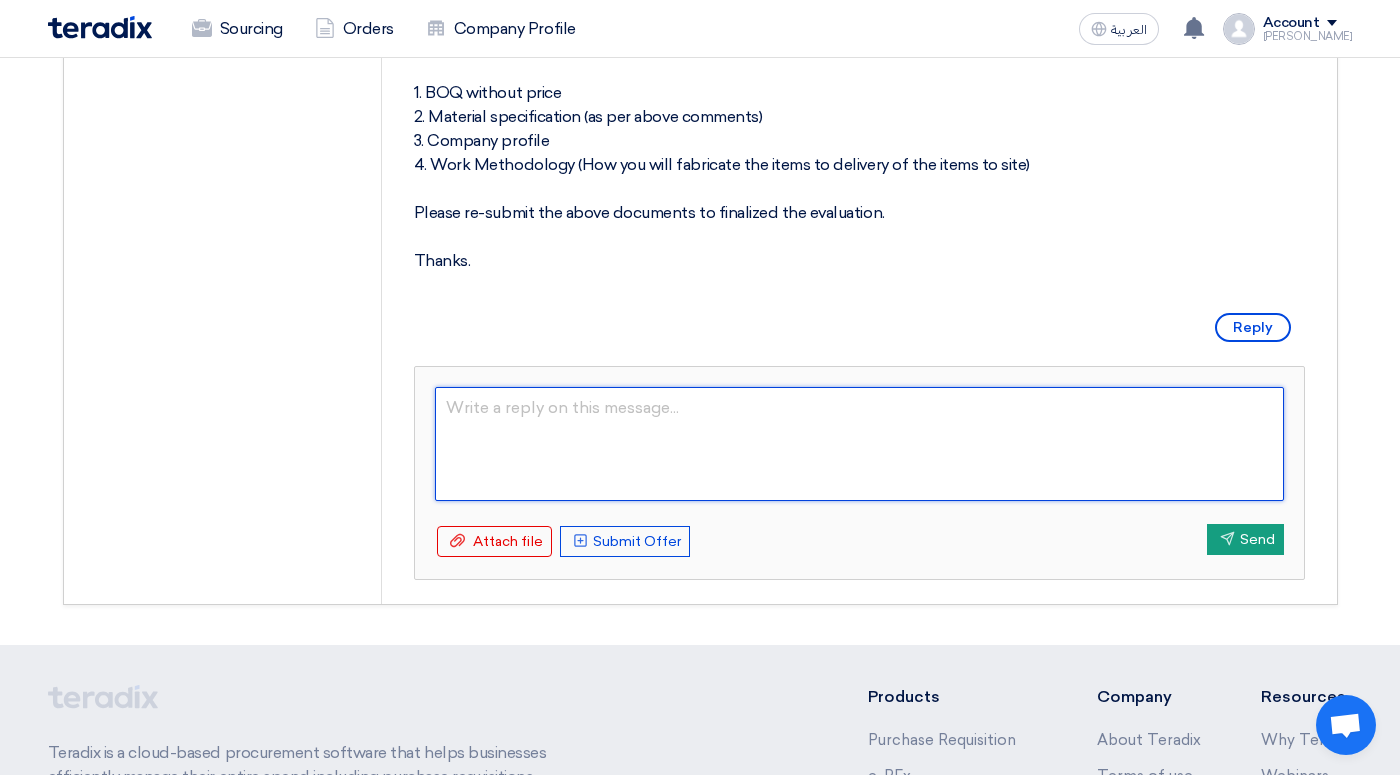 click at bounding box center (859, 444) 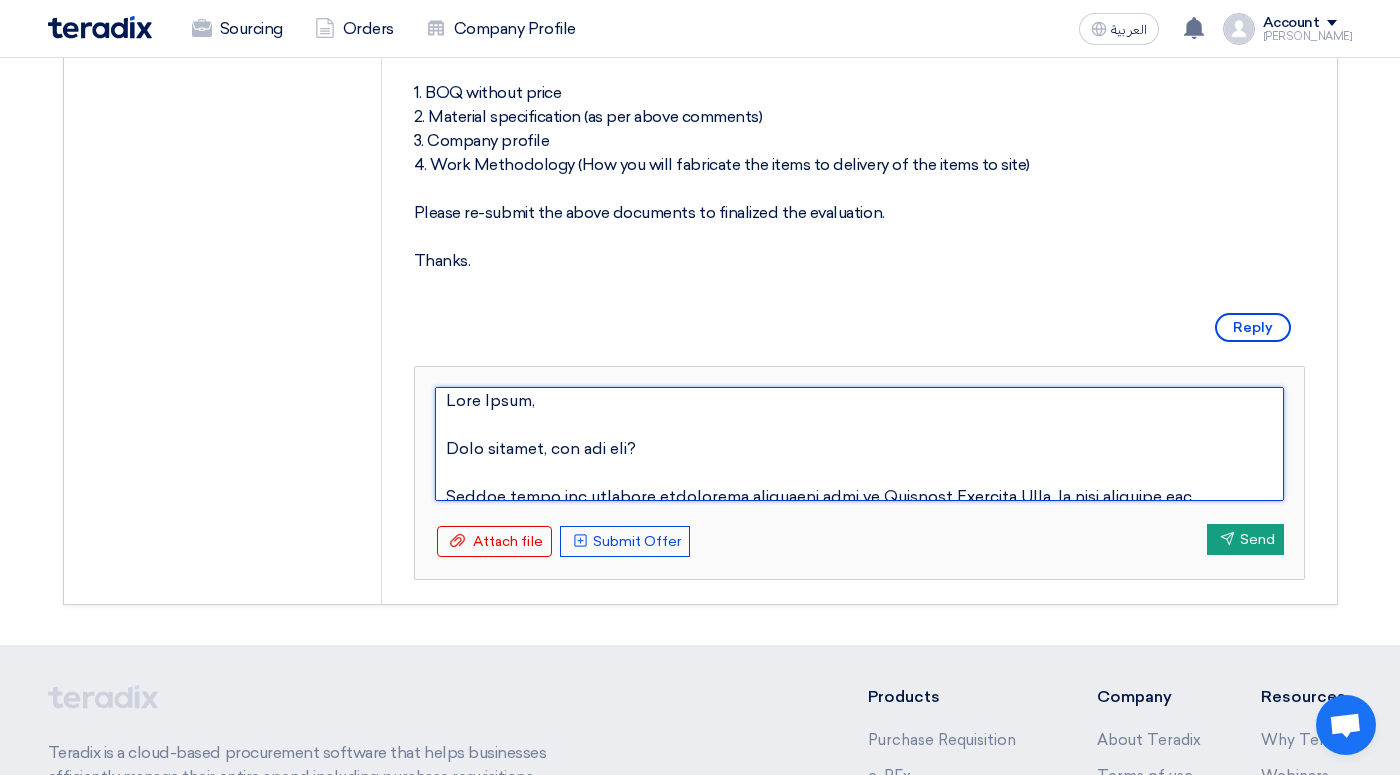 scroll, scrollTop: 0, scrollLeft: 0, axis: both 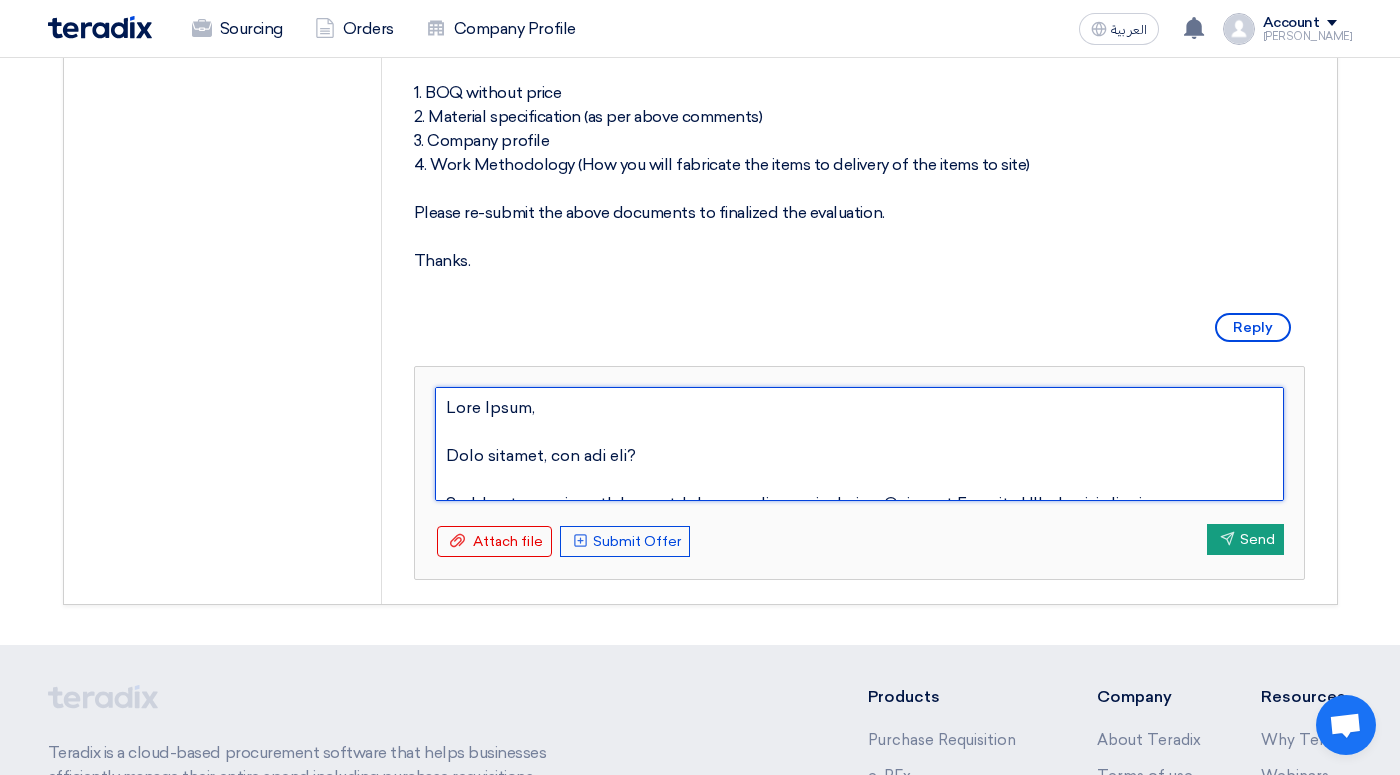 click at bounding box center [859, 444] 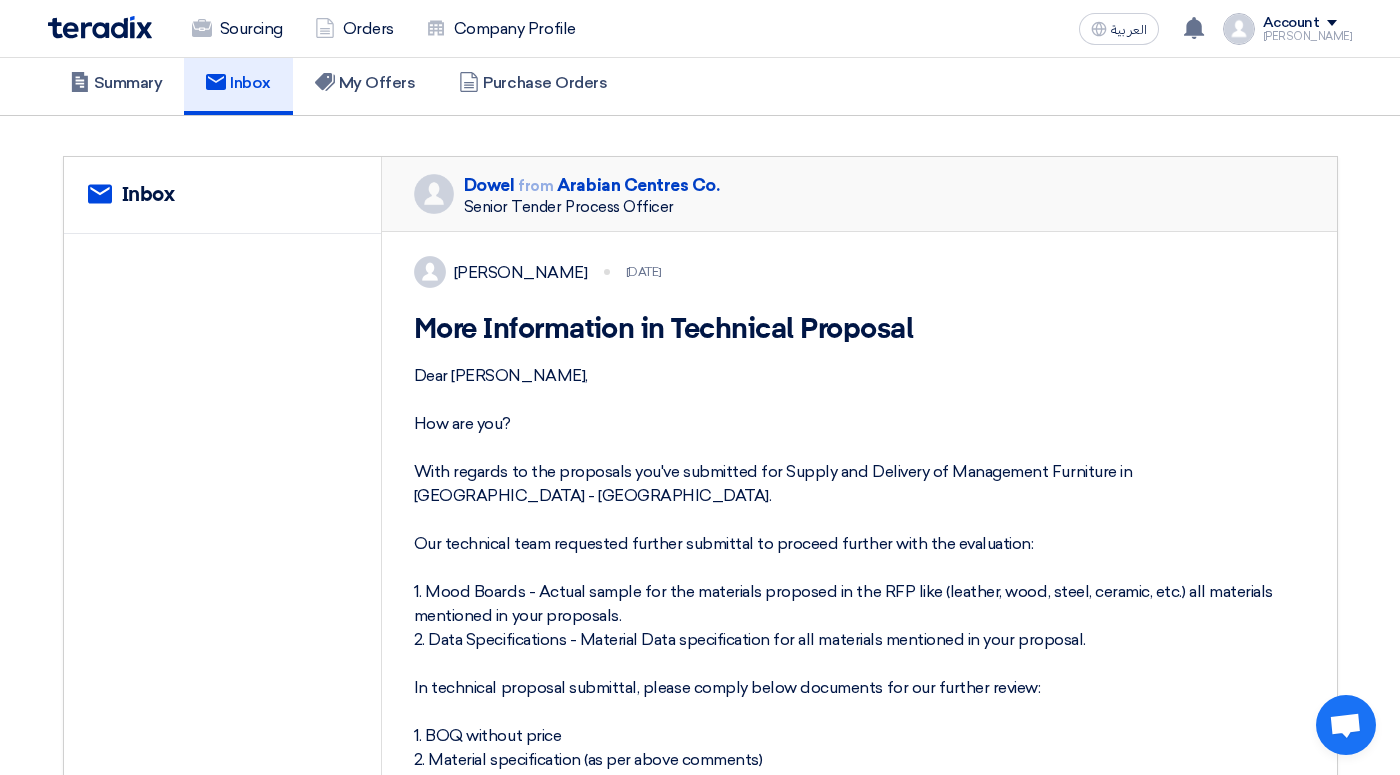 scroll, scrollTop: 133, scrollLeft: 0, axis: vertical 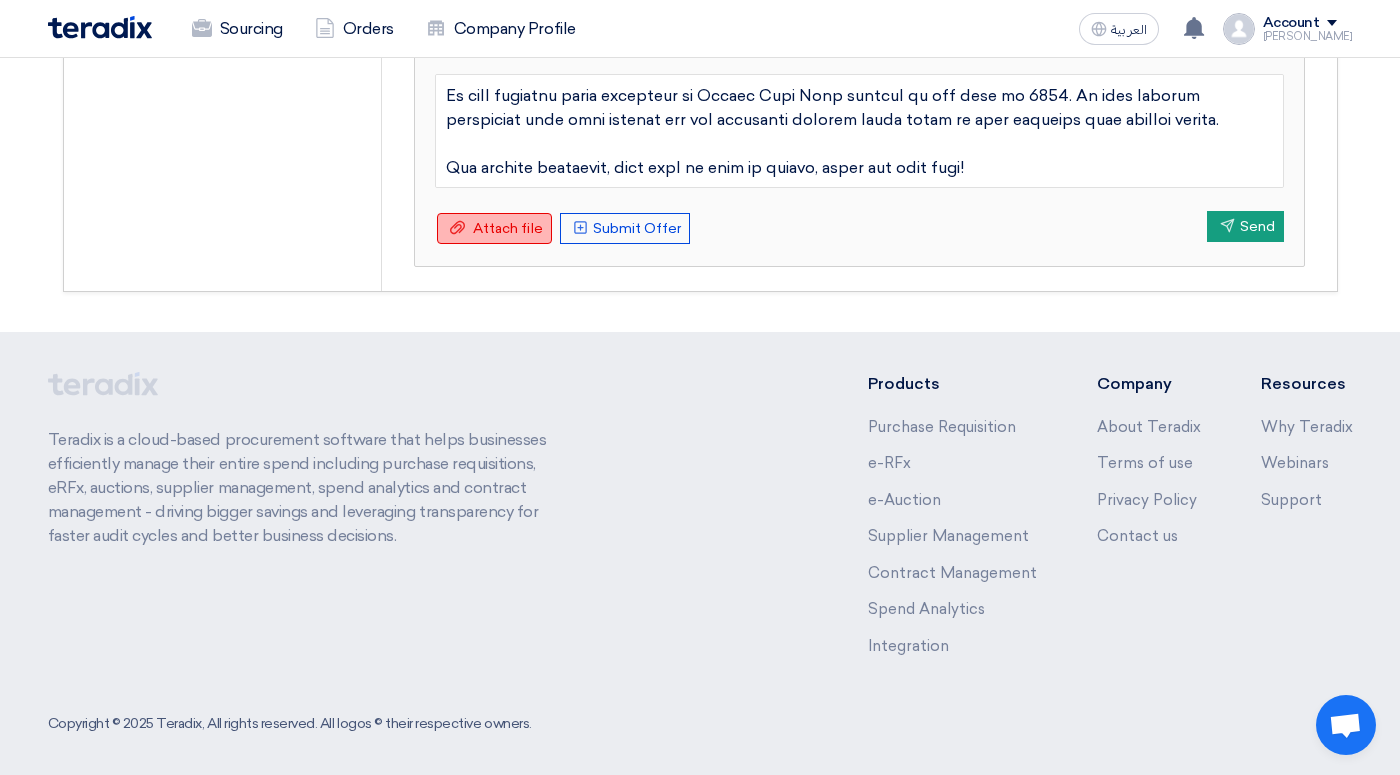 click on "Attach file" at bounding box center [508, 228] 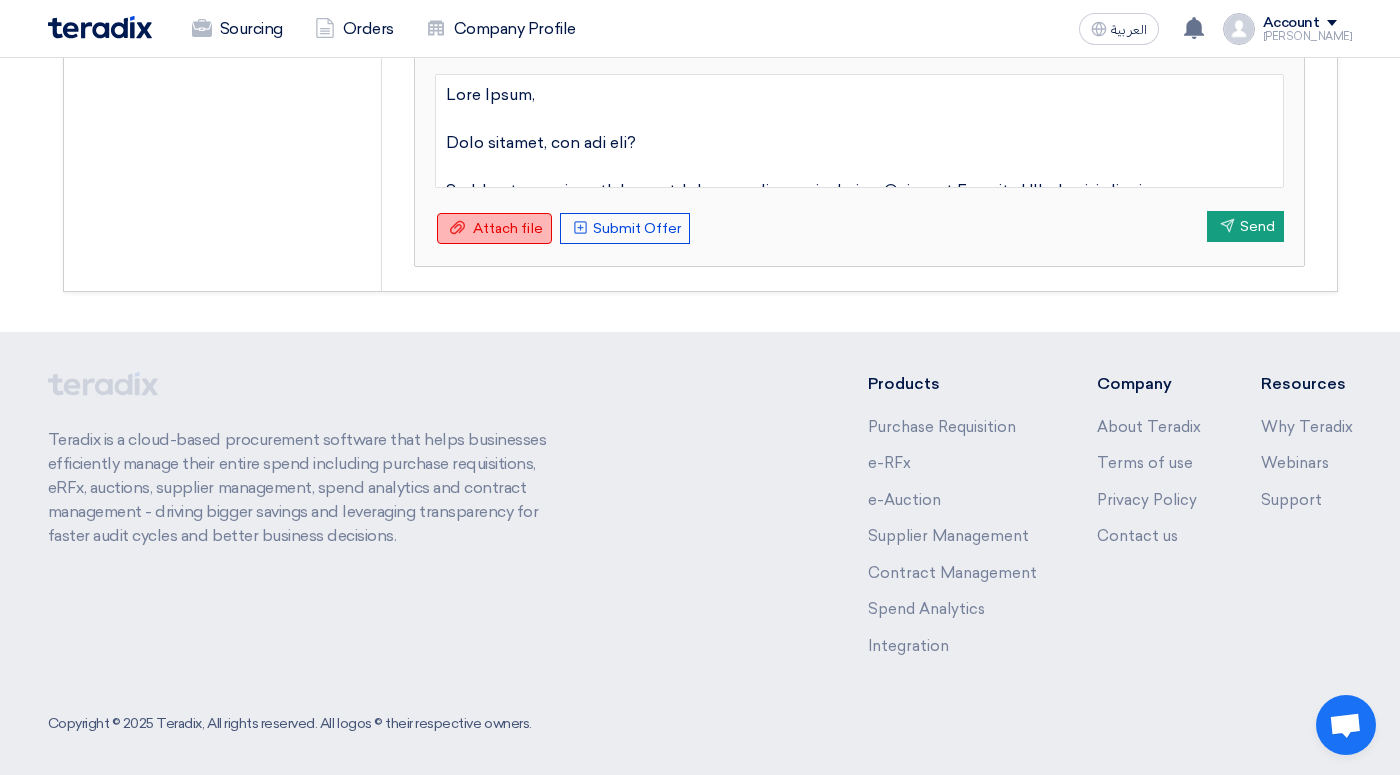 click on "Attach file" at bounding box center (508, 228) 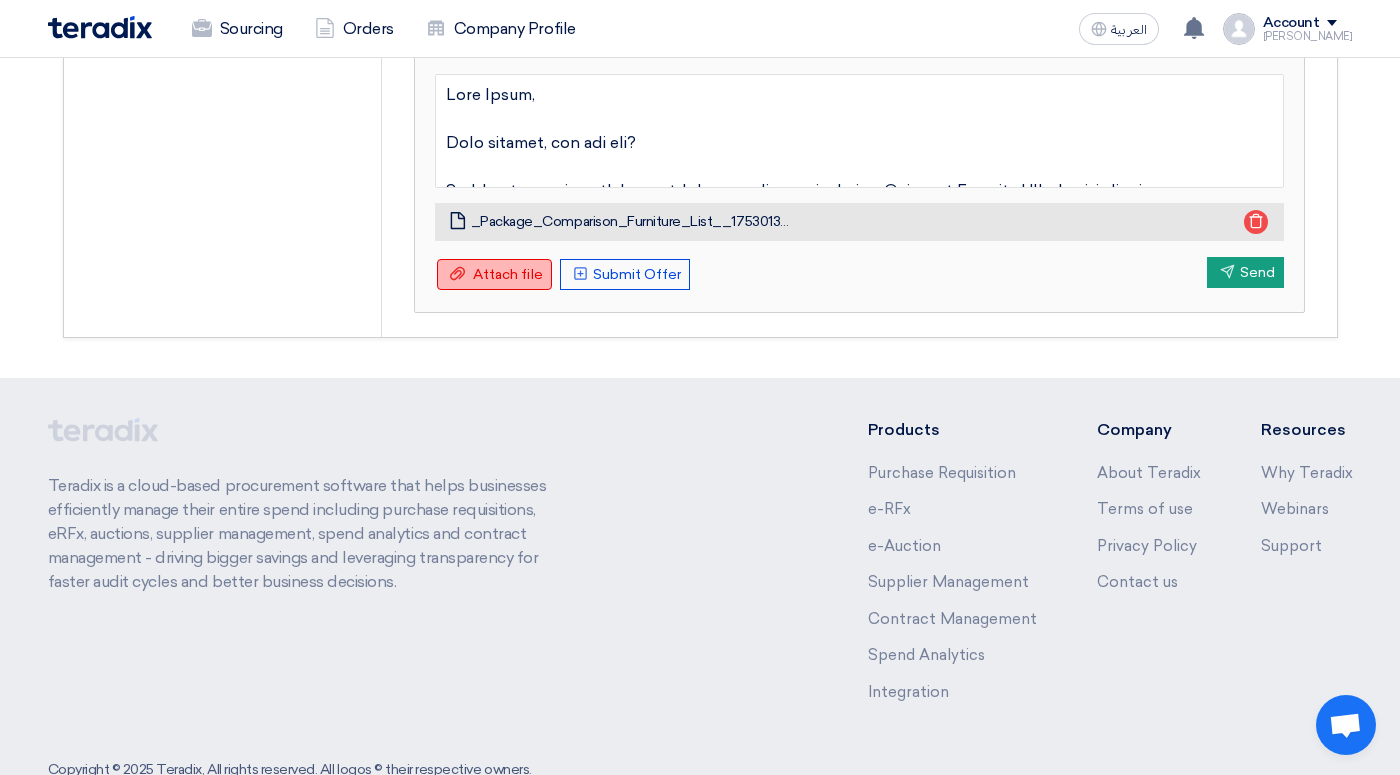 click on "Attach file" at bounding box center [508, 274] 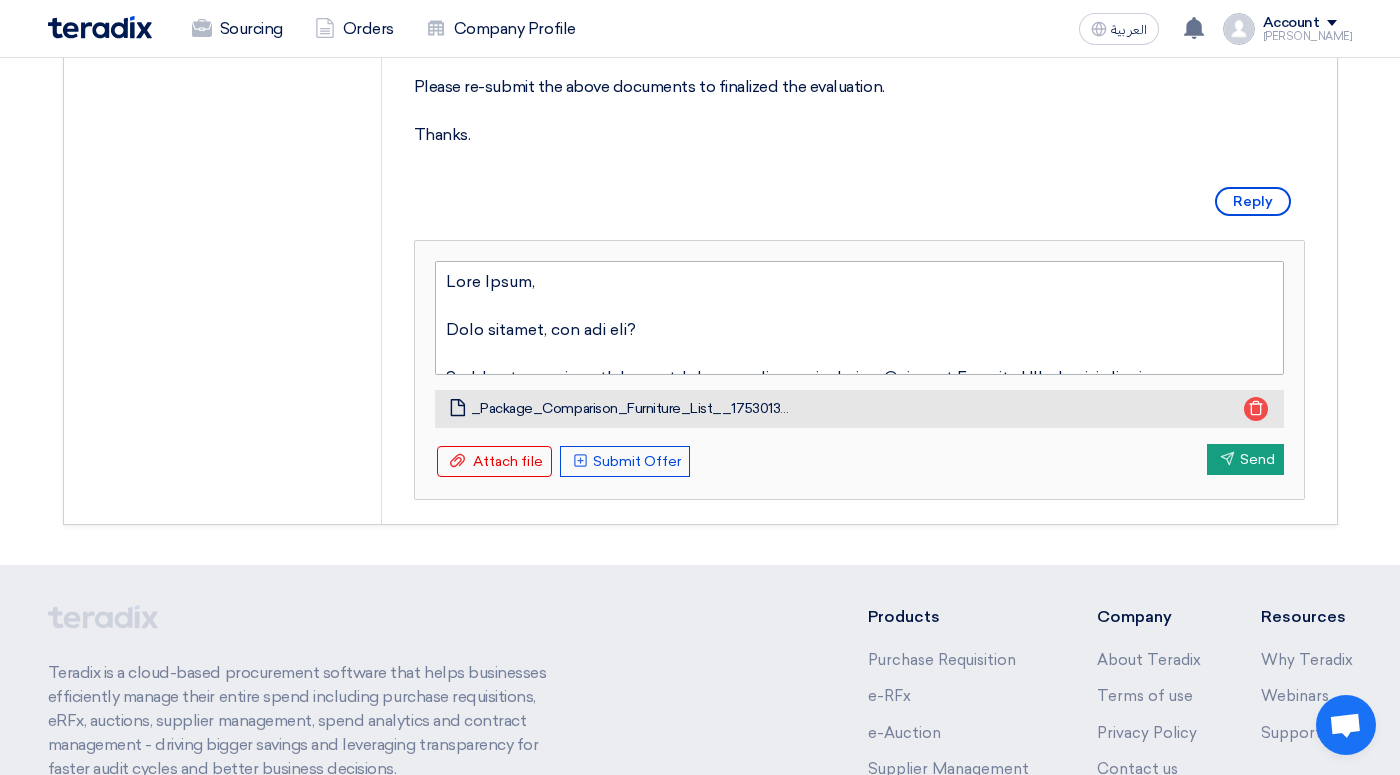 scroll, scrollTop: 939, scrollLeft: 0, axis: vertical 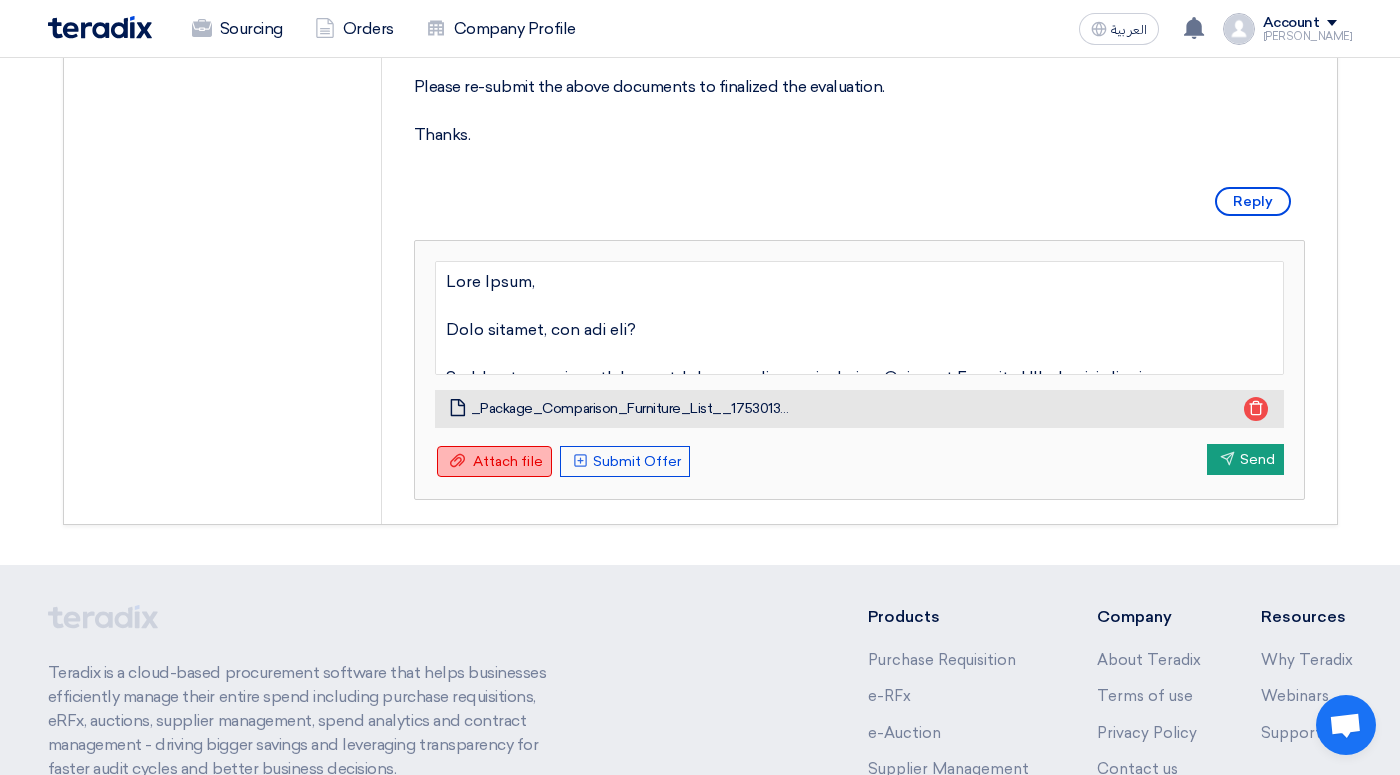 click on "Attach file" at bounding box center (508, 461) 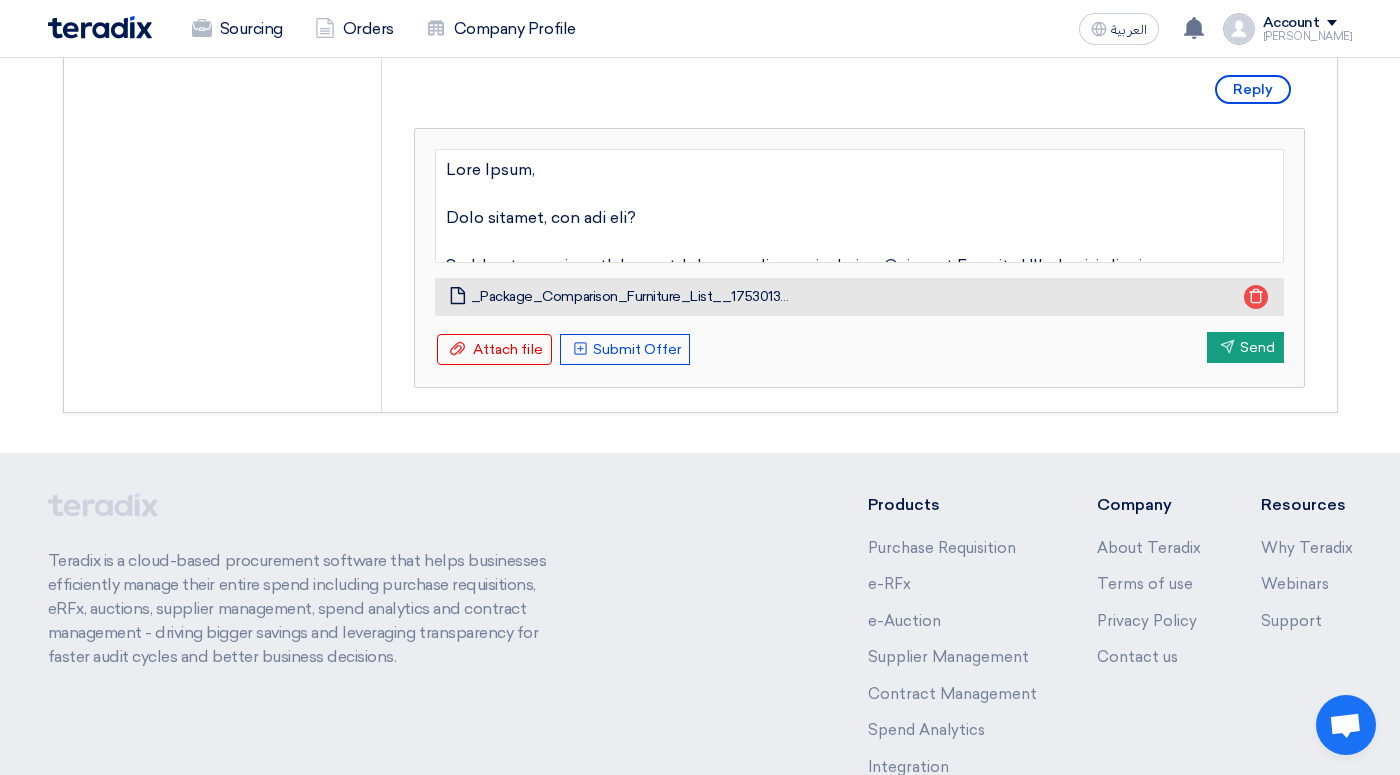 scroll, scrollTop: 1056, scrollLeft: 0, axis: vertical 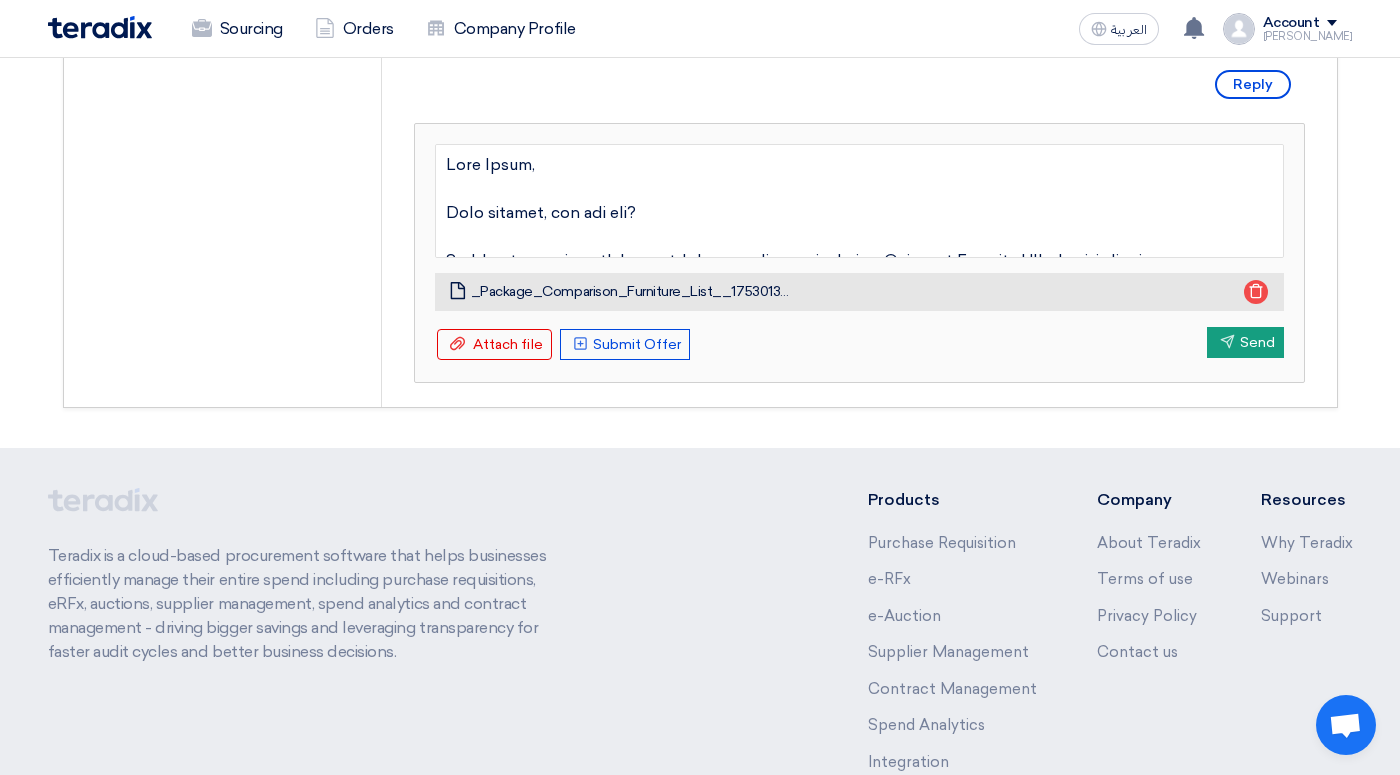 click on "_Package_Comparison_Furniture_List__1753013256524.pdf" at bounding box center (633, 292) 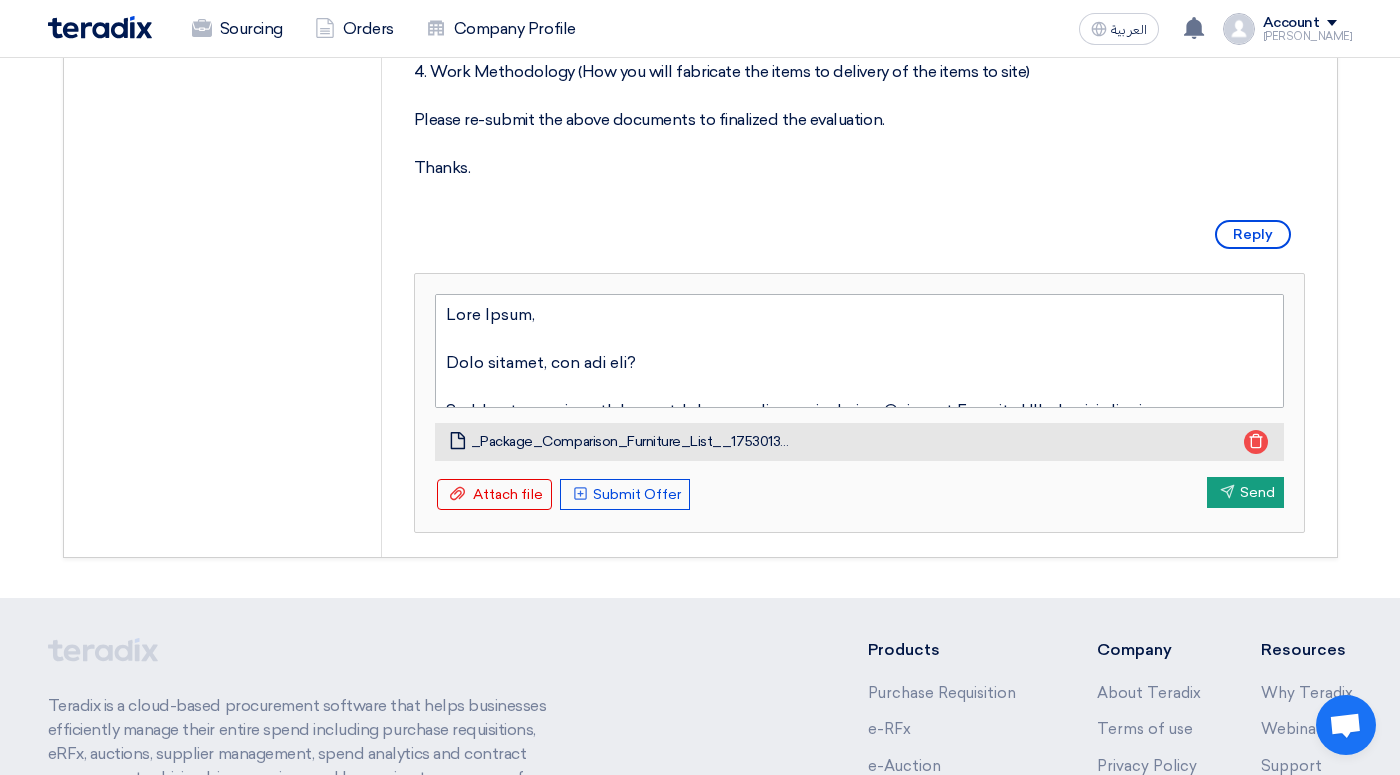scroll, scrollTop: 929, scrollLeft: 0, axis: vertical 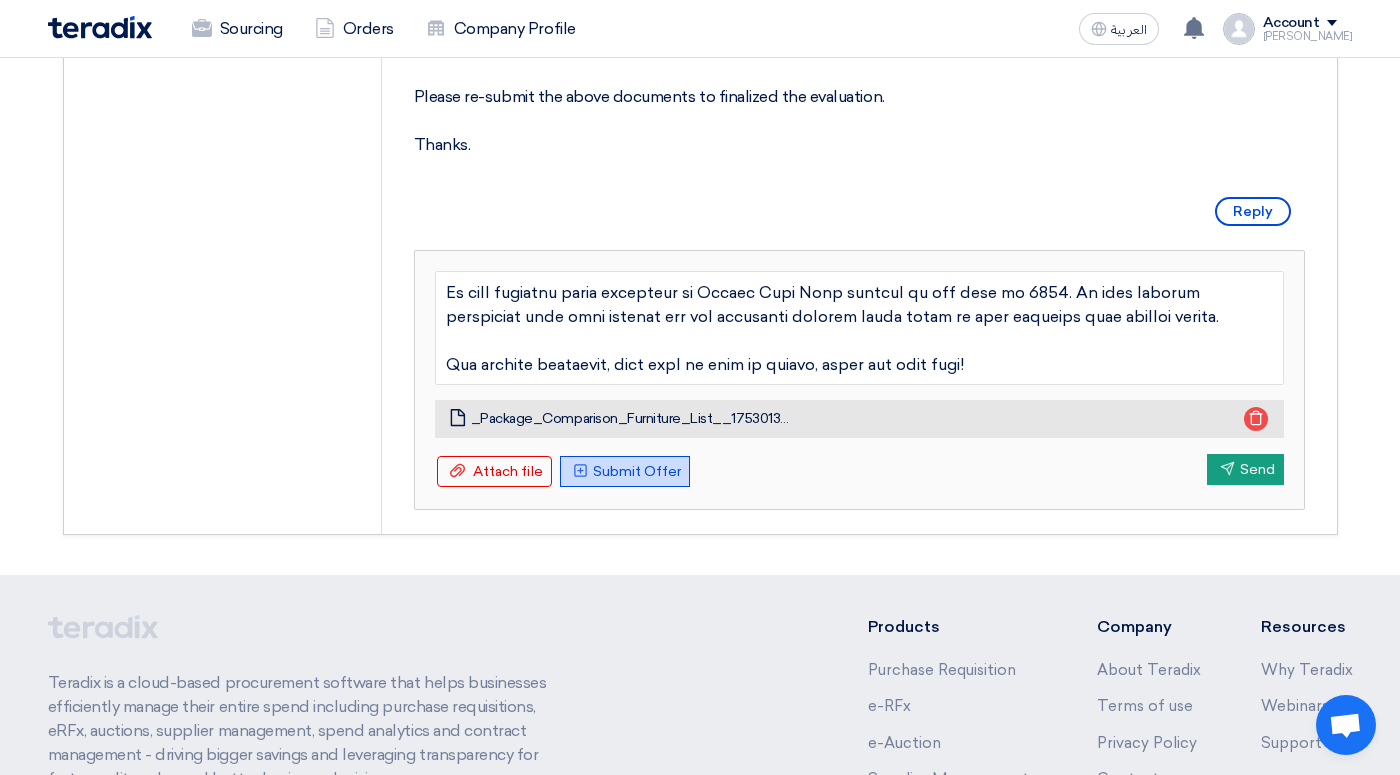 click on "Upload Offer
Submit Offer" at bounding box center [625, 471] 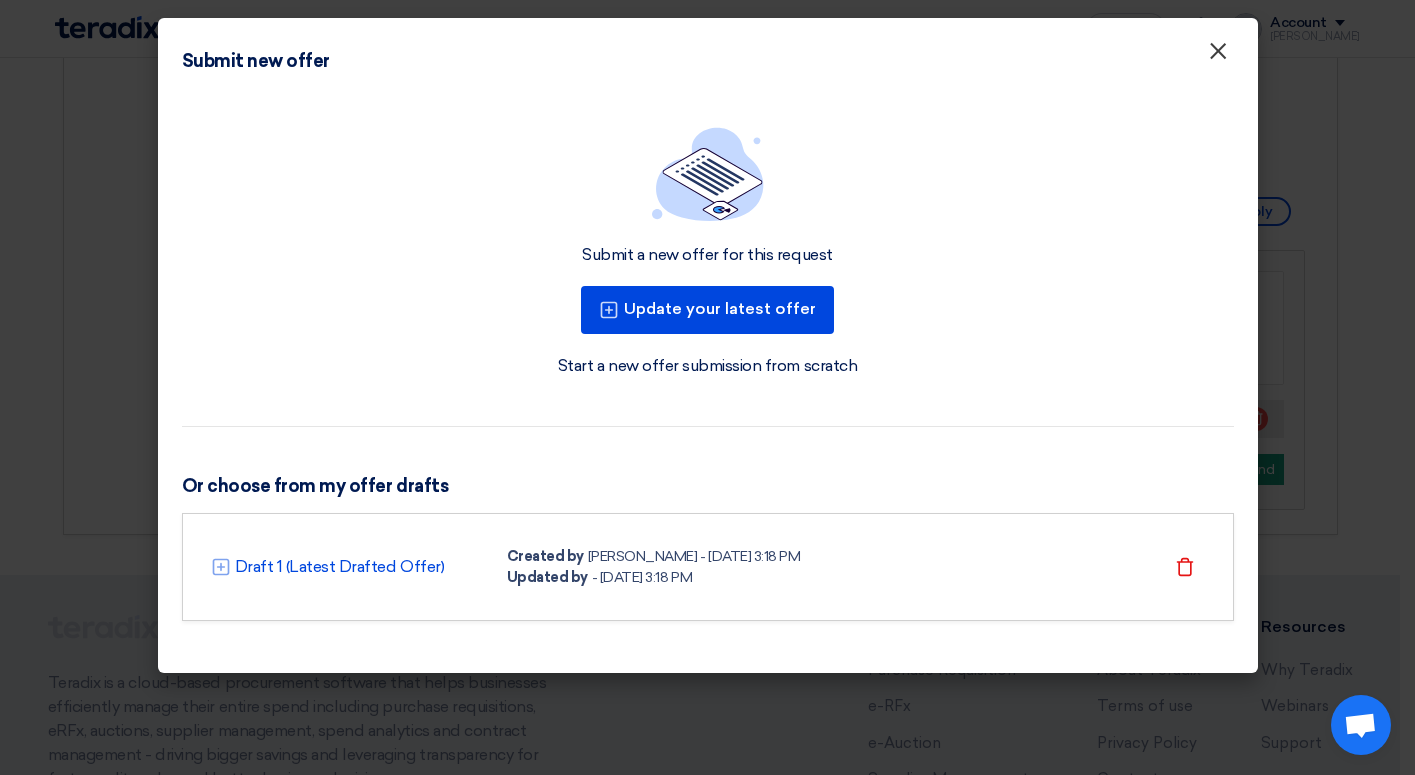 click on "×" 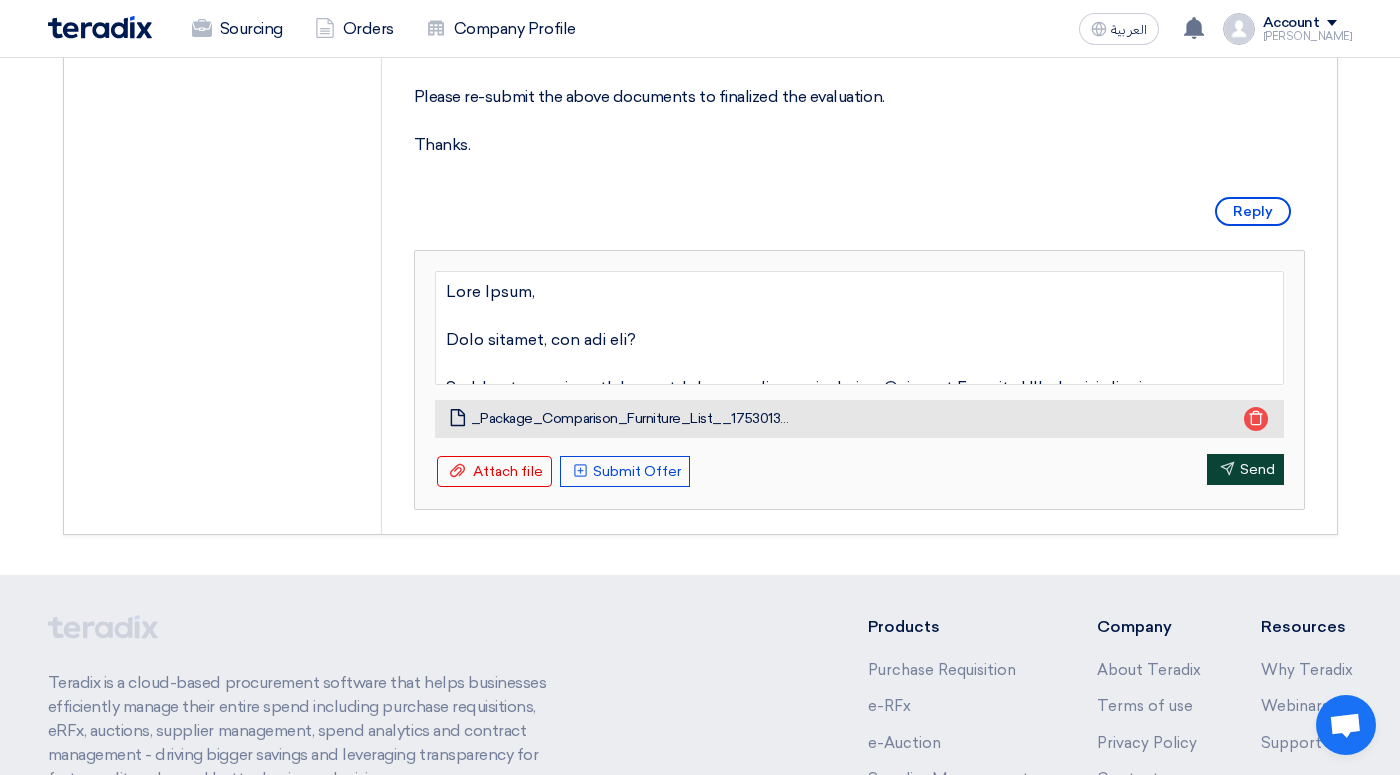 click on "Send
Send" at bounding box center [1245, 469] 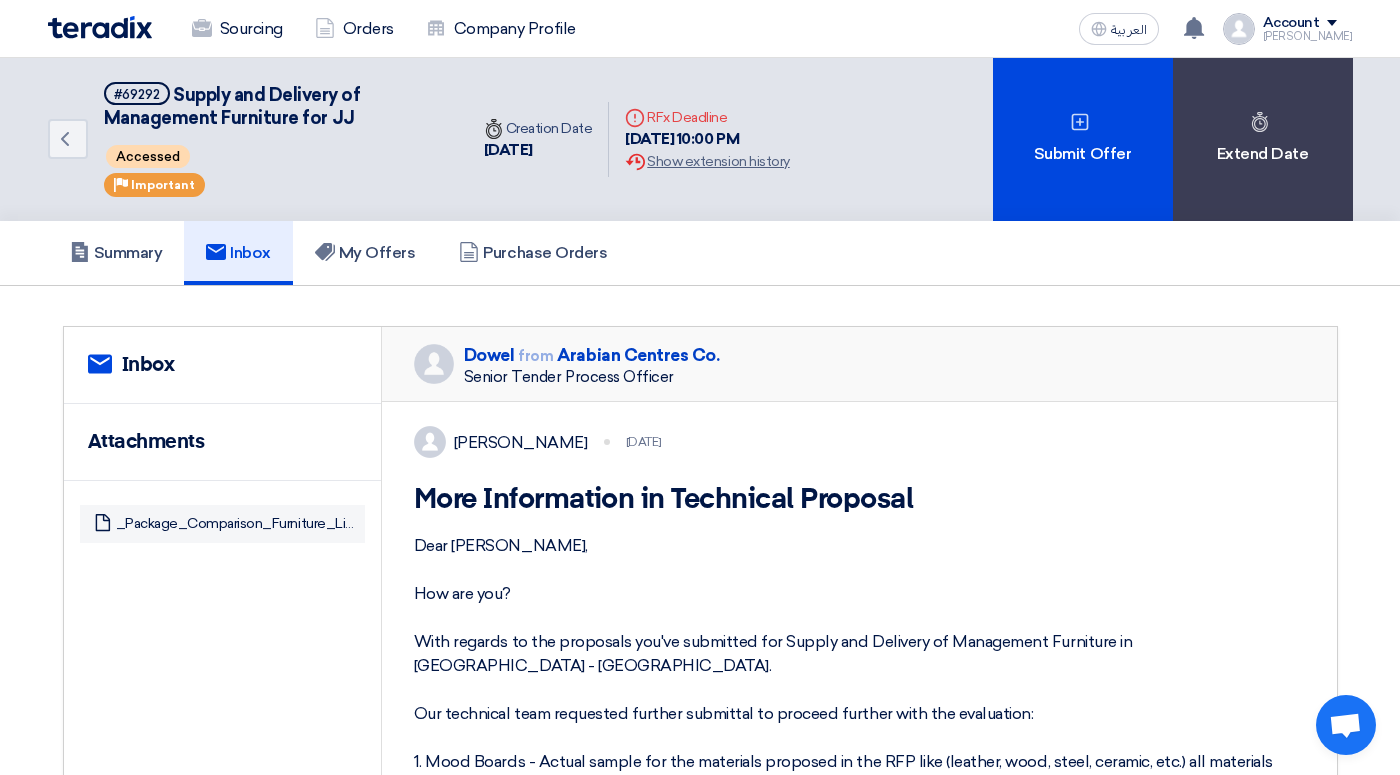 scroll, scrollTop: 0, scrollLeft: 0, axis: both 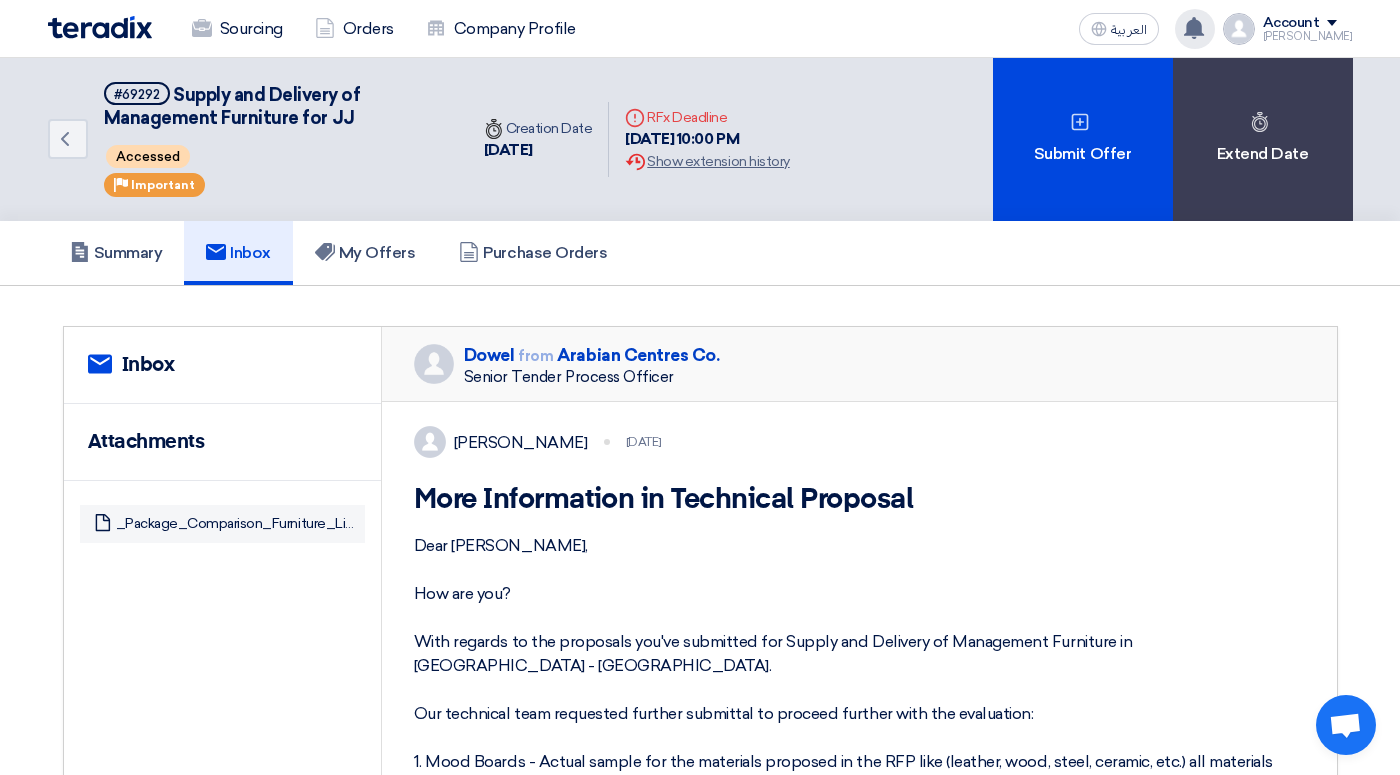 click 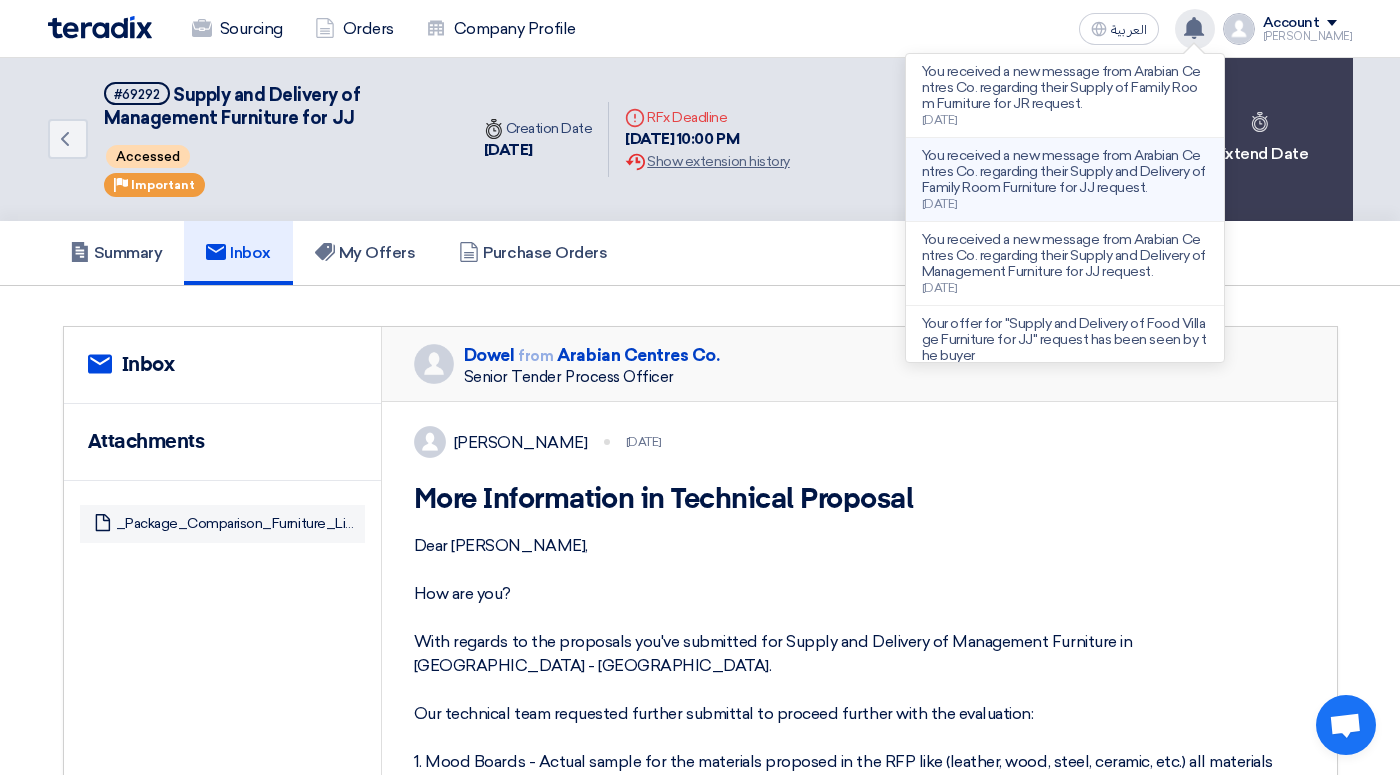 click on "You received a new message from Arabian Centres Co. regarding their Supply and Delivery of Family Room Furniture for JJ request." 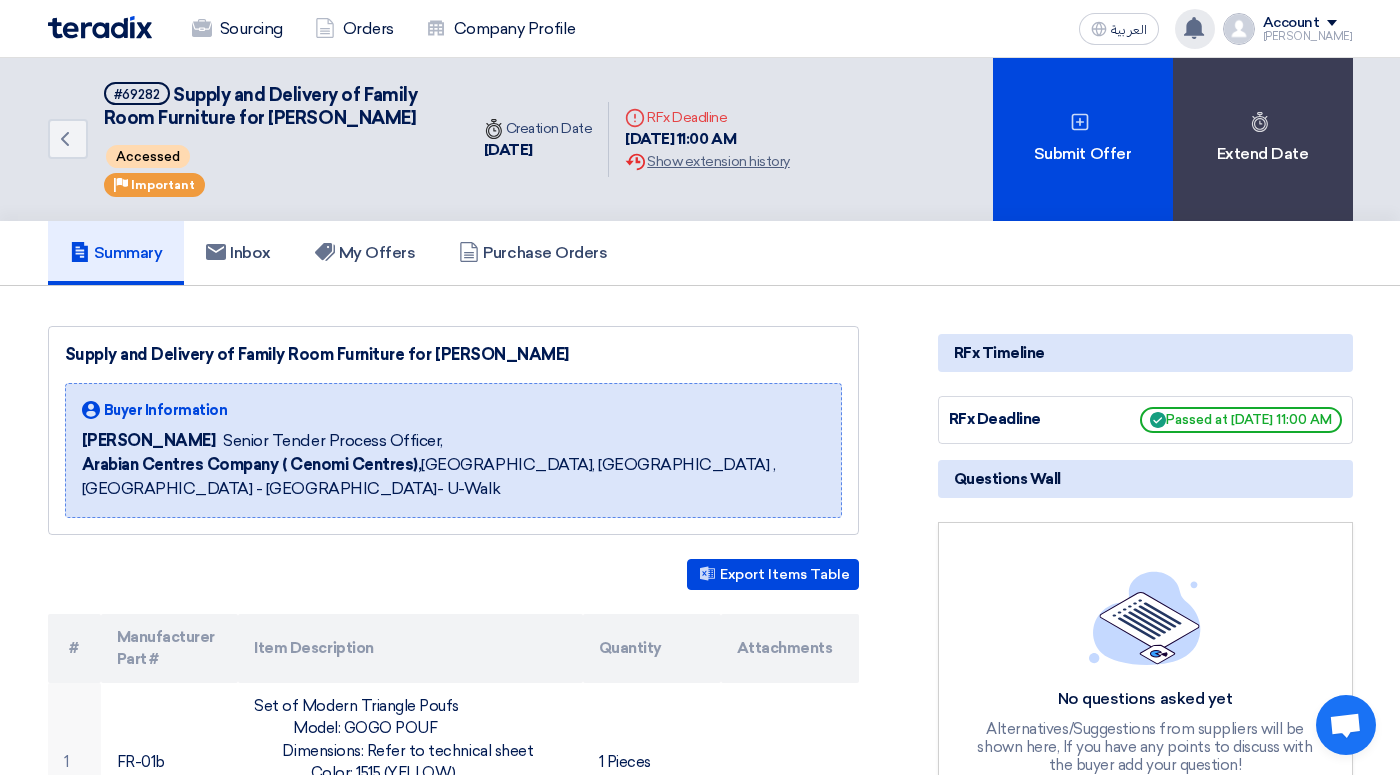 click 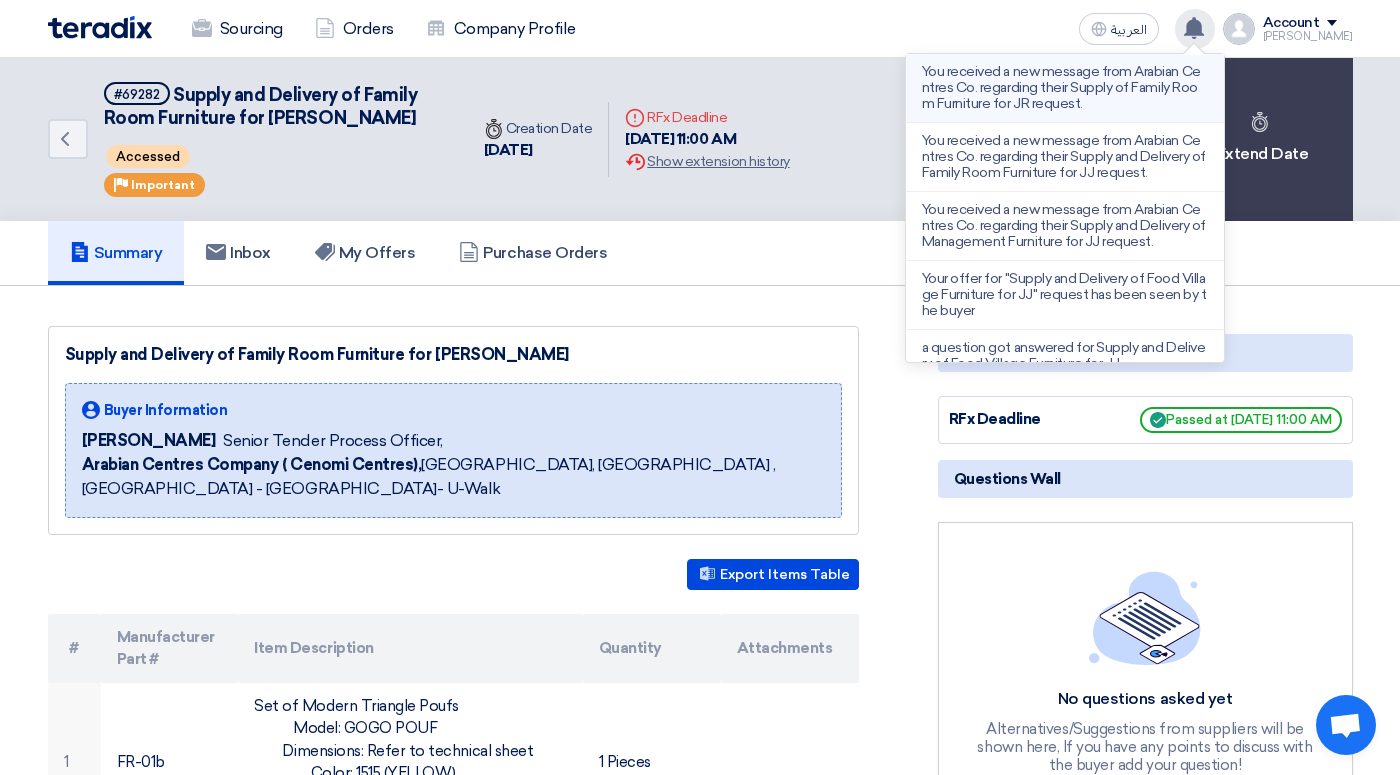 click on "You received a new message from Arabian Centres Co. regarding their Supply of Family Room Furniture for JR request." 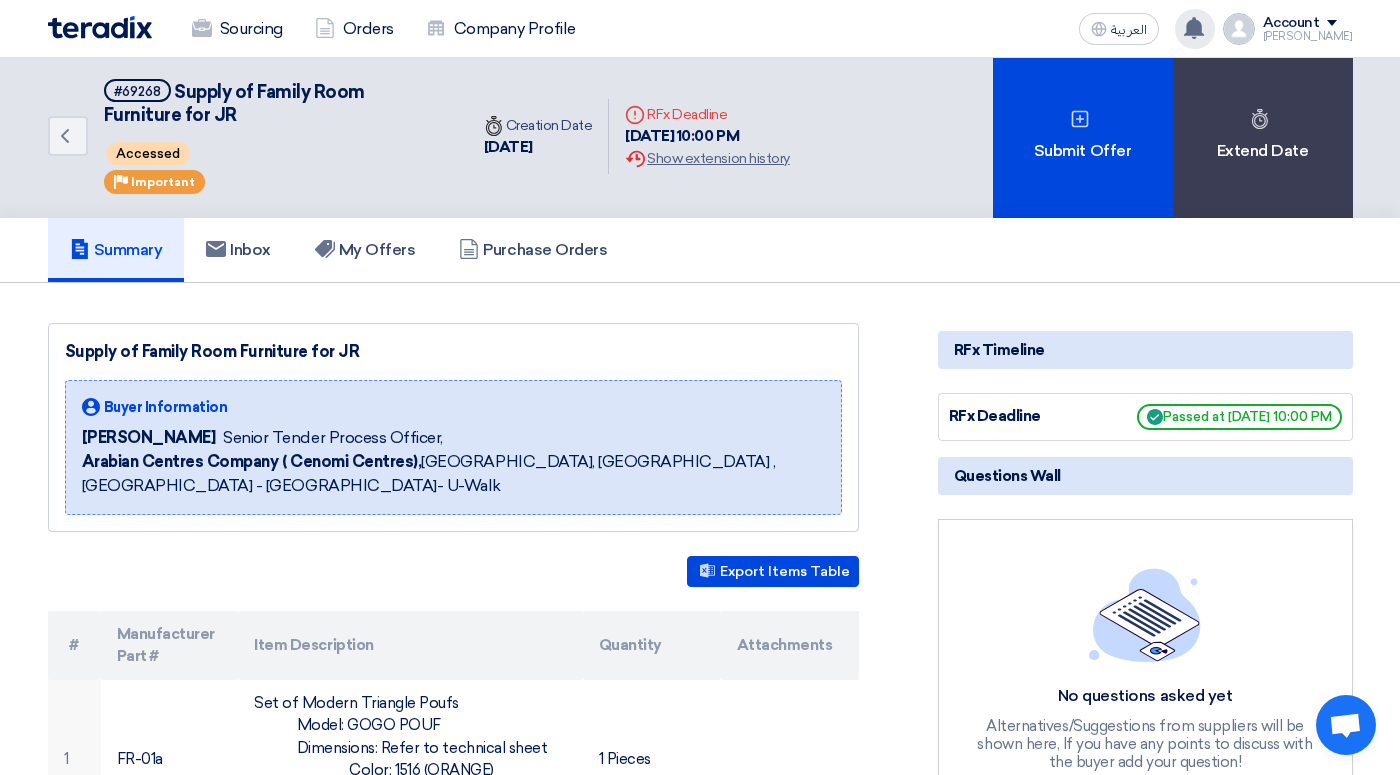 scroll, scrollTop: 0, scrollLeft: 0, axis: both 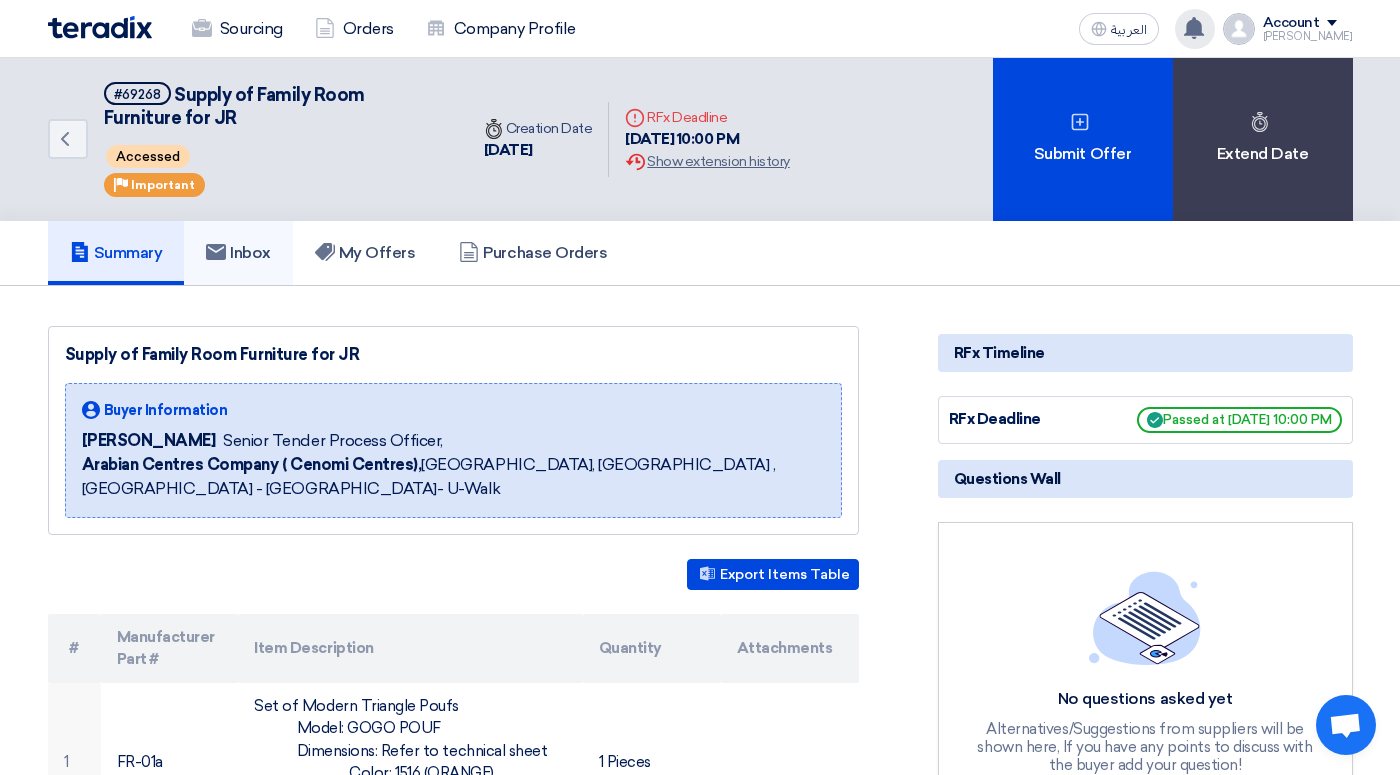 click on "Inbox" 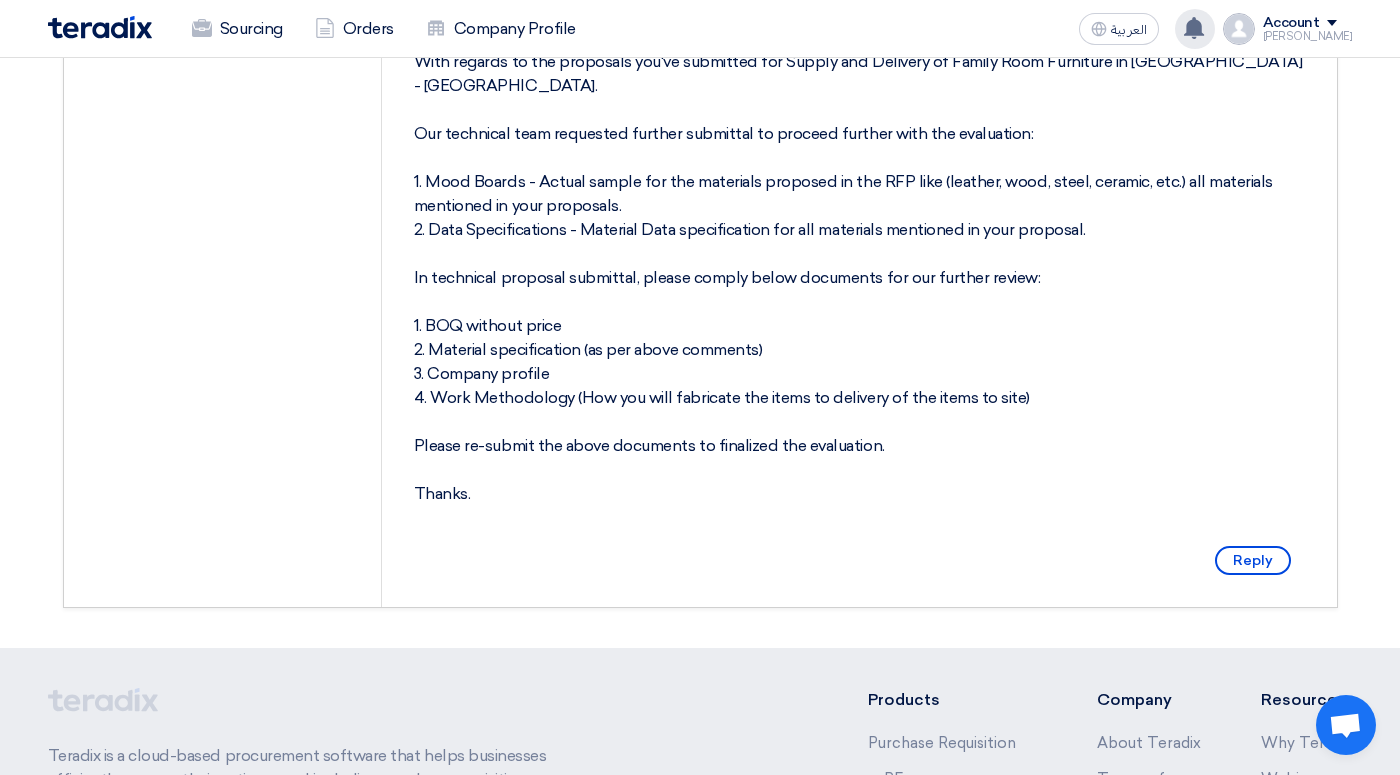scroll, scrollTop: 581, scrollLeft: 0, axis: vertical 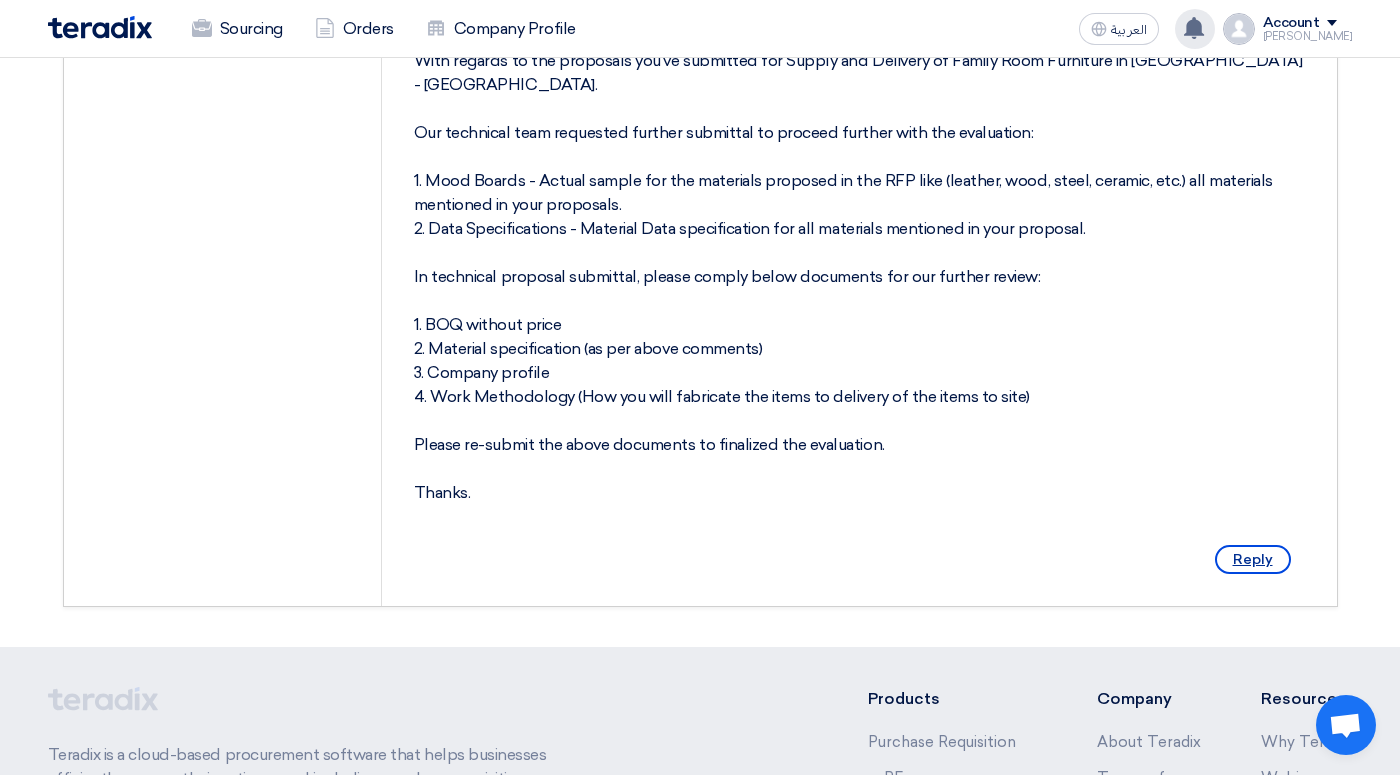 click on "Reply" at bounding box center (1253, 559) 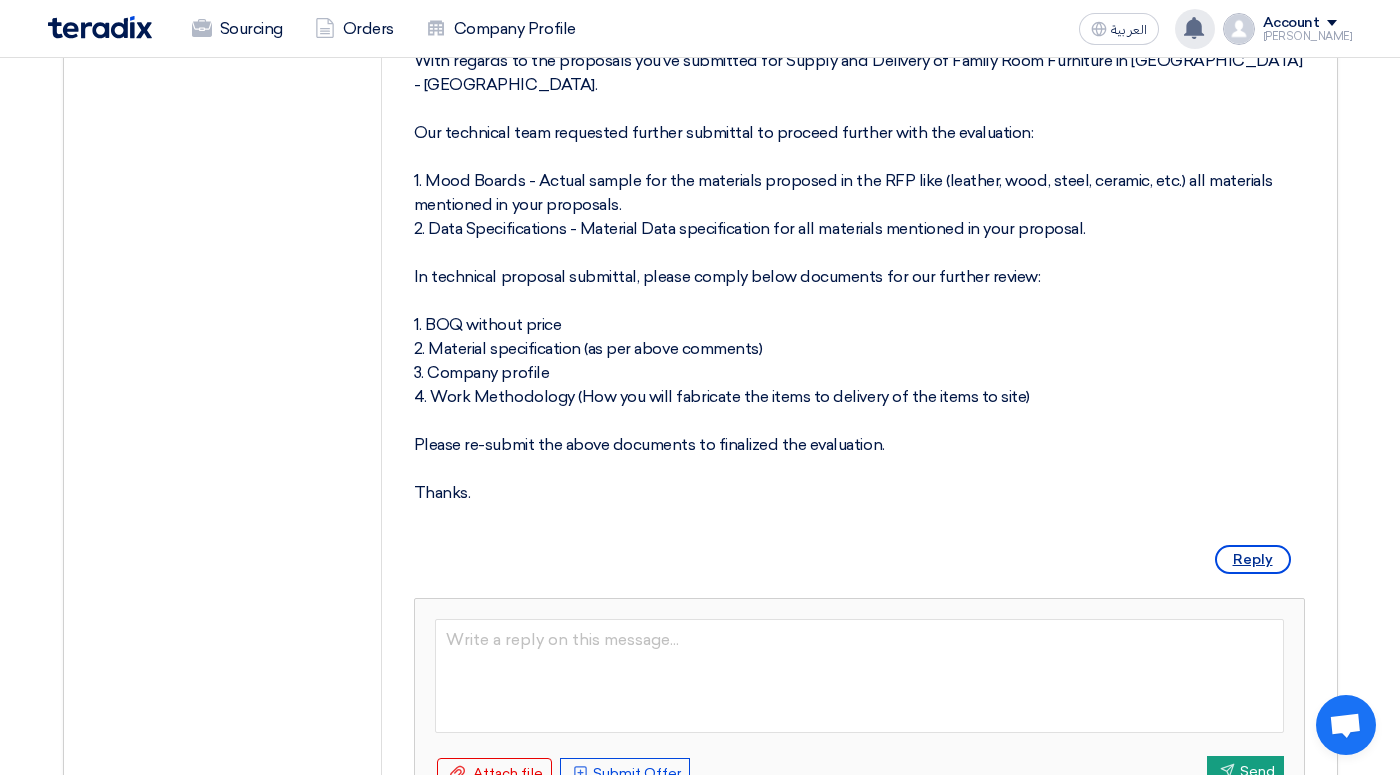 click on "Reply" at bounding box center (1253, 559) 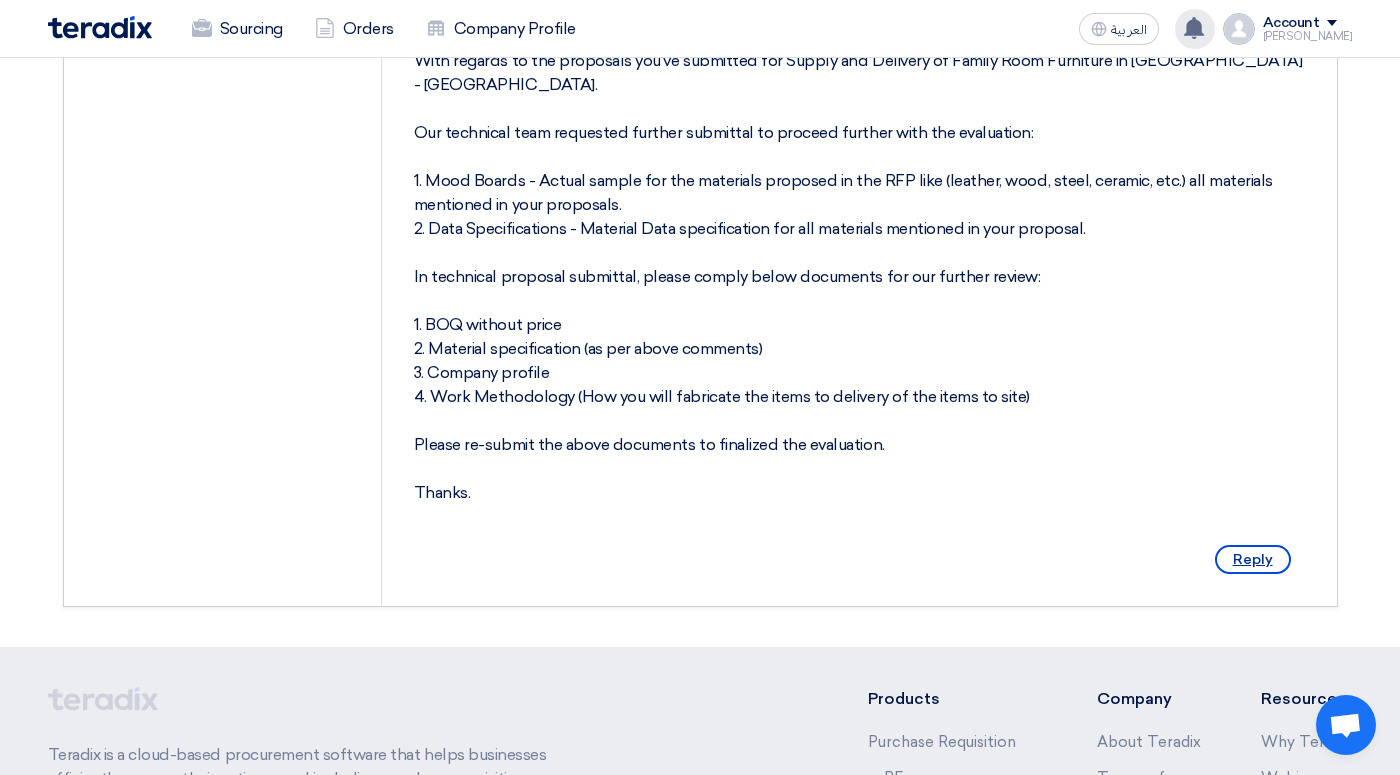 click on "Reply" at bounding box center (1253, 559) 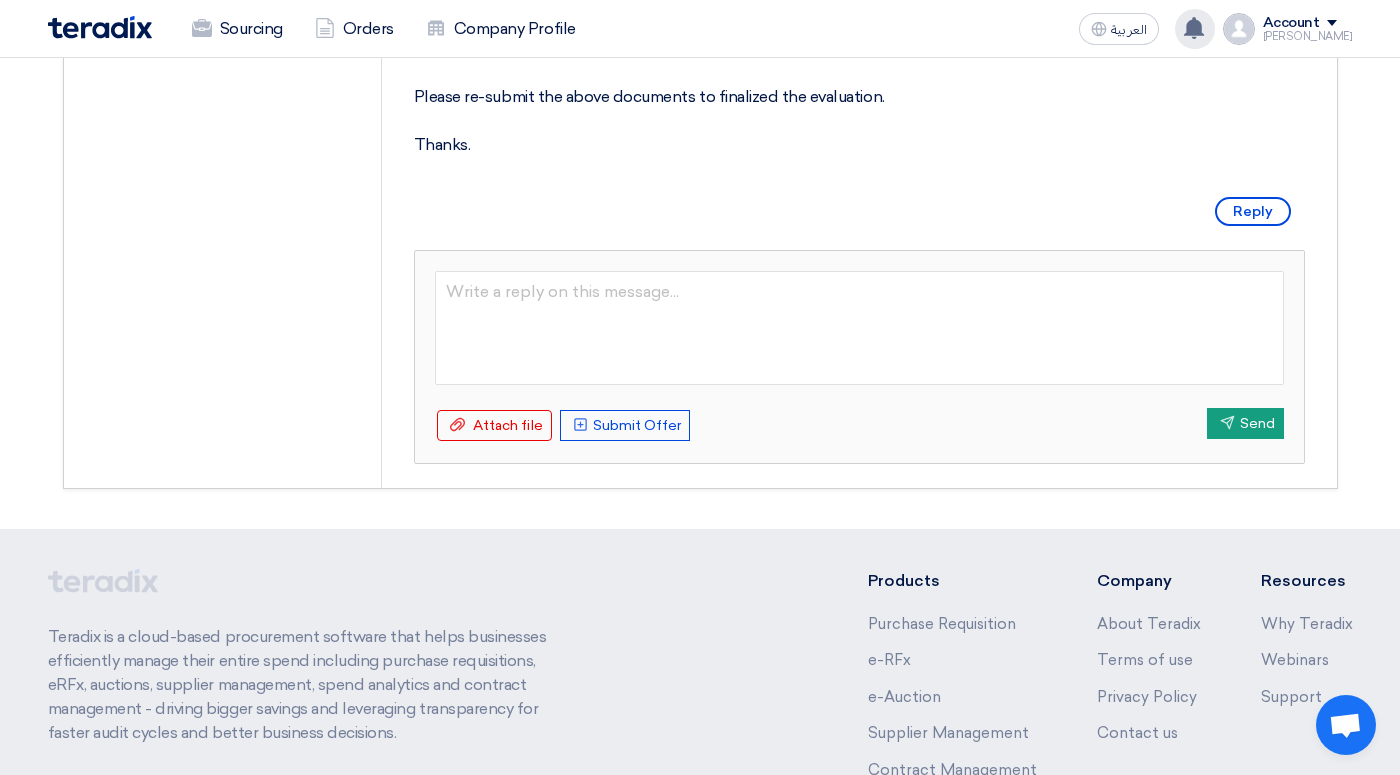 scroll, scrollTop: 929, scrollLeft: 0, axis: vertical 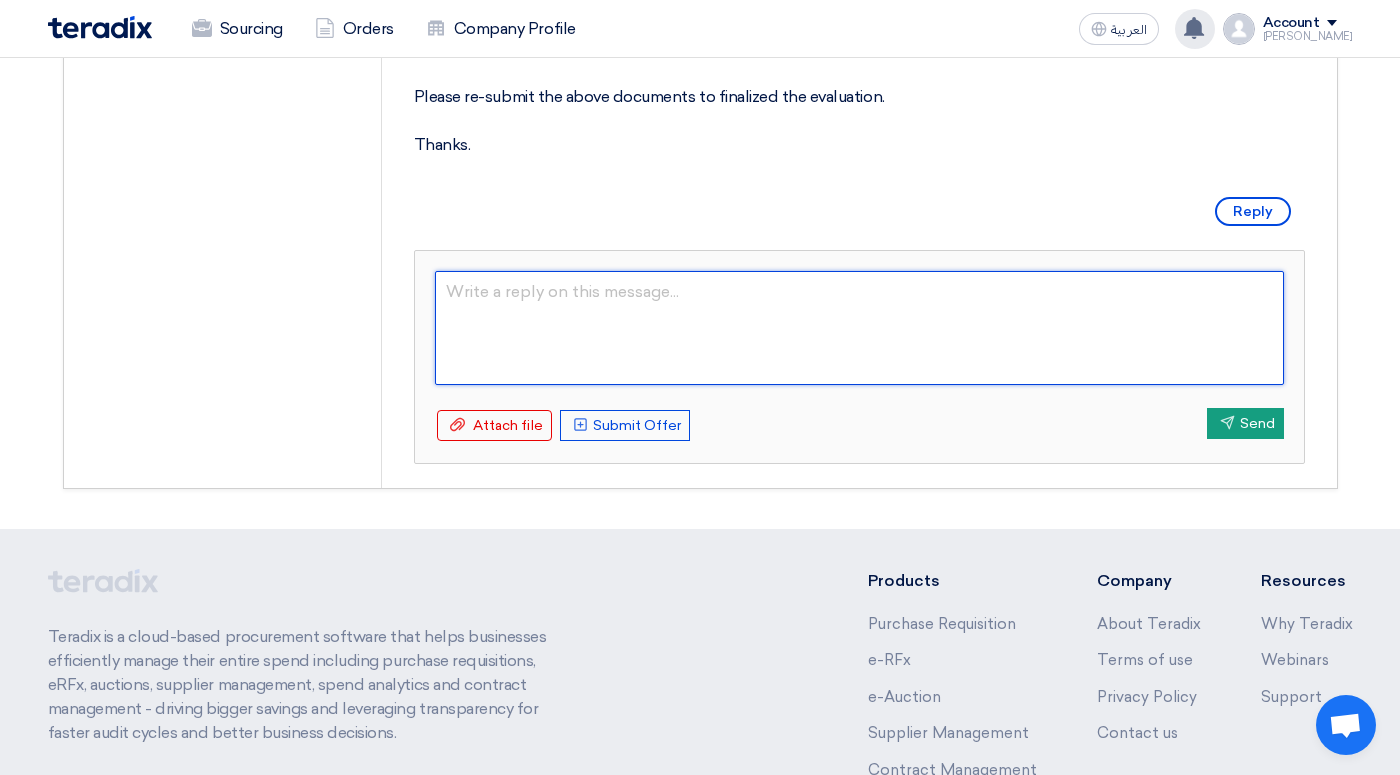 click at bounding box center [859, 328] 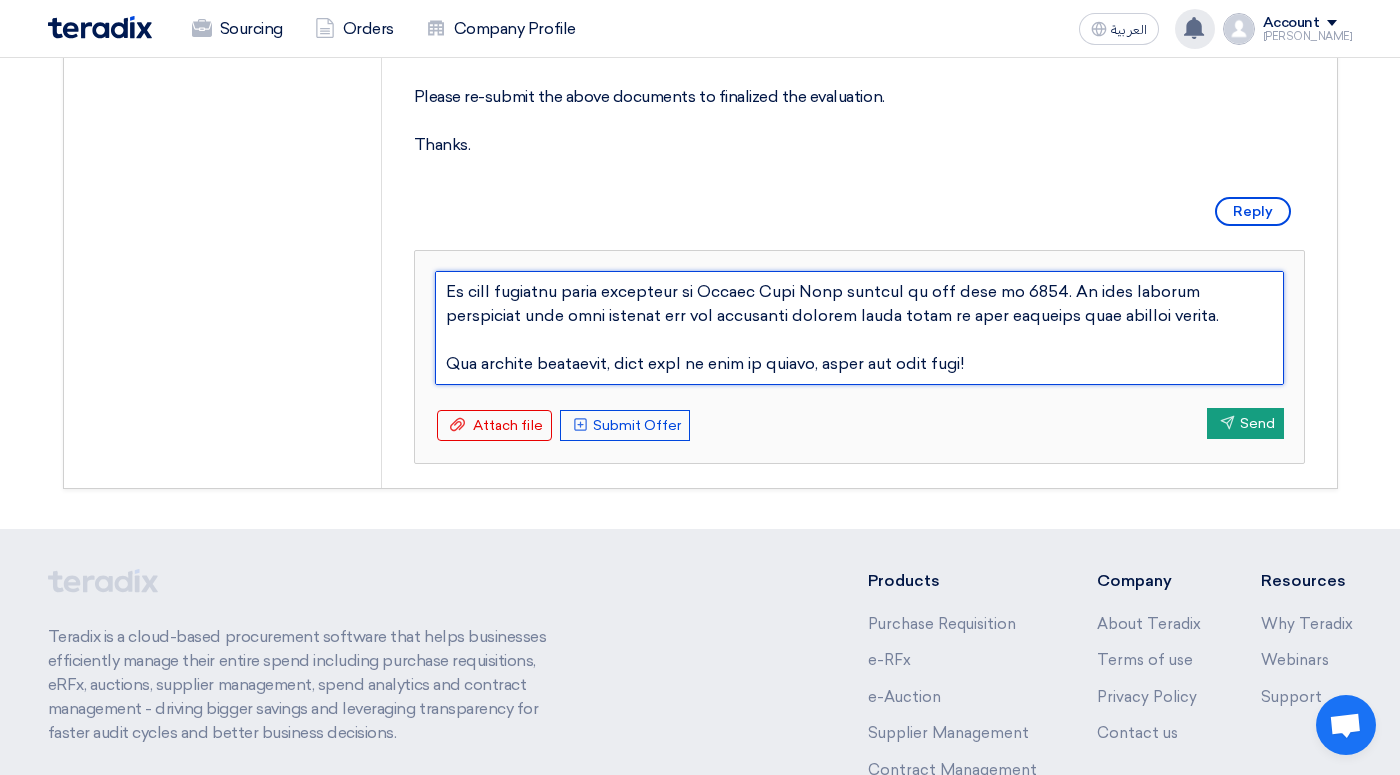 scroll, scrollTop: 479, scrollLeft: 0, axis: vertical 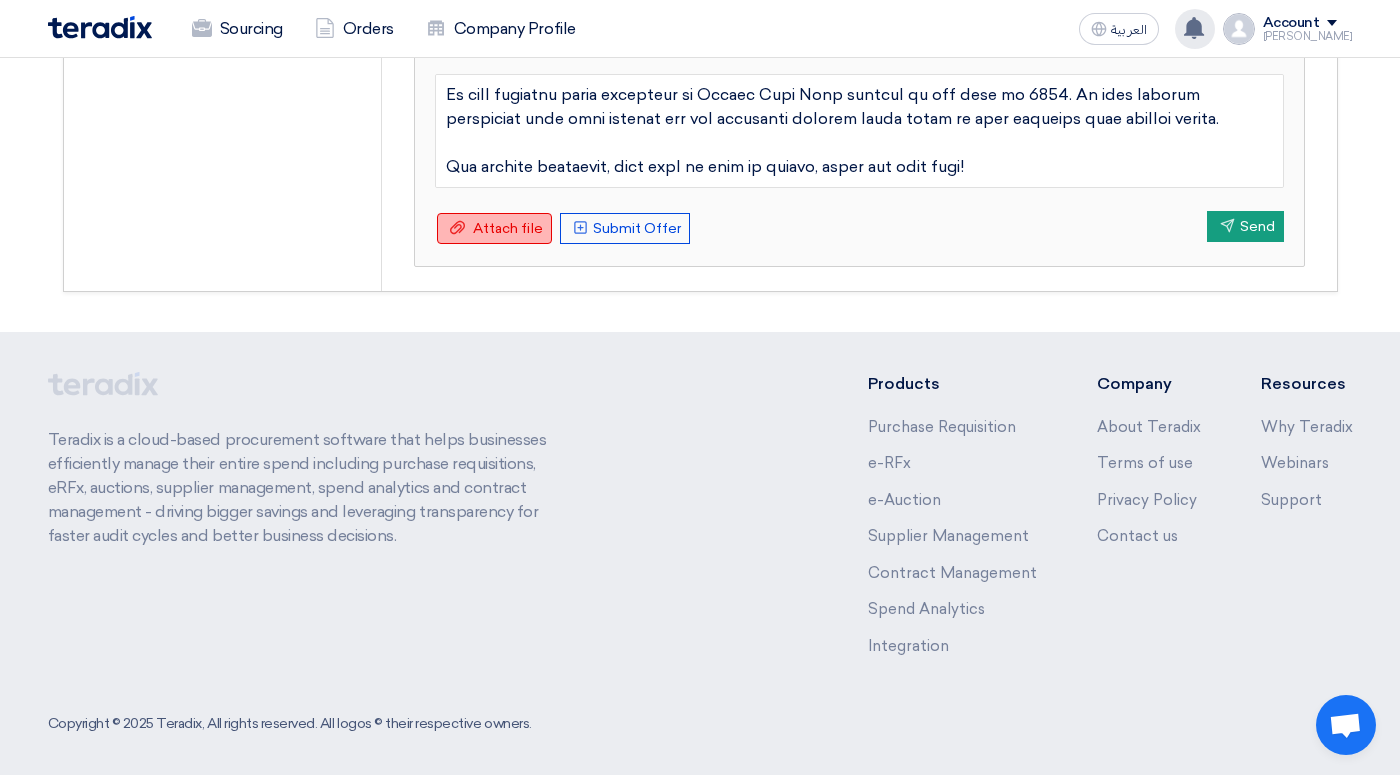 click on "Attach file" at bounding box center [508, 228] 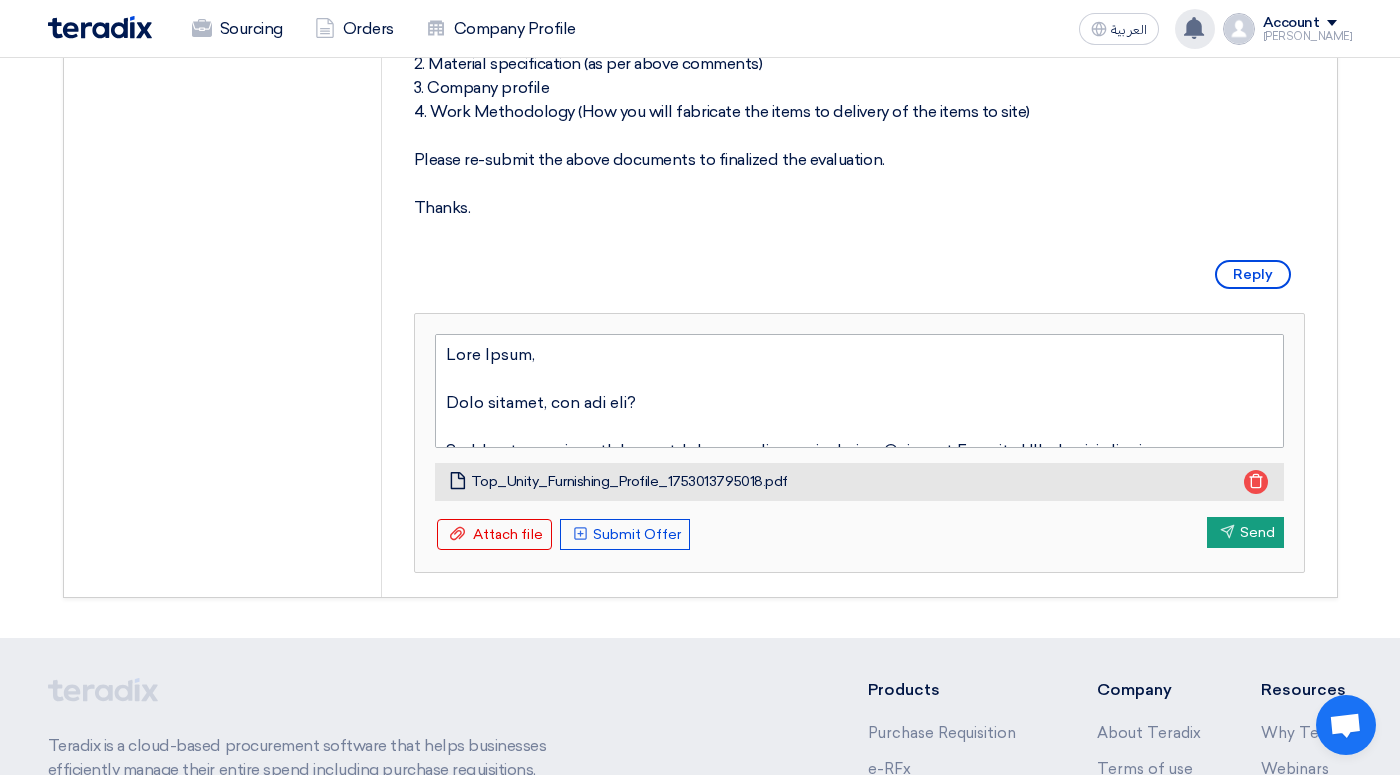 scroll, scrollTop: 894, scrollLeft: 0, axis: vertical 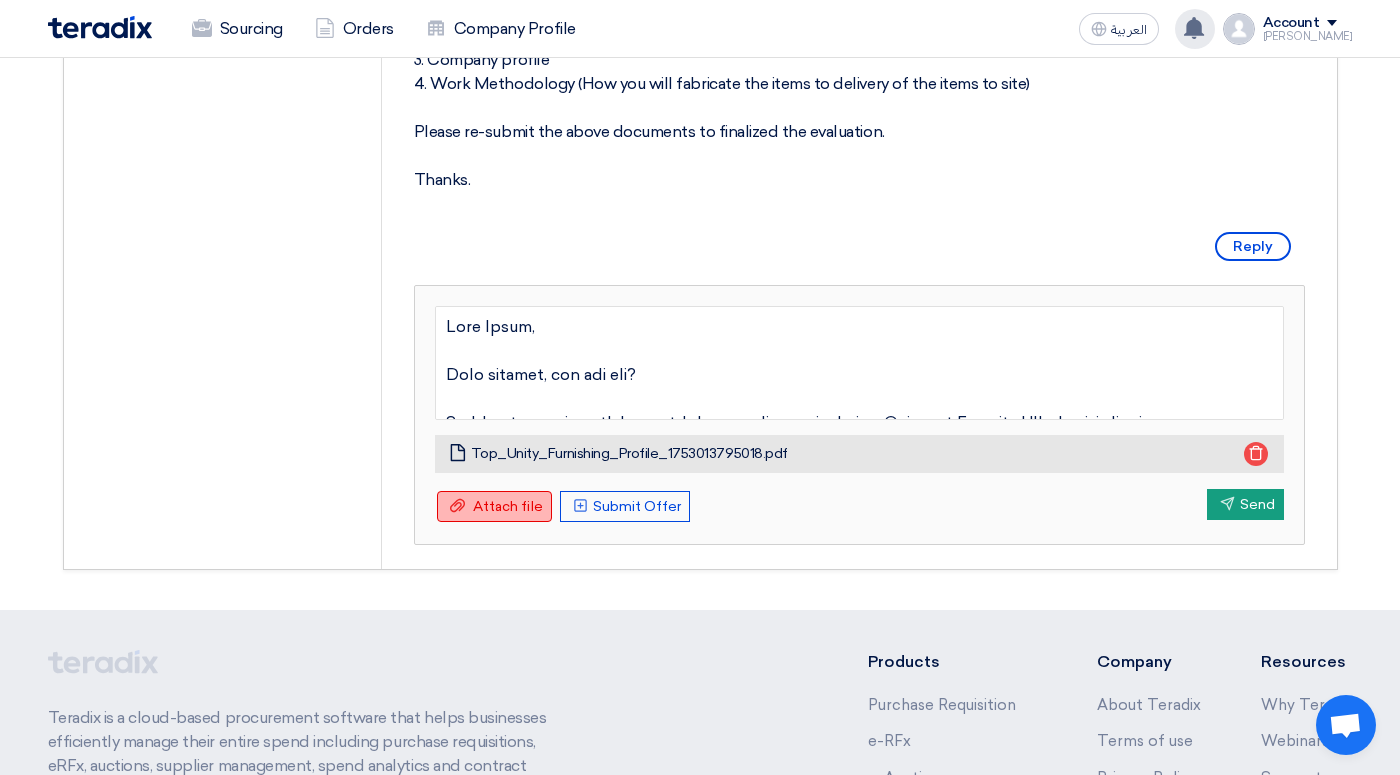click on "Attach file" at bounding box center (508, 506) 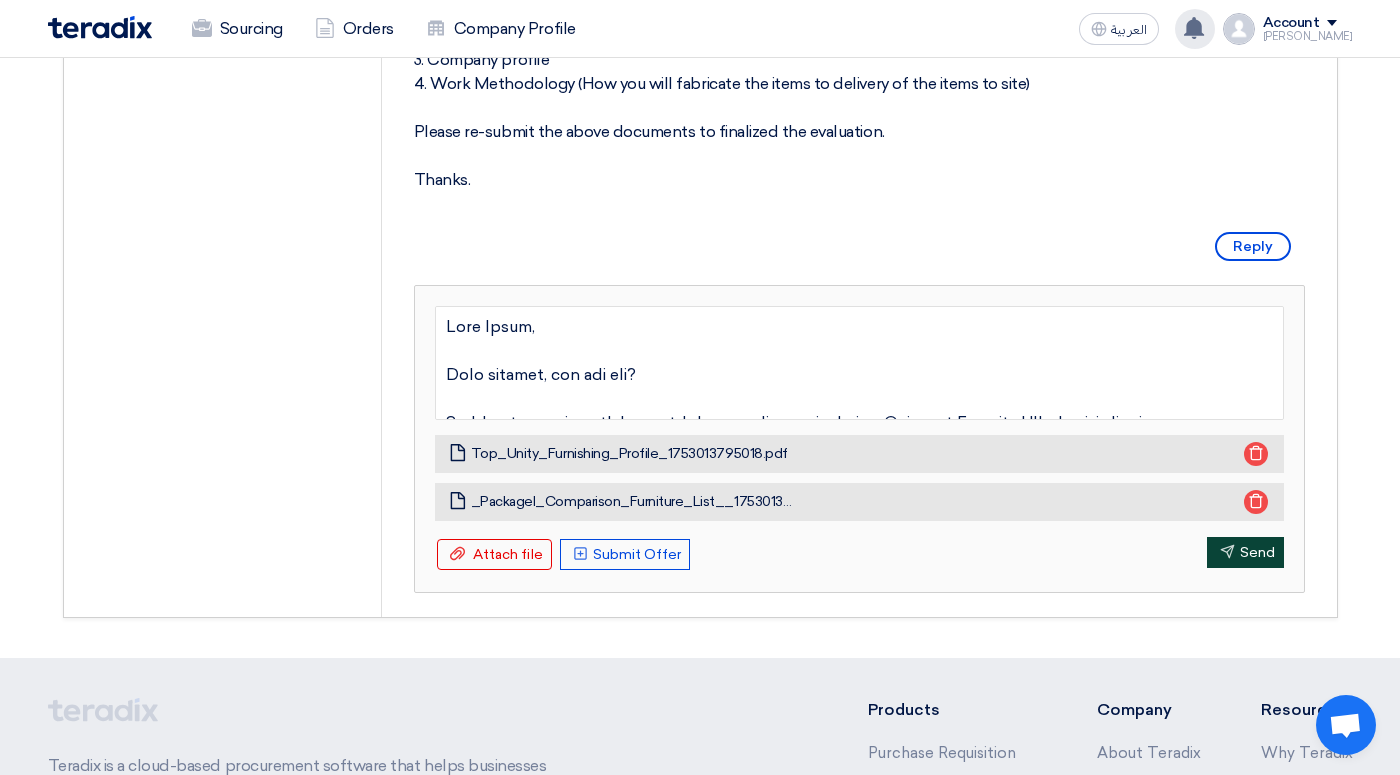 click on "Send
Send" at bounding box center [1245, 552] 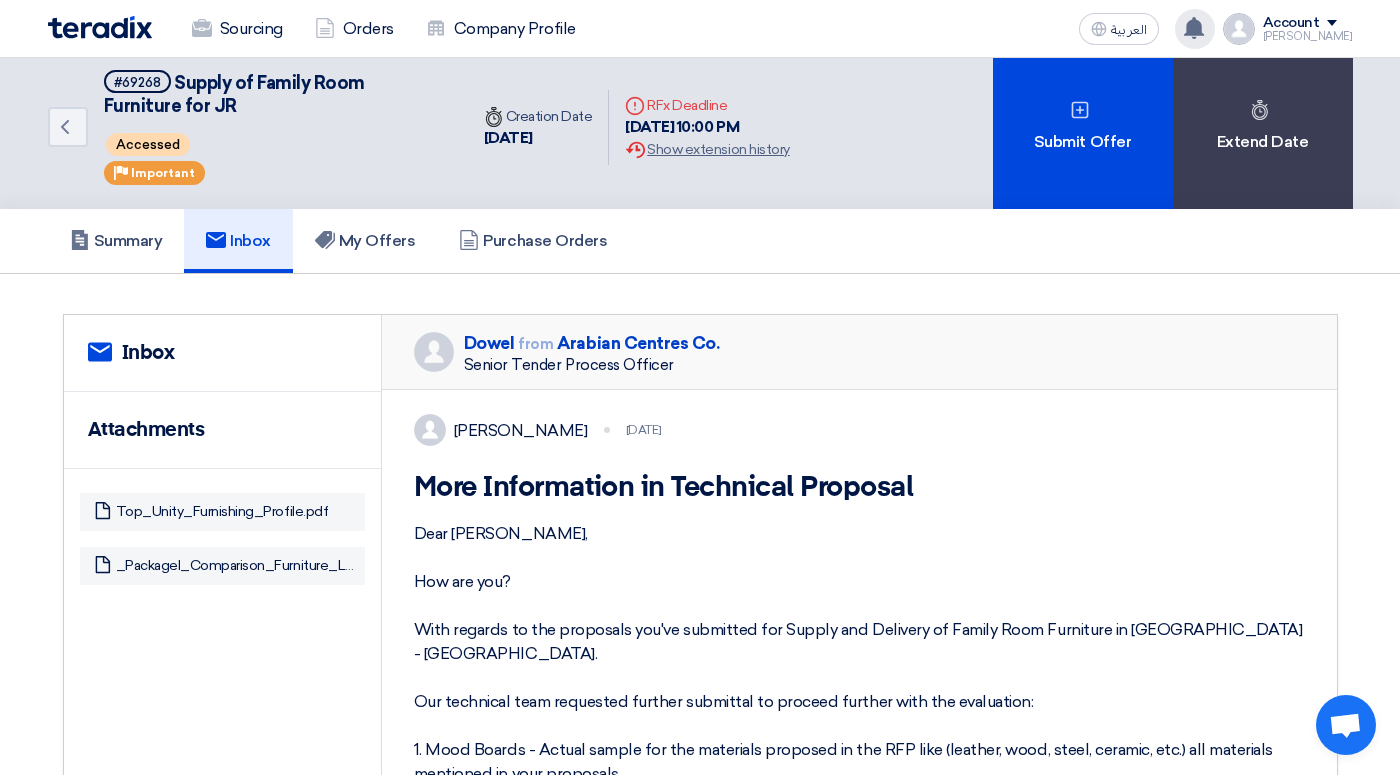 scroll, scrollTop: 0, scrollLeft: 0, axis: both 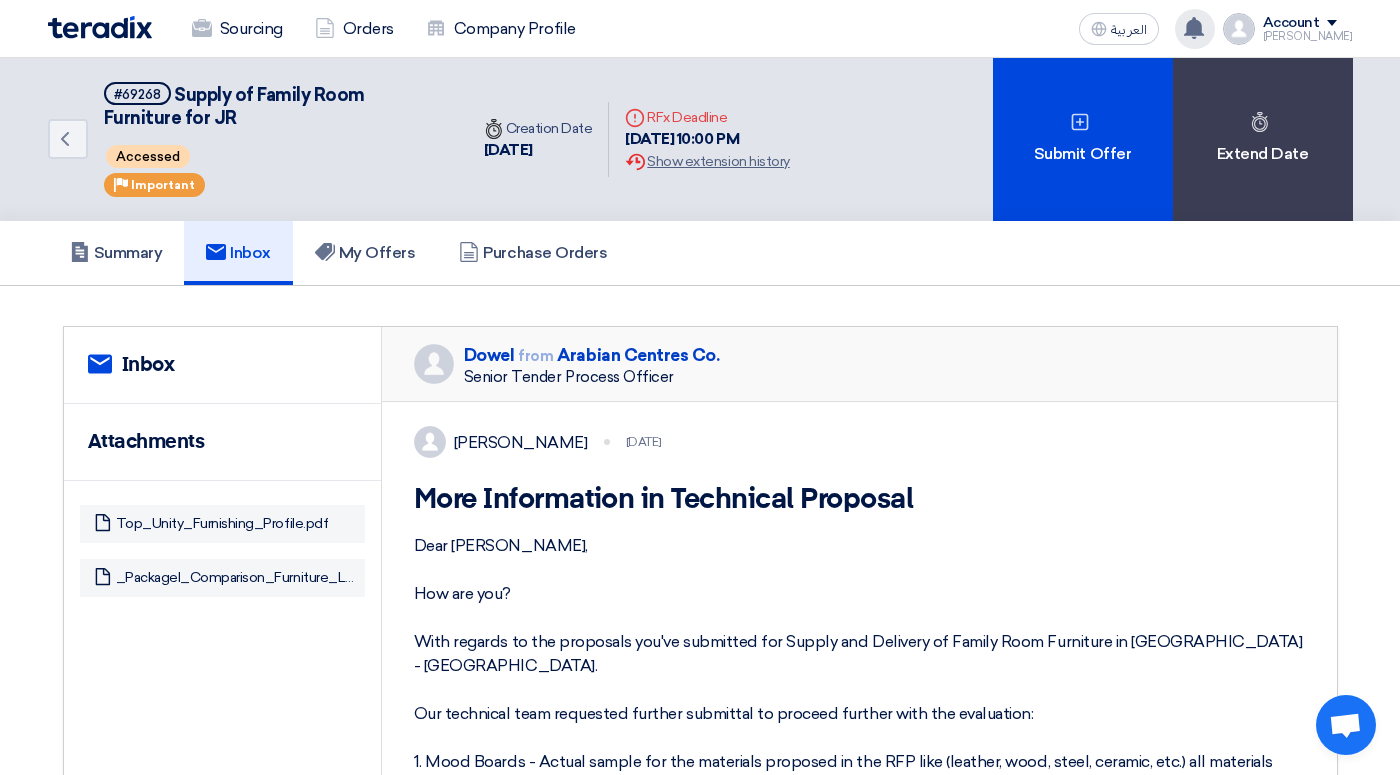 click 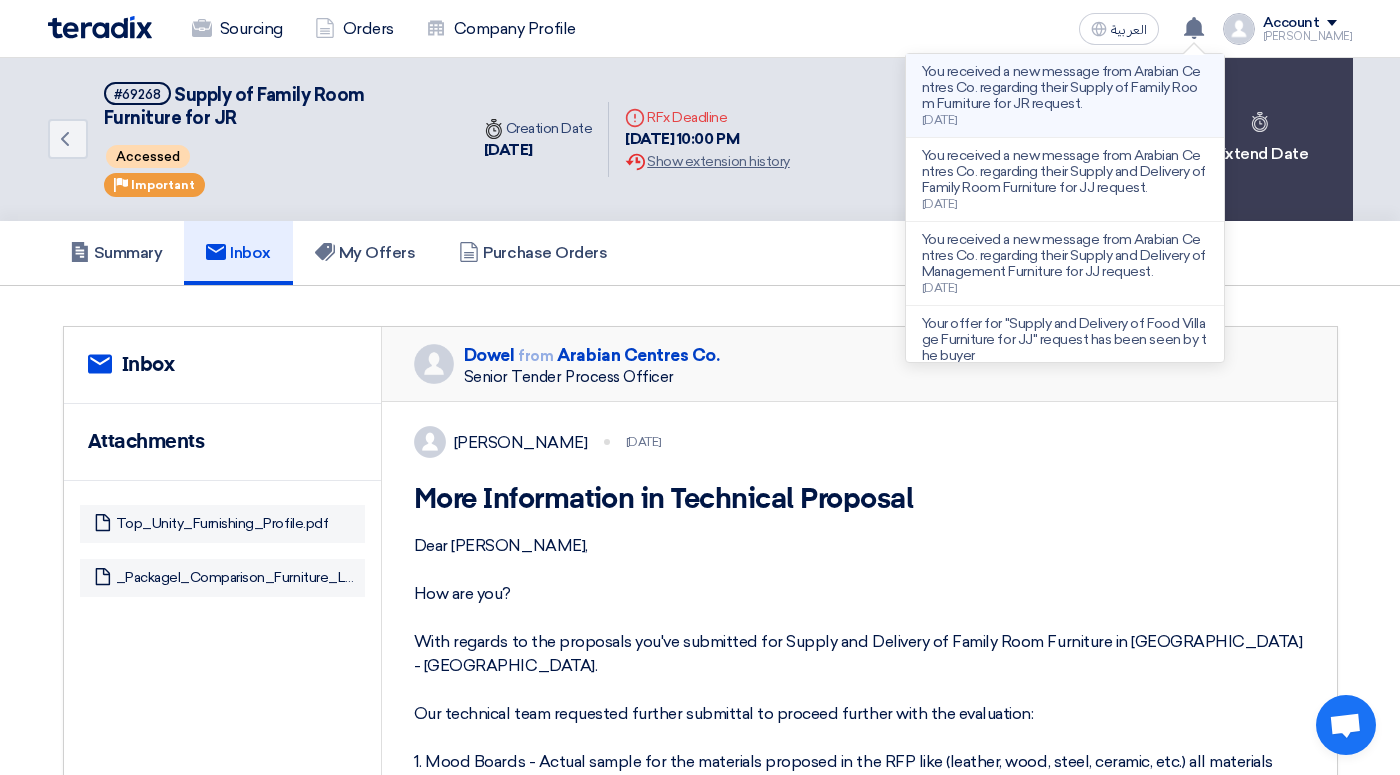click on "You received a new message from Arabian Centres Co. regarding their Supply of Family Room Furniture for JR request." 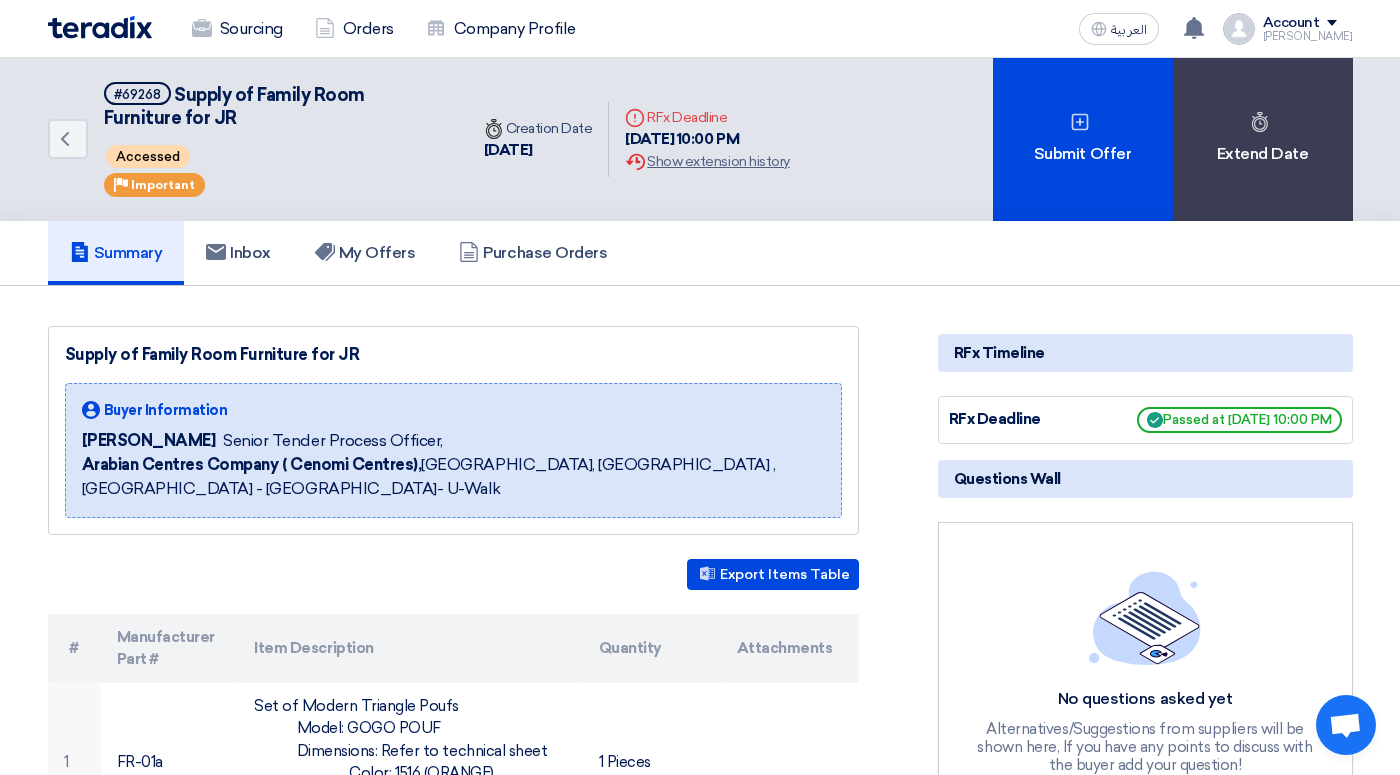 scroll, scrollTop: 0, scrollLeft: 0, axis: both 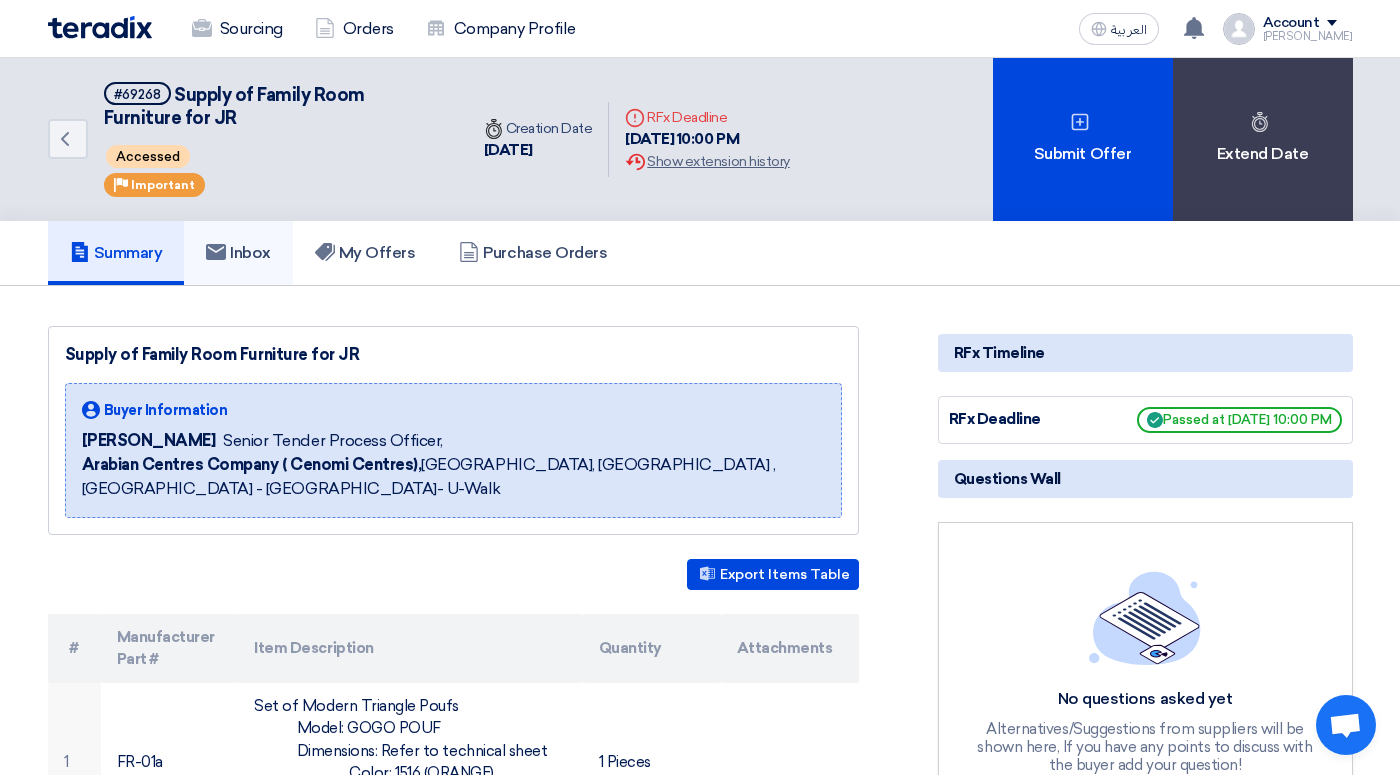 click on "Inbox" 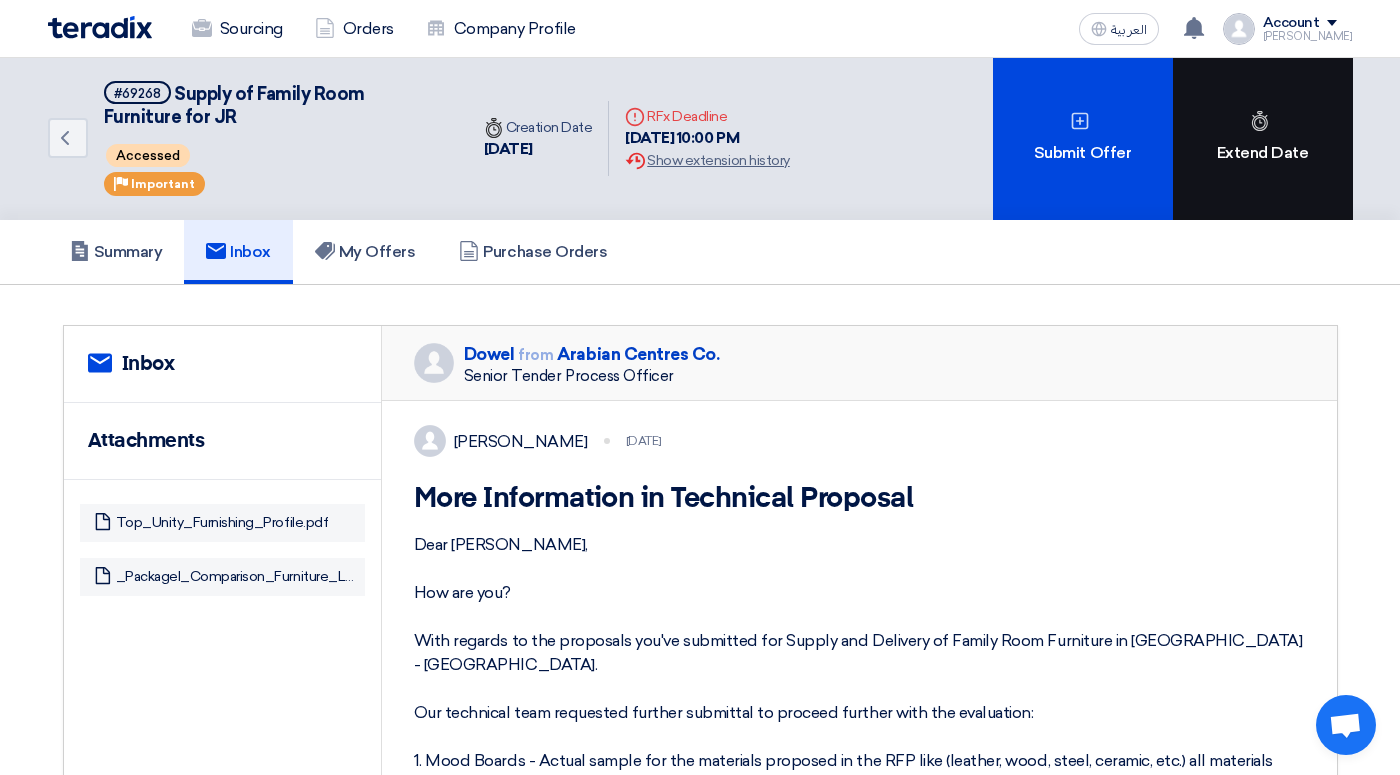 scroll, scrollTop: 0, scrollLeft: 0, axis: both 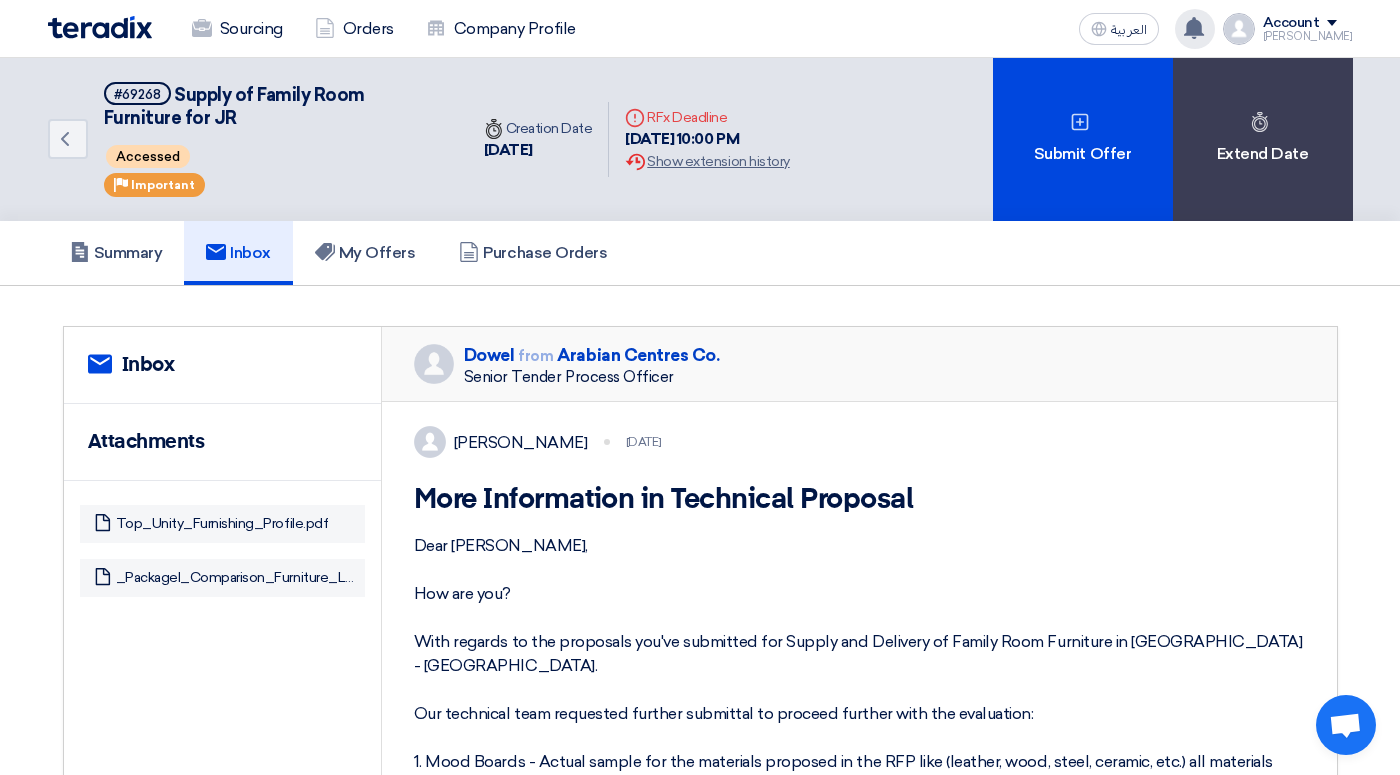 click 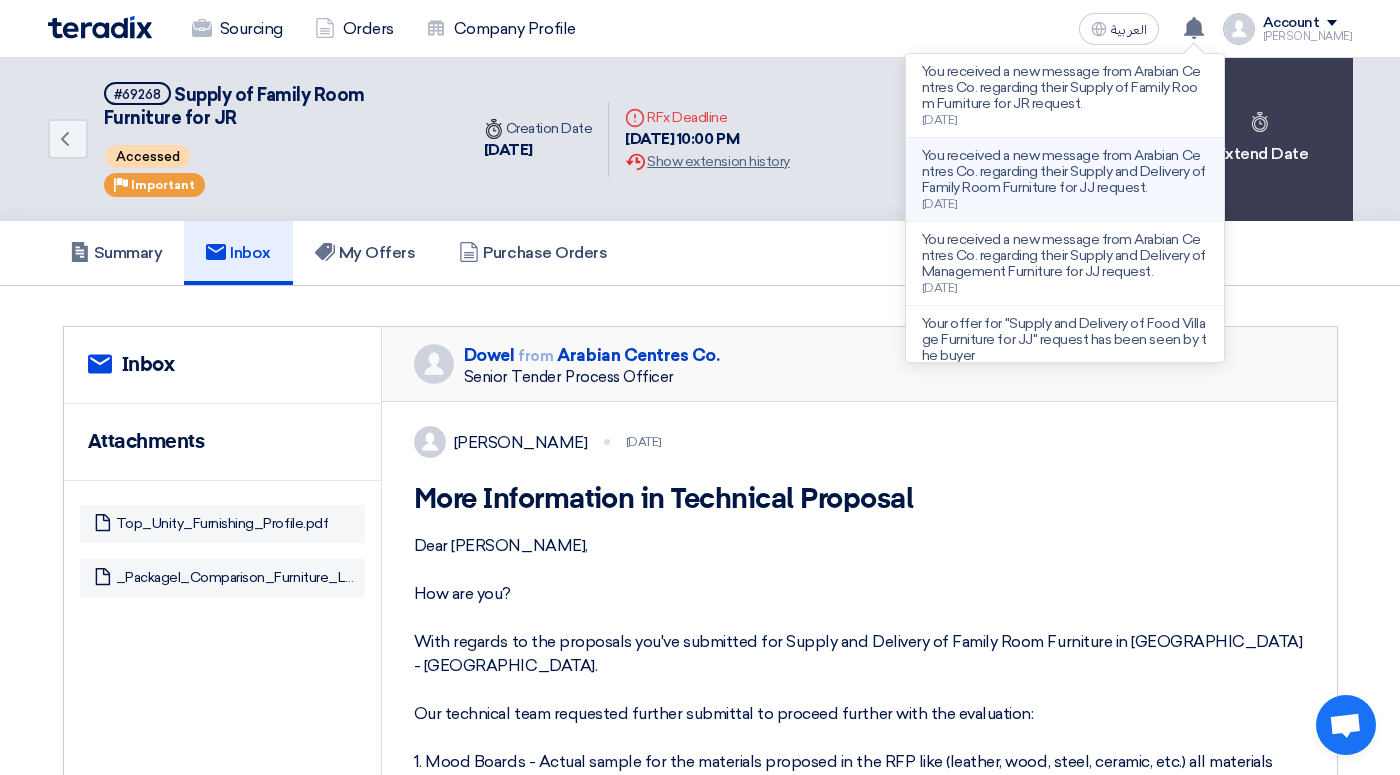 click on "You received a new message from Arabian Centres Co. regarding their Supply and Delivery of Family Room Furniture for JJ request." 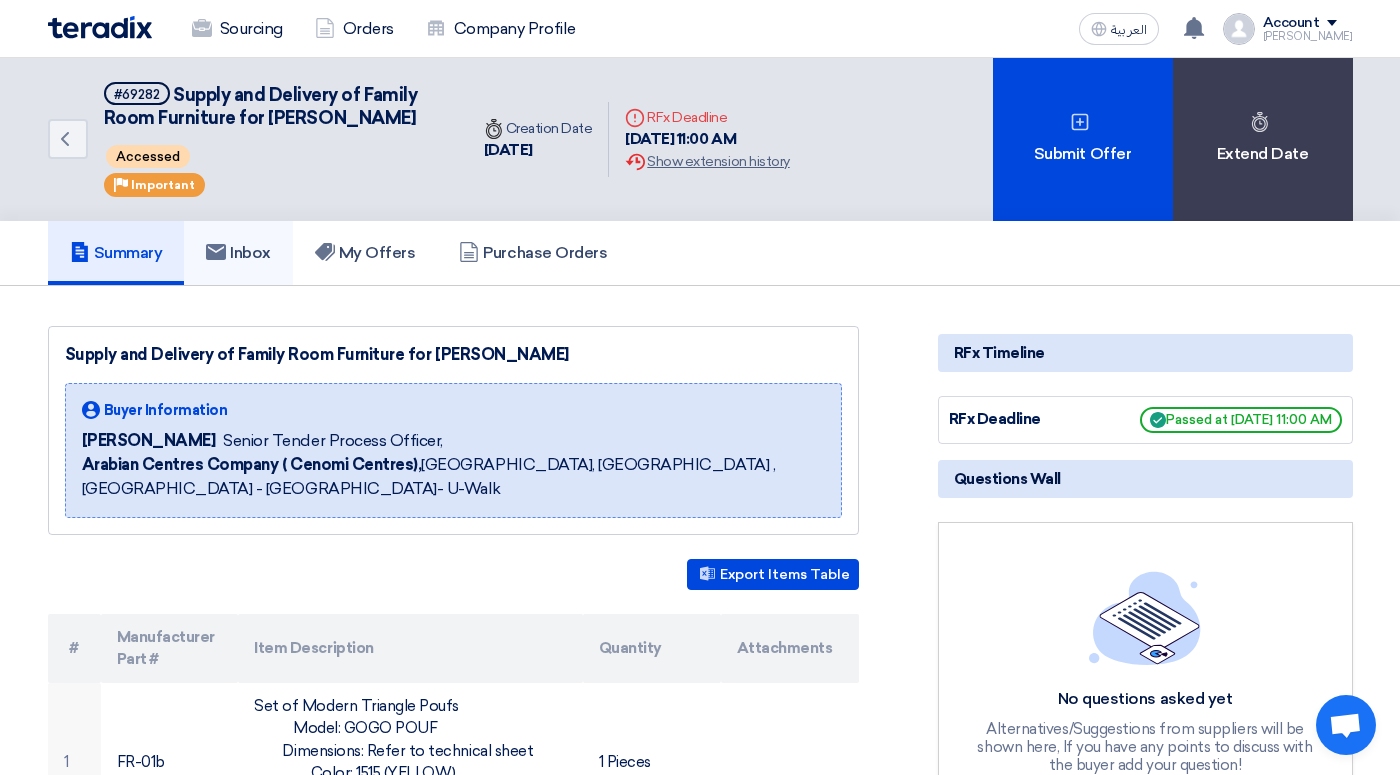 click on "Inbox" 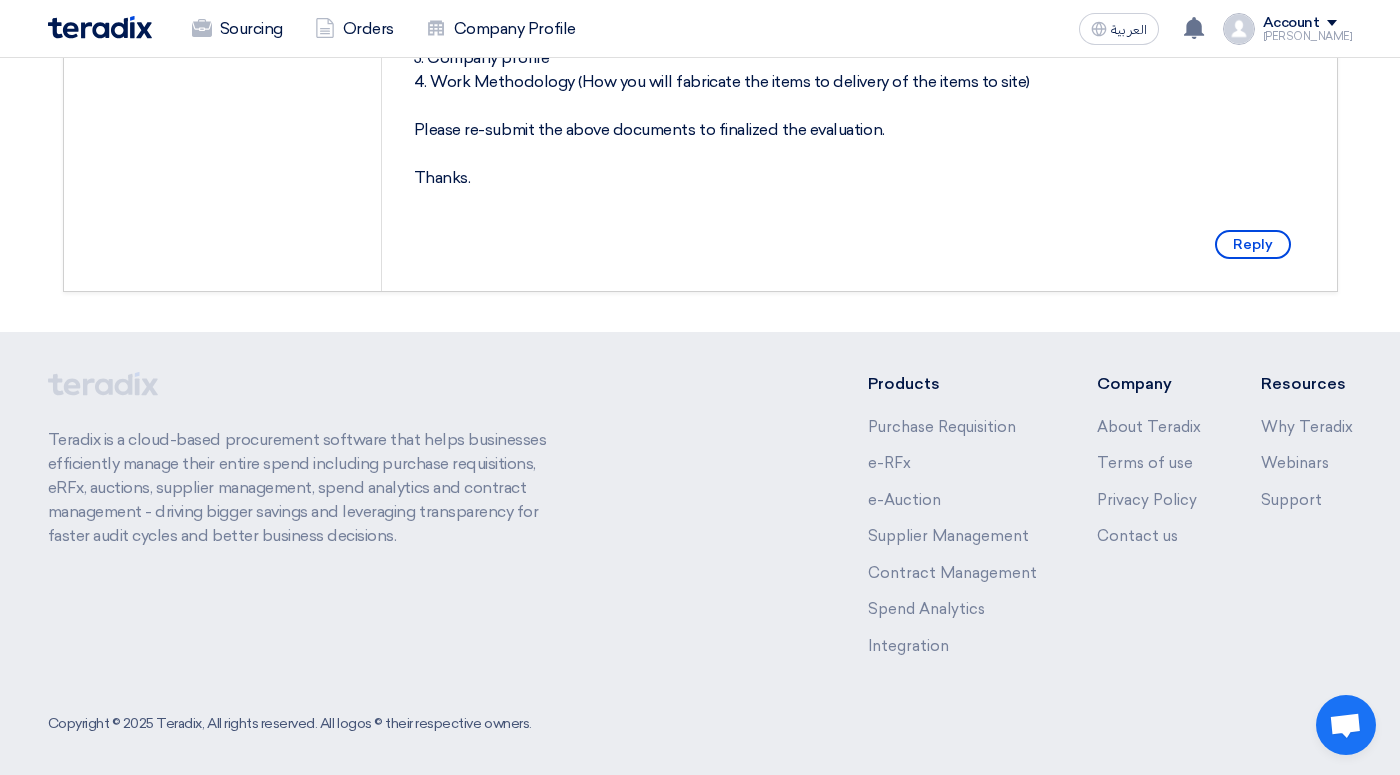 scroll, scrollTop: 898, scrollLeft: 0, axis: vertical 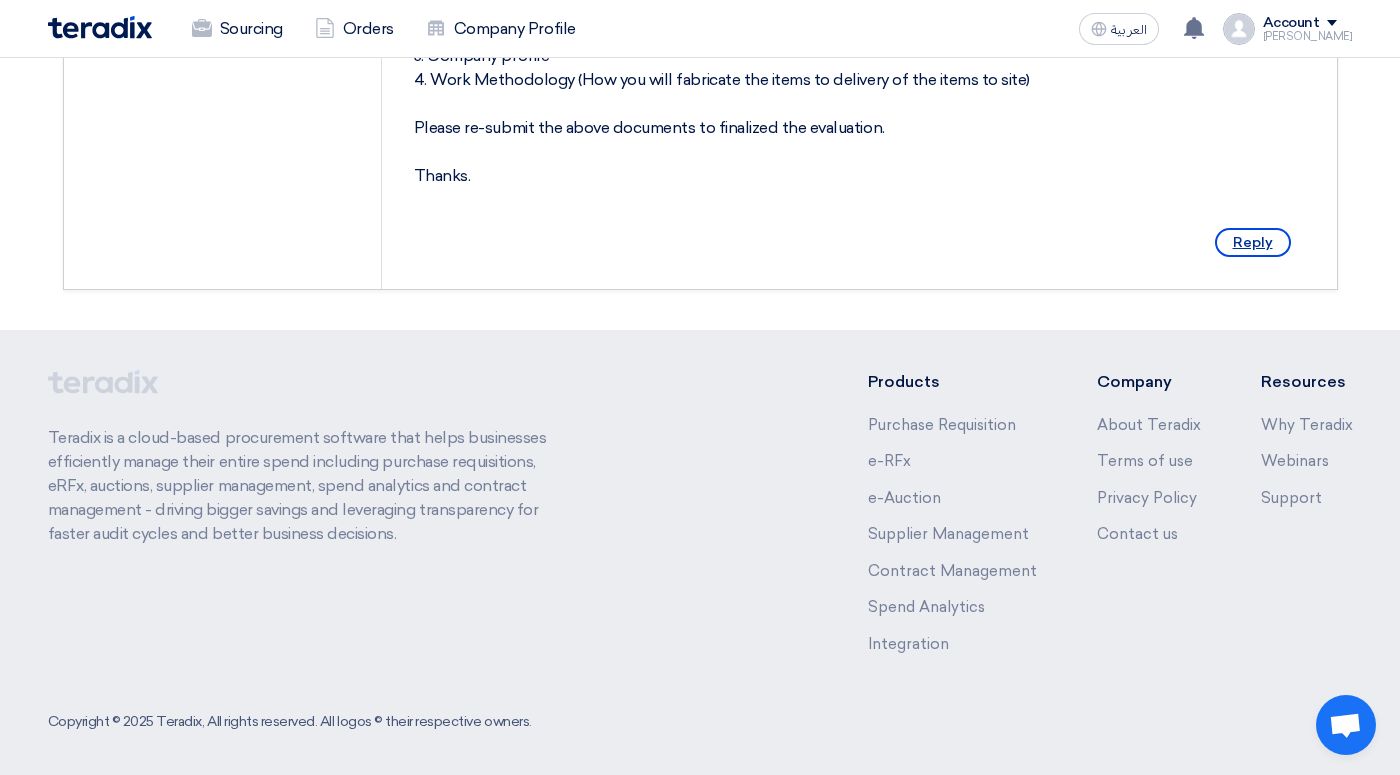 click on "Reply" at bounding box center [1253, 242] 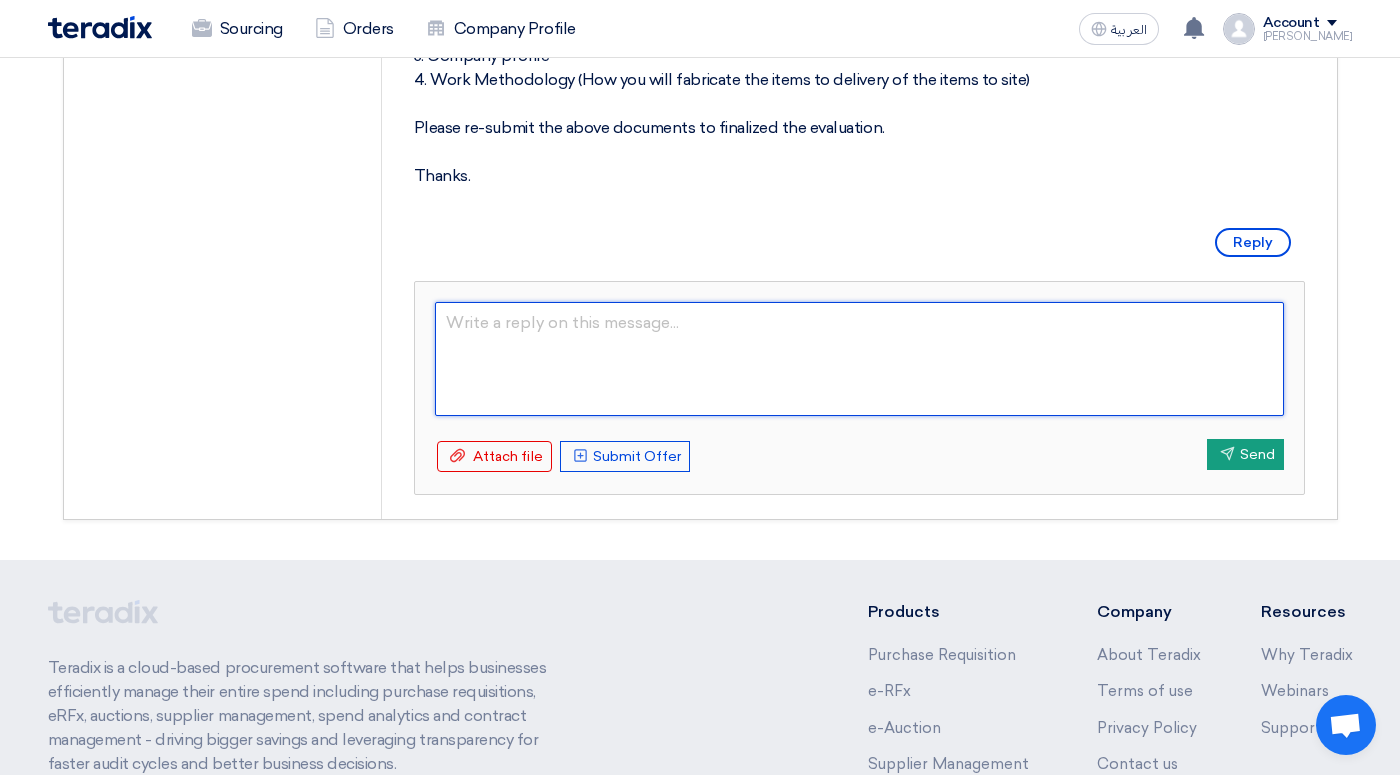 click at bounding box center [859, 359] 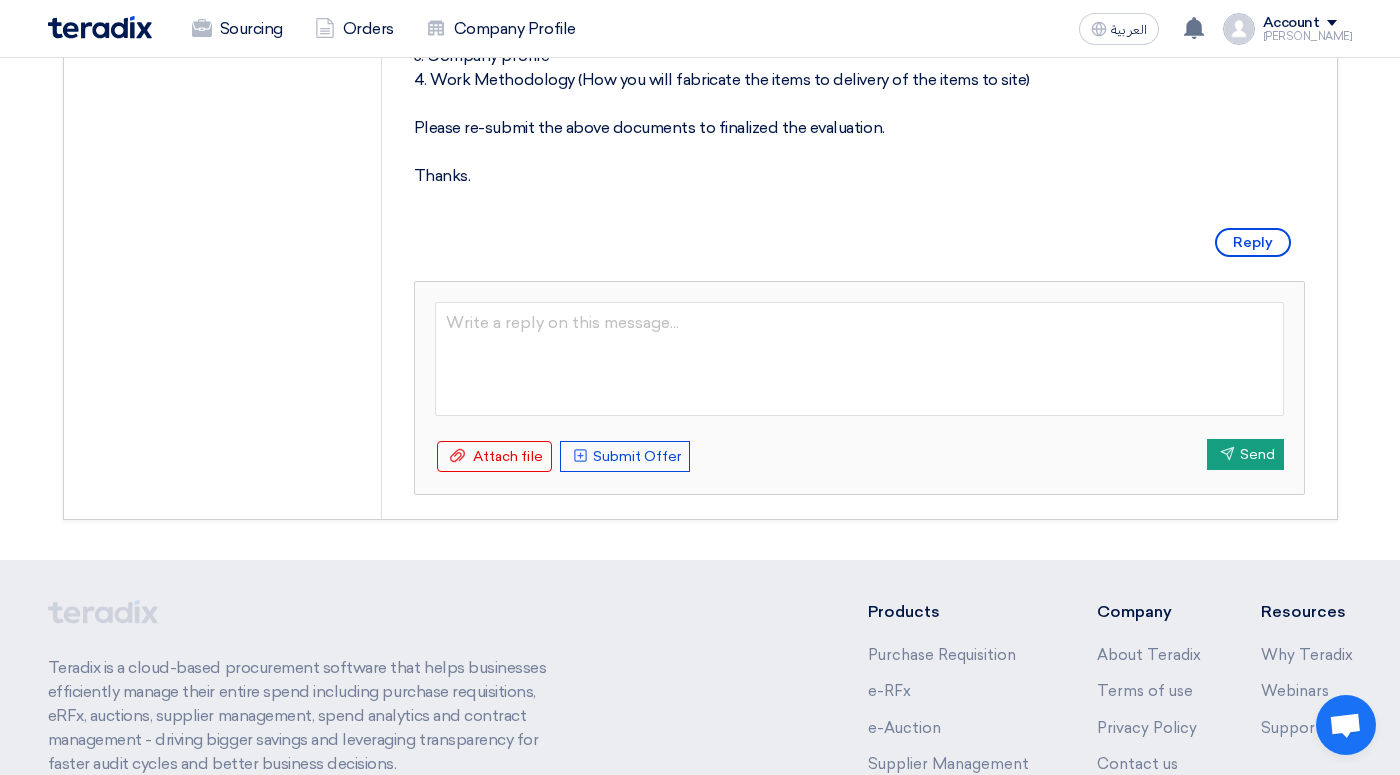 drag, startPoint x: 538, startPoint y: 322, endPoint x: 321, endPoint y: 401, distance: 230.93289 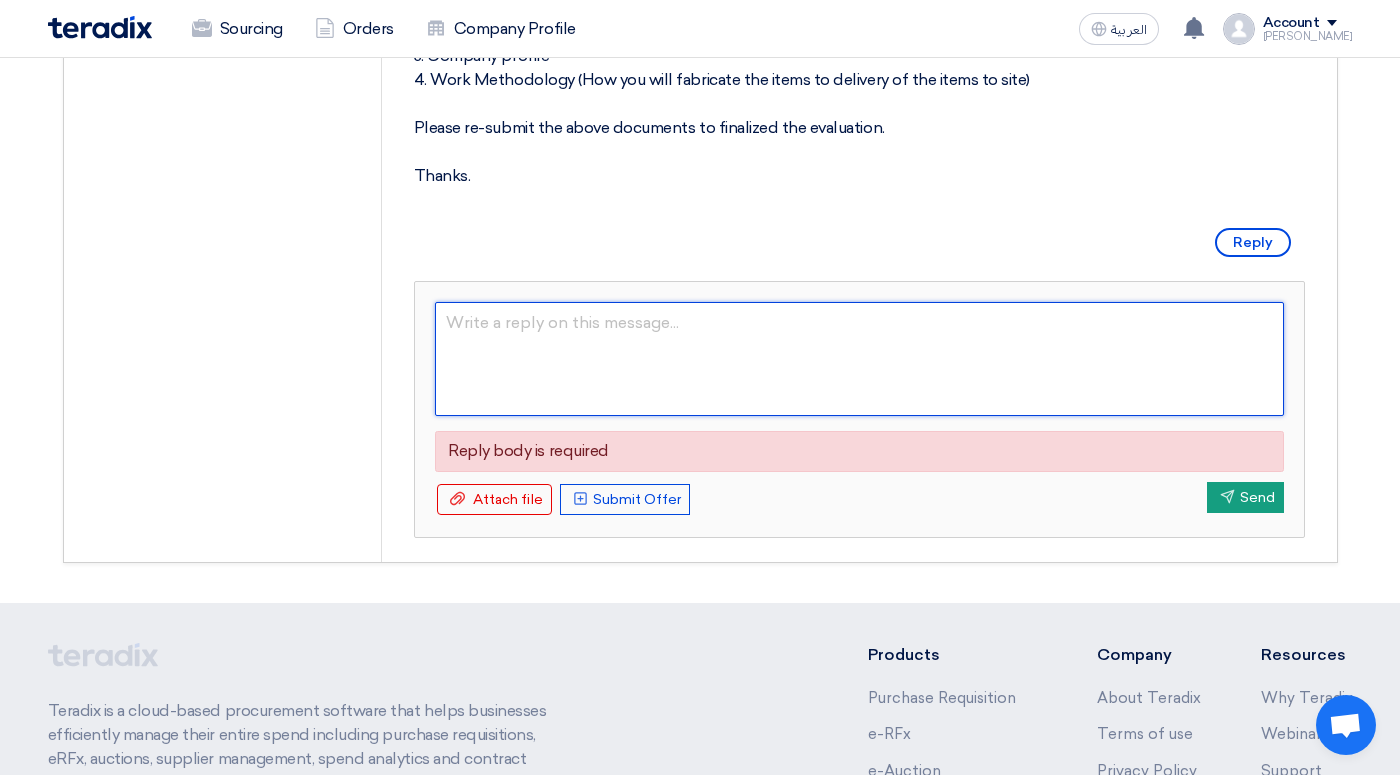 click at bounding box center (859, 359) 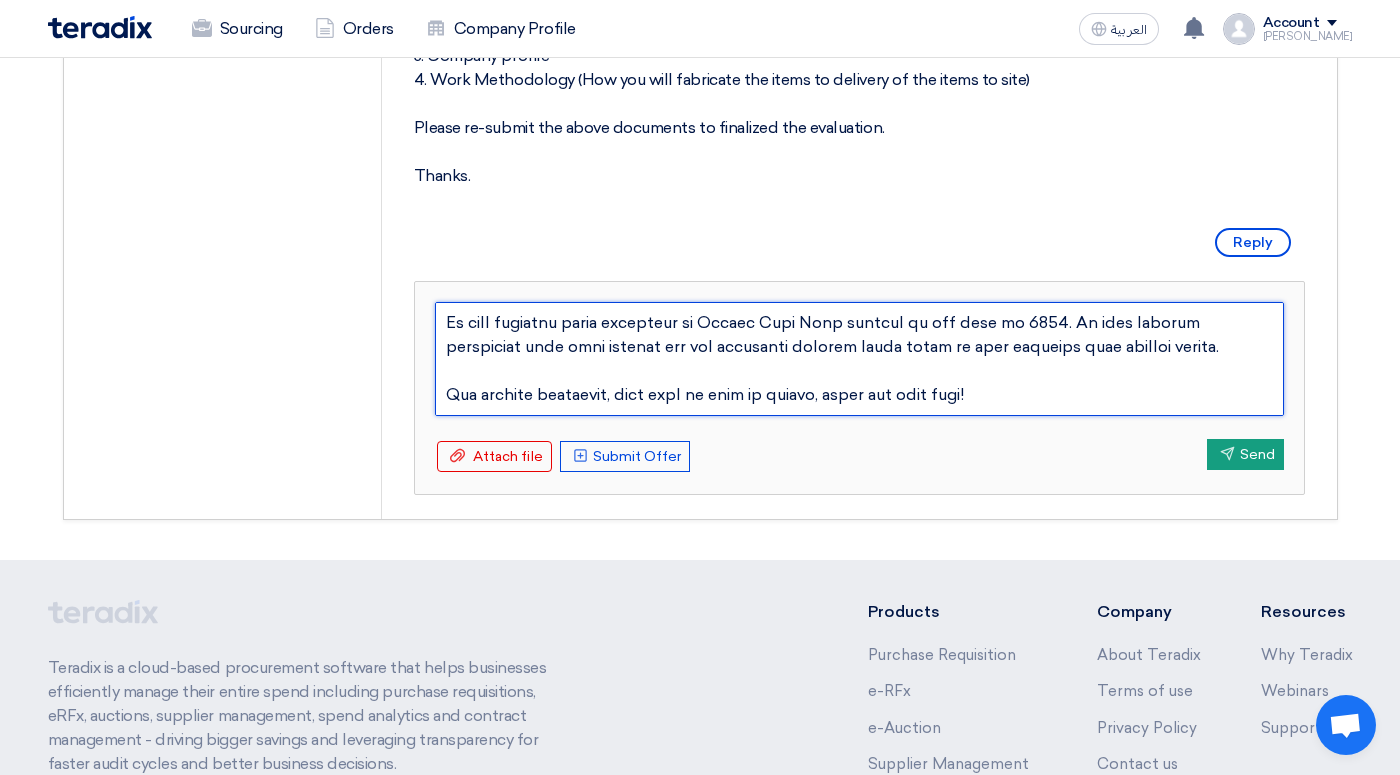 scroll, scrollTop: 479, scrollLeft: 0, axis: vertical 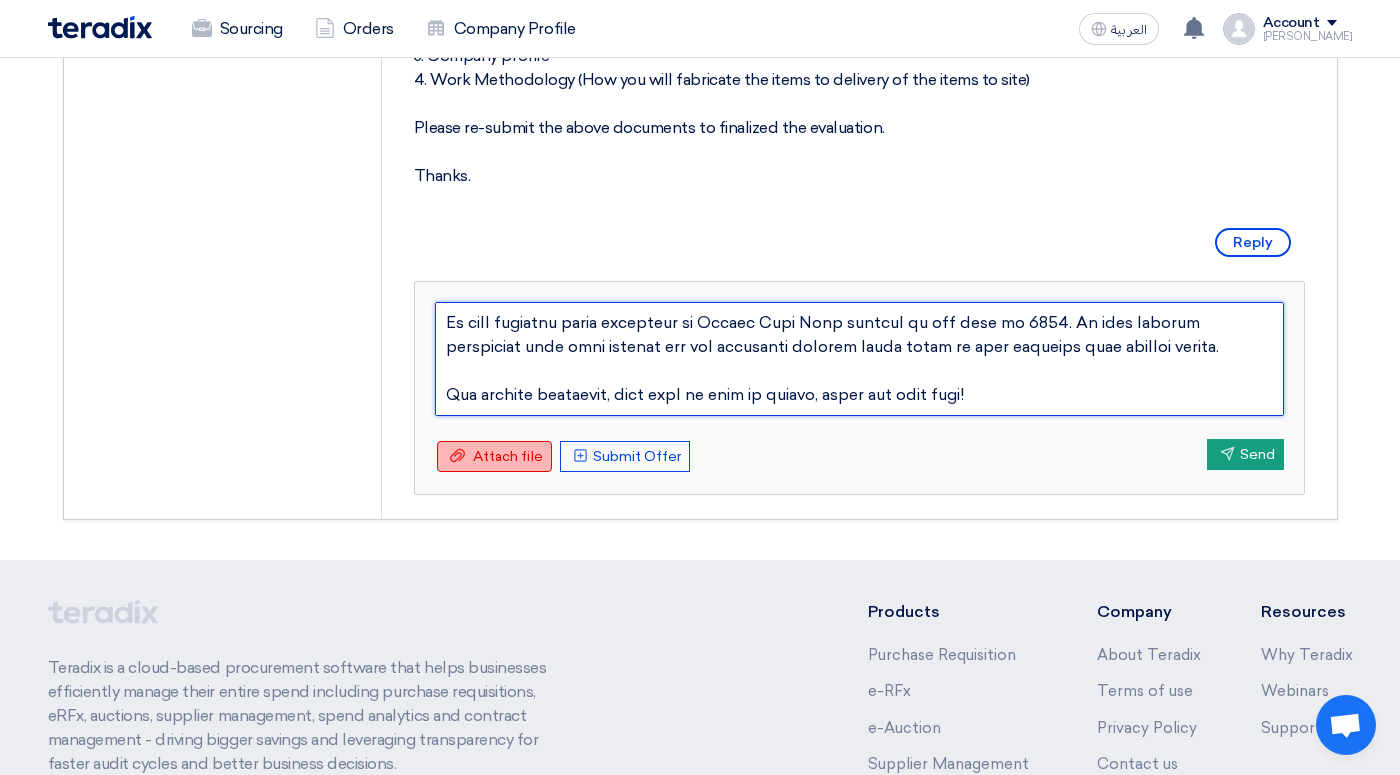 type on "Dear Dowel,
Good morning, how are you?
Kindly check the attached comparison furniture list of Jawharat Shopping Mall, we have compared the specified materials with our quoted materials, we have already clearly remarked inside the comparison list.
1. Most of items we will customize as per your furniture design, the overall dimensions will be the same. NR-05 meeting room chair, we will propose similar design as alternative if we can't find the same one in the market, all other items will be customized. We will make shop drawings for all the furniture and submit for your ID designer to approve once the project order confirmed and deposit paid.
2. The fabrics and micro-fiber leathers, we will propose alternative high-quality fabrics and leathers to match your control sample, we will provide physical samples for your ID designer to approve once the project order confirmed and deposit paid.
3. Other hard finishes, such as #304 stainless steel color panels, wooden color panels, laminate samples, will be sub..." 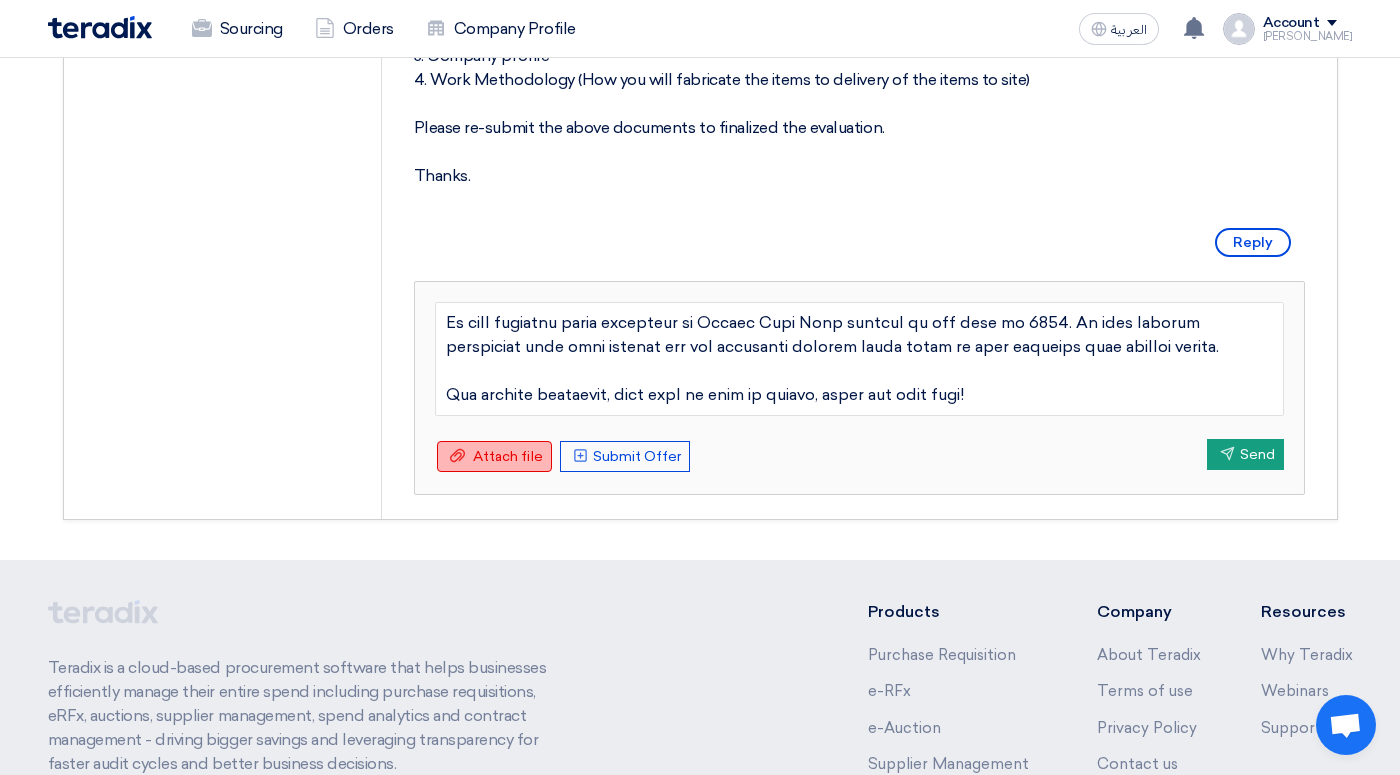 click on "Attach file" at bounding box center (508, 456) 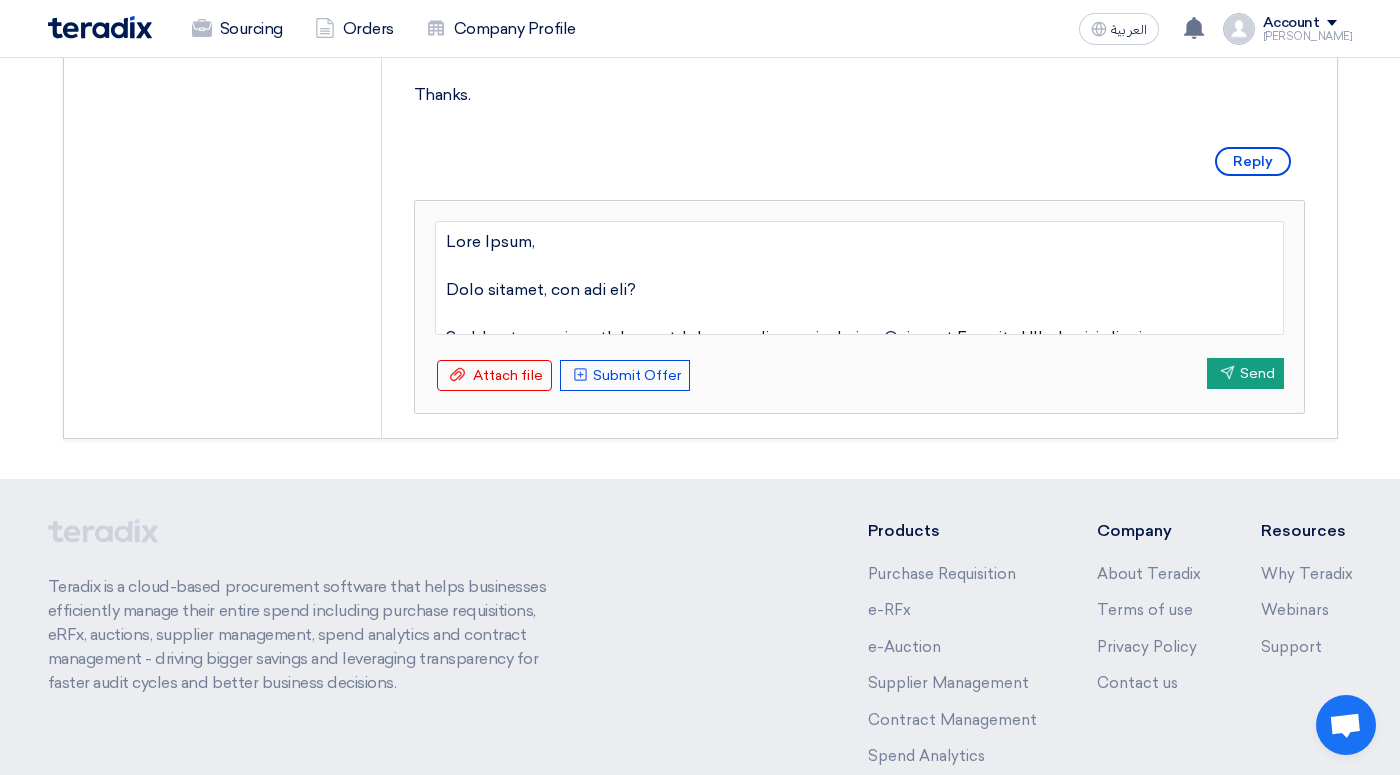 scroll, scrollTop: 1014, scrollLeft: 0, axis: vertical 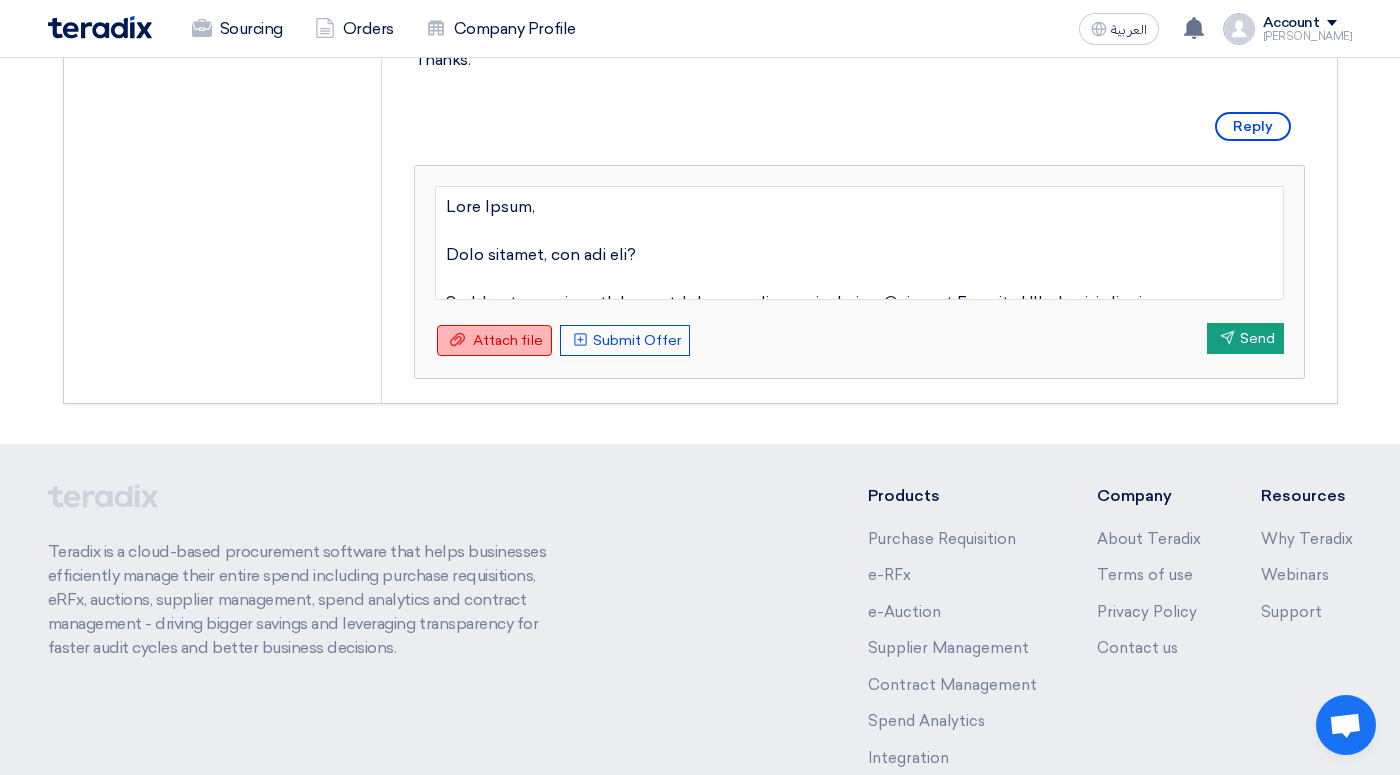 click on "Attach file" at bounding box center (508, 340) 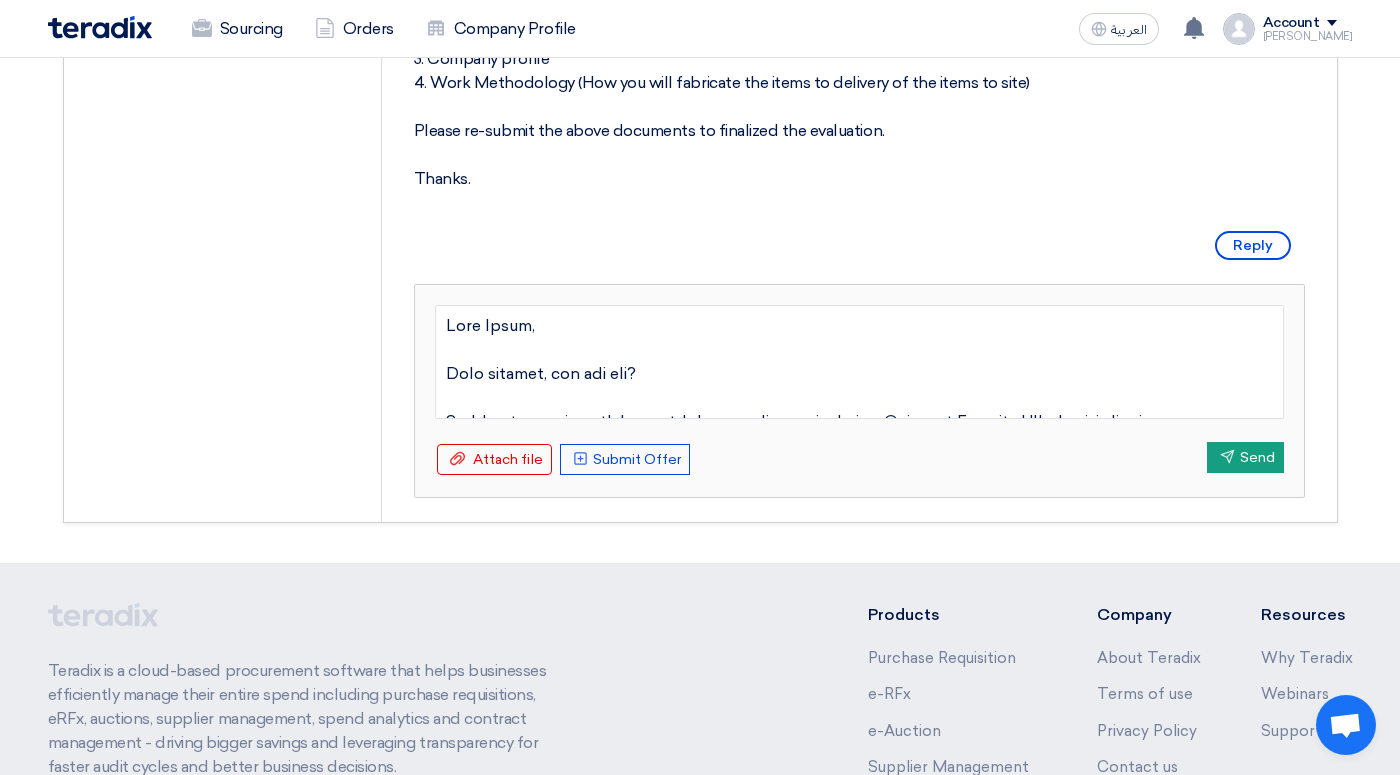 scroll, scrollTop: 894, scrollLeft: 0, axis: vertical 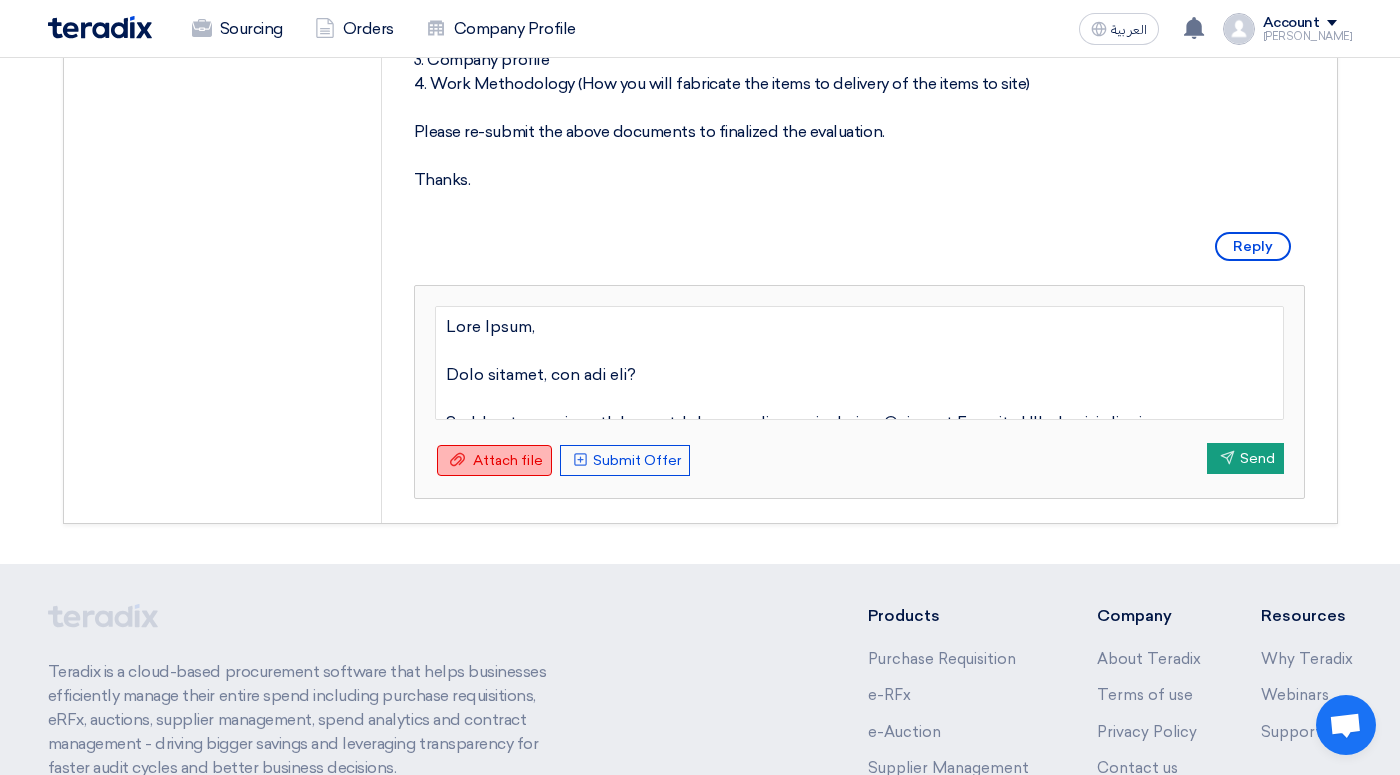 click on "Attach file
Attach file" at bounding box center (494, 460) 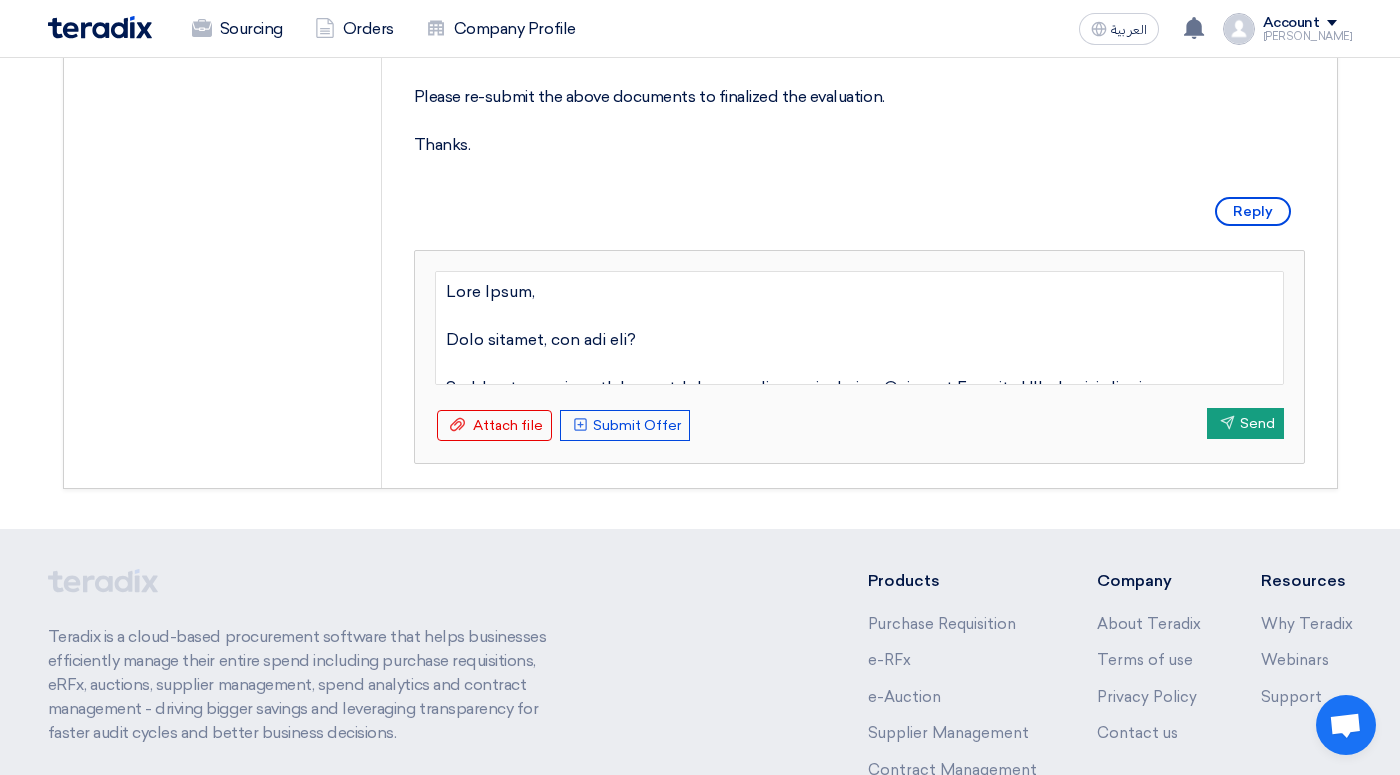 scroll, scrollTop: 929, scrollLeft: 0, axis: vertical 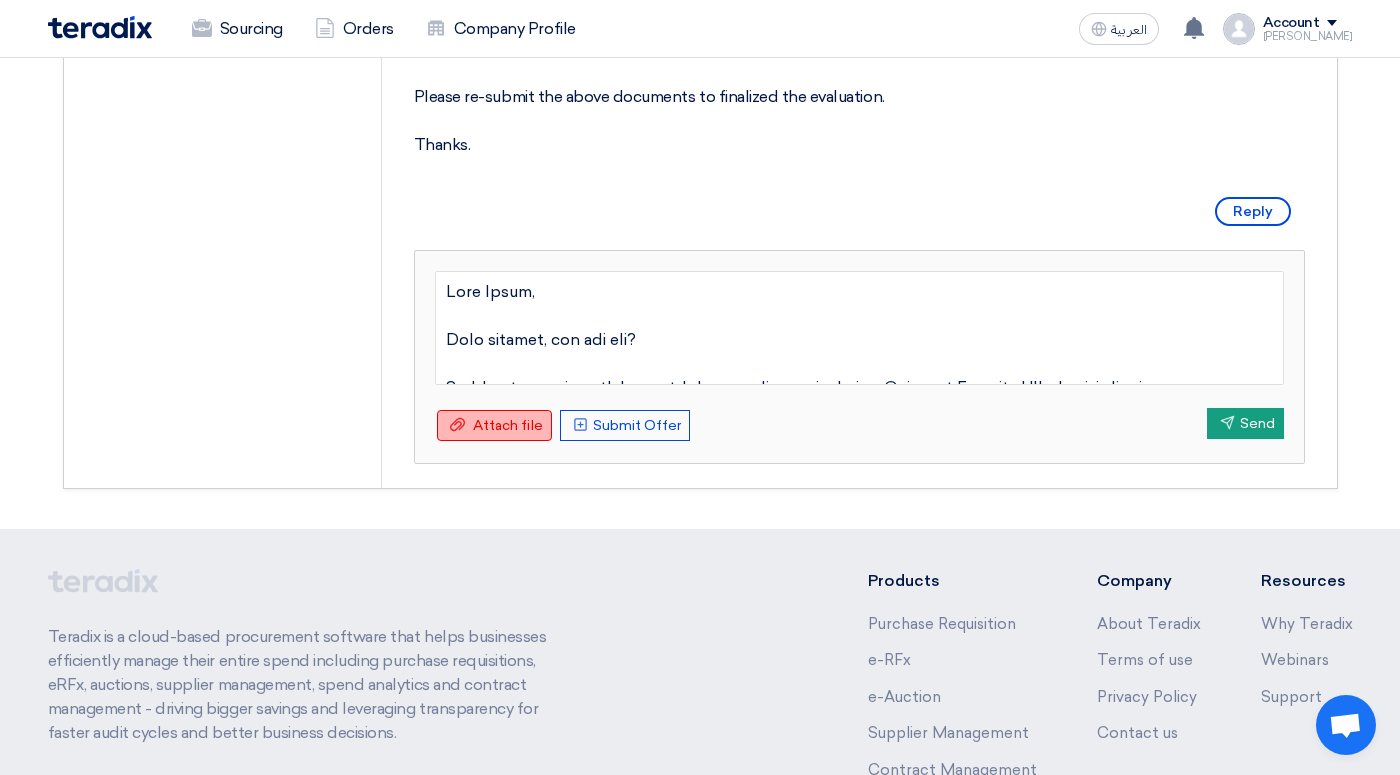 click on "Attach file" at bounding box center [508, 425] 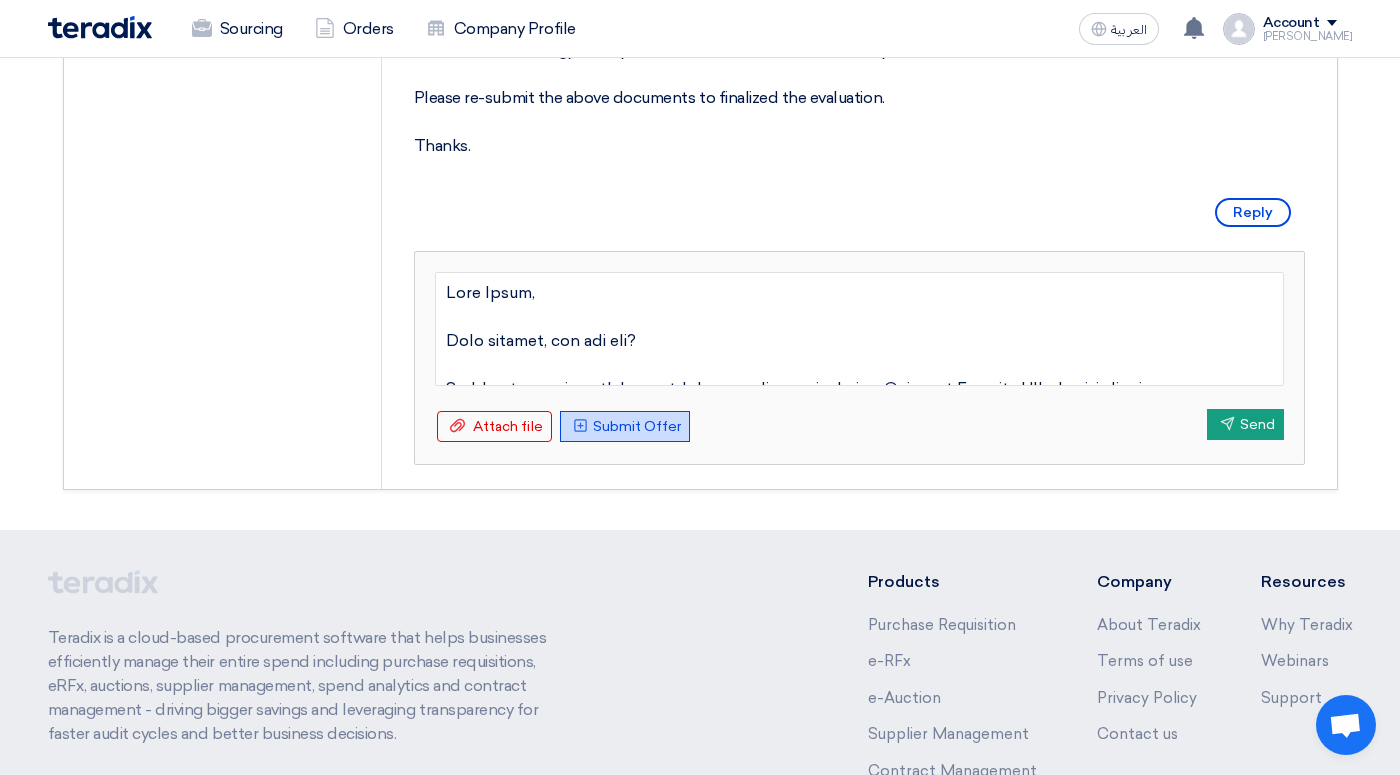 scroll, scrollTop: 929, scrollLeft: 0, axis: vertical 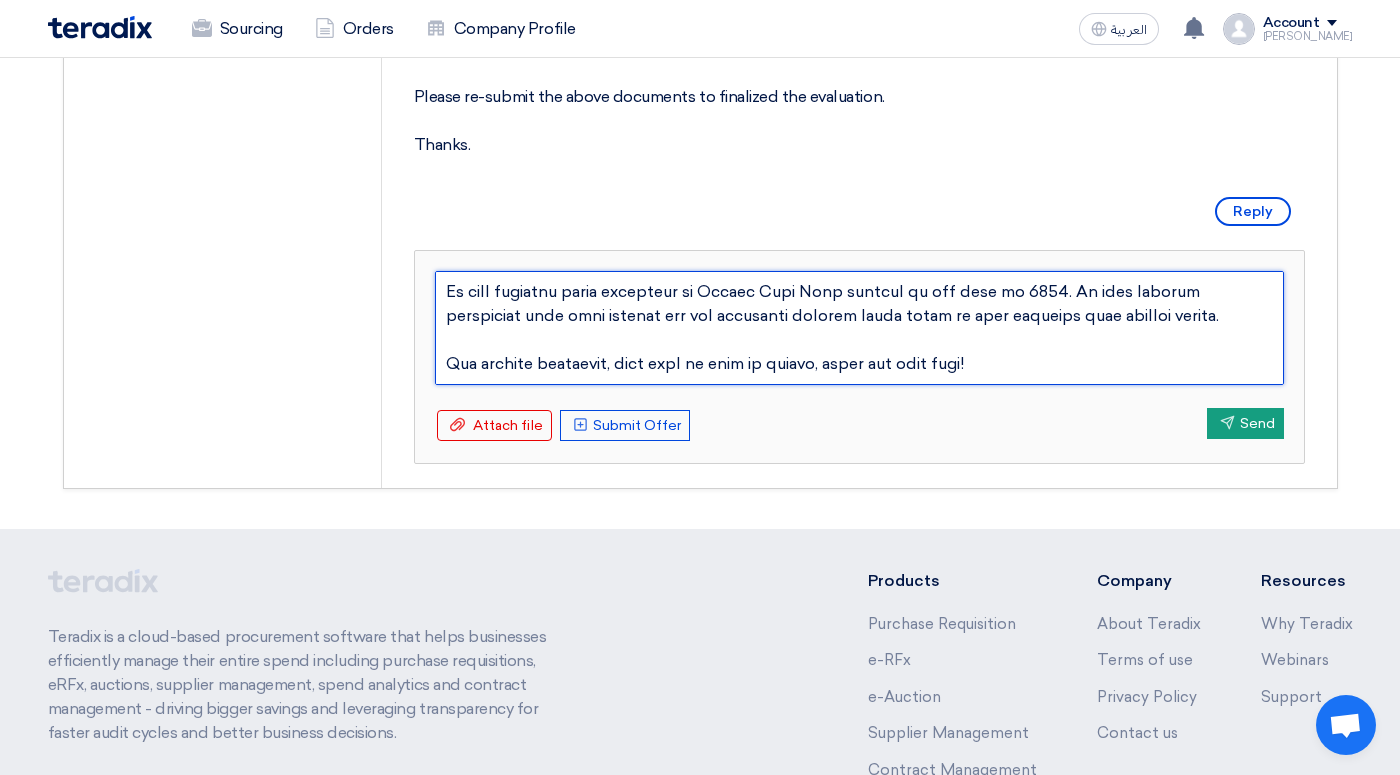 drag, startPoint x: 445, startPoint y: 298, endPoint x: 1199, endPoint y: 400, distance: 760.8679 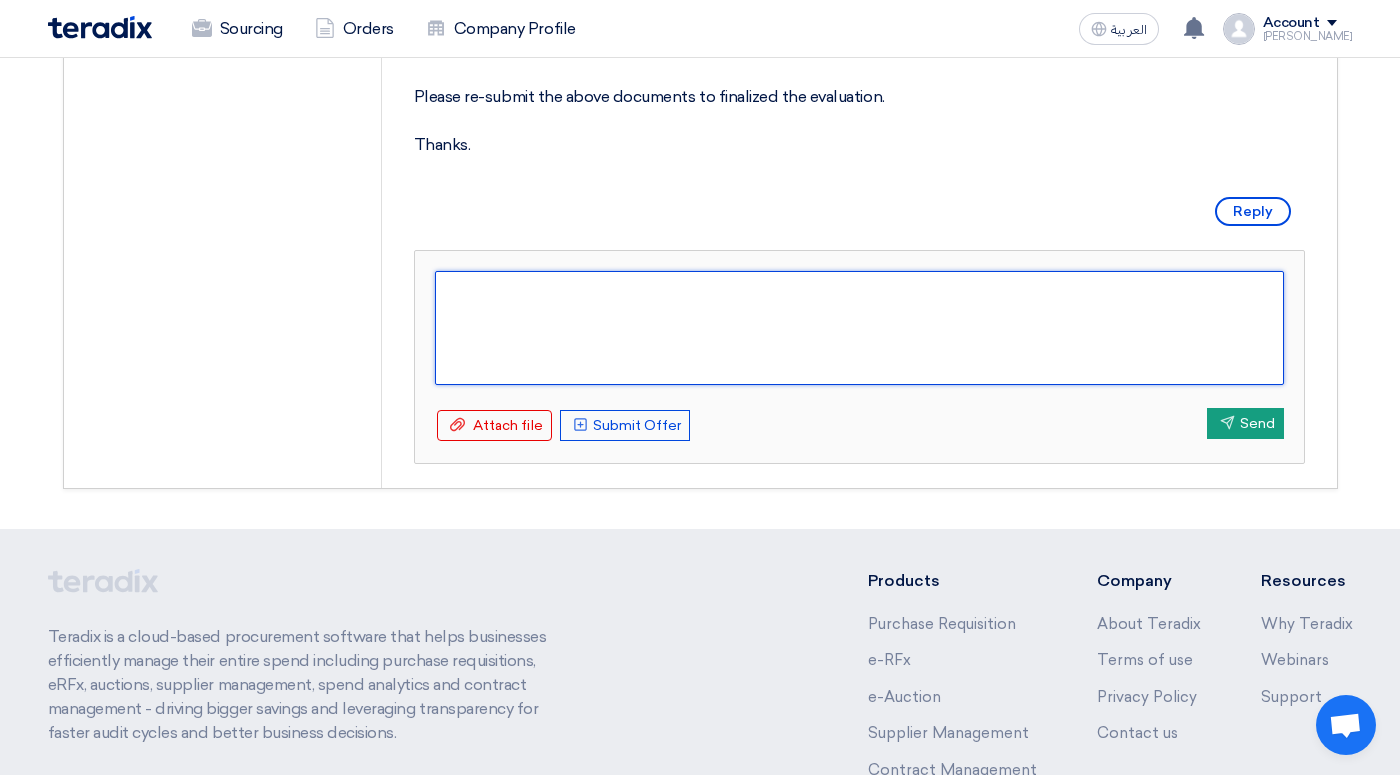 scroll, scrollTop: 0, scrollLeft: 0, axis: both 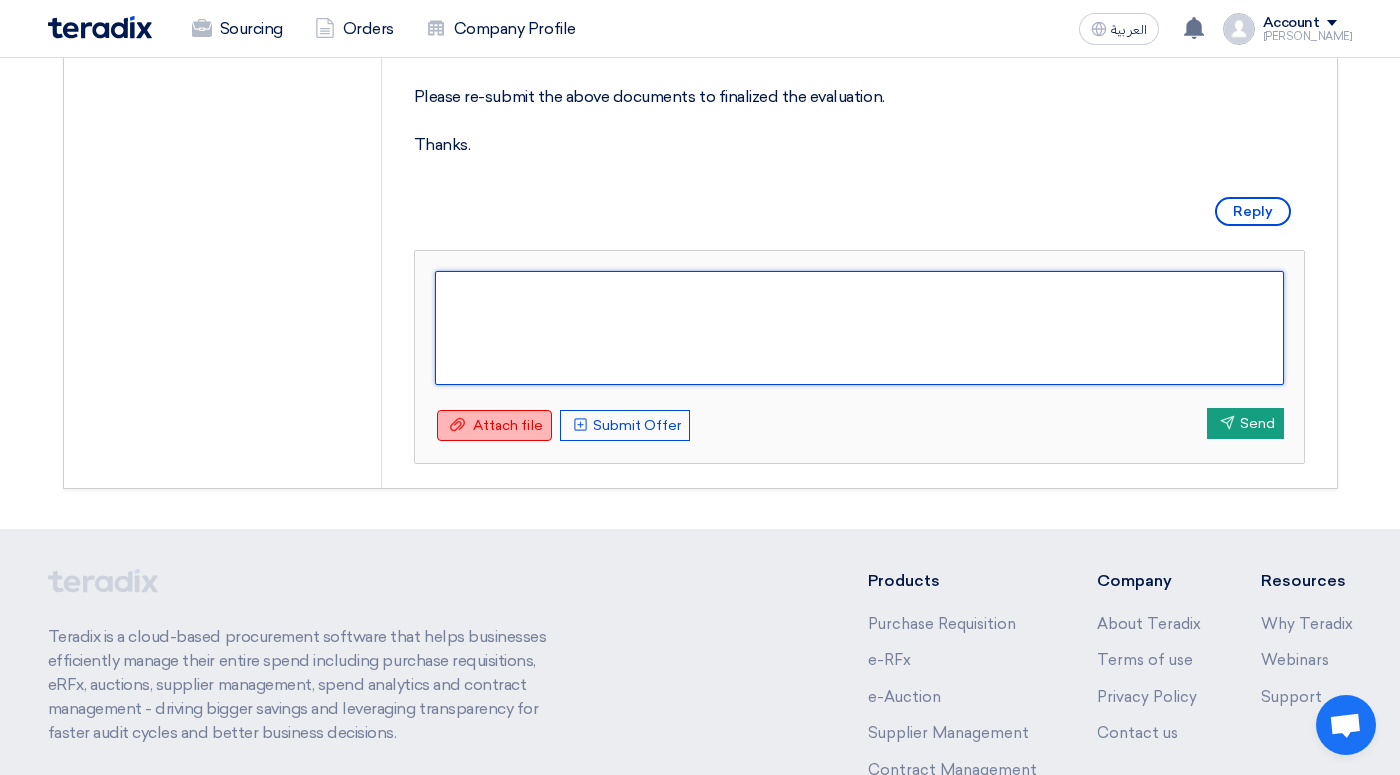 type 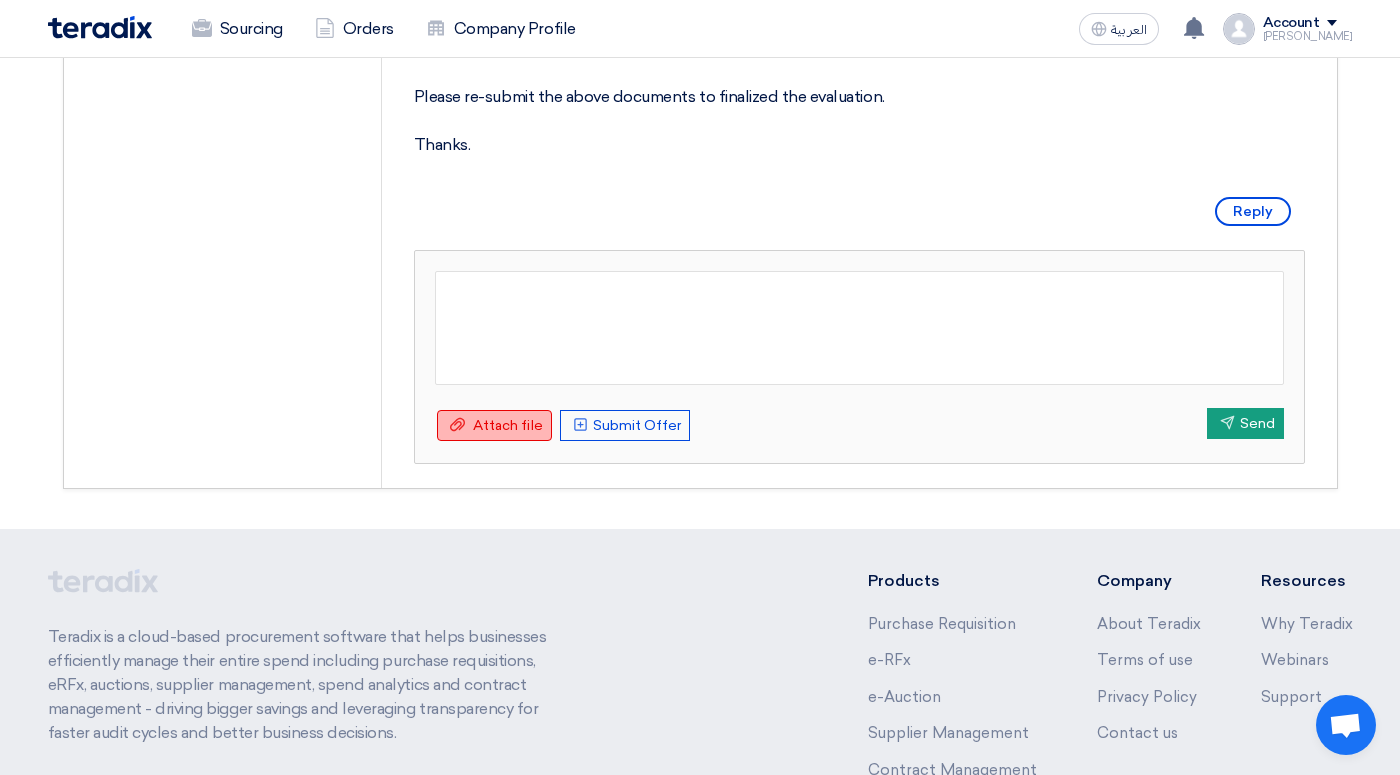 click on "Attach file" at bounding box center [508, 425] 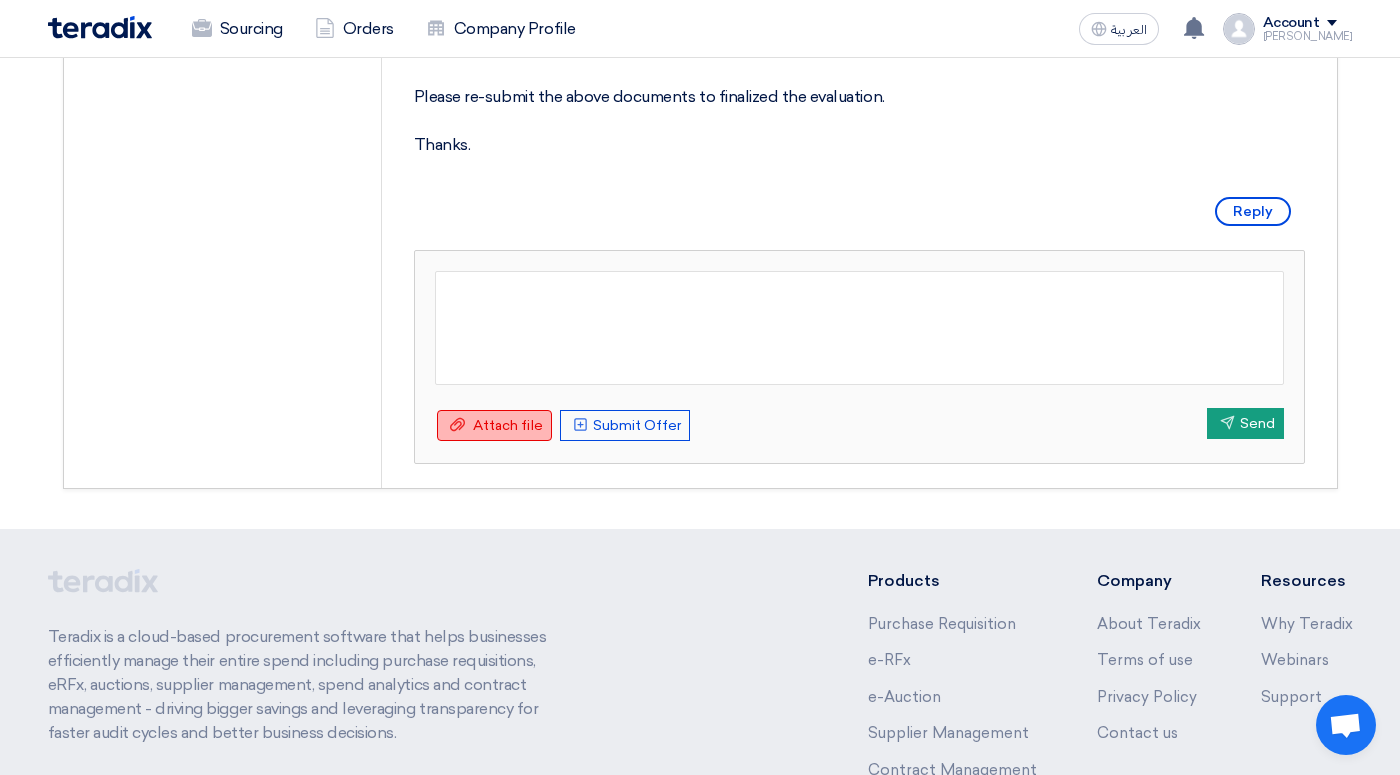click on "Attach file" at bounding box center (508, 425) 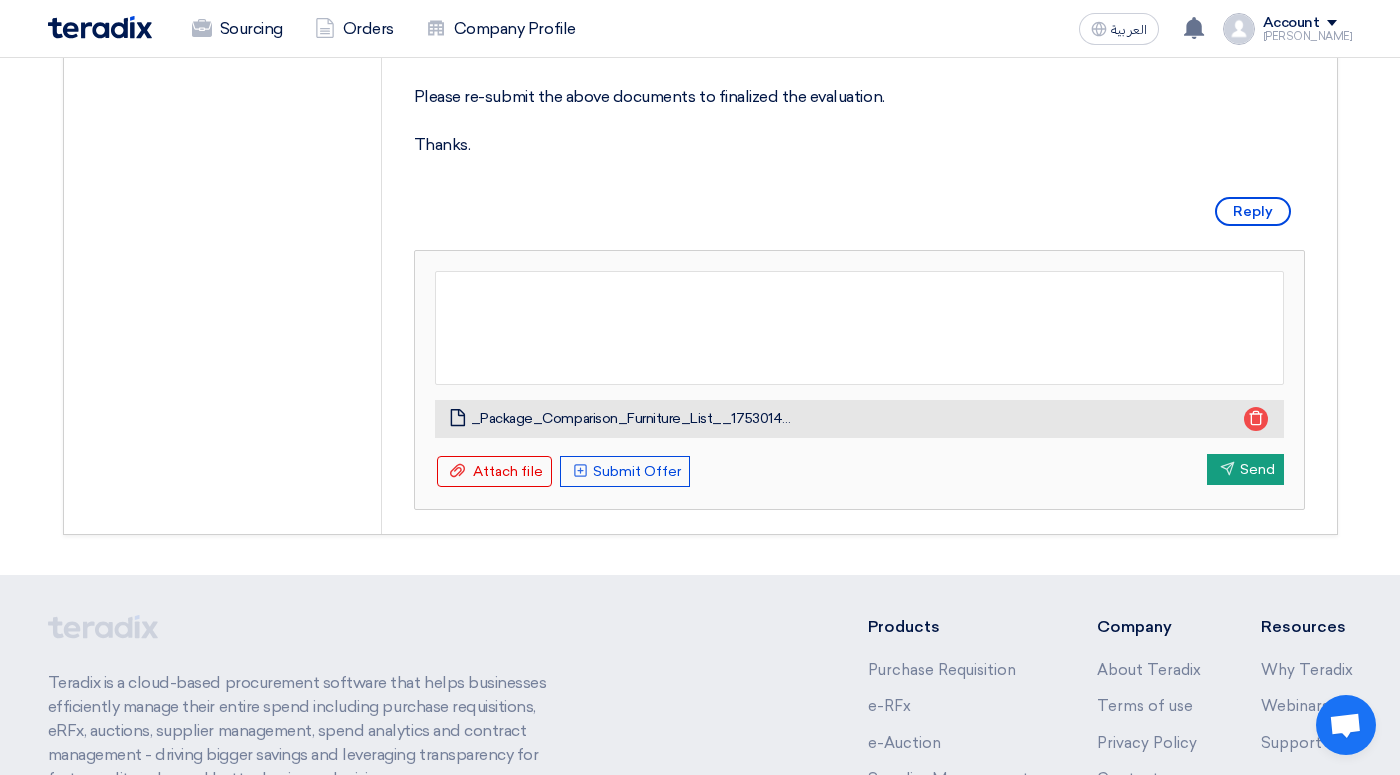 click on "Attach file" at bounding box center [508, 471] 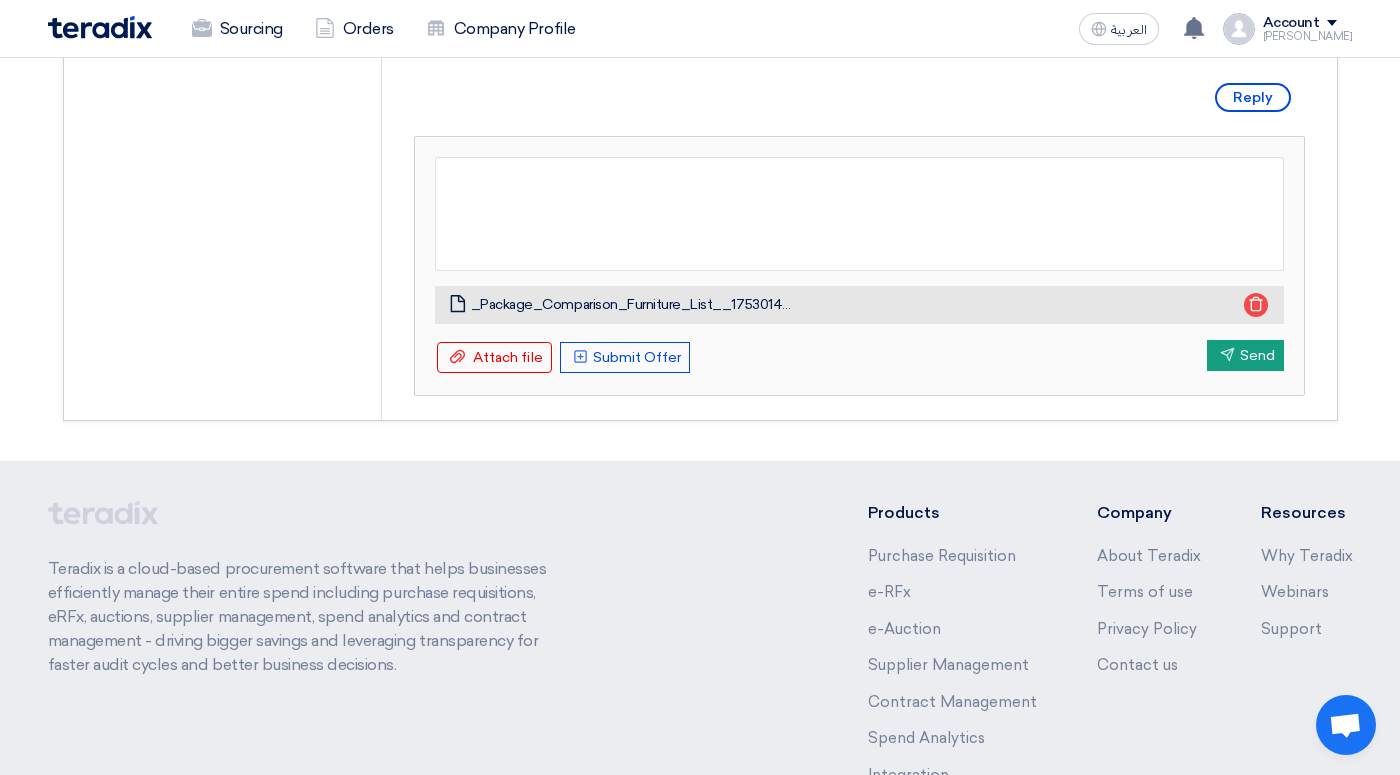 scroll, scrollTop: 1046, scrollLeft: 0, axis: vertical 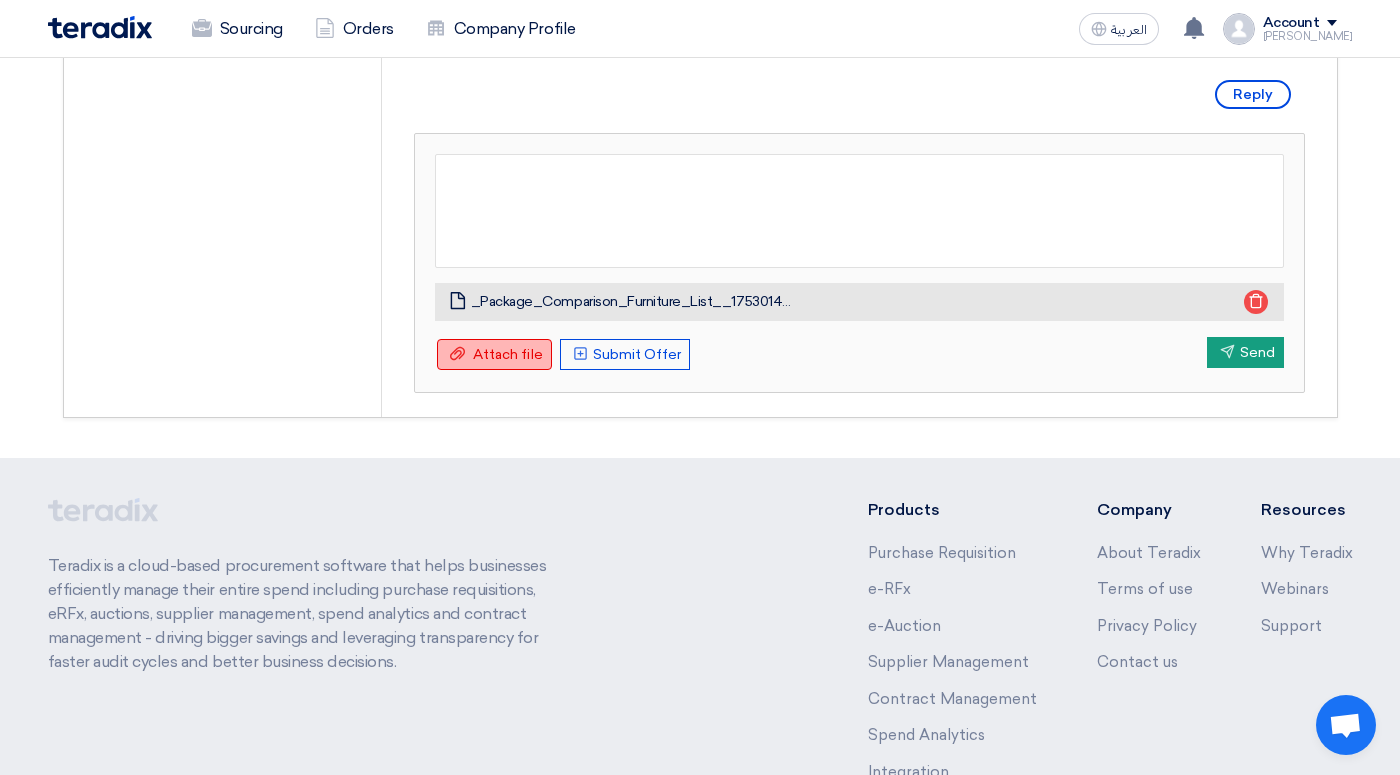 click on "Attach file" at bounding box center [508, 354] 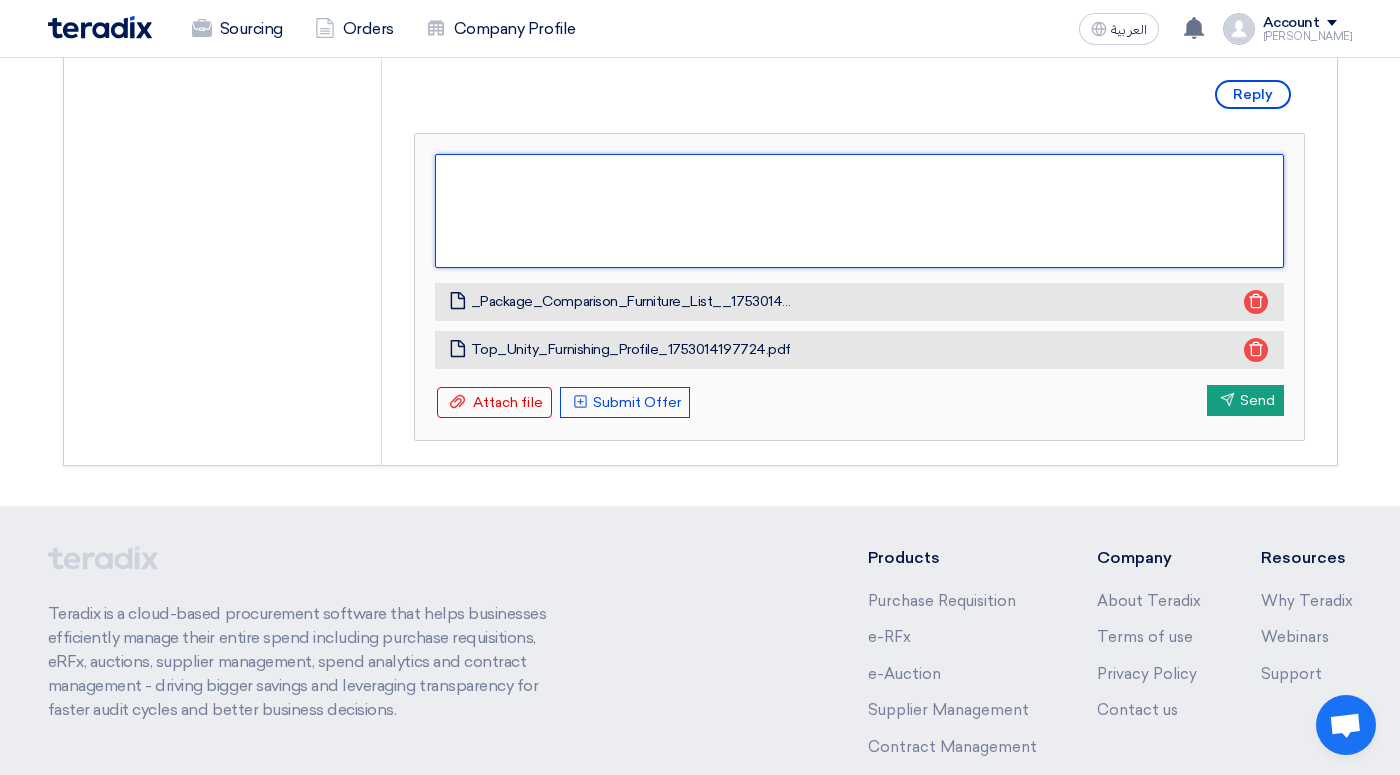 click at bounding box center [859, 211] 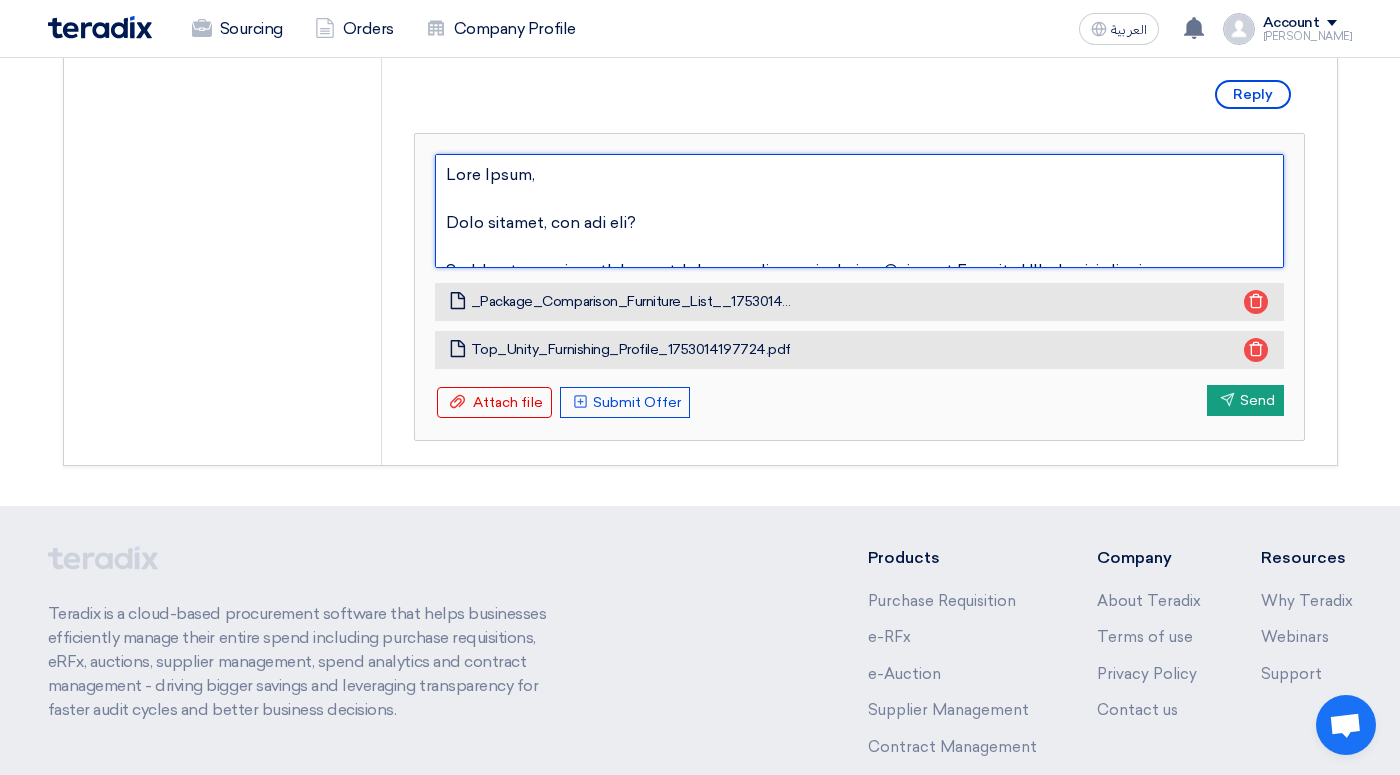 scroll, scrollTop: 0, scrollLeft: 0, axis: both 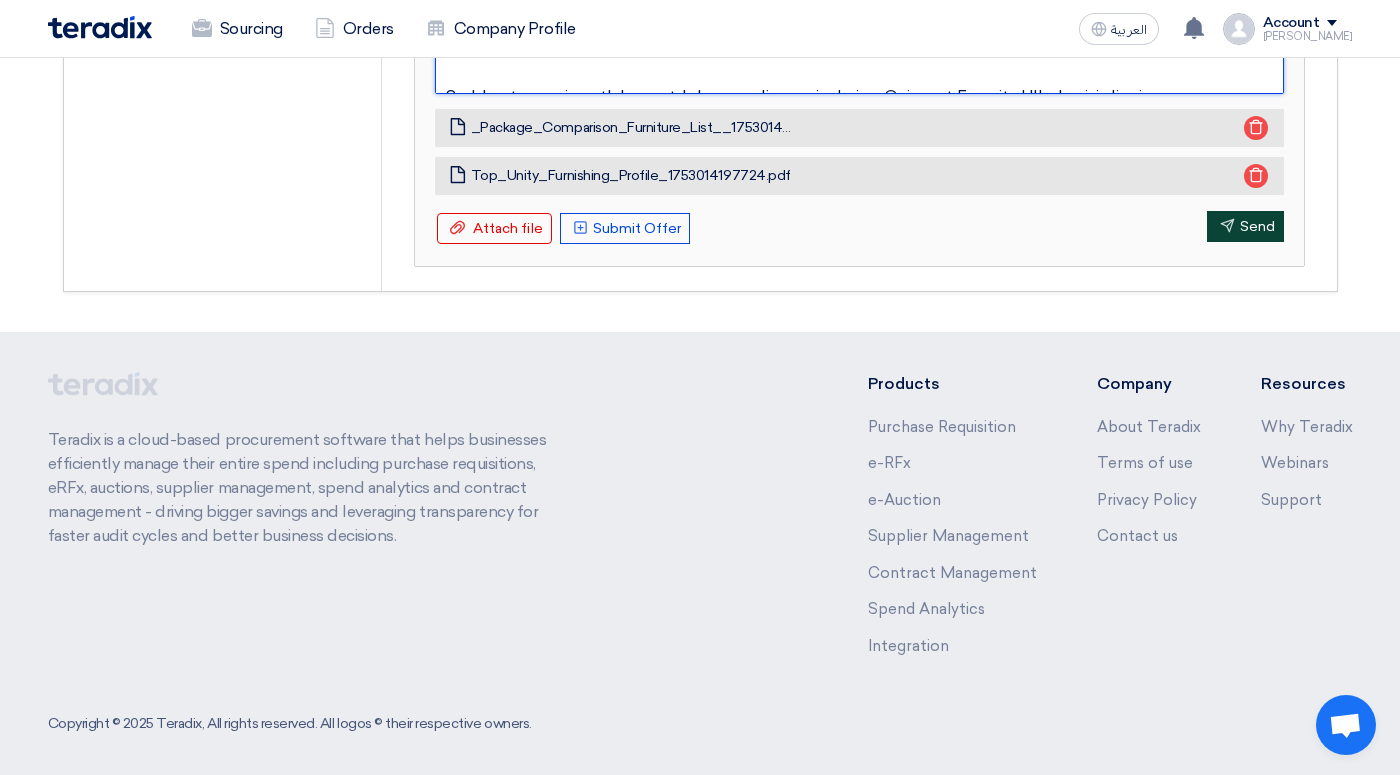 type on "Dear Dowel,
Good morning, how are you?
Kindly check the attached comparison furniture list of Jawharat Shopping Mall, we have compared the specified materials with our quoted materials, we have already clearly remarked inside the comparison list.
1. Most of items we will customize as per your furniture design, the overall dimensions will be the same. NR-05 meeting room chair, we will propose similar design as alternative if we can't find the same one in the market, all other items will be customized. We will make shop drawings for all the furniture and submit for your ID designer to approve once the project order confirmed and deposit paid.
2. The fabrics and micro-fiber leathers, we will propose alternative high-quality fabrics and leathers to match your control sample, we will provide physical samples for your ID designer to approve once the project order confirmed and deposit paid.
3. Other hard finishes, such as #304 stainless steel color panels, wooden color panels, laminate samples, will be subm..." 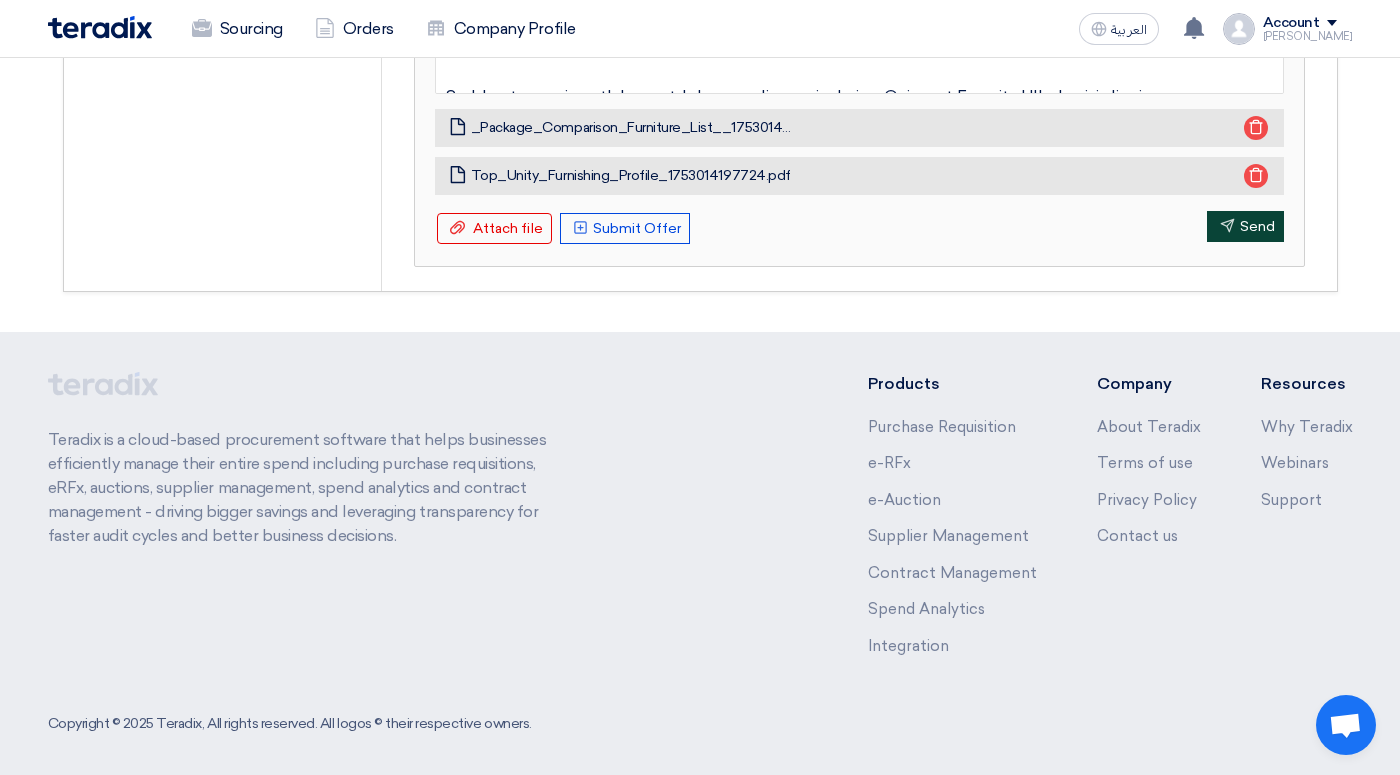 click on "Send
Send" at bounding box center (1245, 226) 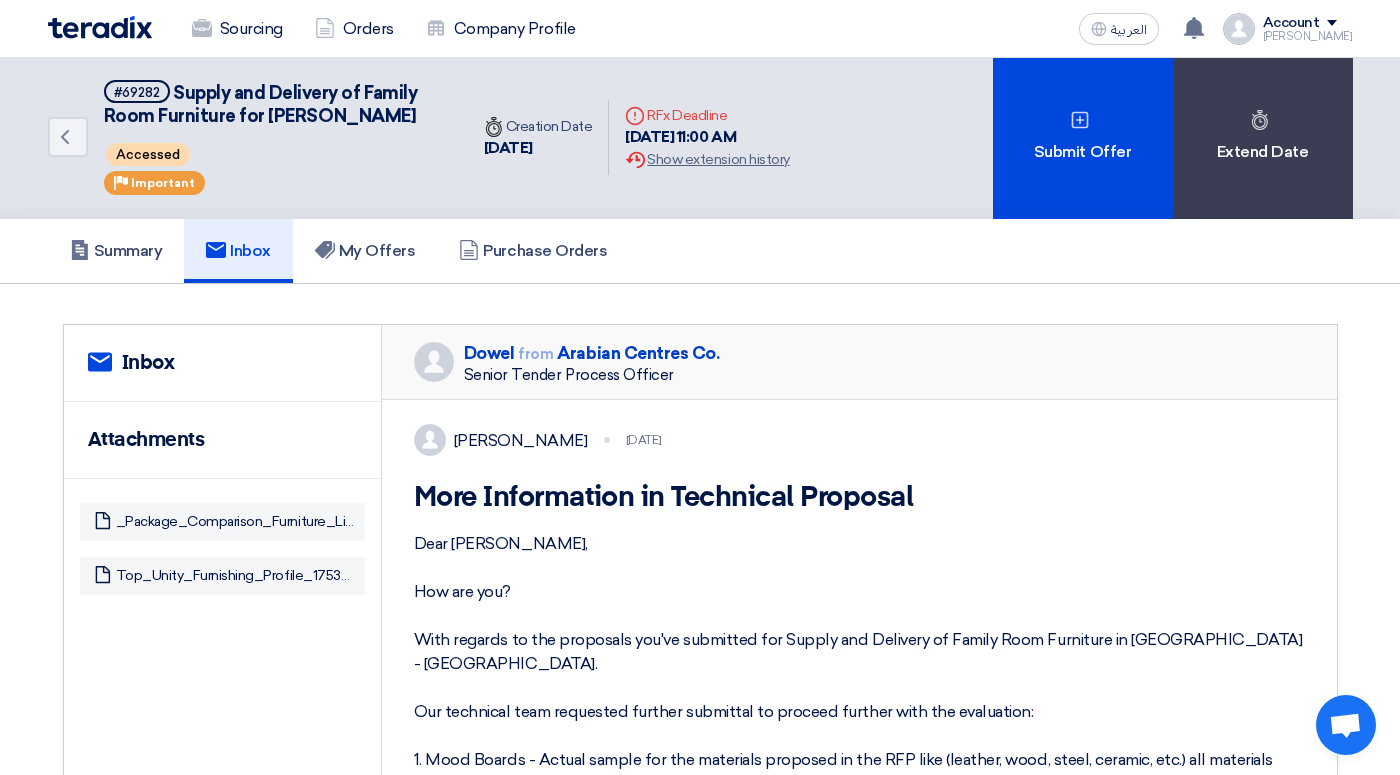 scroll, scrollTop: 0, scrollLeft: 0, axis: both 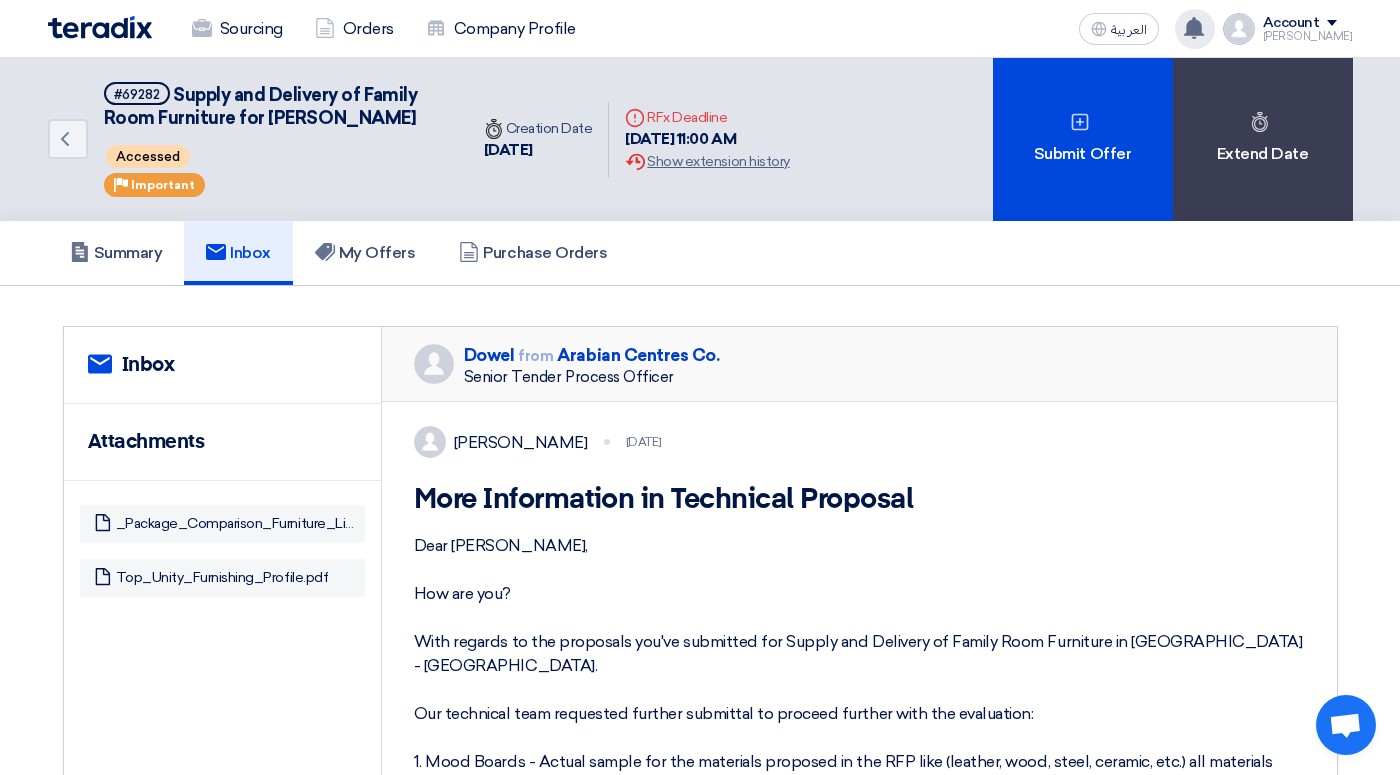 click 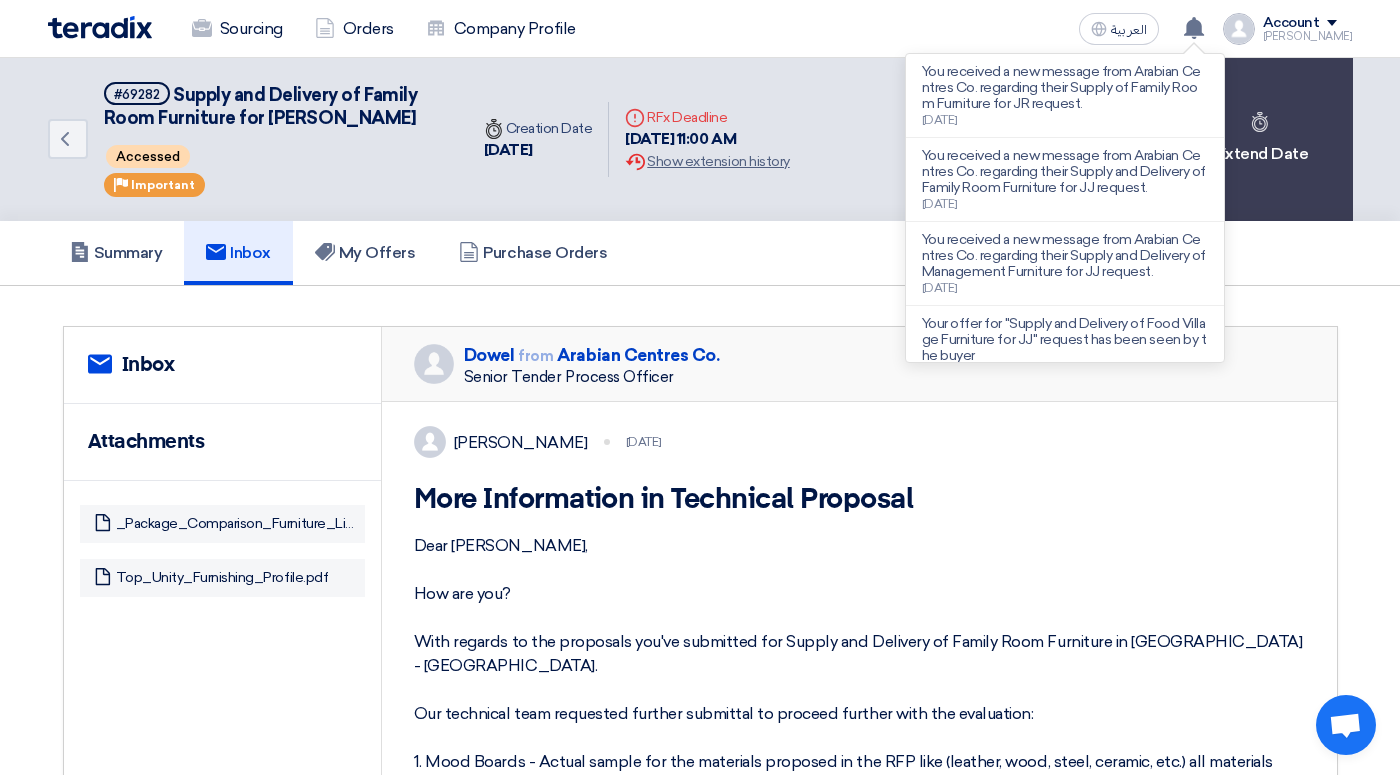 click on "You received a new message from Arabian Centres Co. regarding their Supply and Delivery of Management Furniture for JJ request." 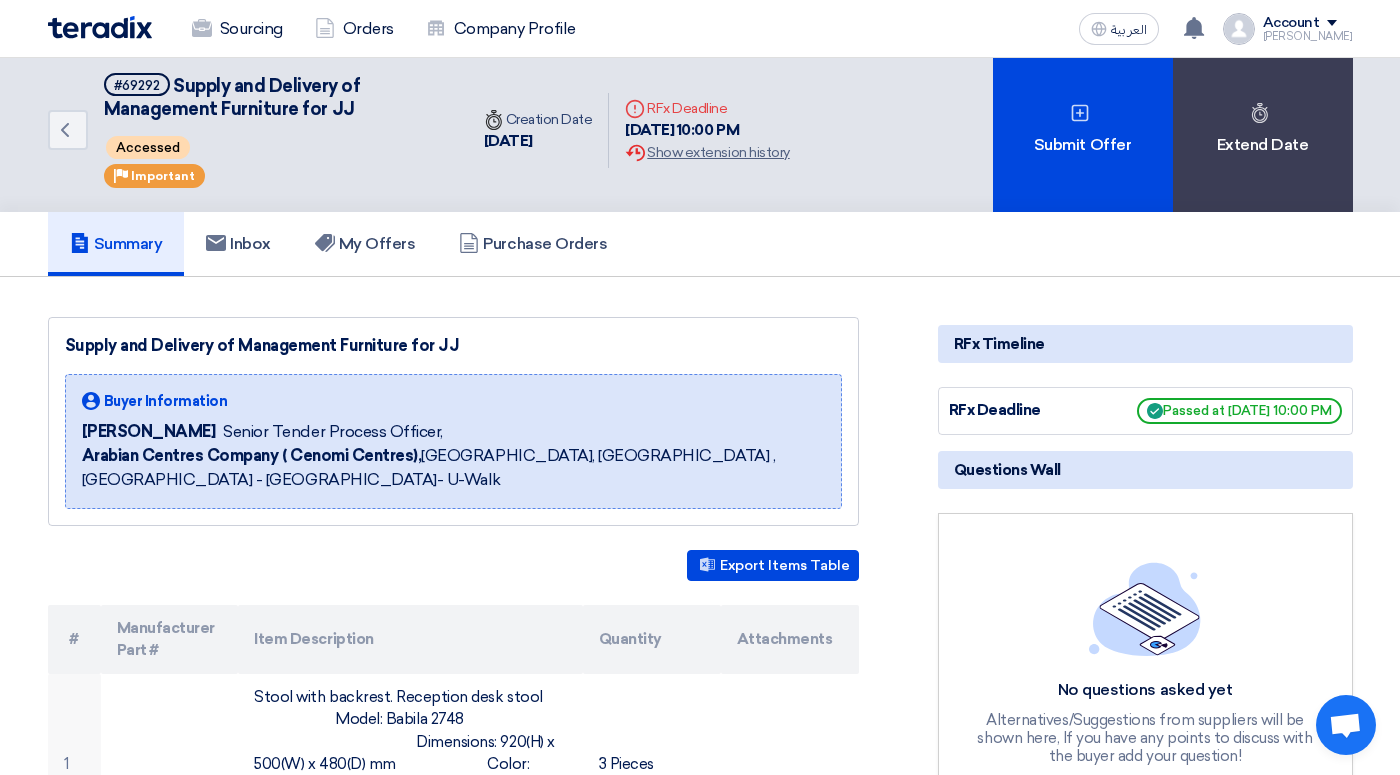 scroll, scrollTop: 0, scrollLeft: 0, axis: both 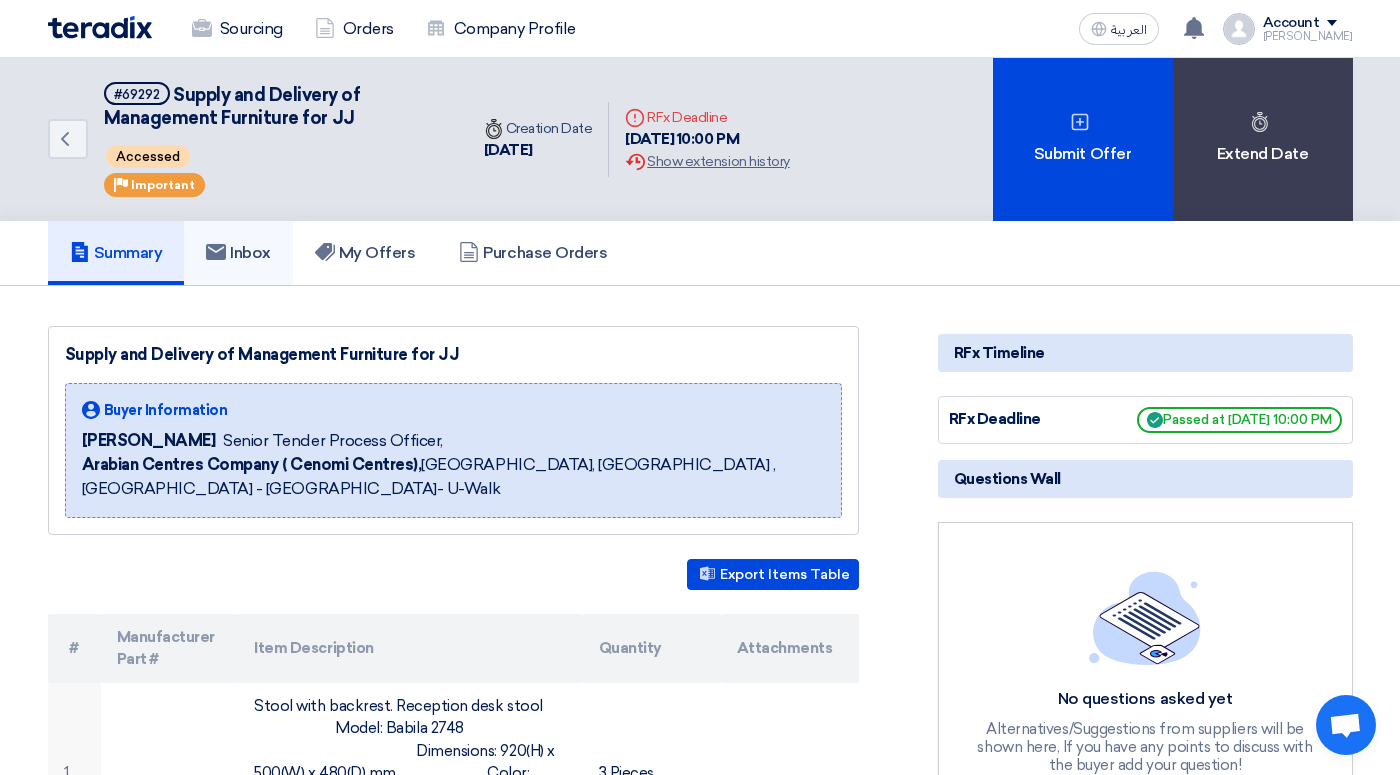 click on "Inbox" 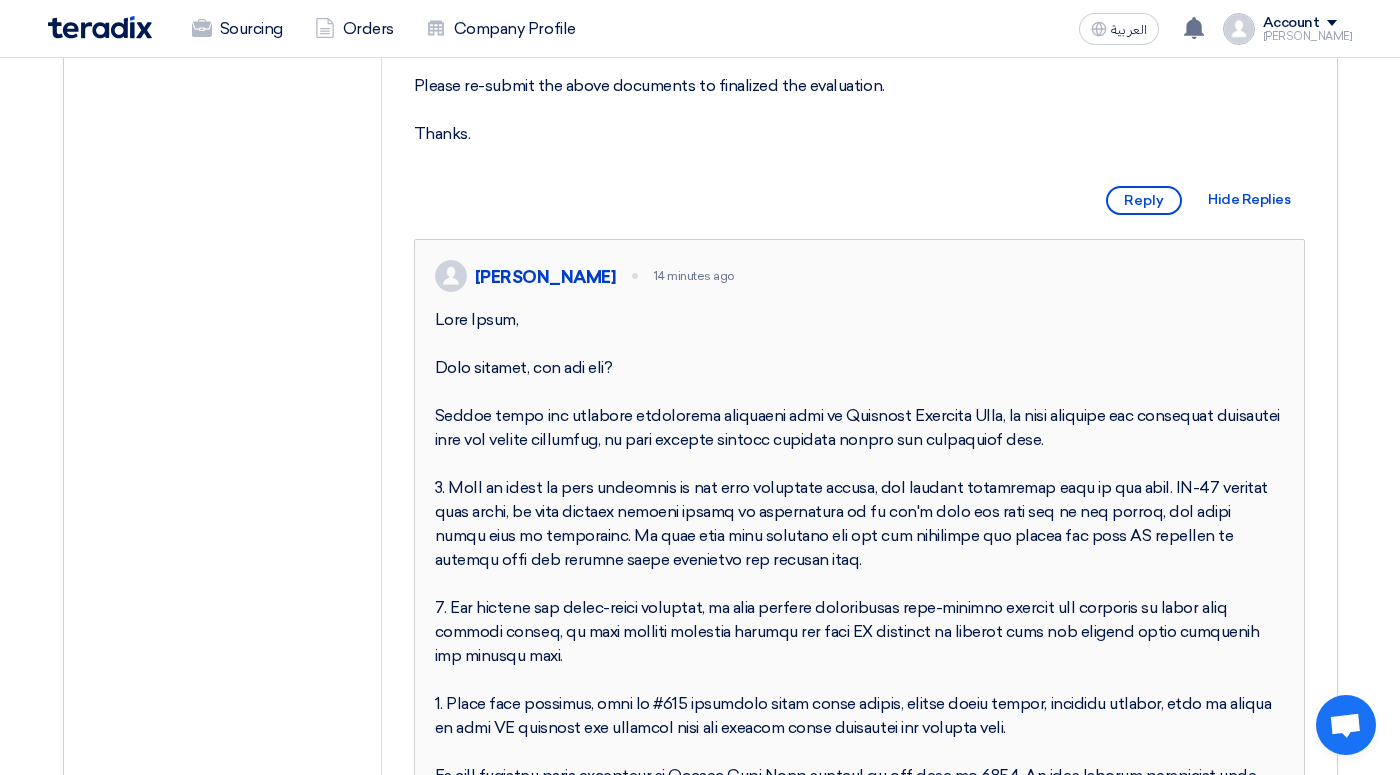 scroll, scrollTop: 929, scrollLeft: 0, axis: vertical 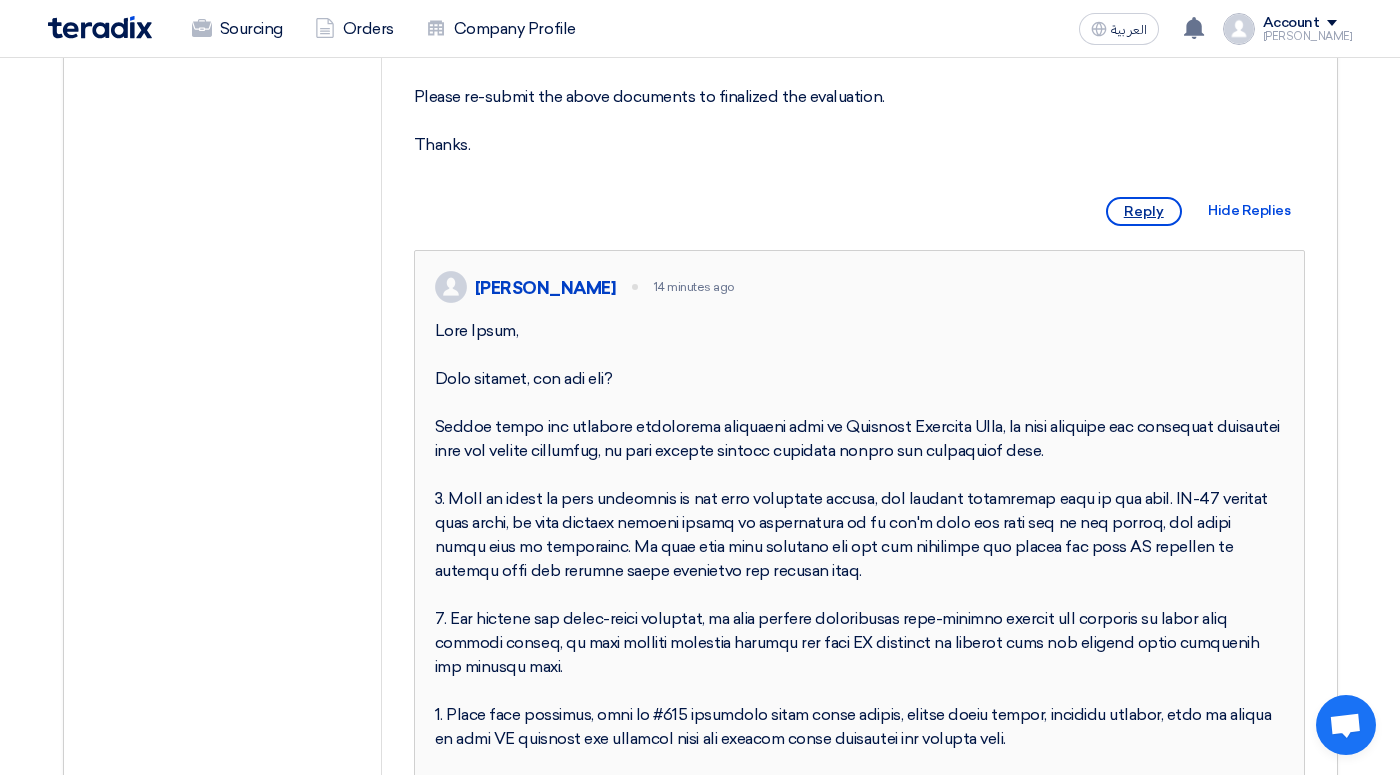 click on "Reply" at bounding box center [1144, 211] 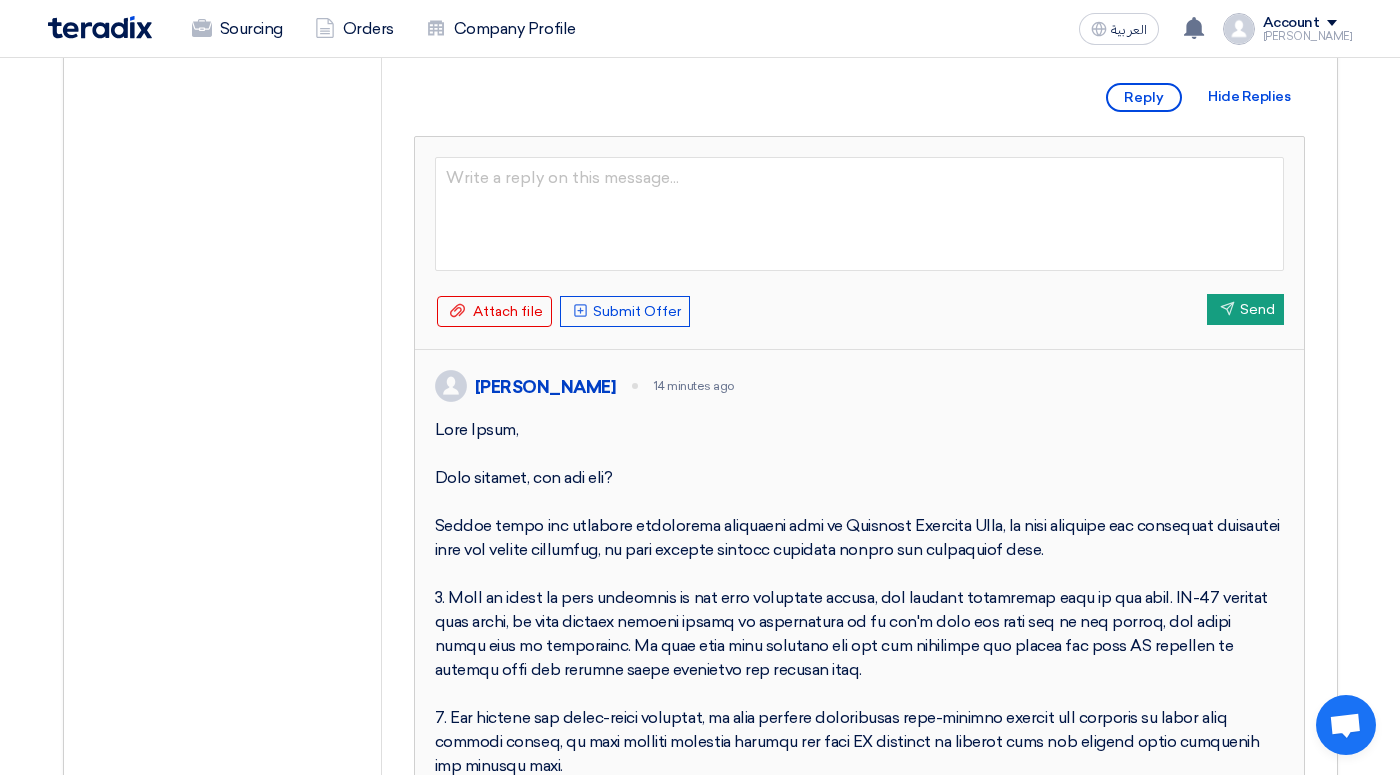 scroll, scrollTop: 1046, scrollLeft: 0, axis: vertical 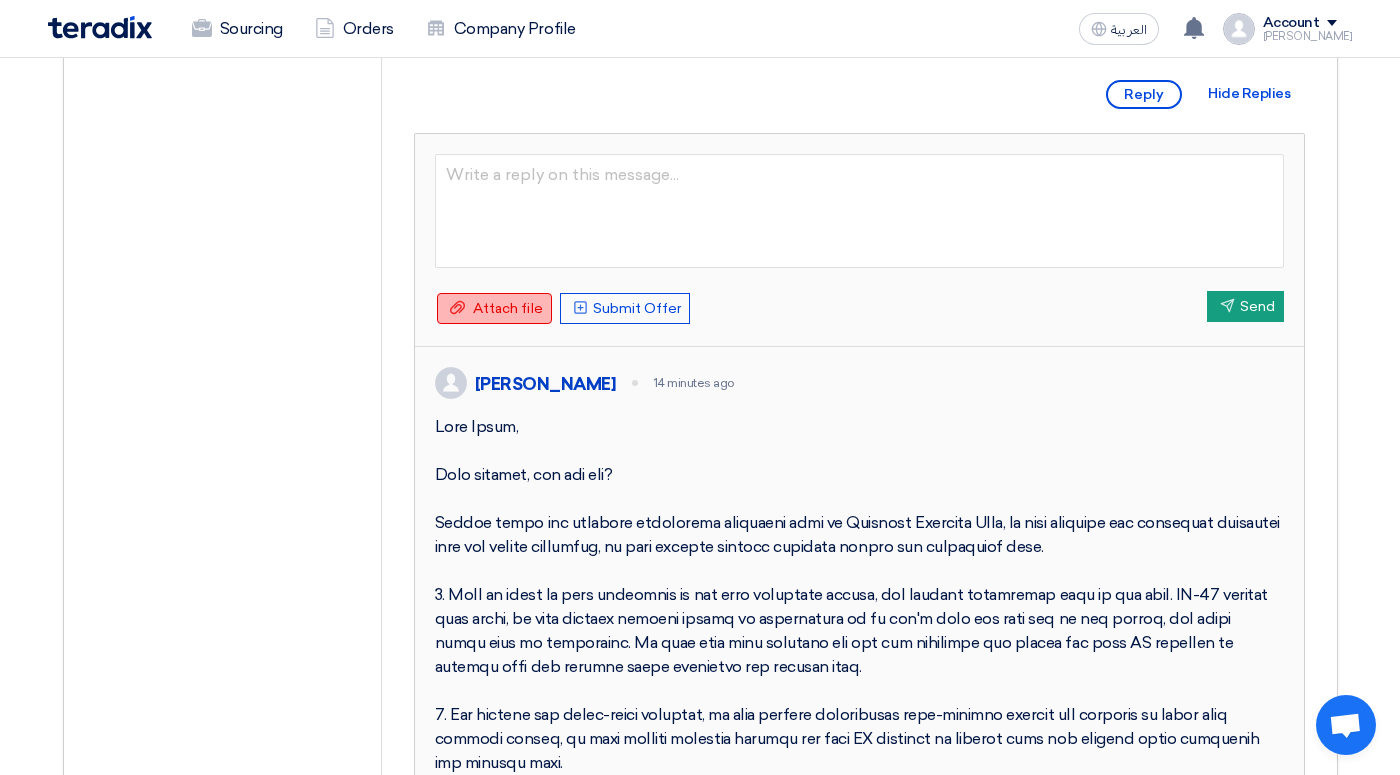 click on "Attach file" at bounding box center (508, 308) 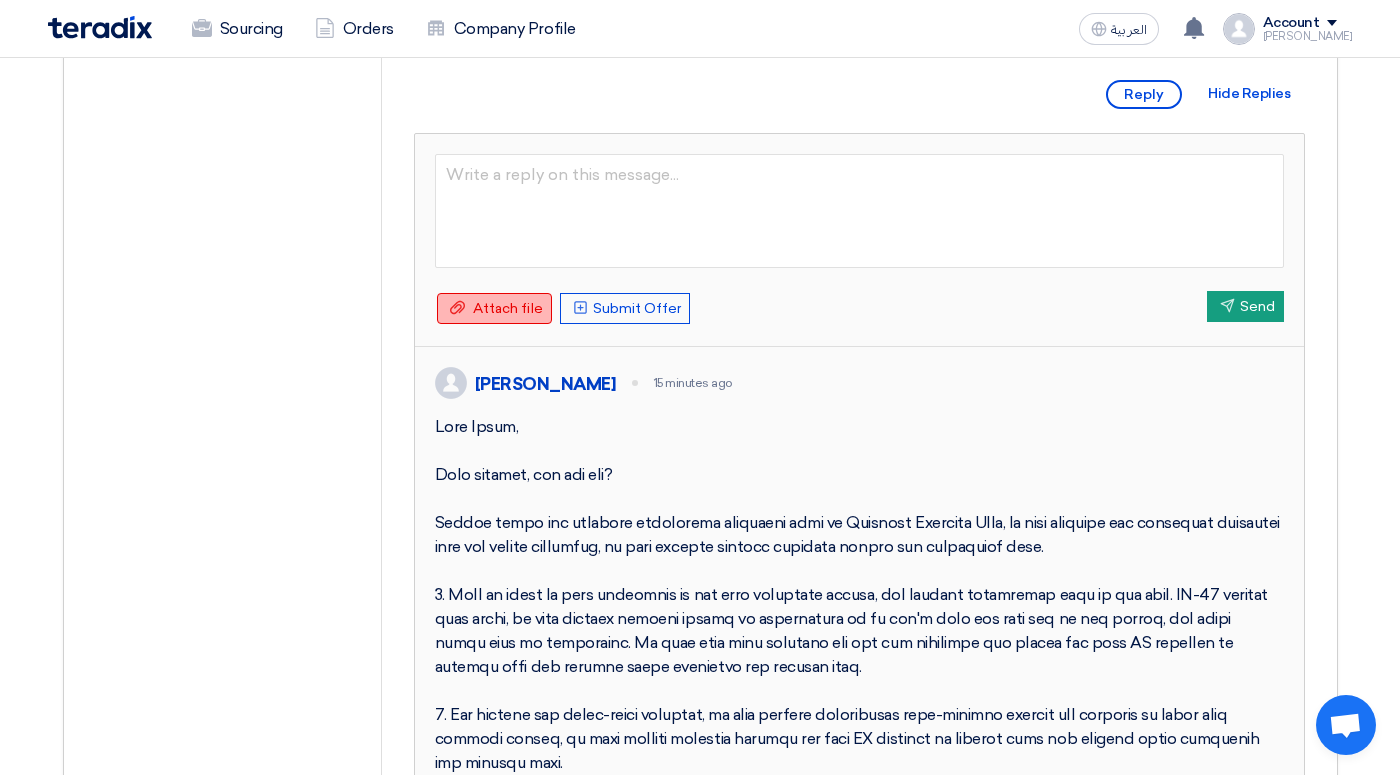 click on "Attach file" at bounding box center (508, 308) 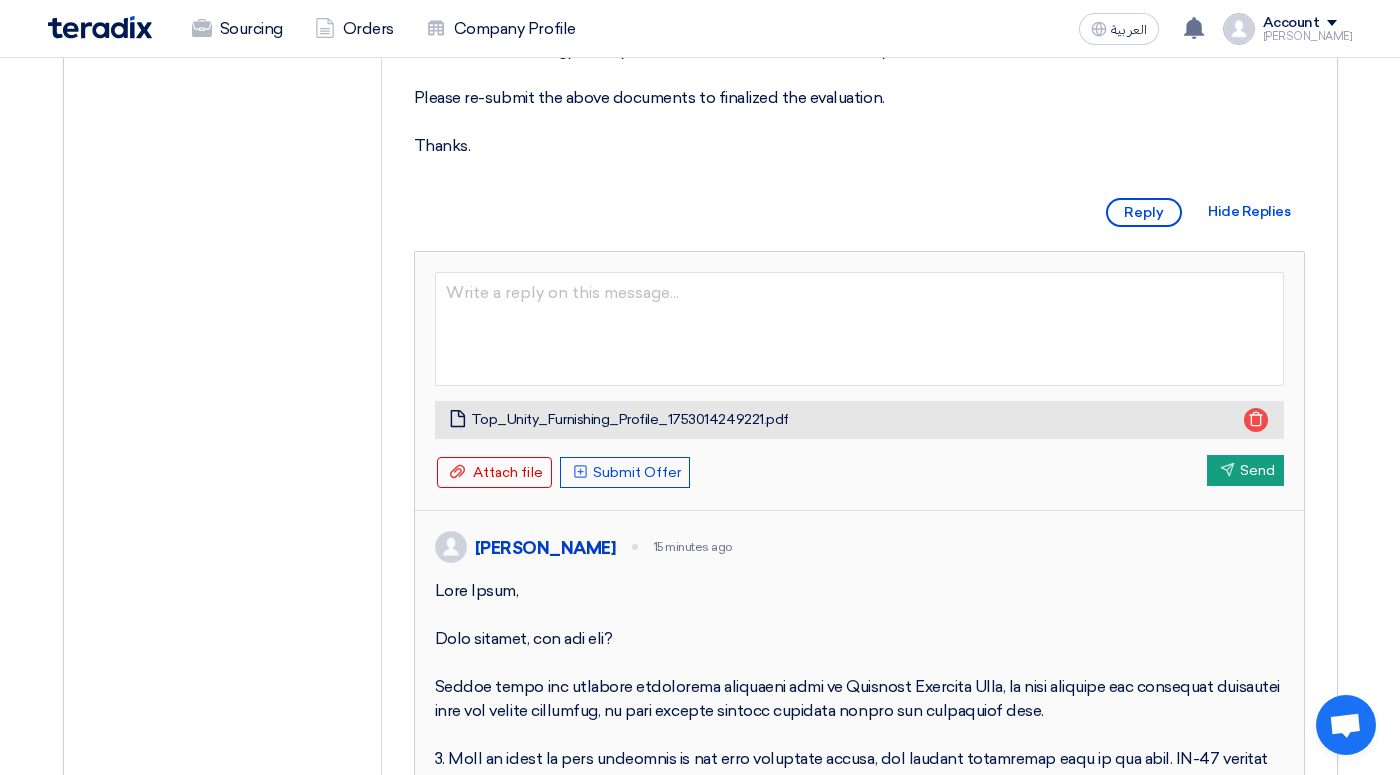 scroll, scrollTop: 929, scrollLeft: 0, axis: vertical 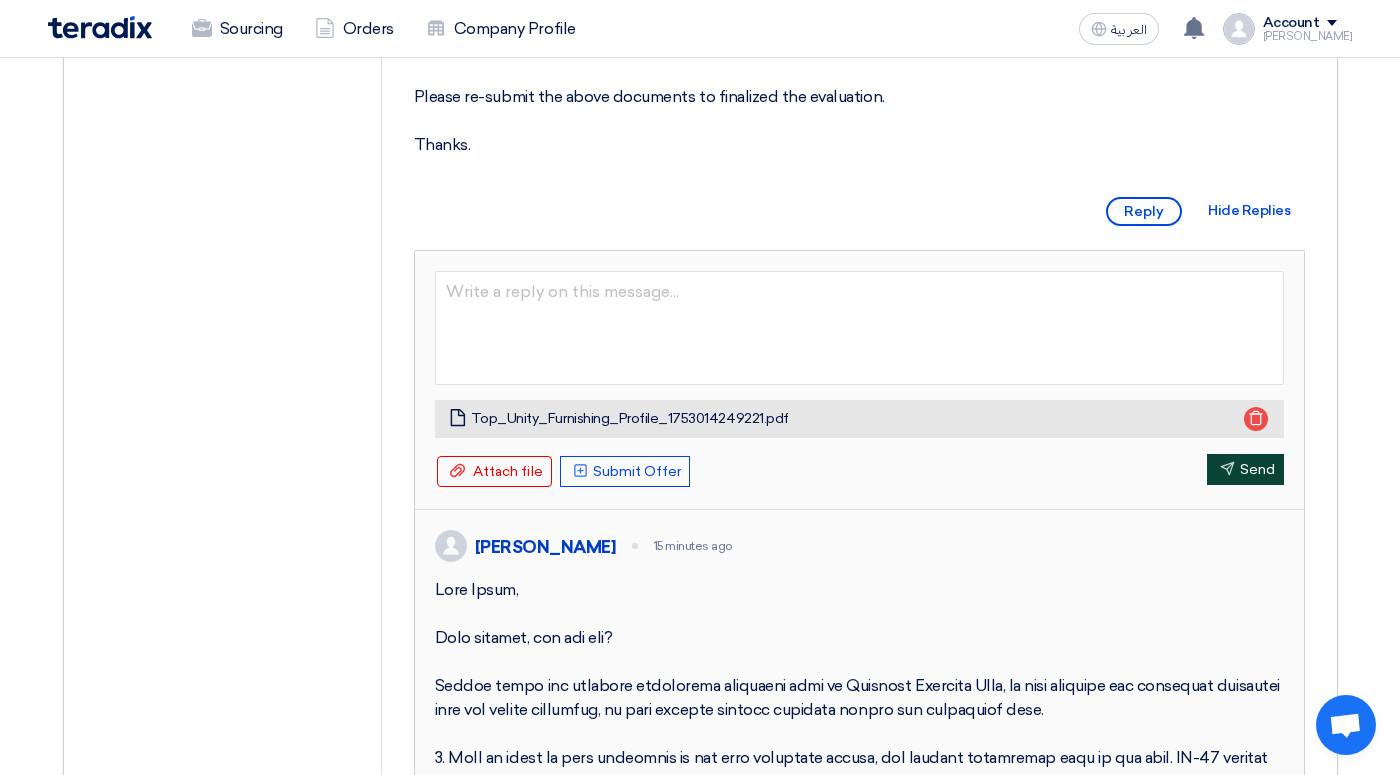 click on "Send
Send" at bounding box center [1245, 469] 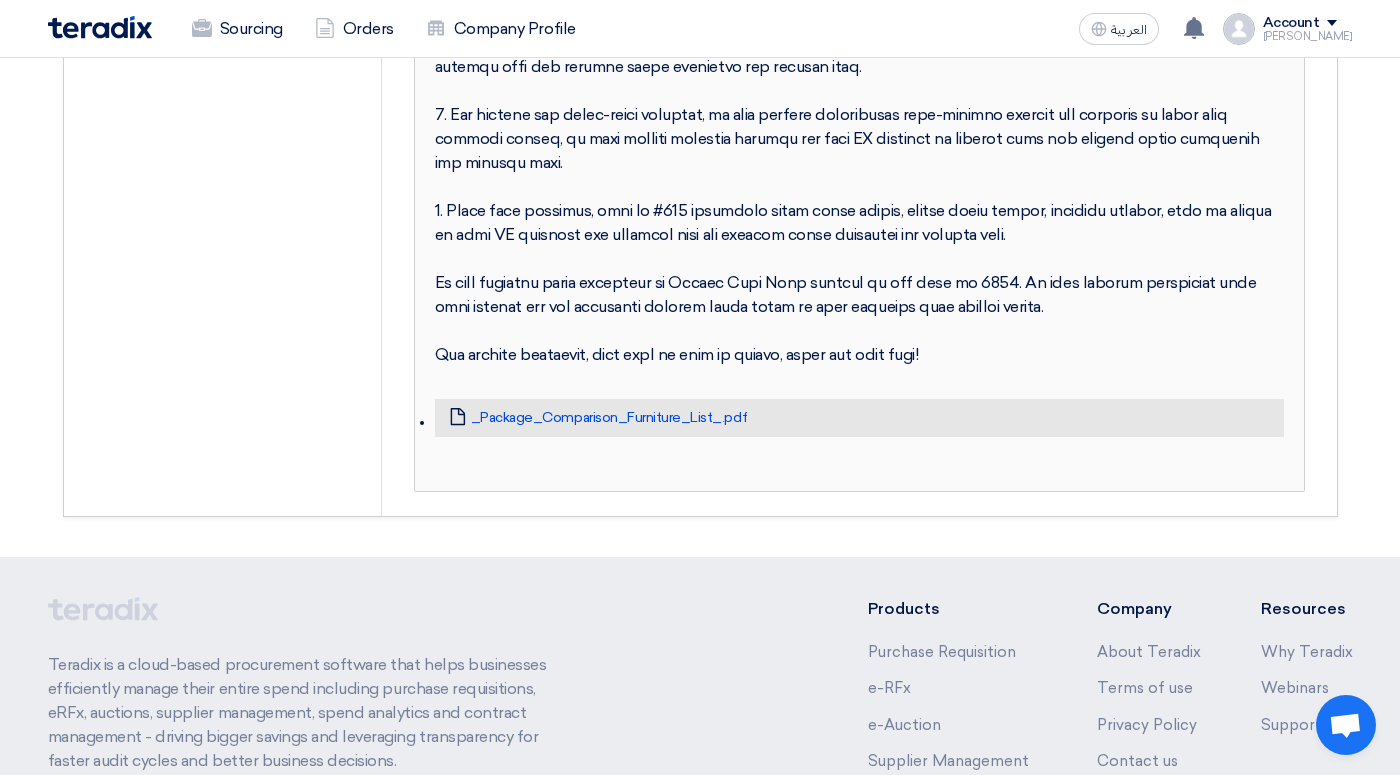 scroll, scrollTop: 1743, scrollLeft: 0, axis: vertical 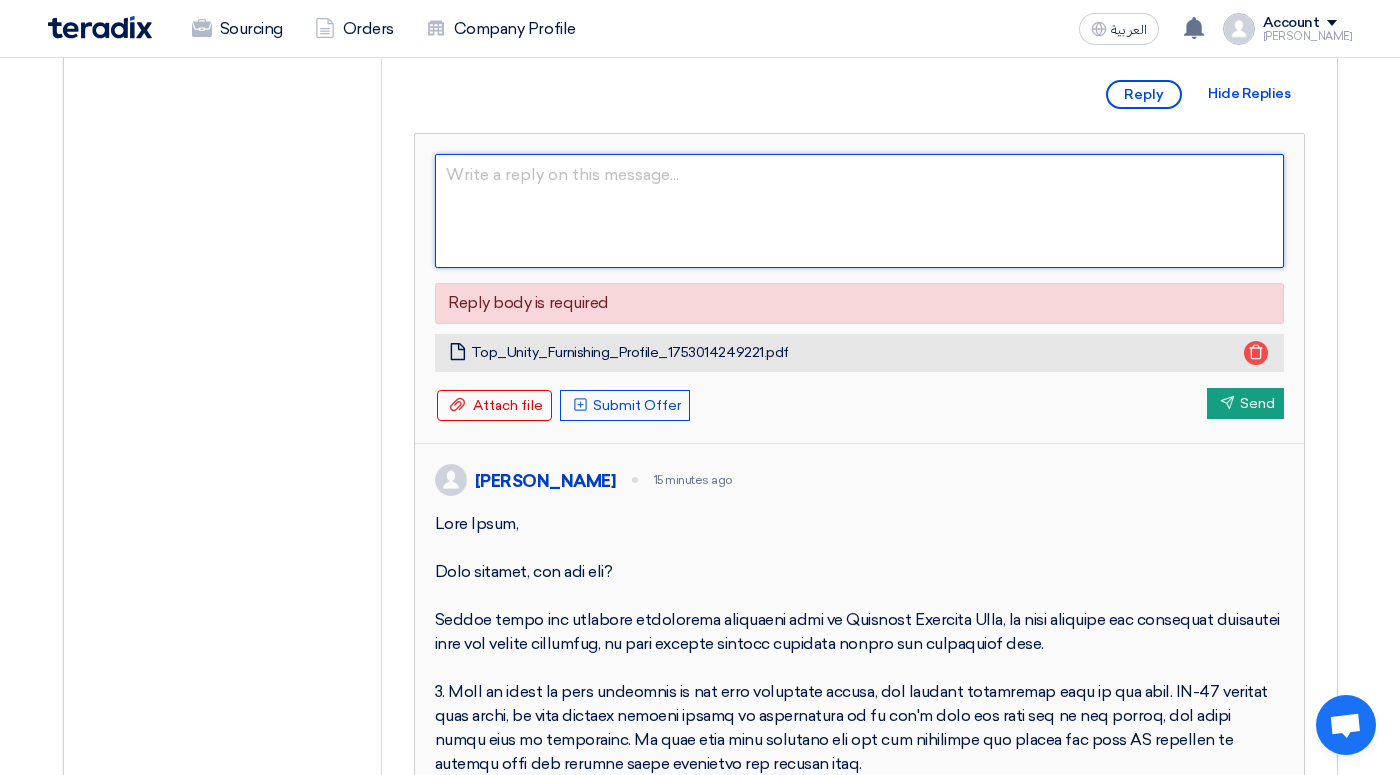 click at bounding box center [859, 211] 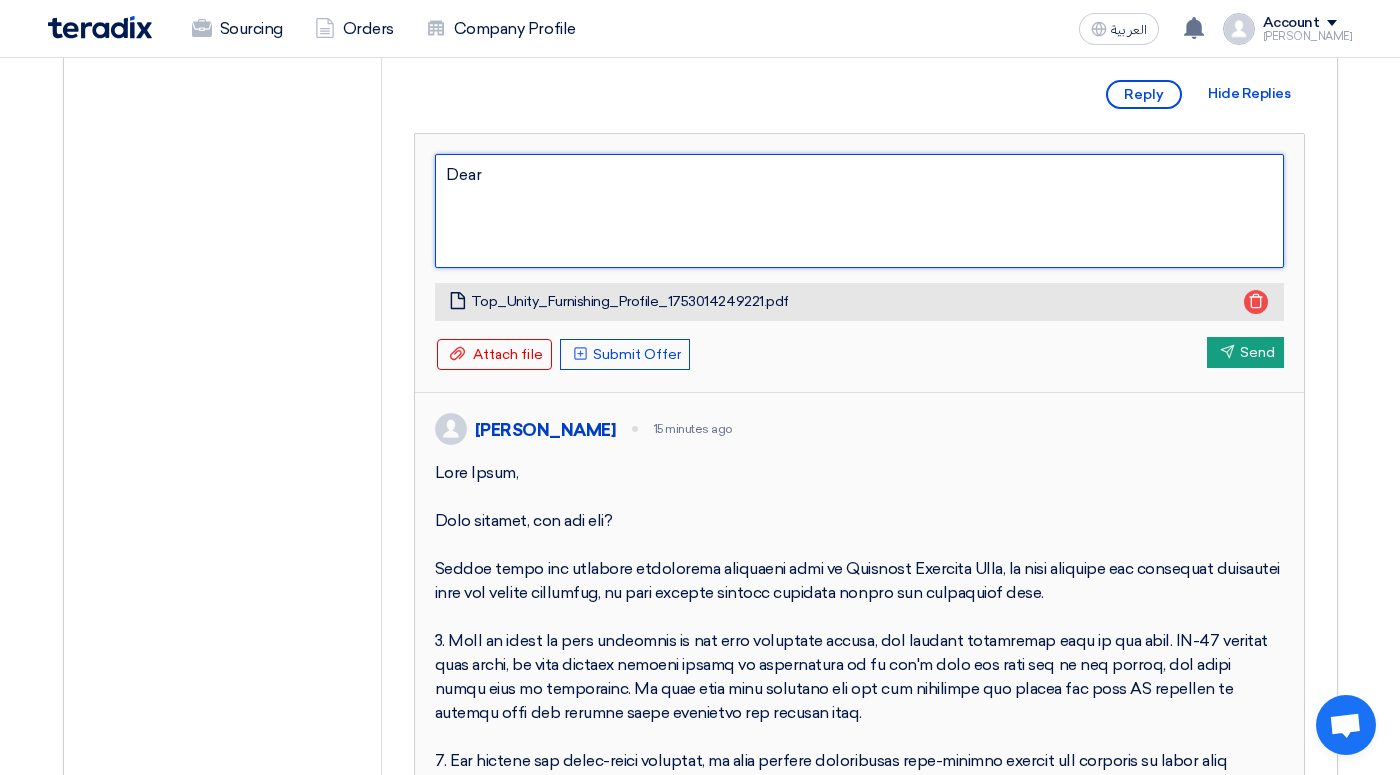 type on "Dear D" 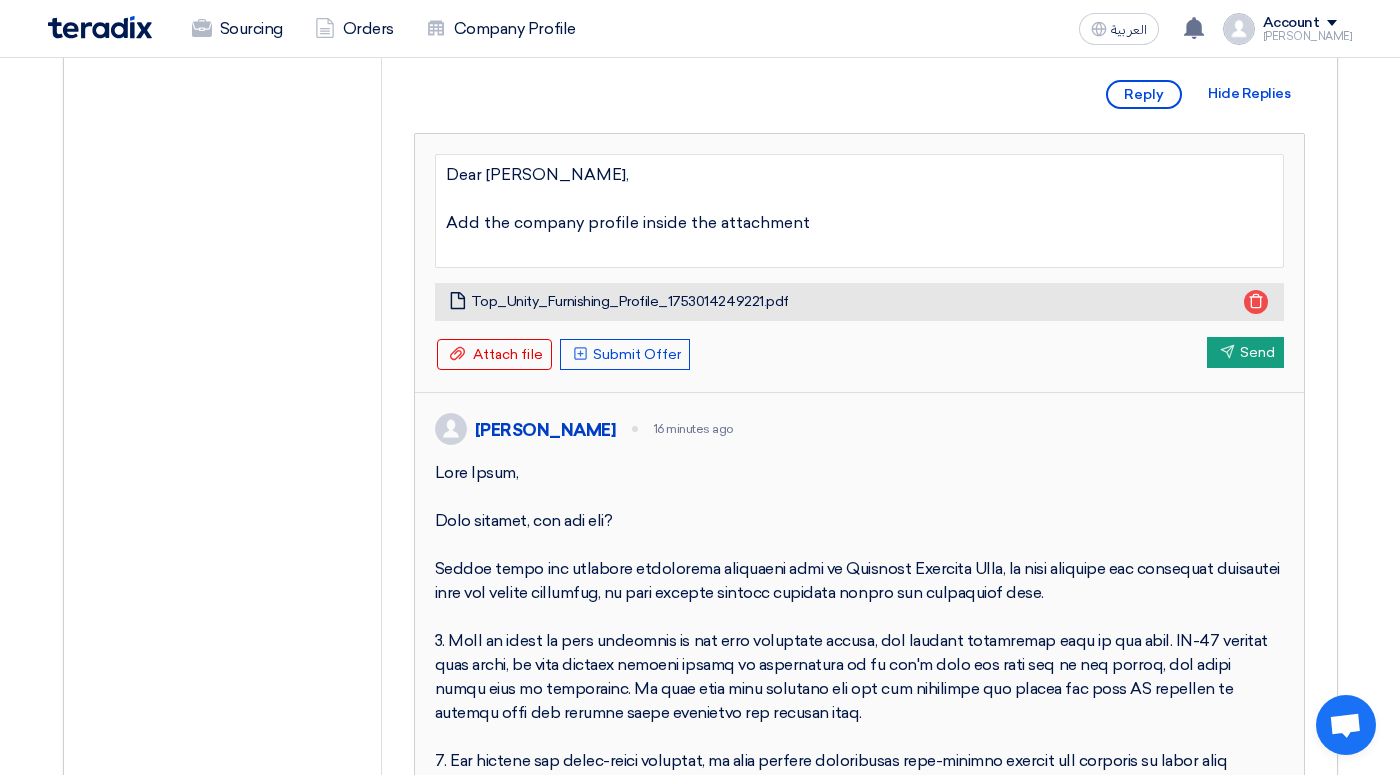 type on "Dear [PERSON_NAME],
Add the company profile inside the attachment." 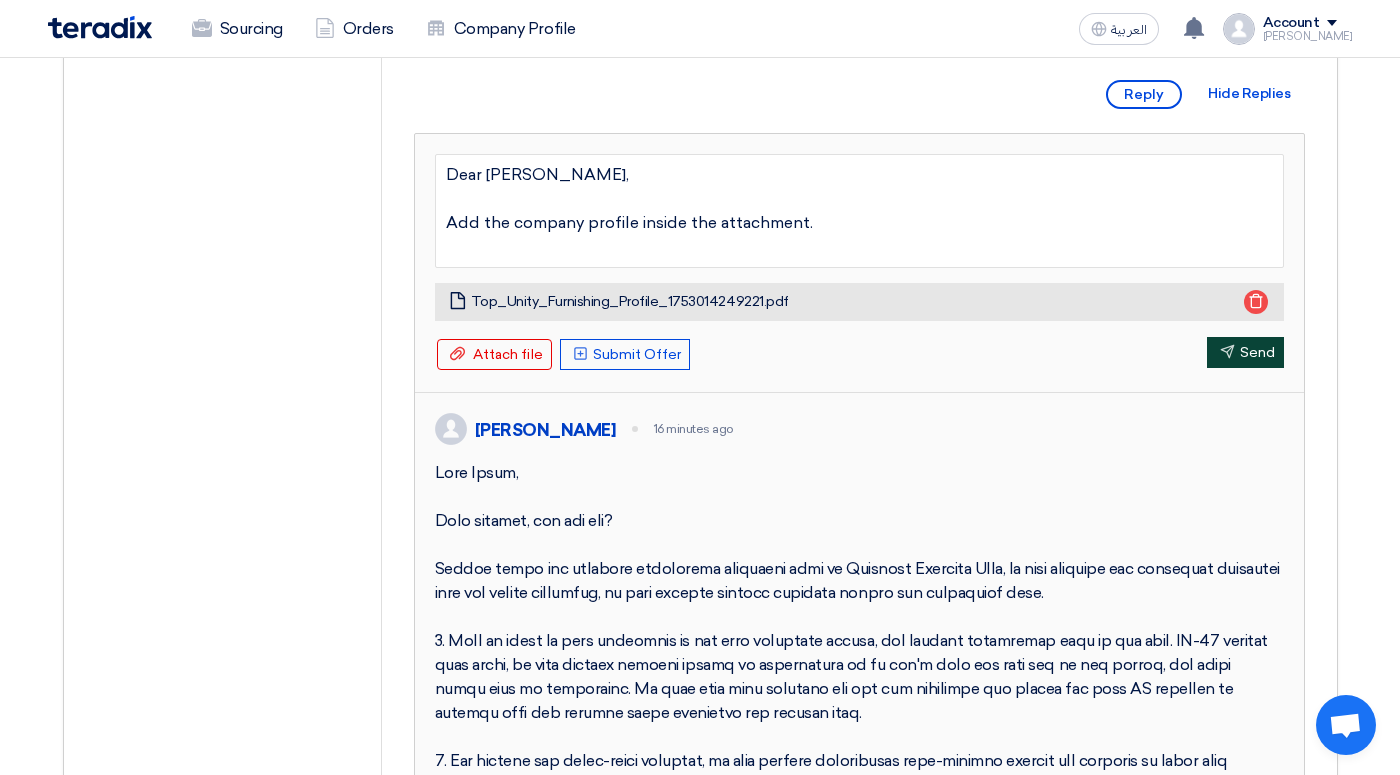 click on "Send
Send" at bounding box center (1245, 352) 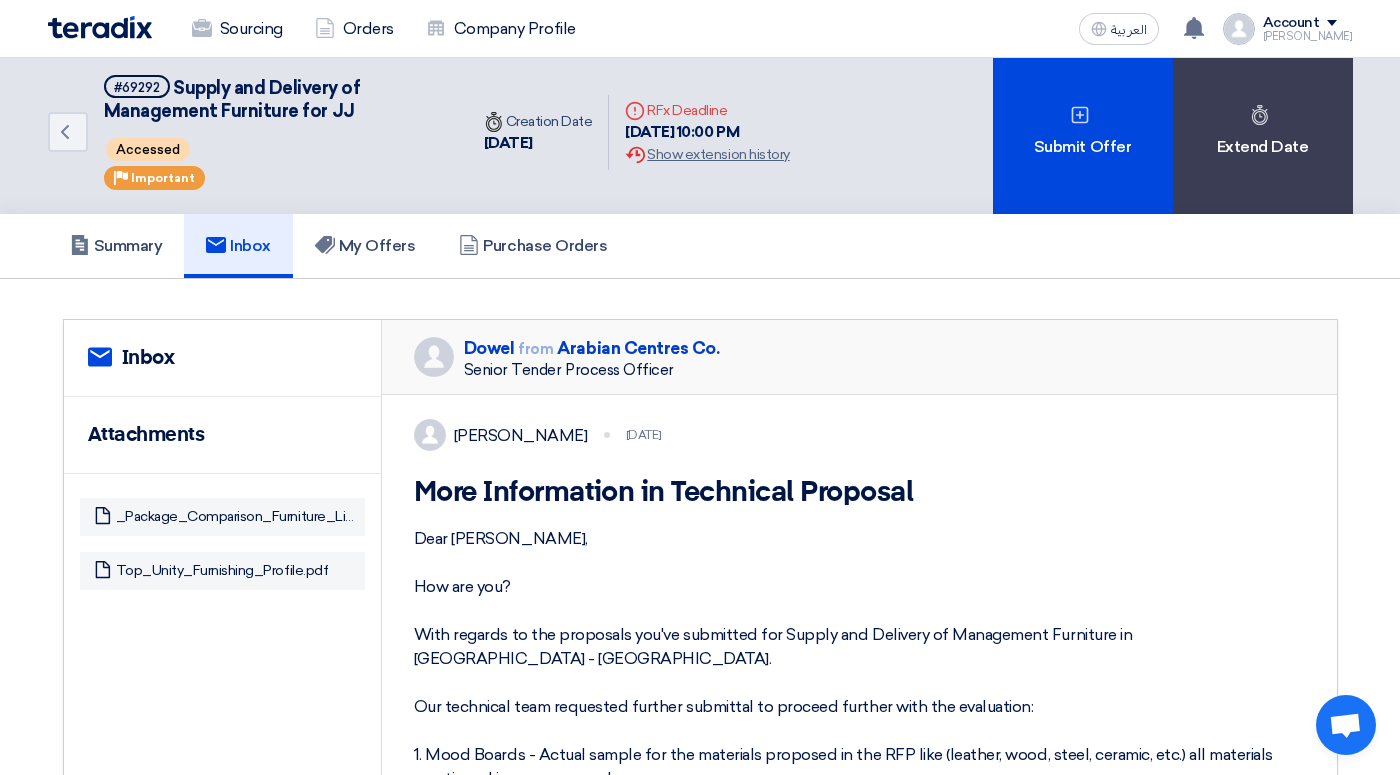scroll, scrollTop: 0, scrollLeft: 0, axis: both 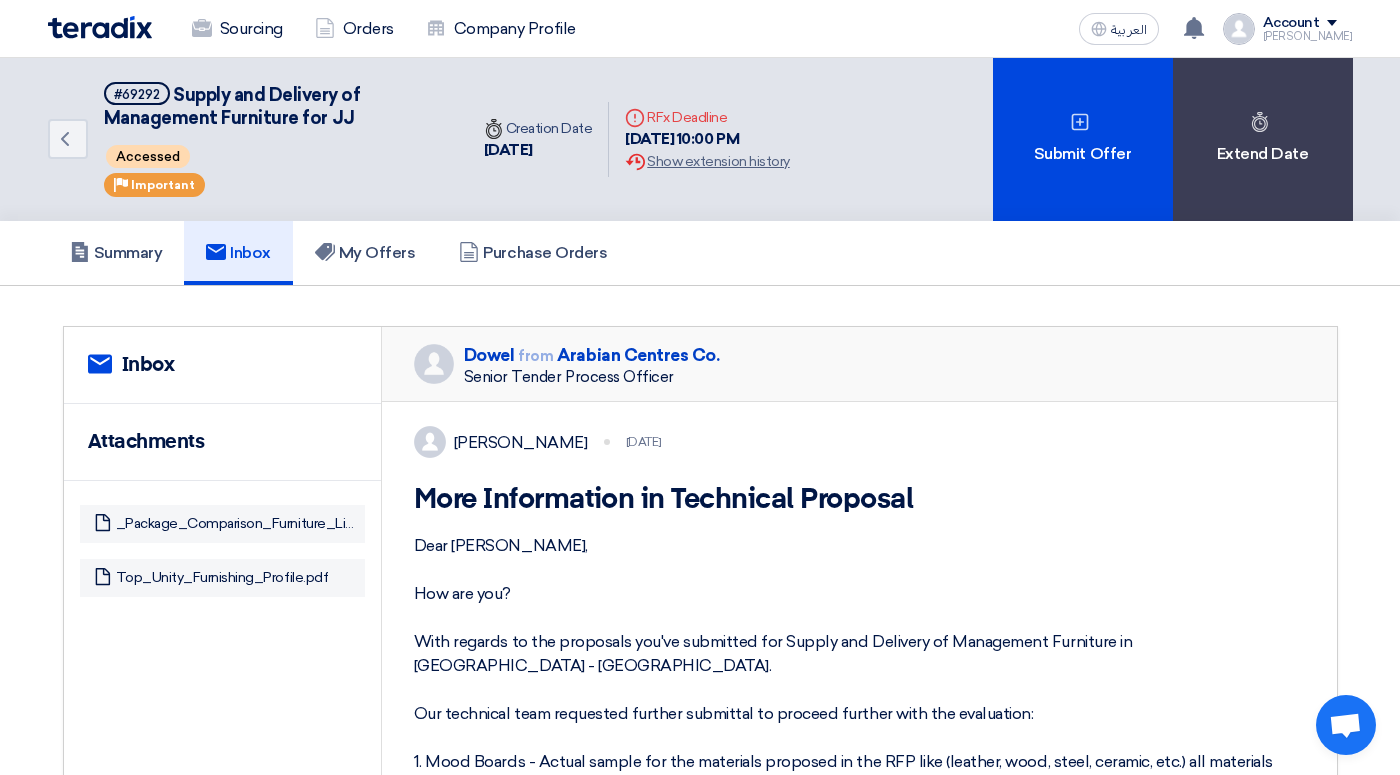 click on "Inbox" 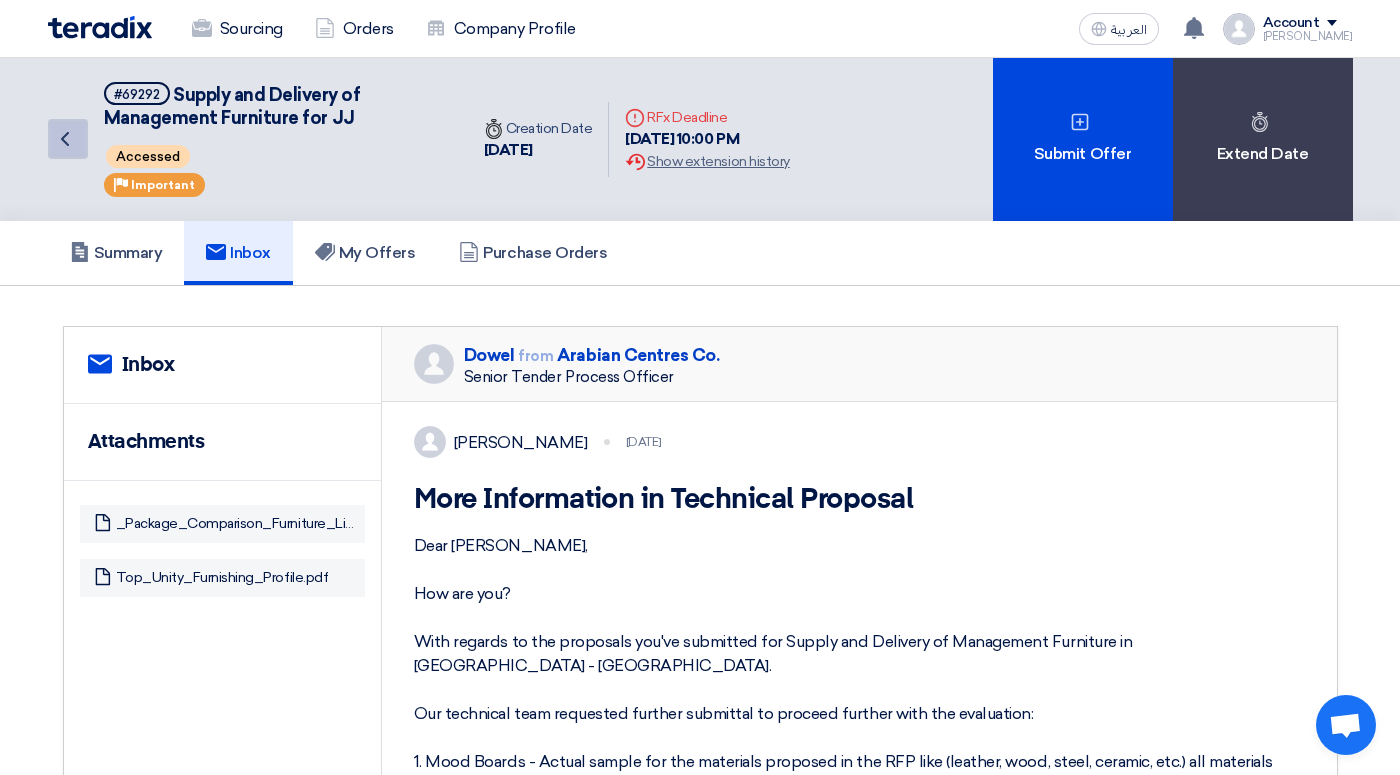 click on "Back" 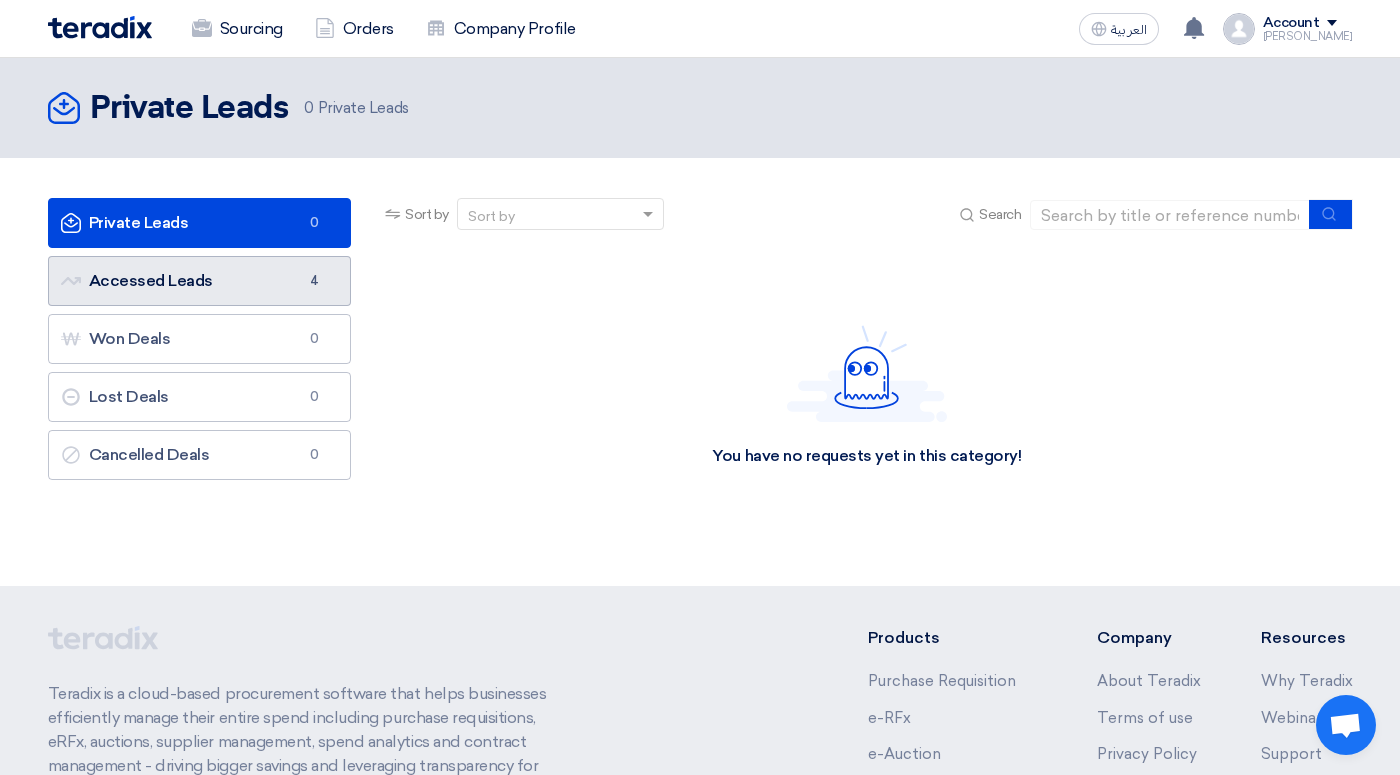 click on "Accessed Leads
Accessed Leads
4" 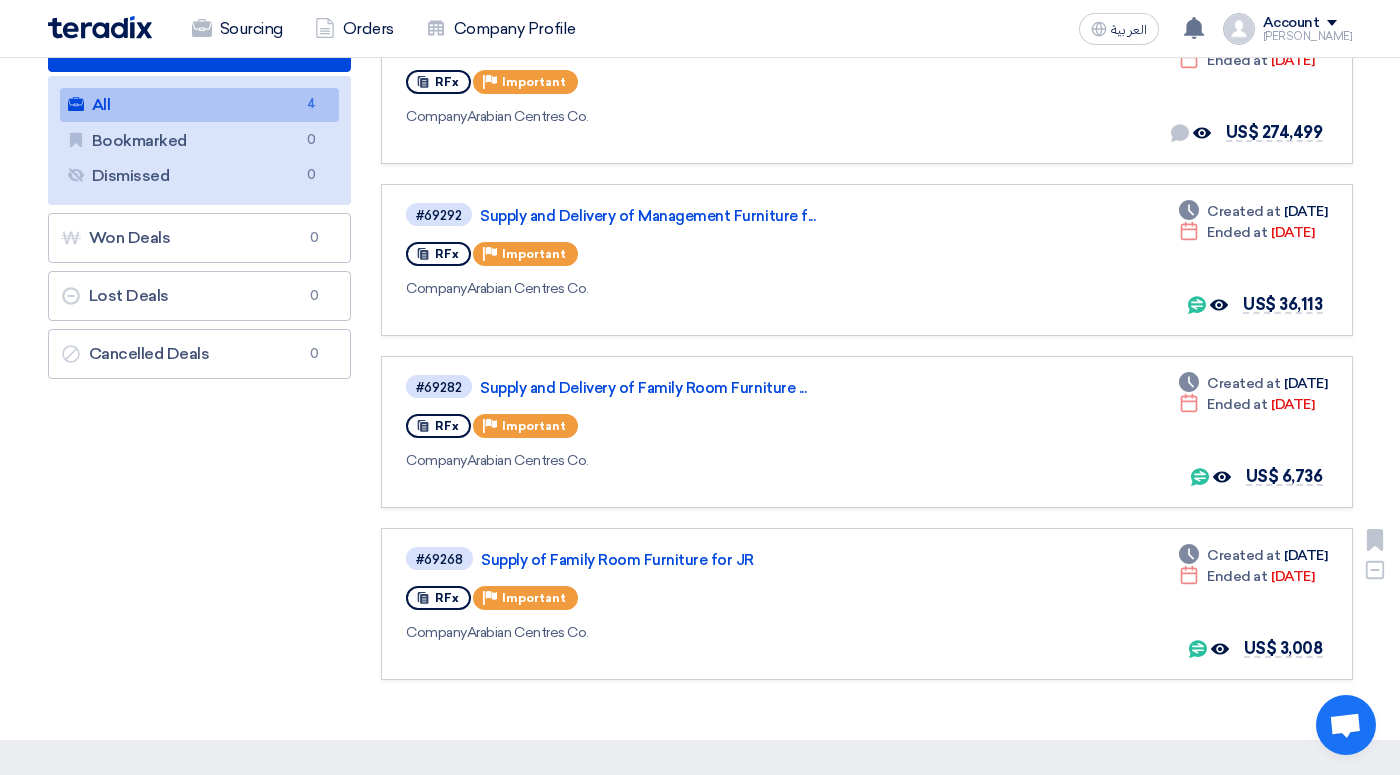 scroll, scrollTop: 232, scrollLeft: 0, axis: vertical 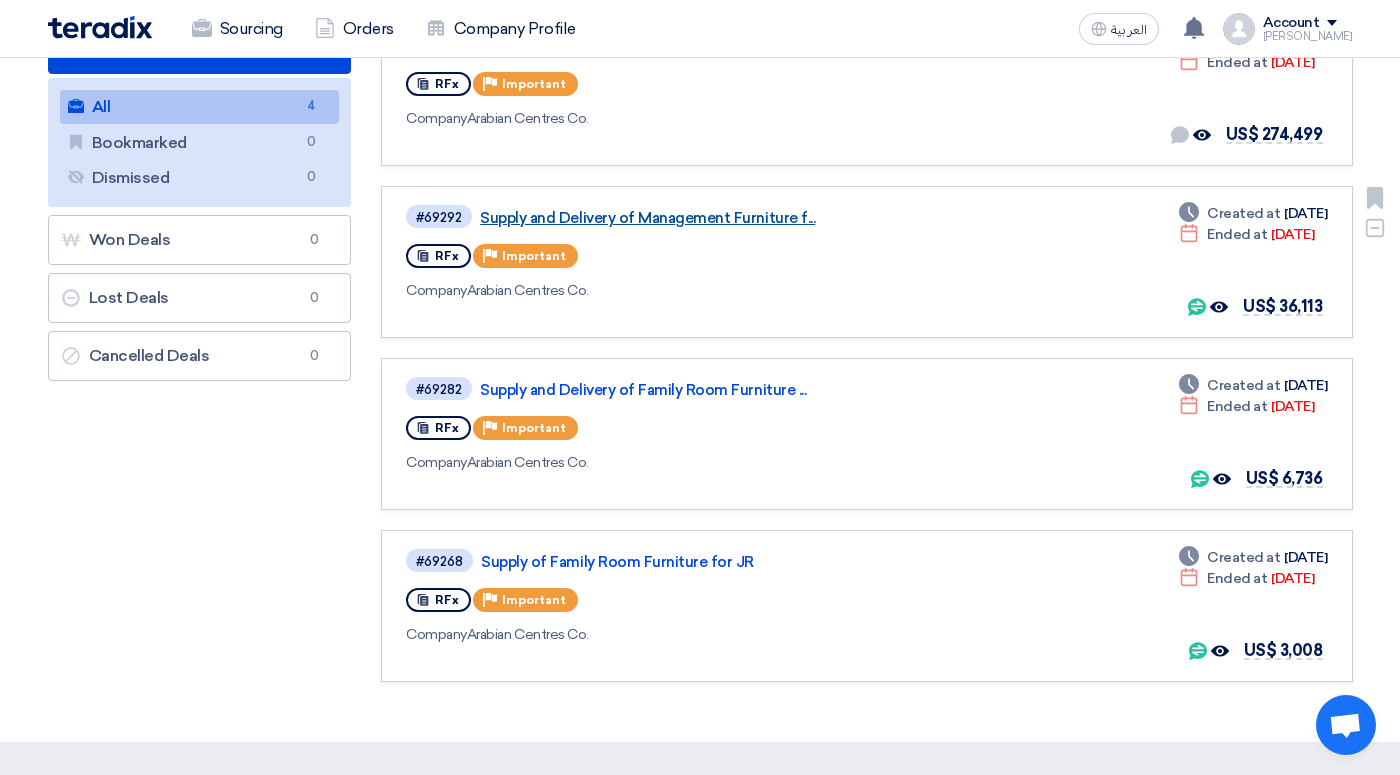 click on "Supply and Delivery of Management Furniture f..." 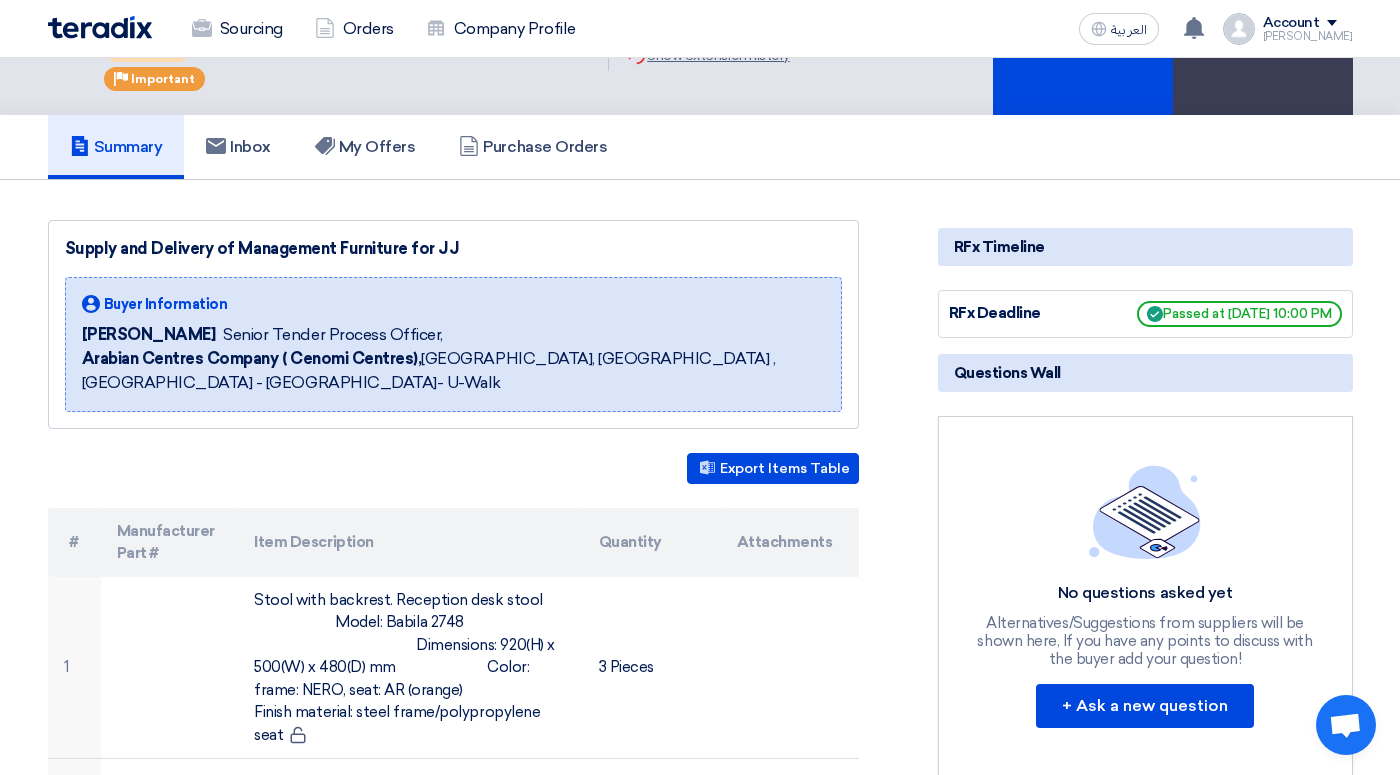 scroll, scrollTop: 91, scrollLeft: 0, axis: vertical 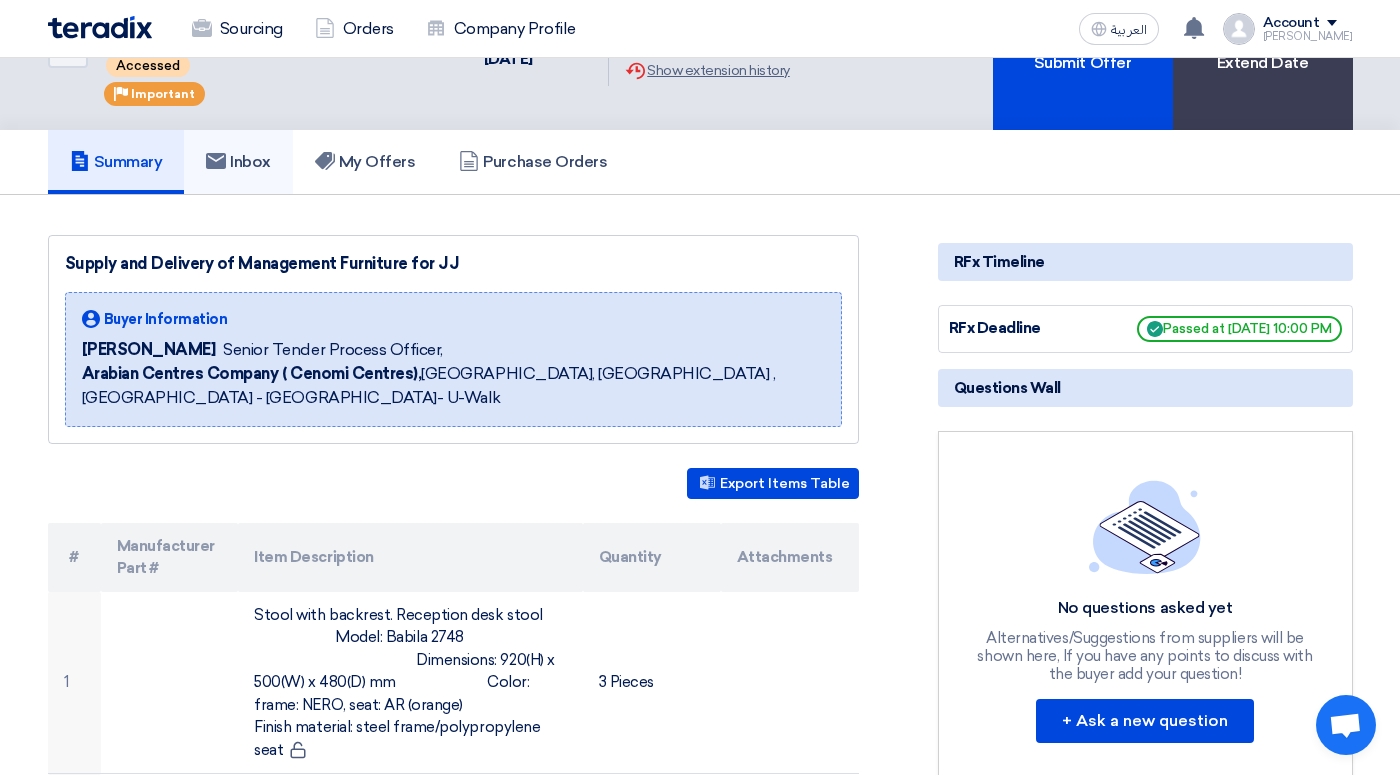 click on "Inbox" 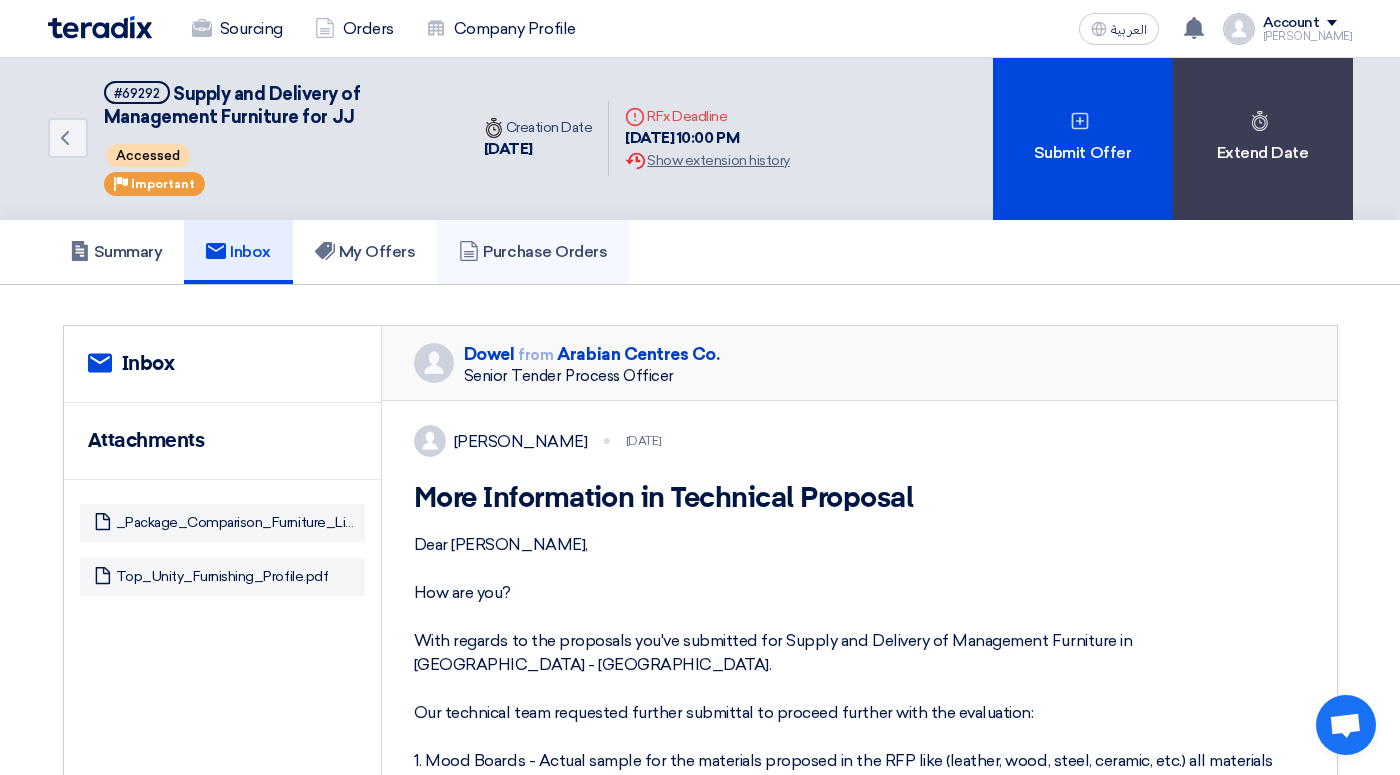 scroll, scrollTop: 0, scrollLeft: 0, axis: both 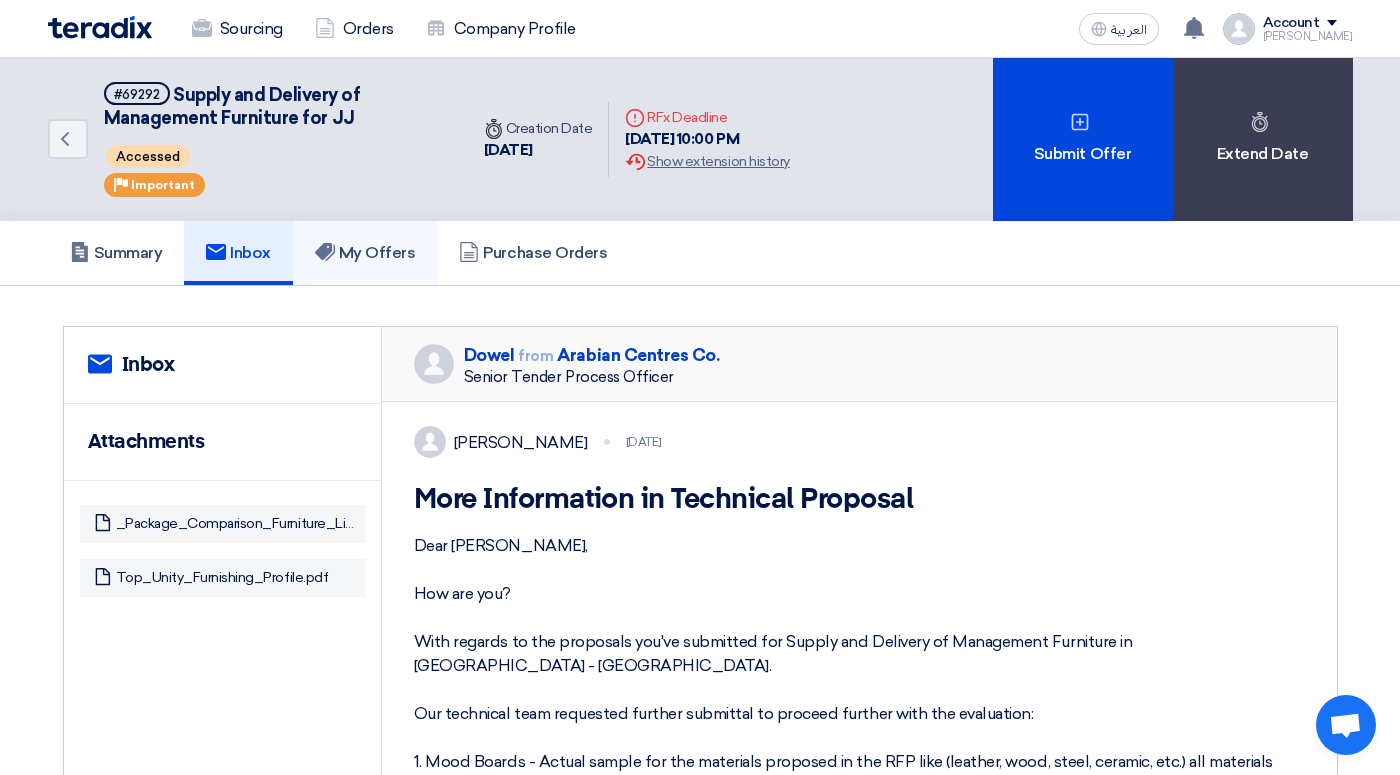 click on "My Offers" 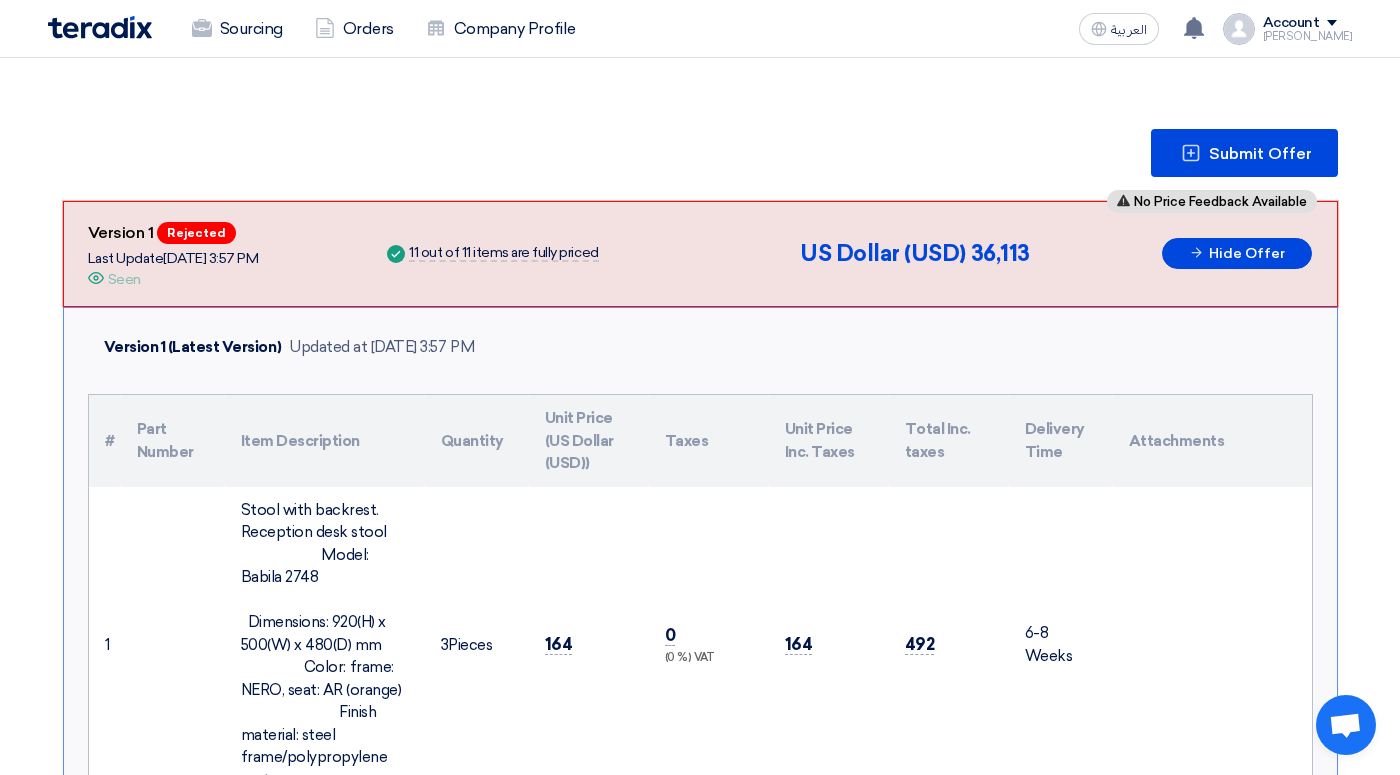scroll, scrollTop: 232, scrollLeft: 0, axis: vertical 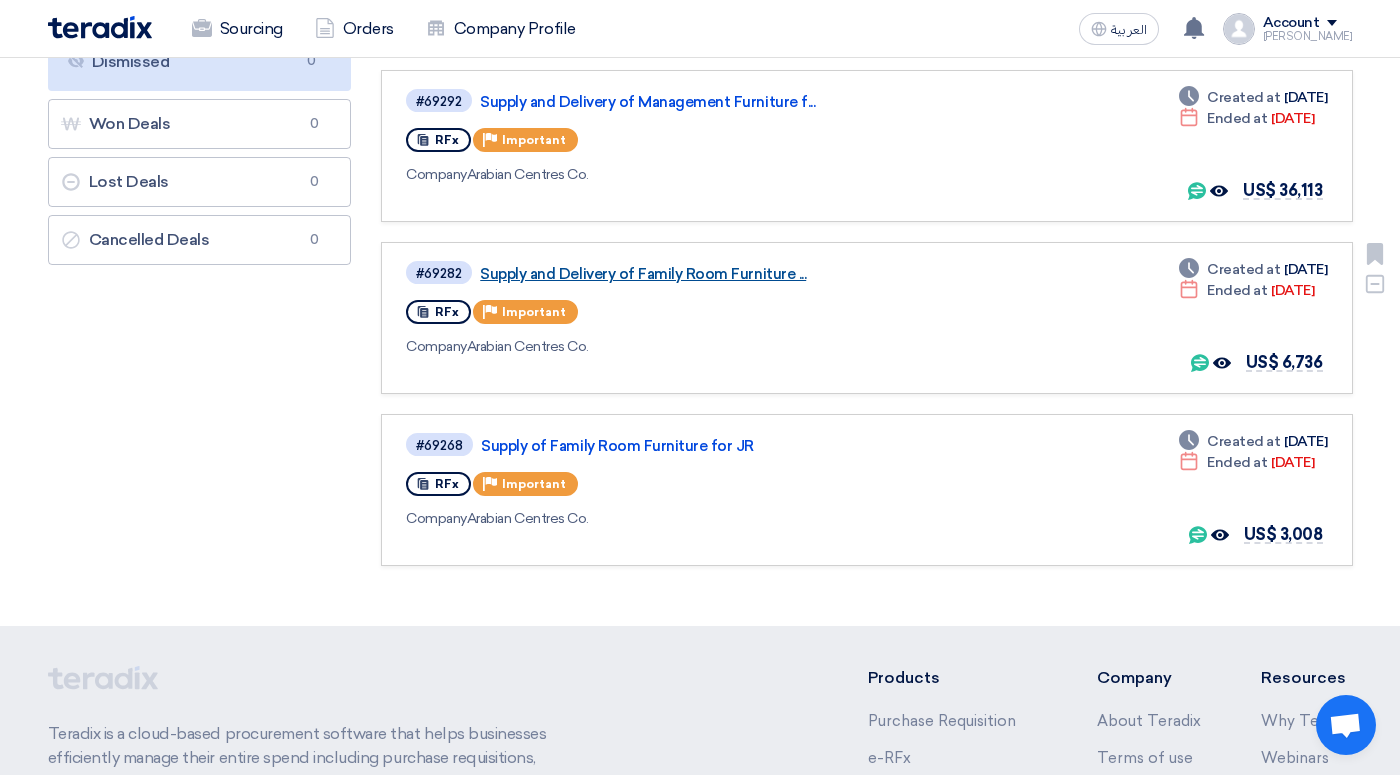 click on "Supply and Delivery of Family Room Furniture ..." 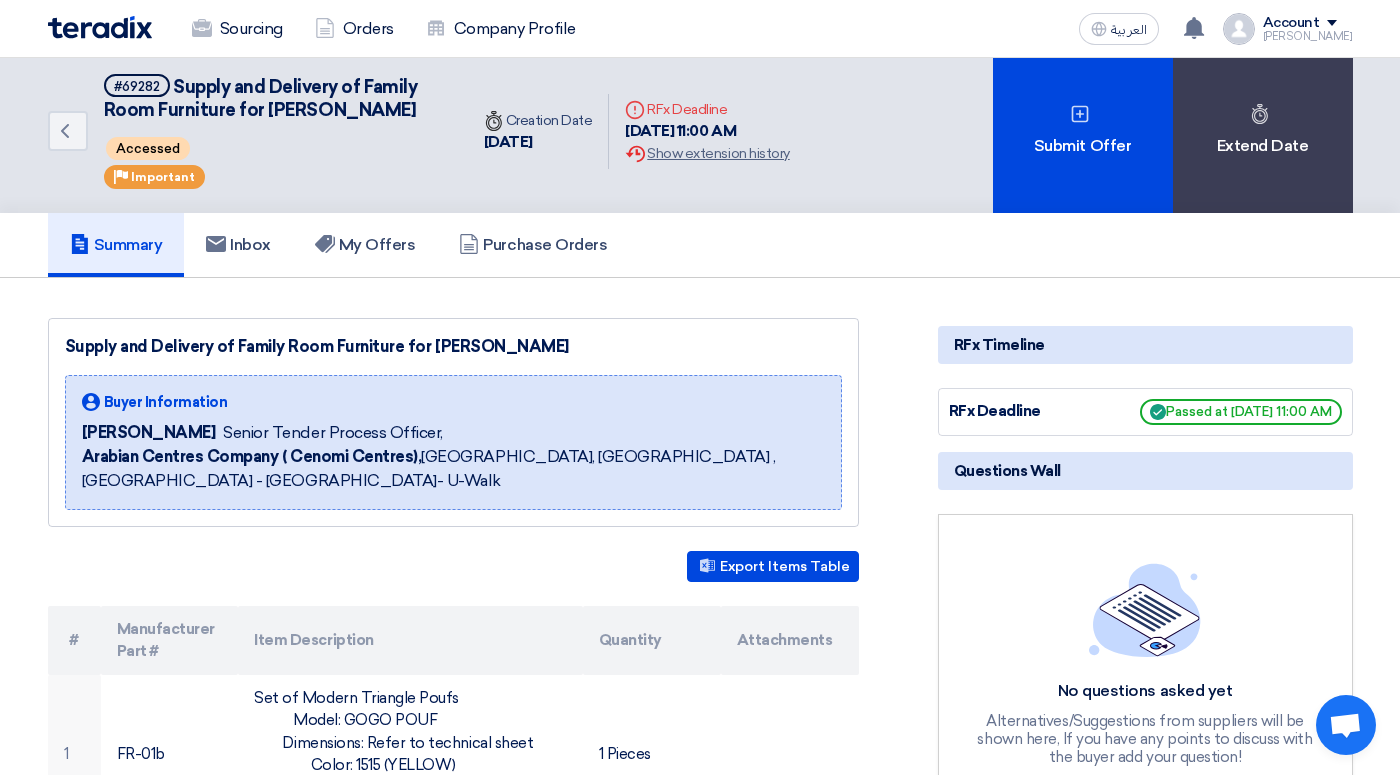 scroll, scrollTop: 0, scrollLeft: 0, axis: both 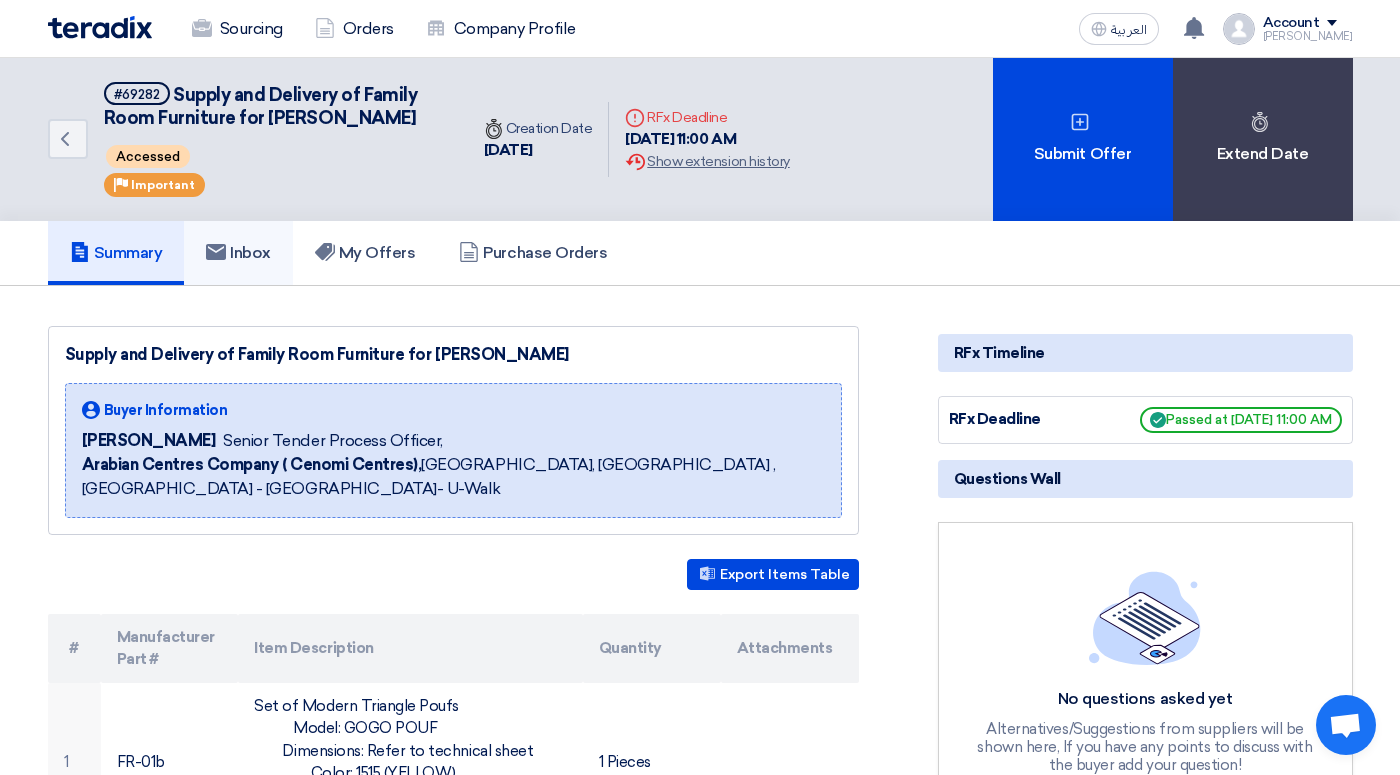 click on "Inbox" 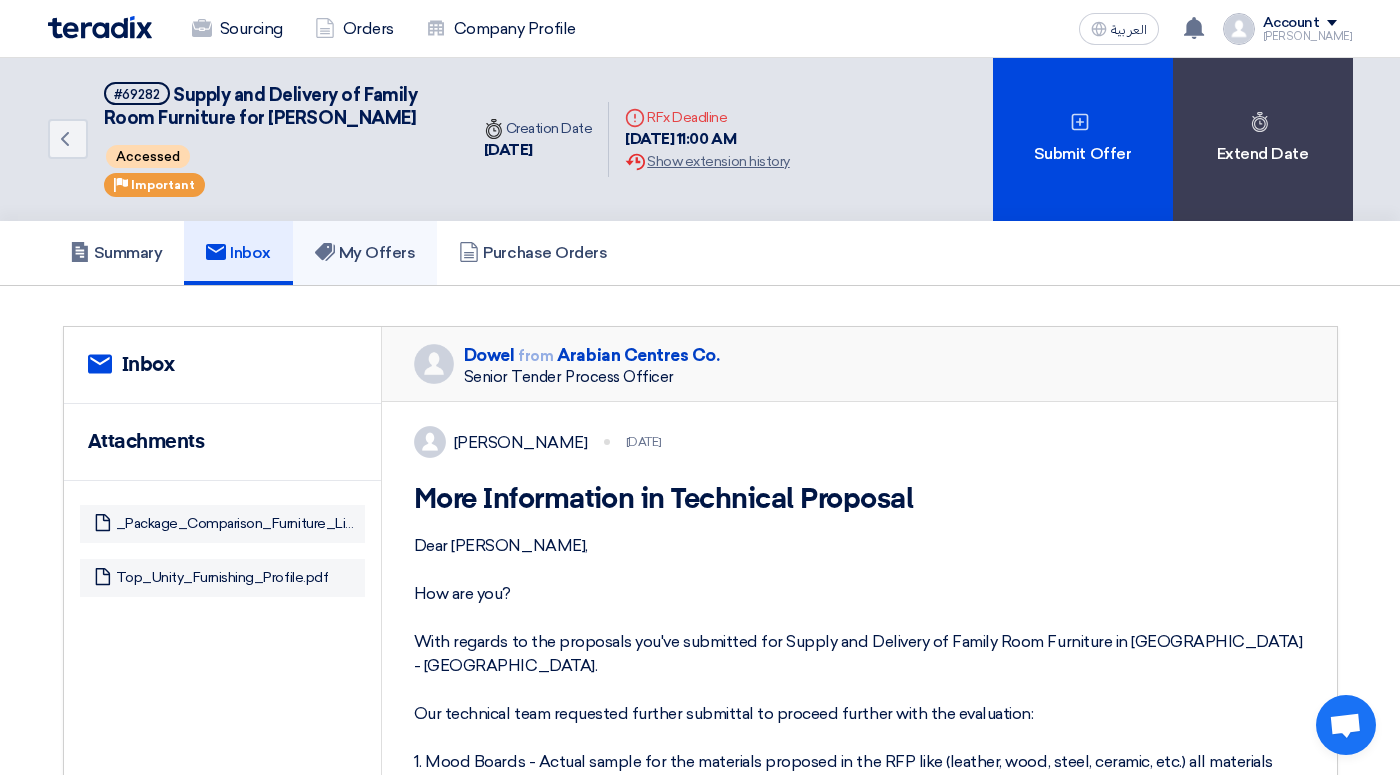 click on "My Offers" 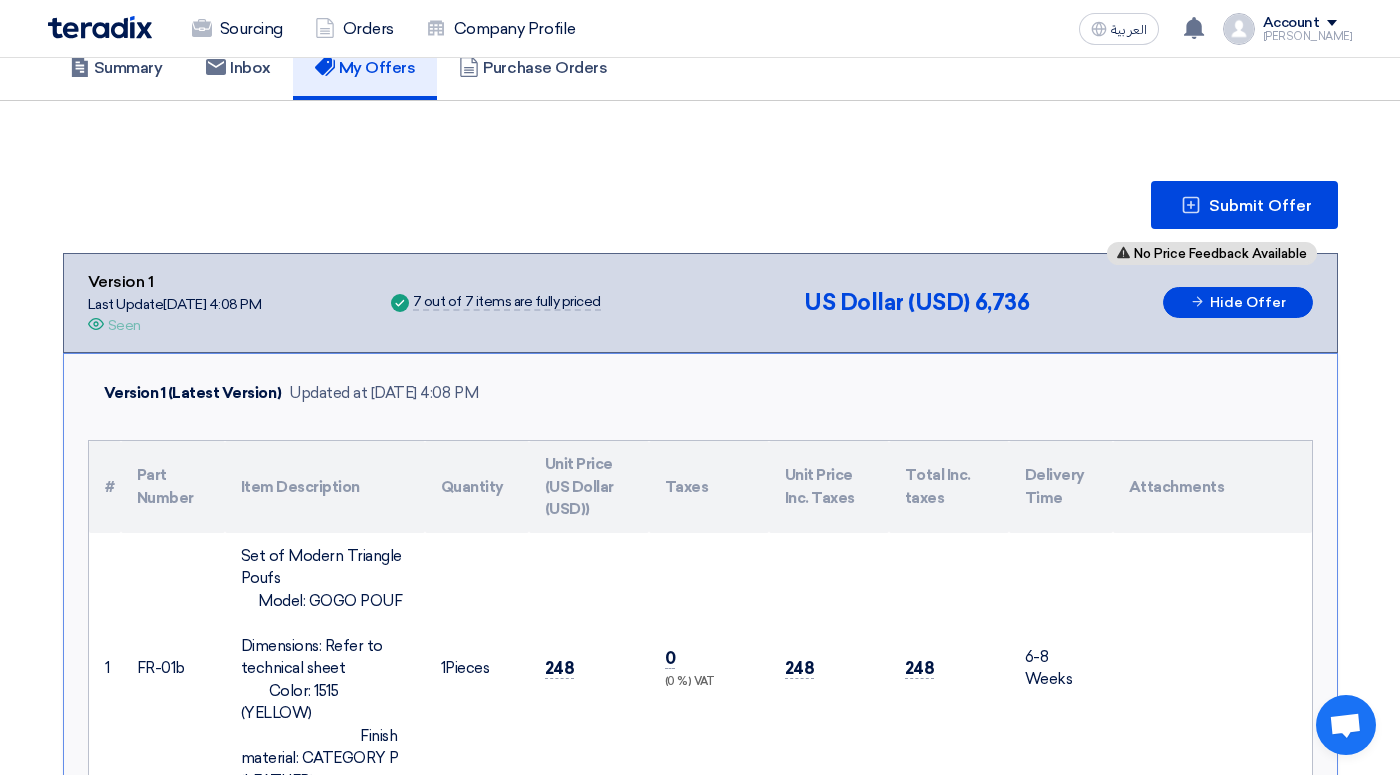 scroll, scrollTop: 0, scrollLeft: 0, axis: both 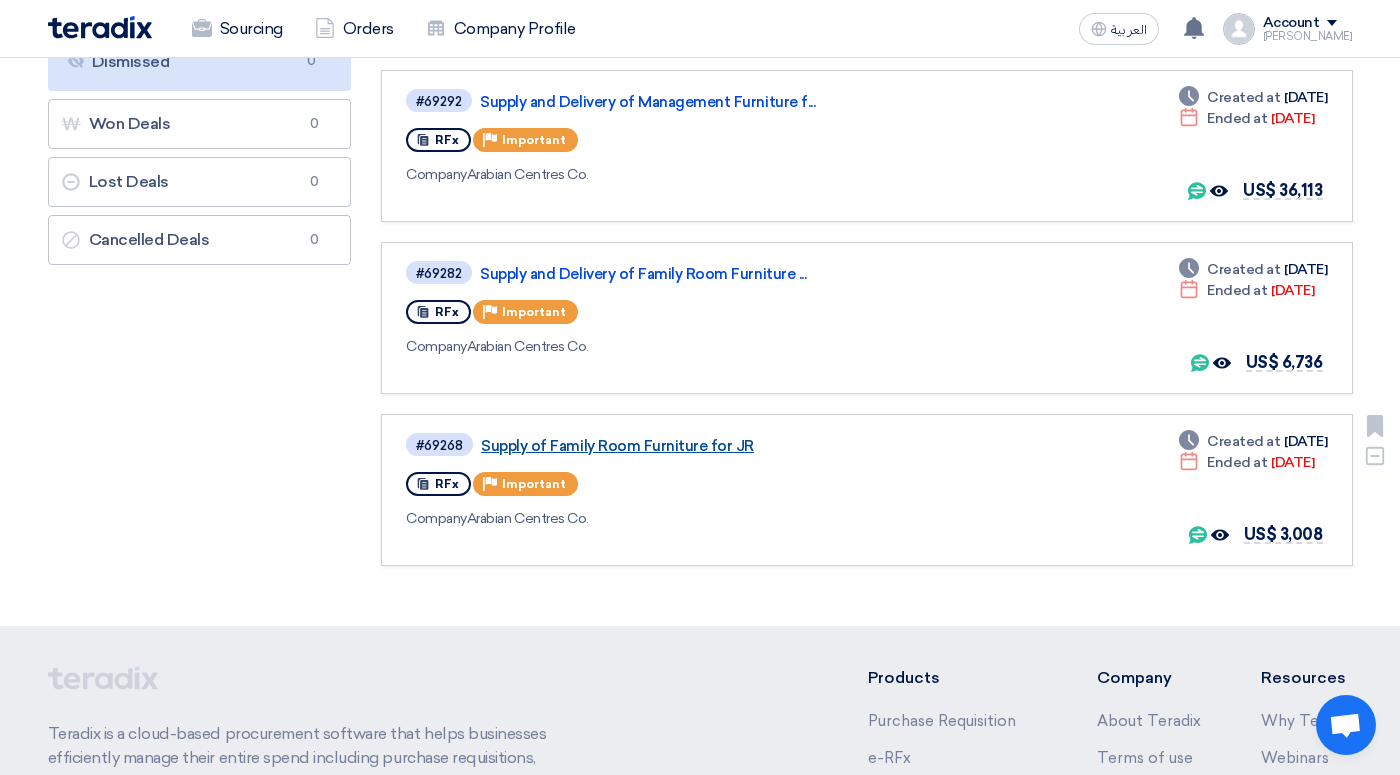 click on "Supply of Family Room Furniture for JR" 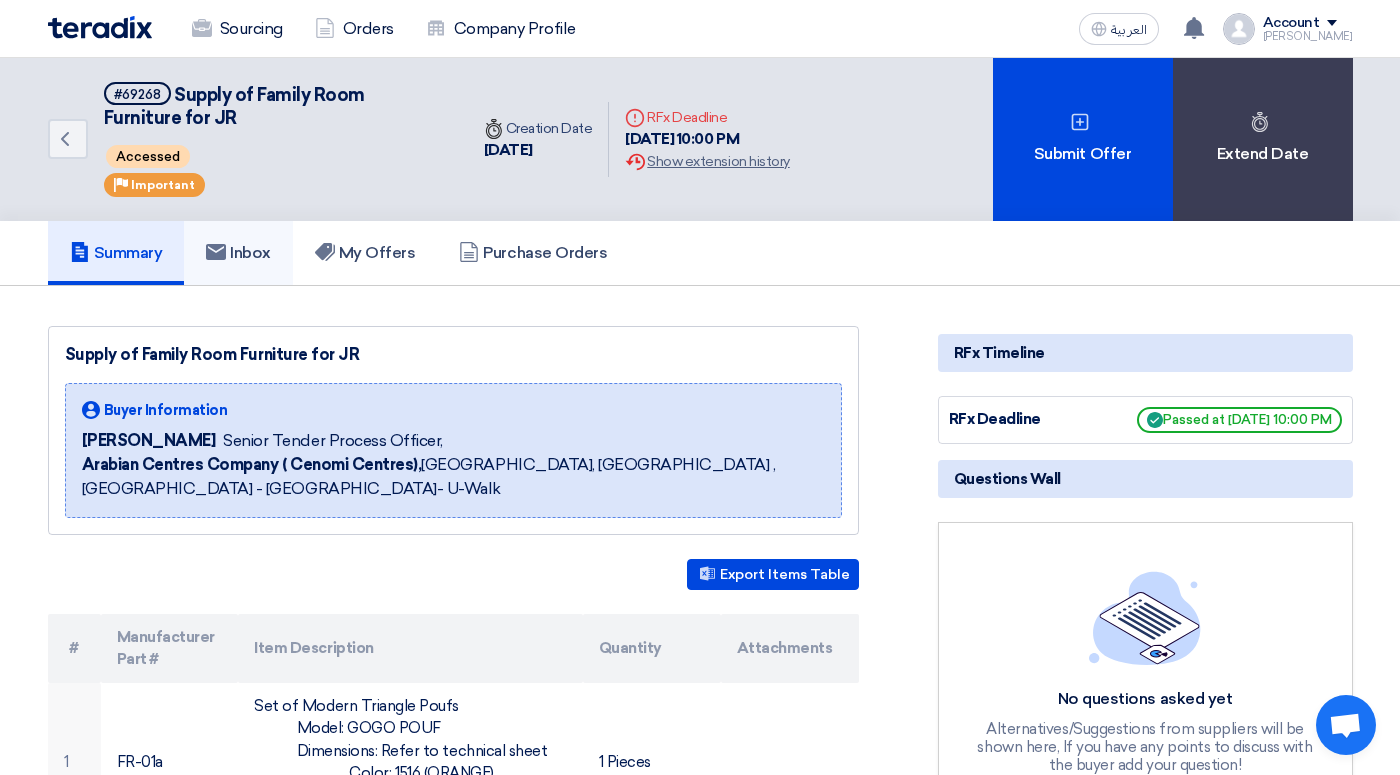 click on "Inbox" 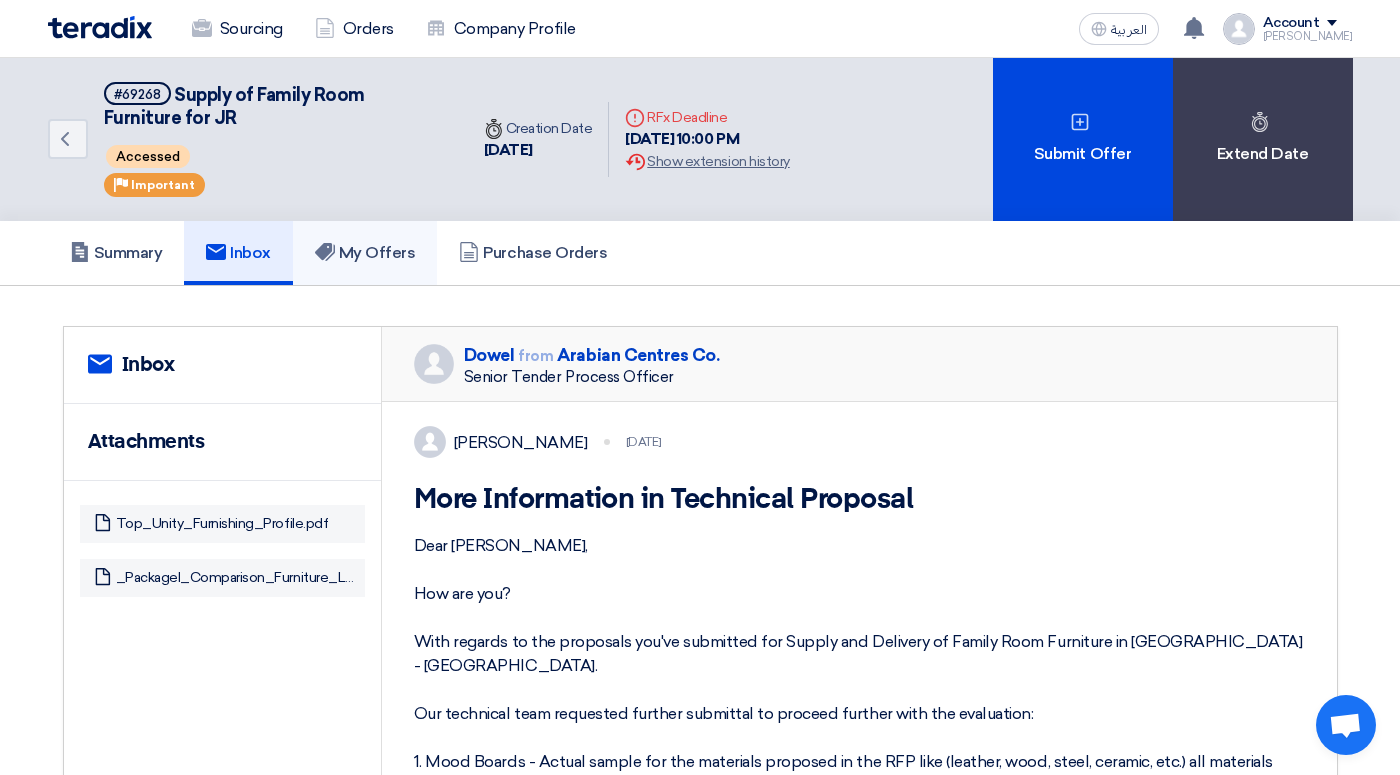 click on "My Offers" 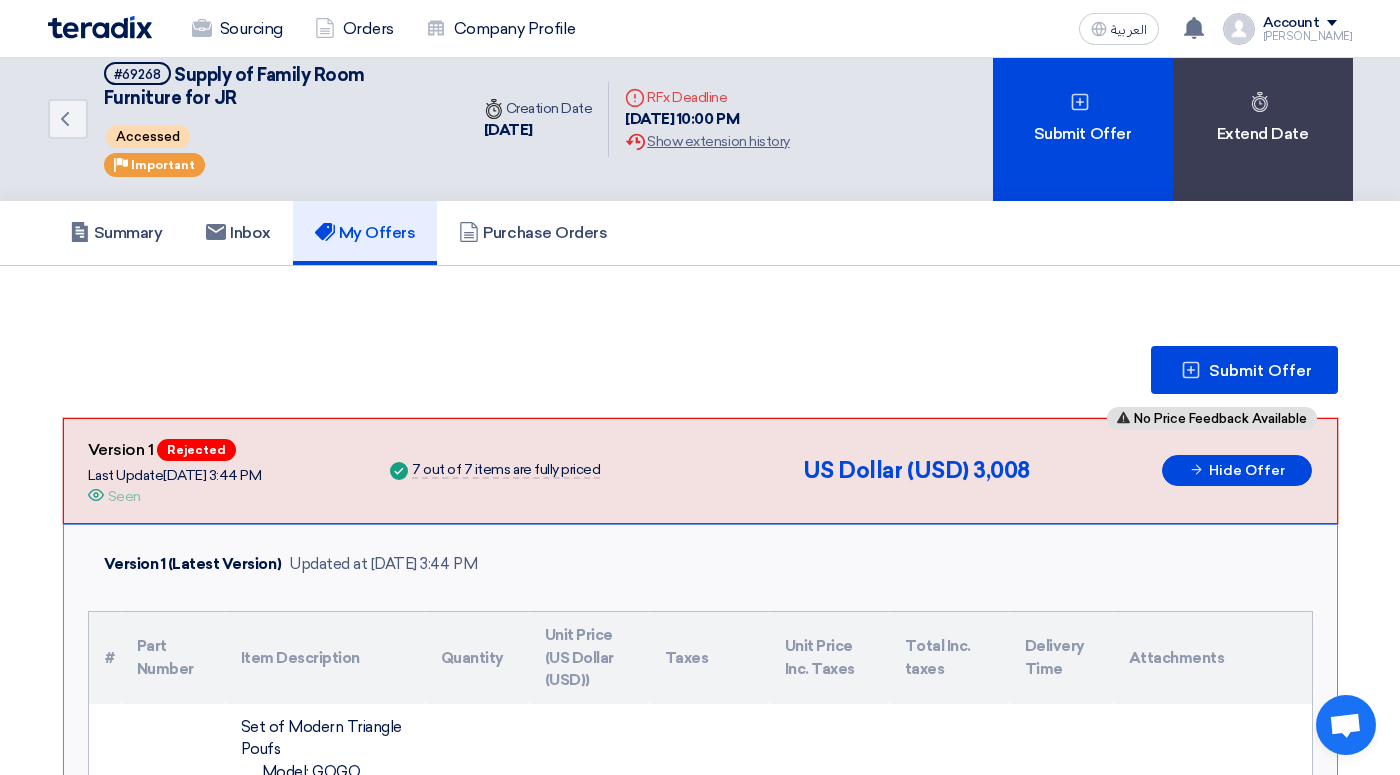 scroll, scrollTop: 0, scrollLeft: 0, axis: both 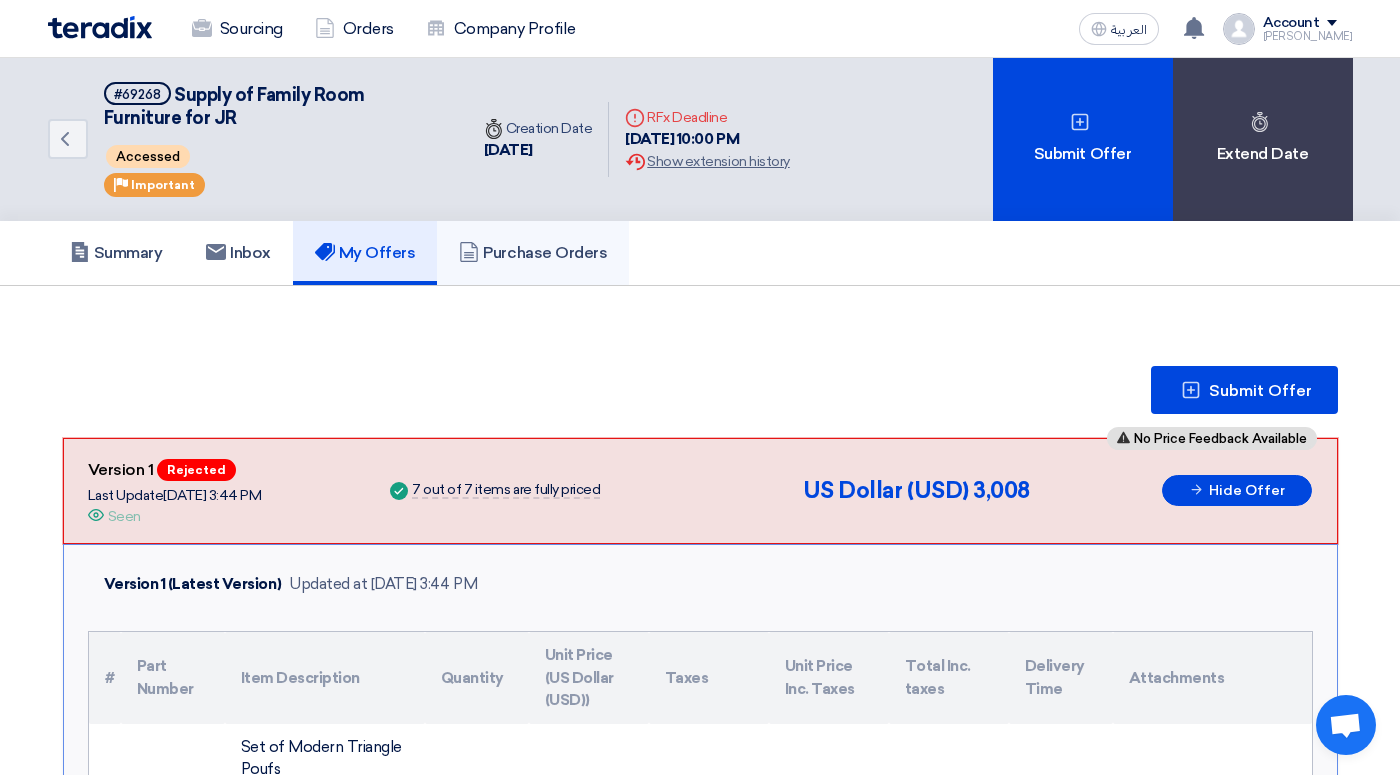 click on "Purchase Orders" 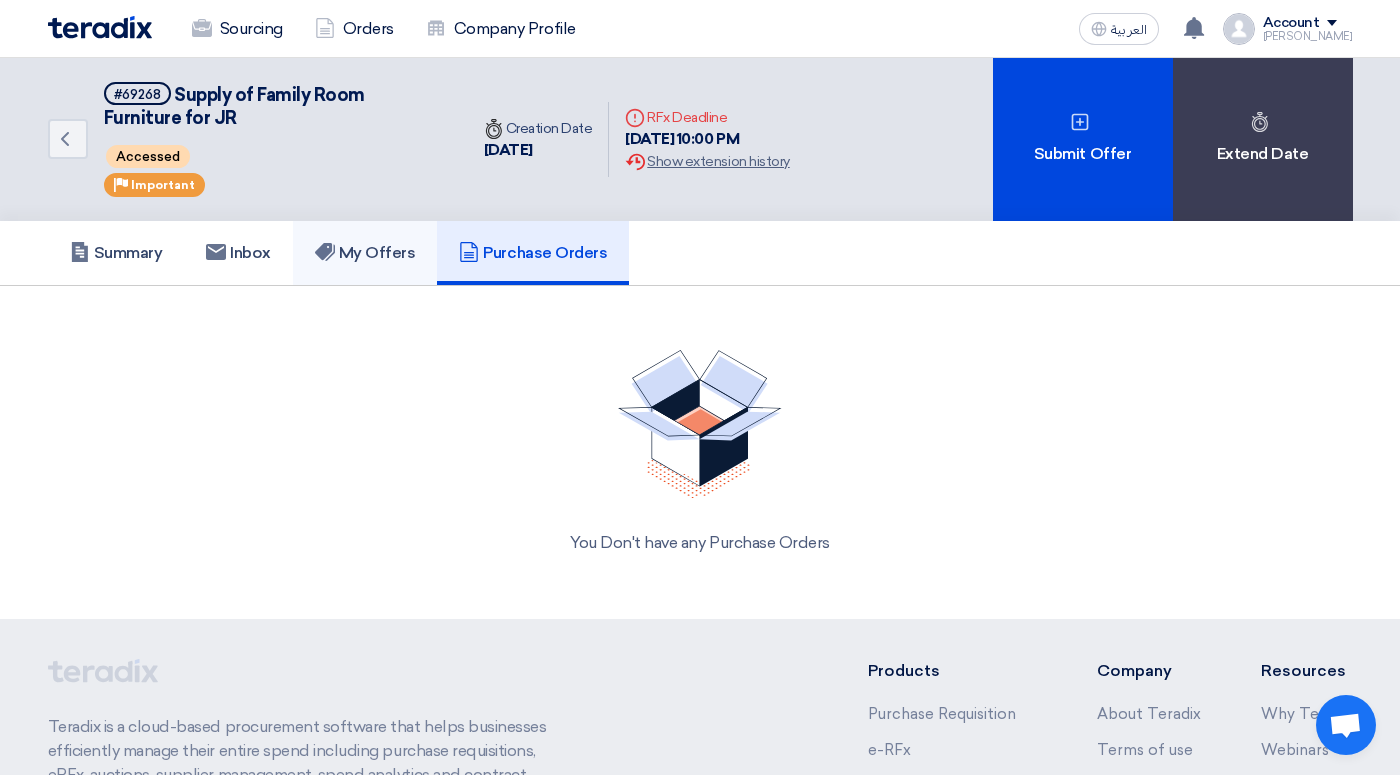 click on "My Offers" 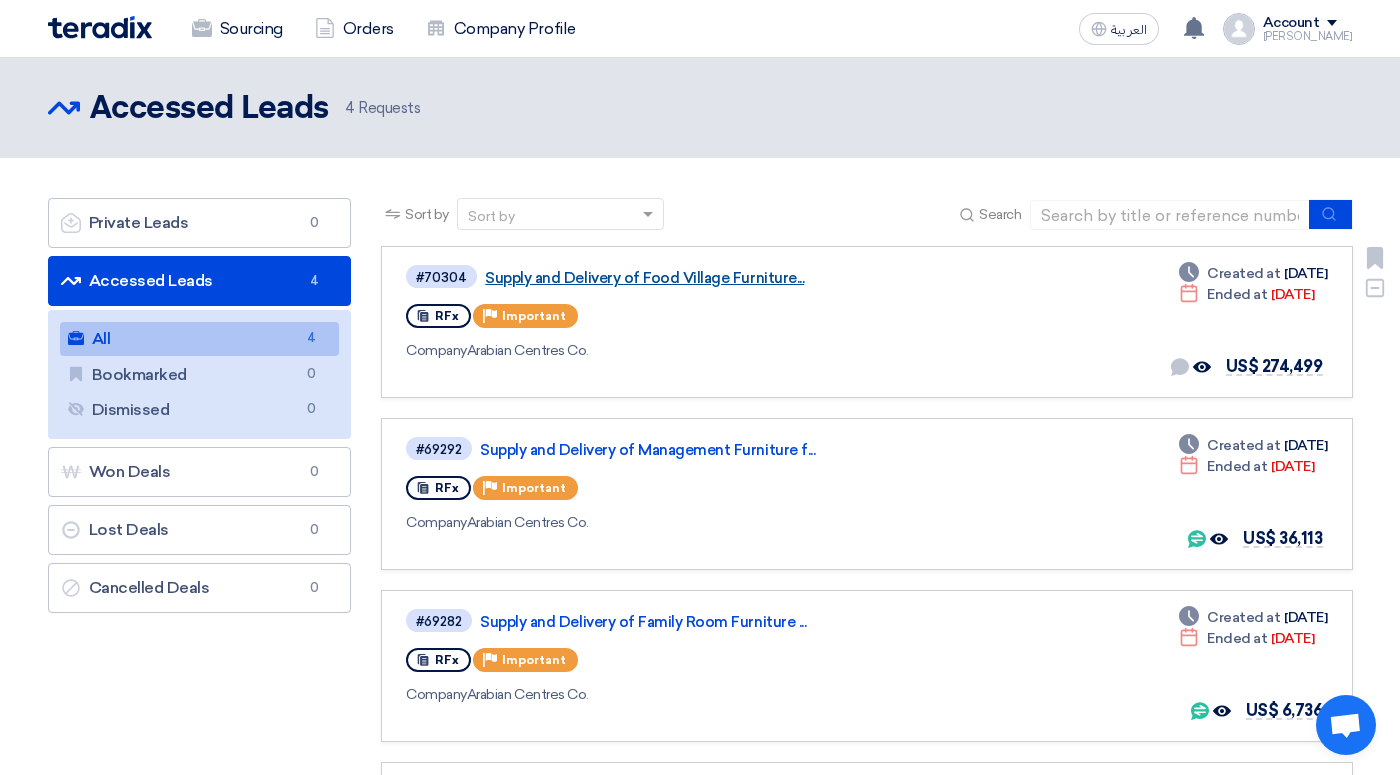 click on "Supply and Delivery of Food Village Furniture..." 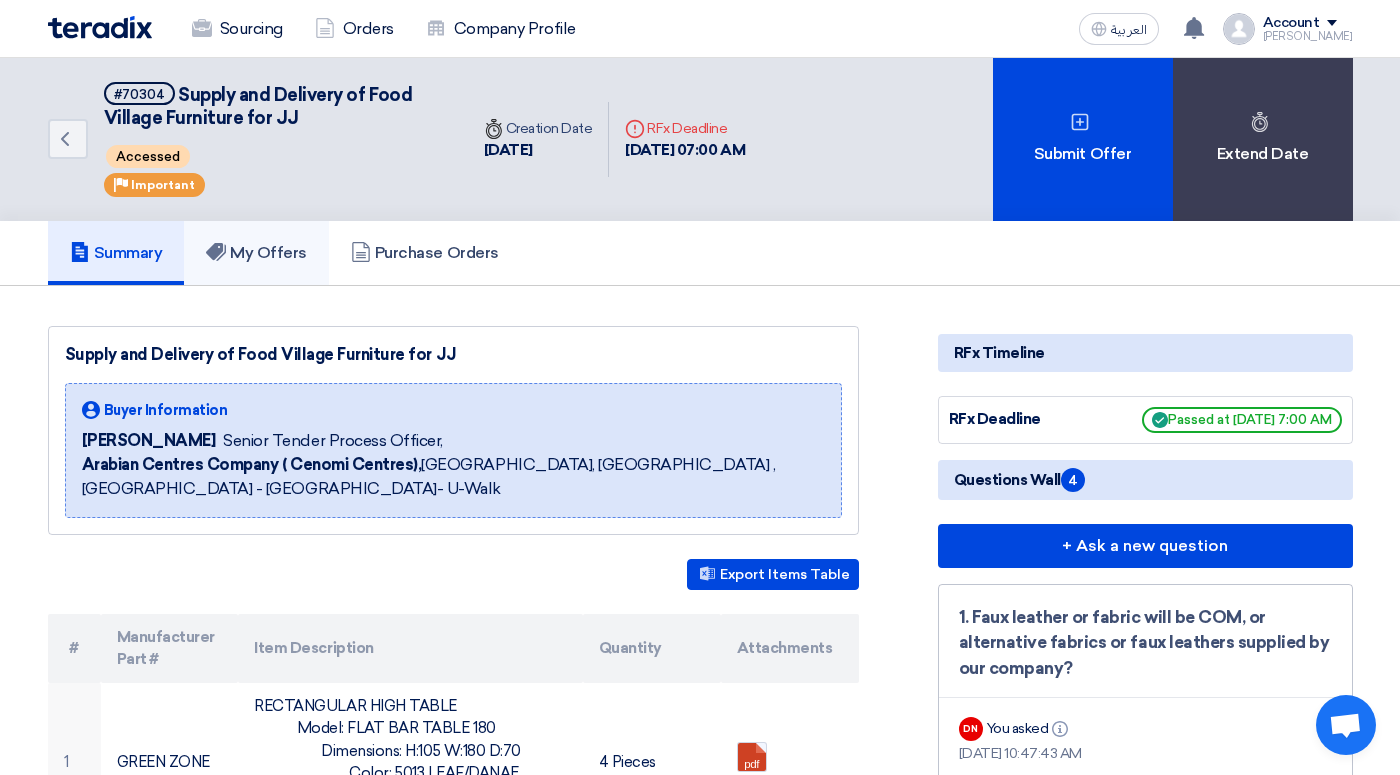 click on "My Offers" 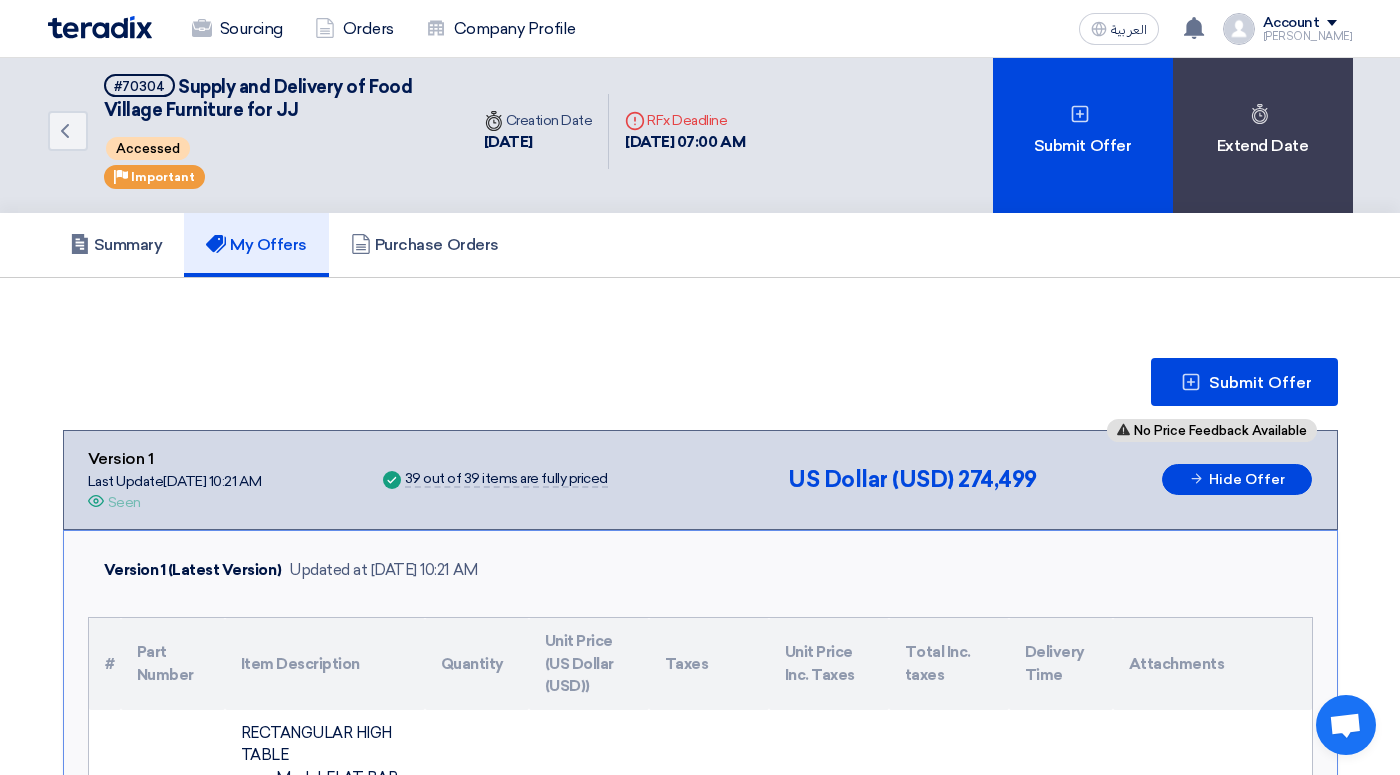 scroll, scrollTop: 0, scrollLeft: 0, axis: both 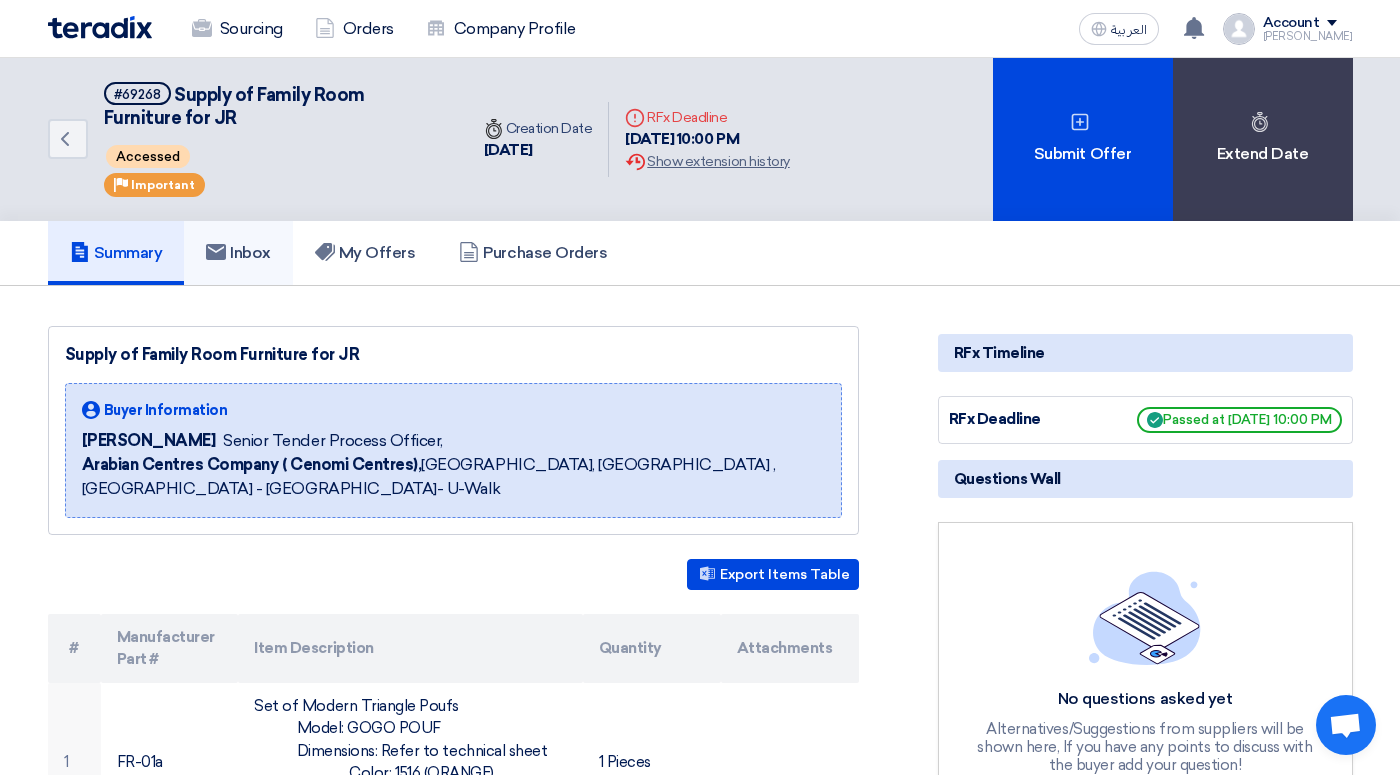 click on "Inbox" 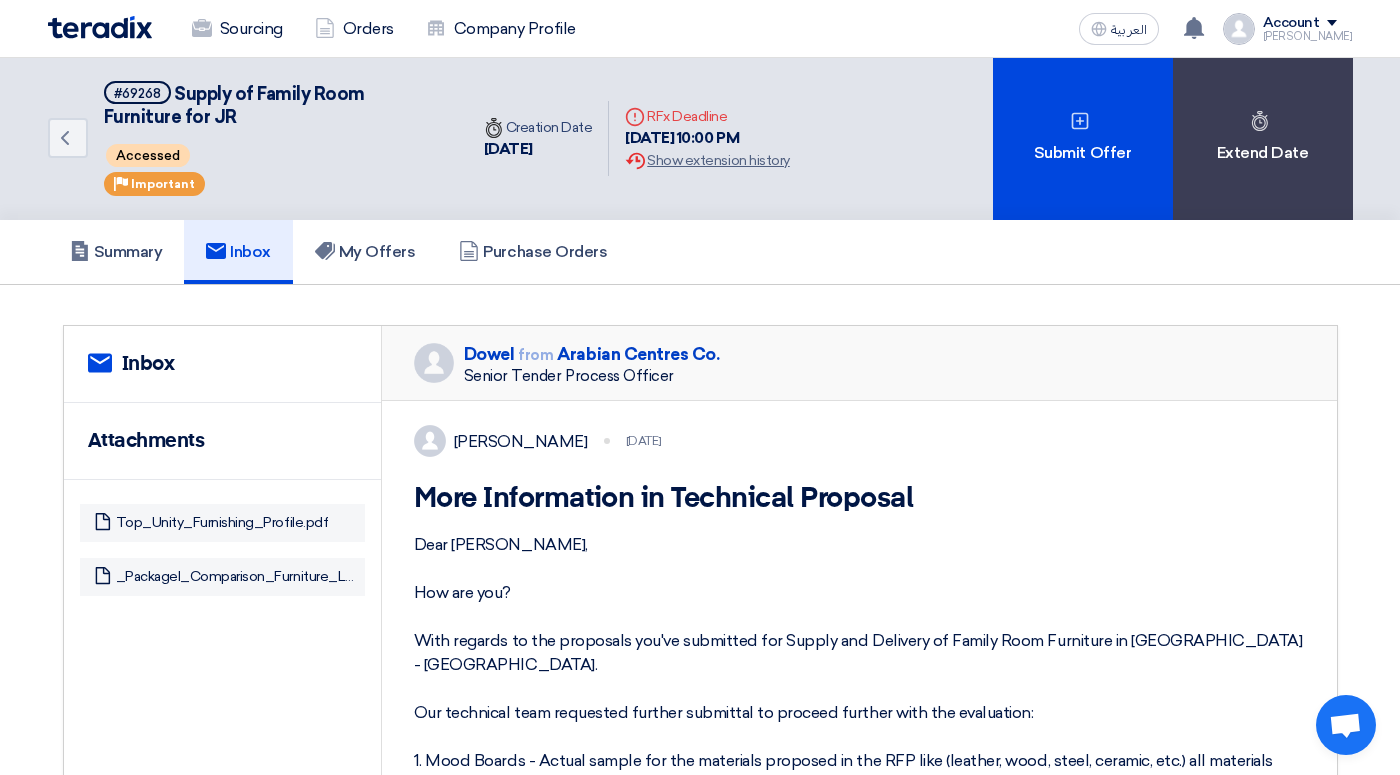 scroll, scrollTop: 0, scrollLeft: 0, axis: both 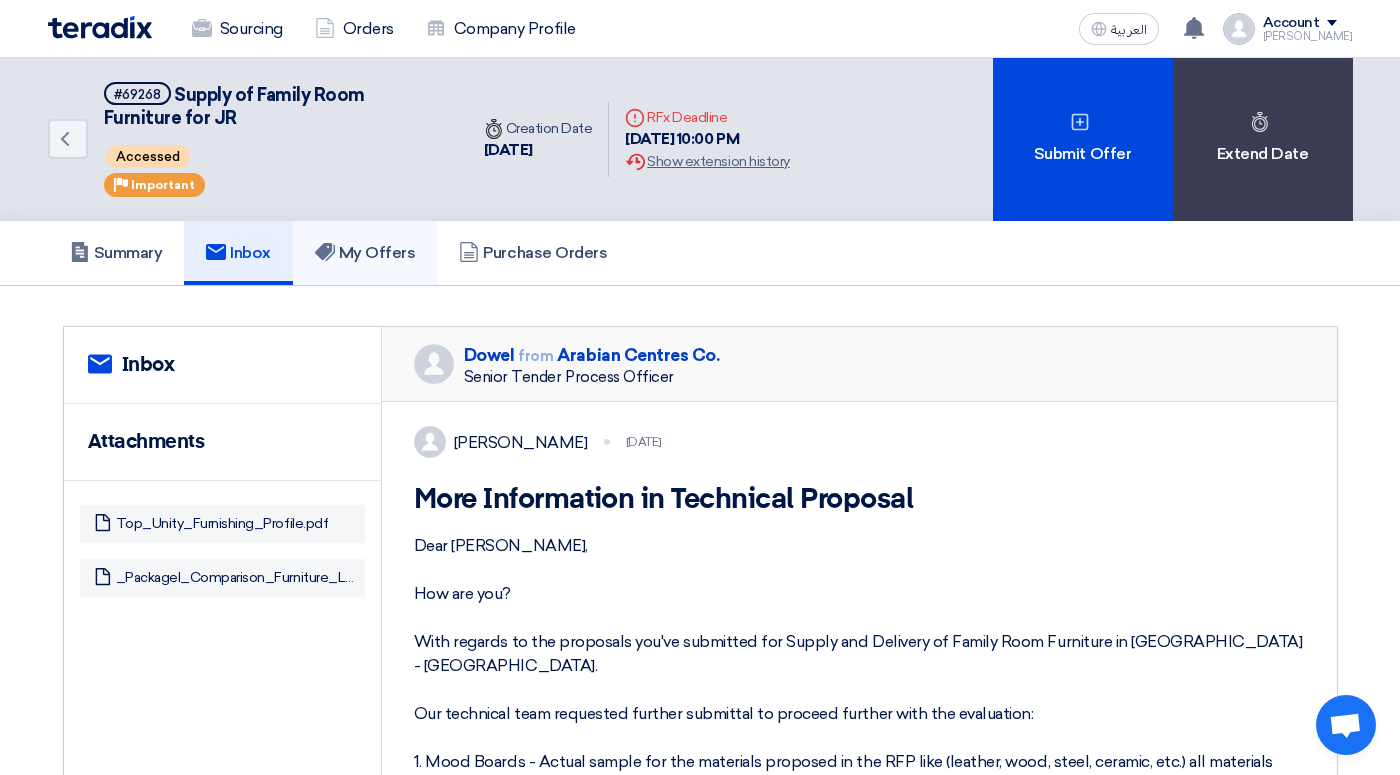 click on "My Offers" 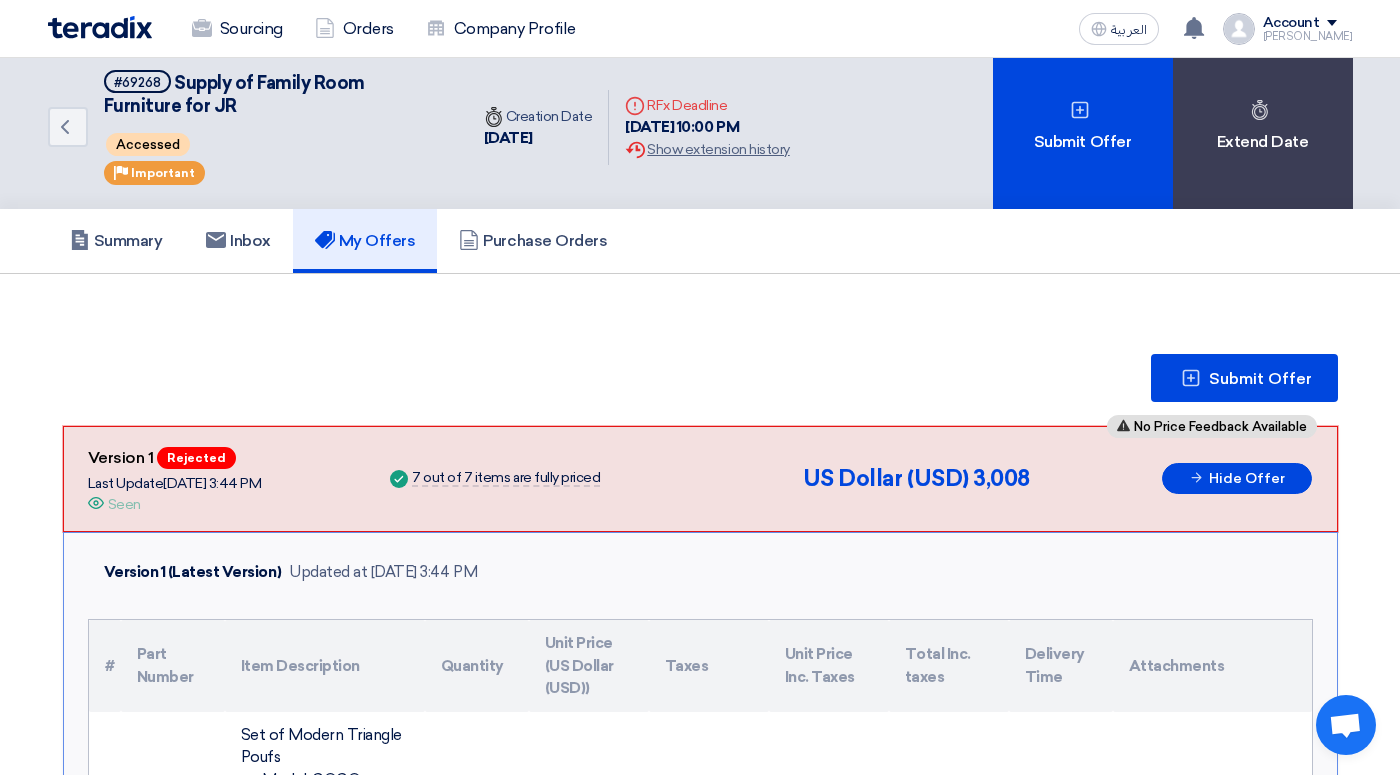 scroll, scrollTop: 0, scrollLeft: 0, axis: both 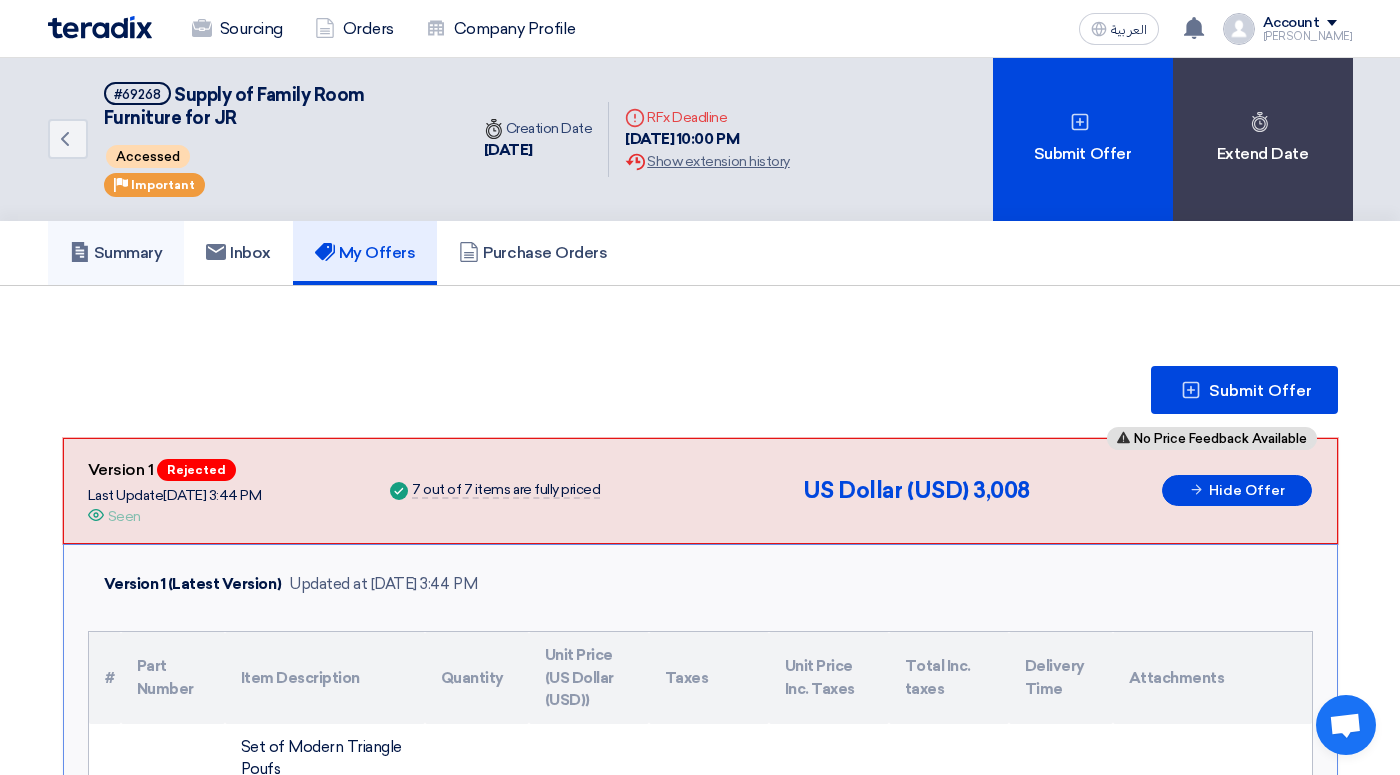 click on "Summary" 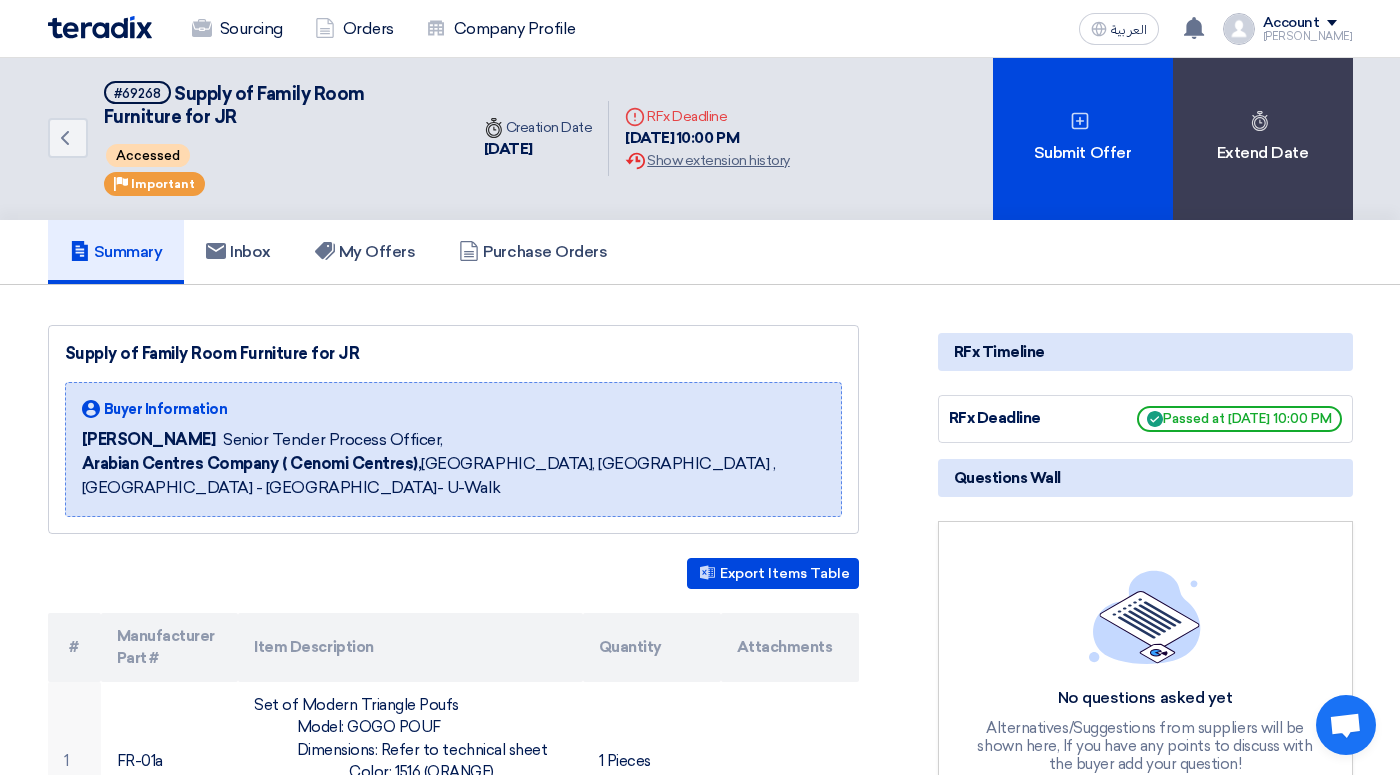 scroll, scrollTop: 0, scrollLeft: 0, axis: both 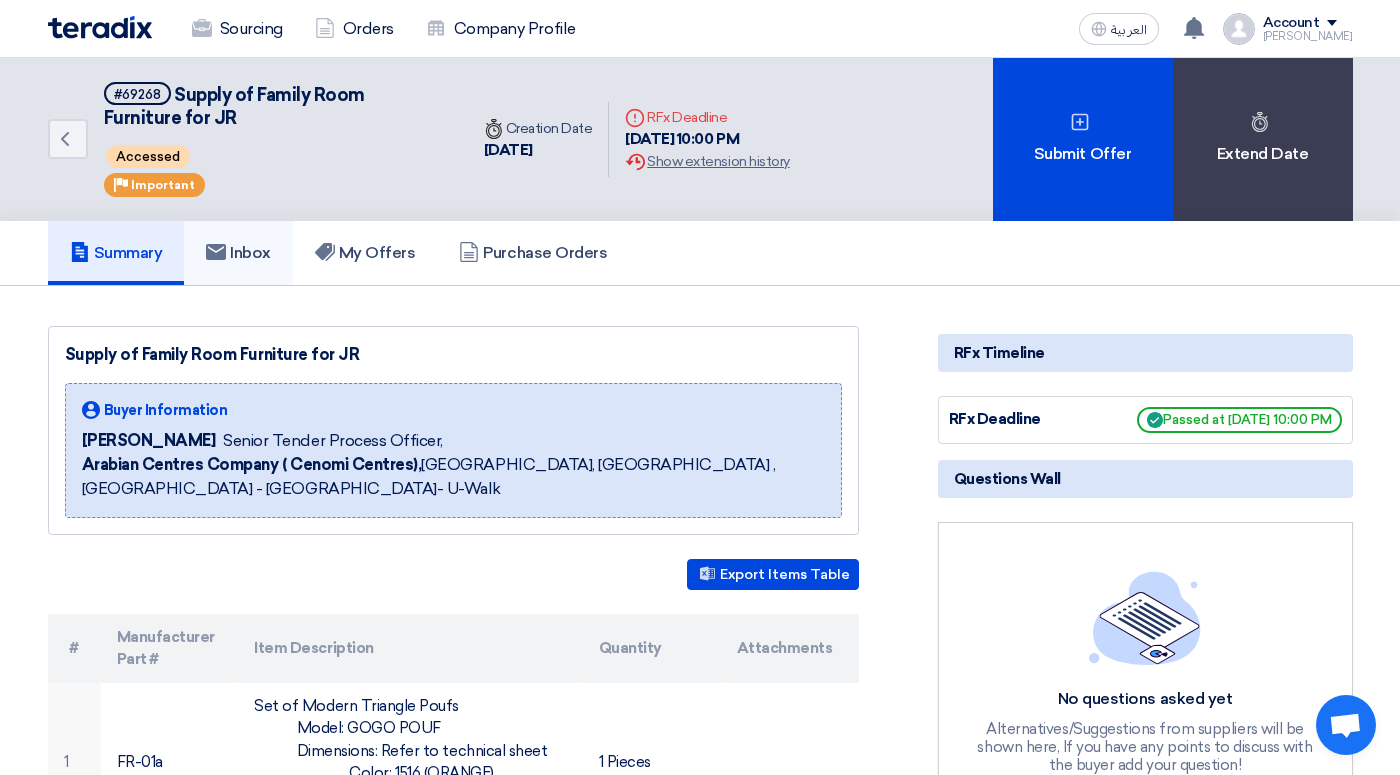 click on "Inbox" 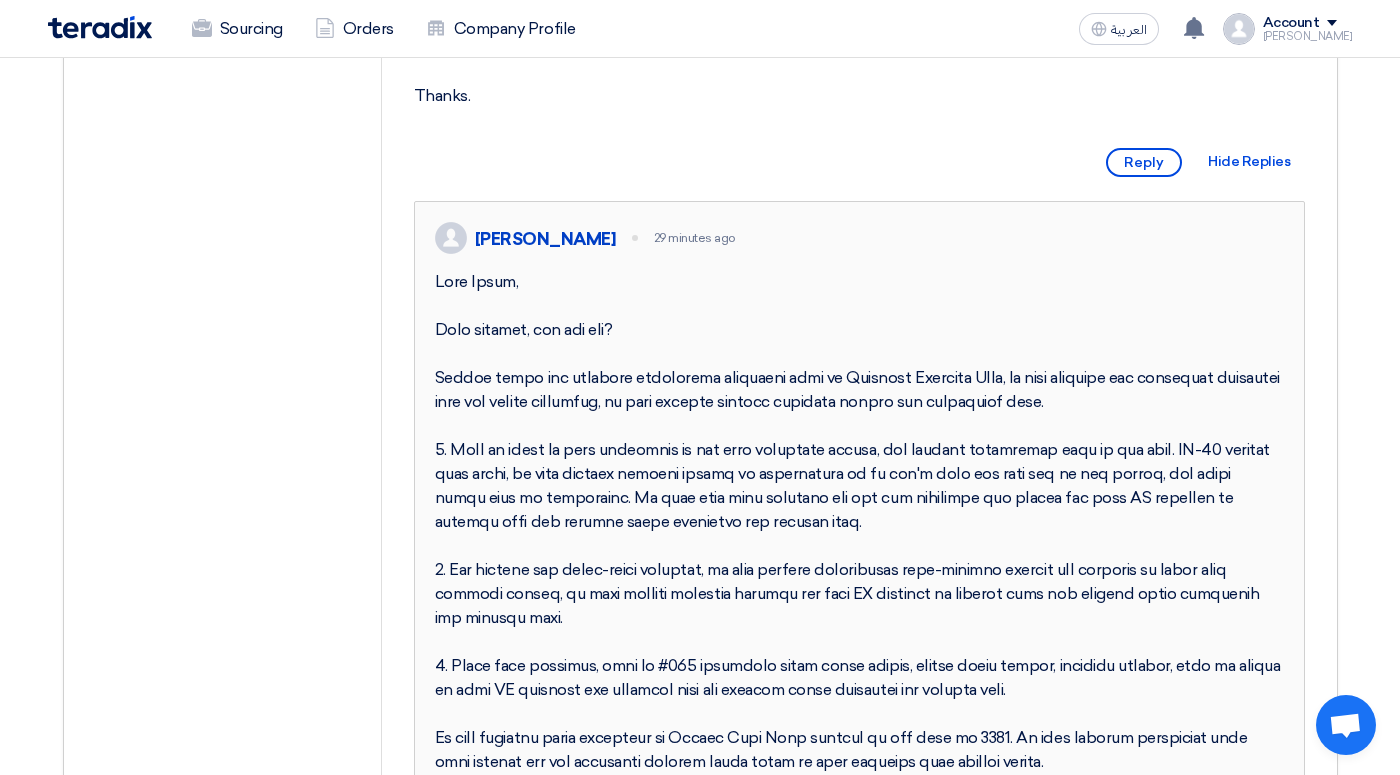 scroll, scrollTop: 973, scrollLeft: 0, axis: vertical 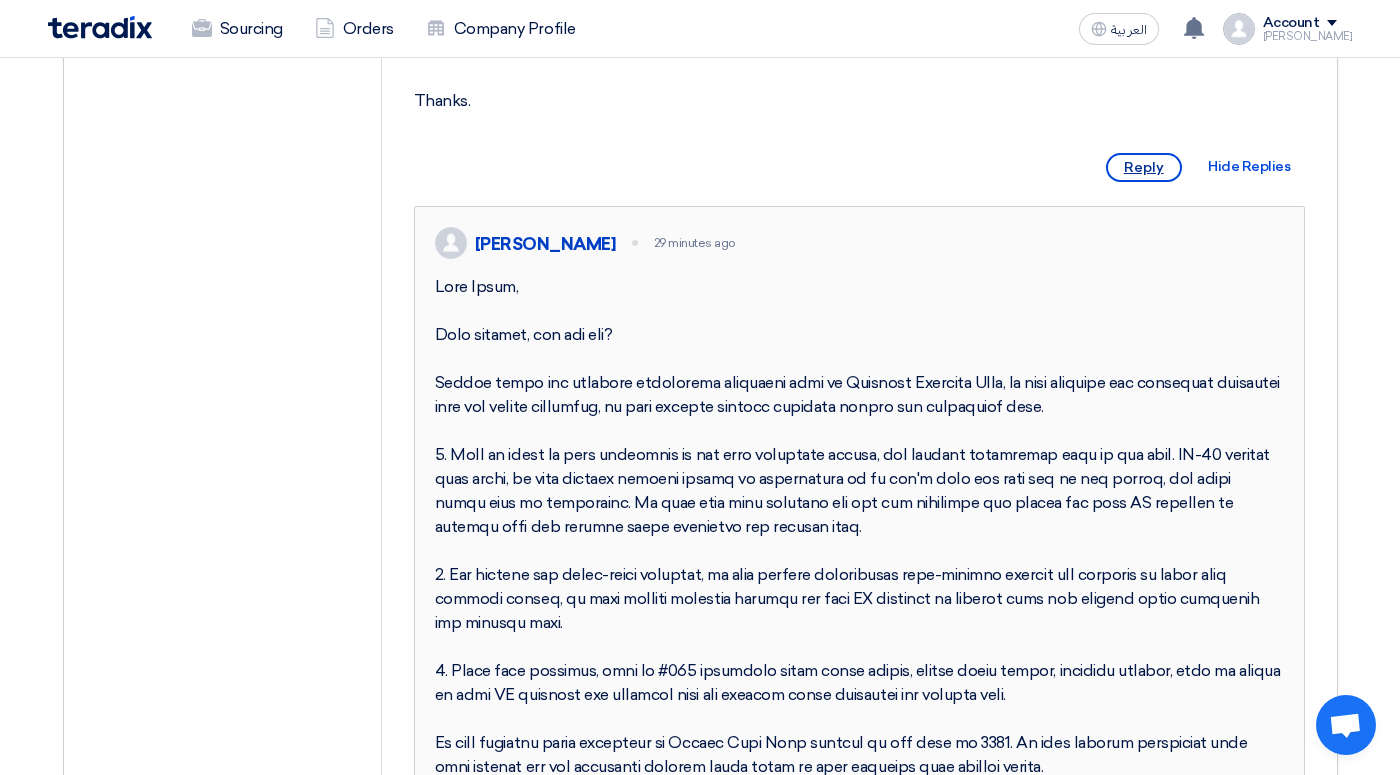 click on "Reply" at bounding box center [1144, 167] 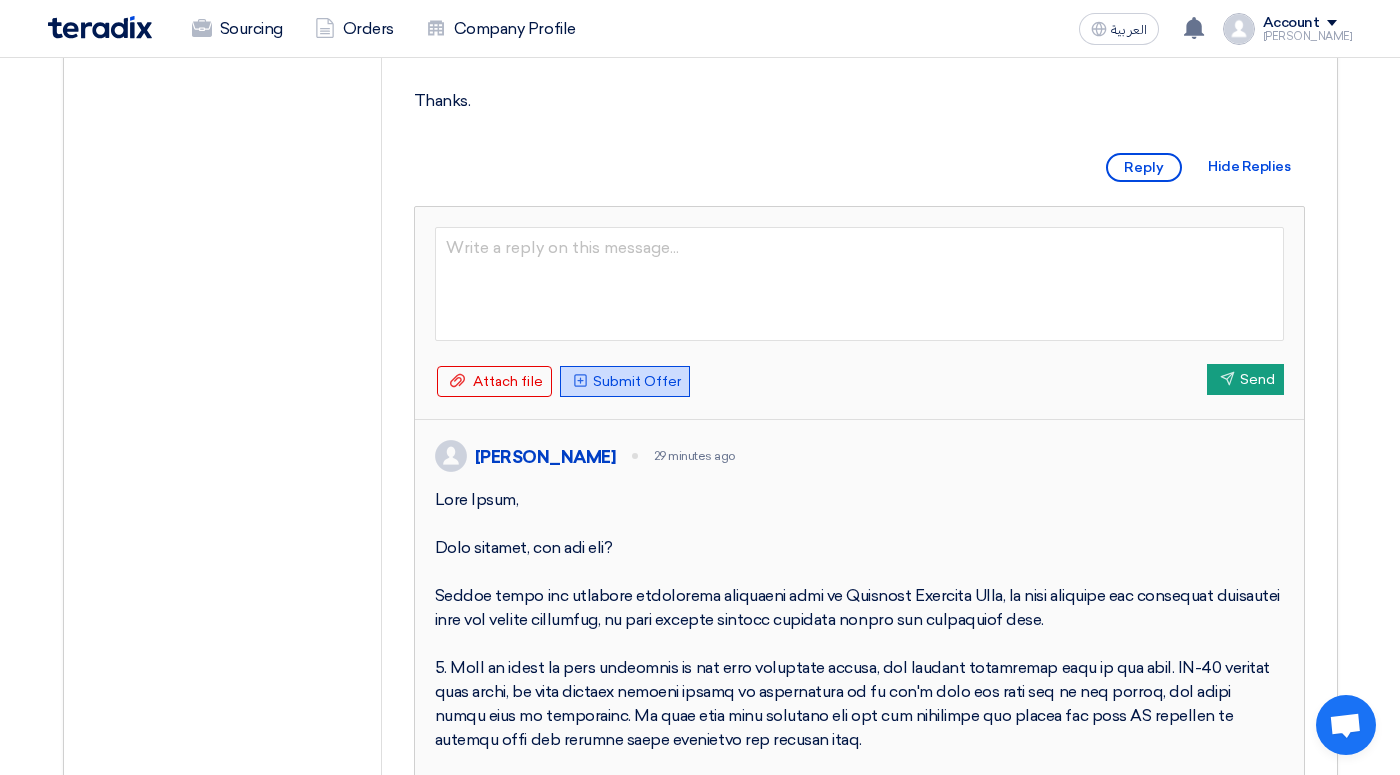 click on "Upload Offer" 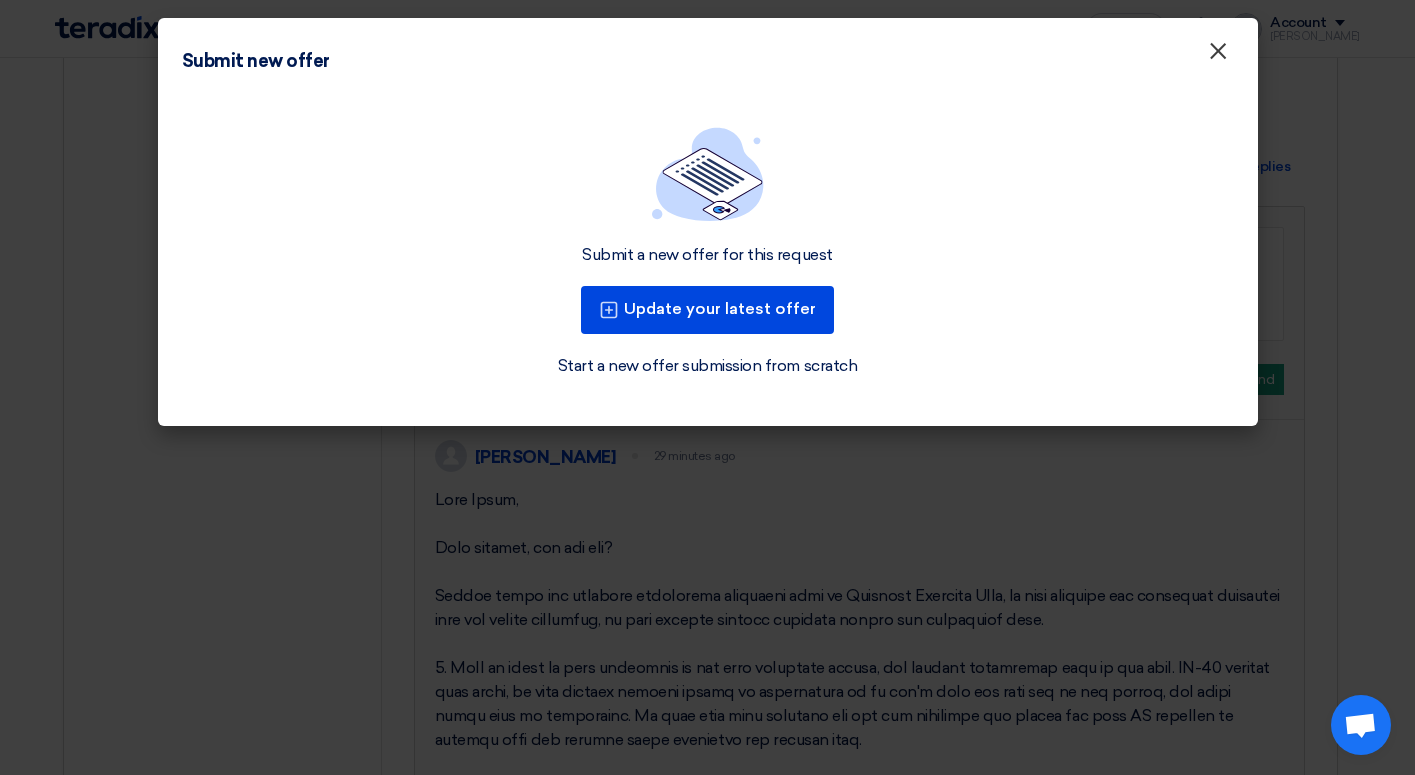 click on "×" 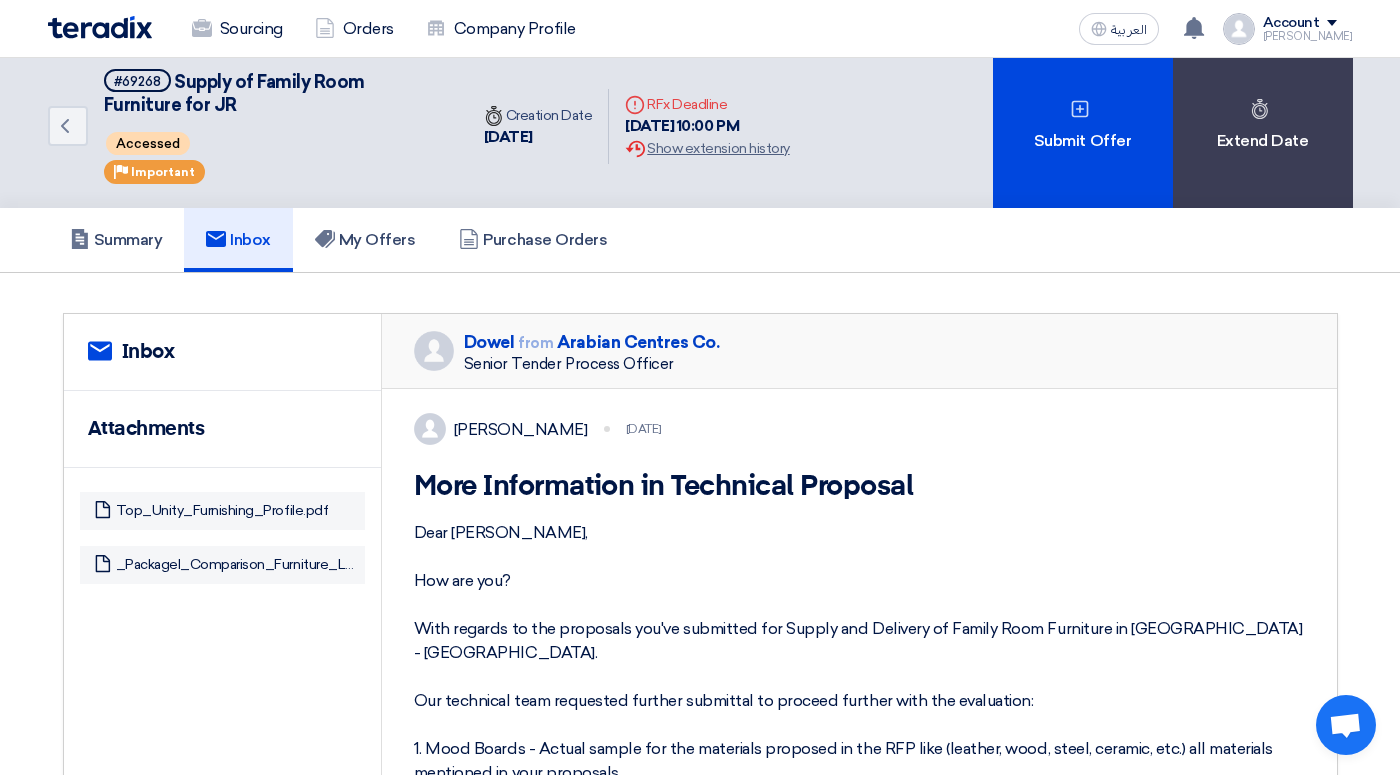 scroll, scrollTop: 0, scrollLeft: 0, axis: both 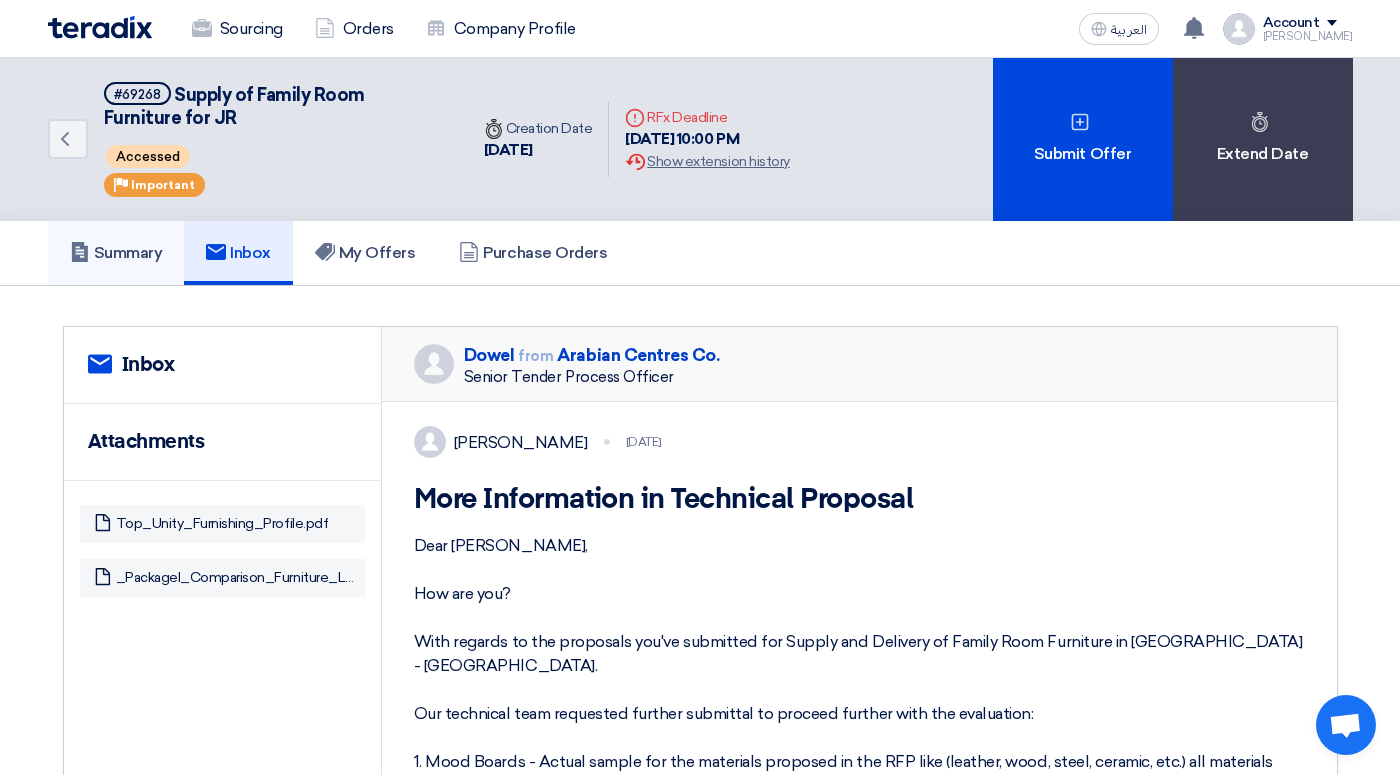 click on "Summary" 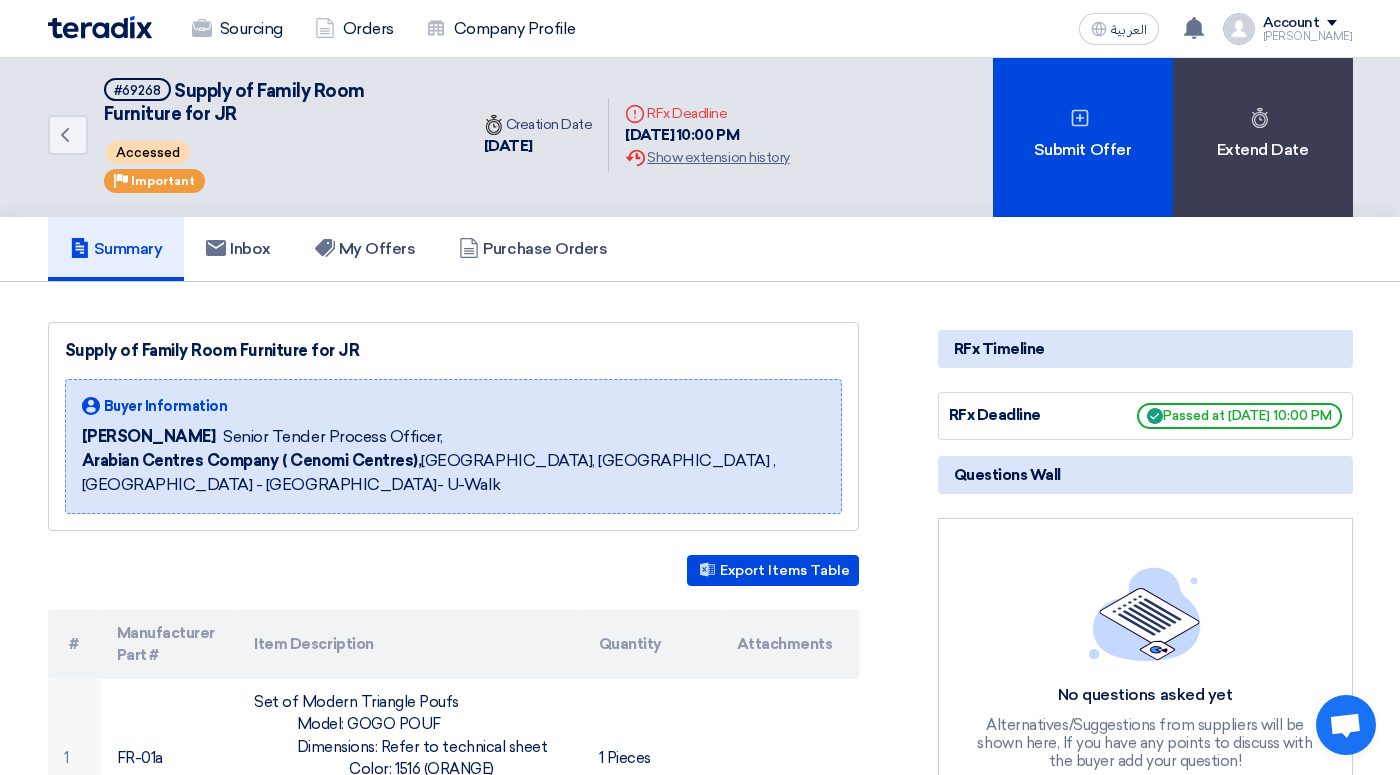 scroll, scrollTop: 0, scrollLeft: 0, axis: both 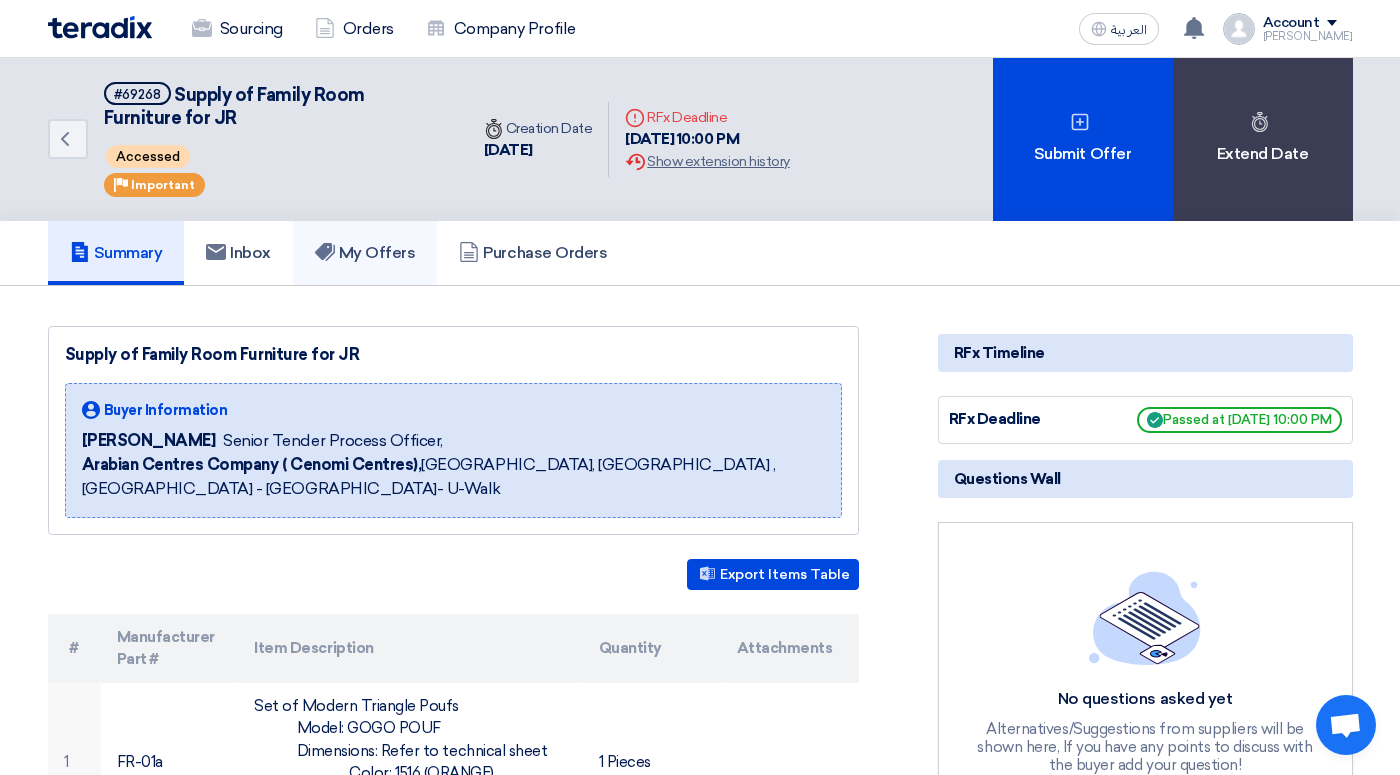 click on "My Offers" 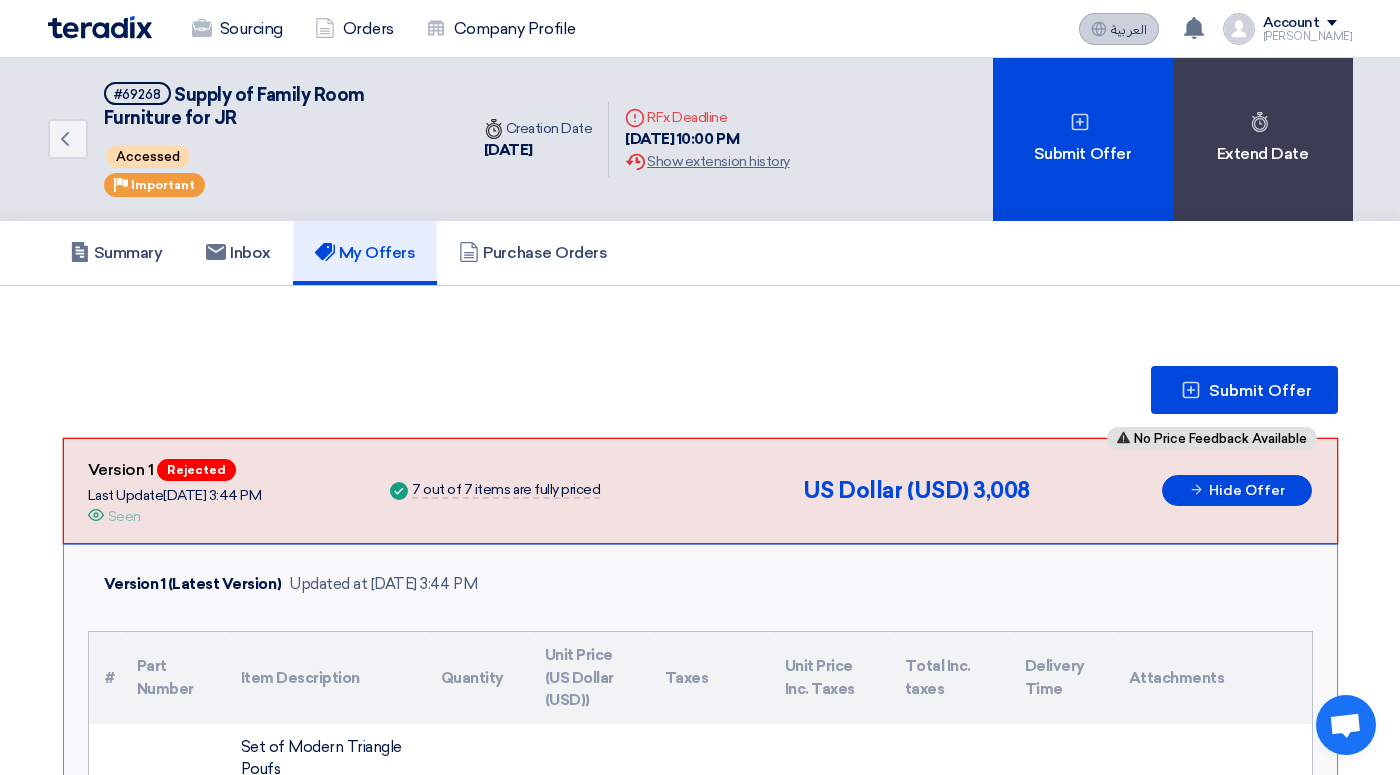 click on "العربية" 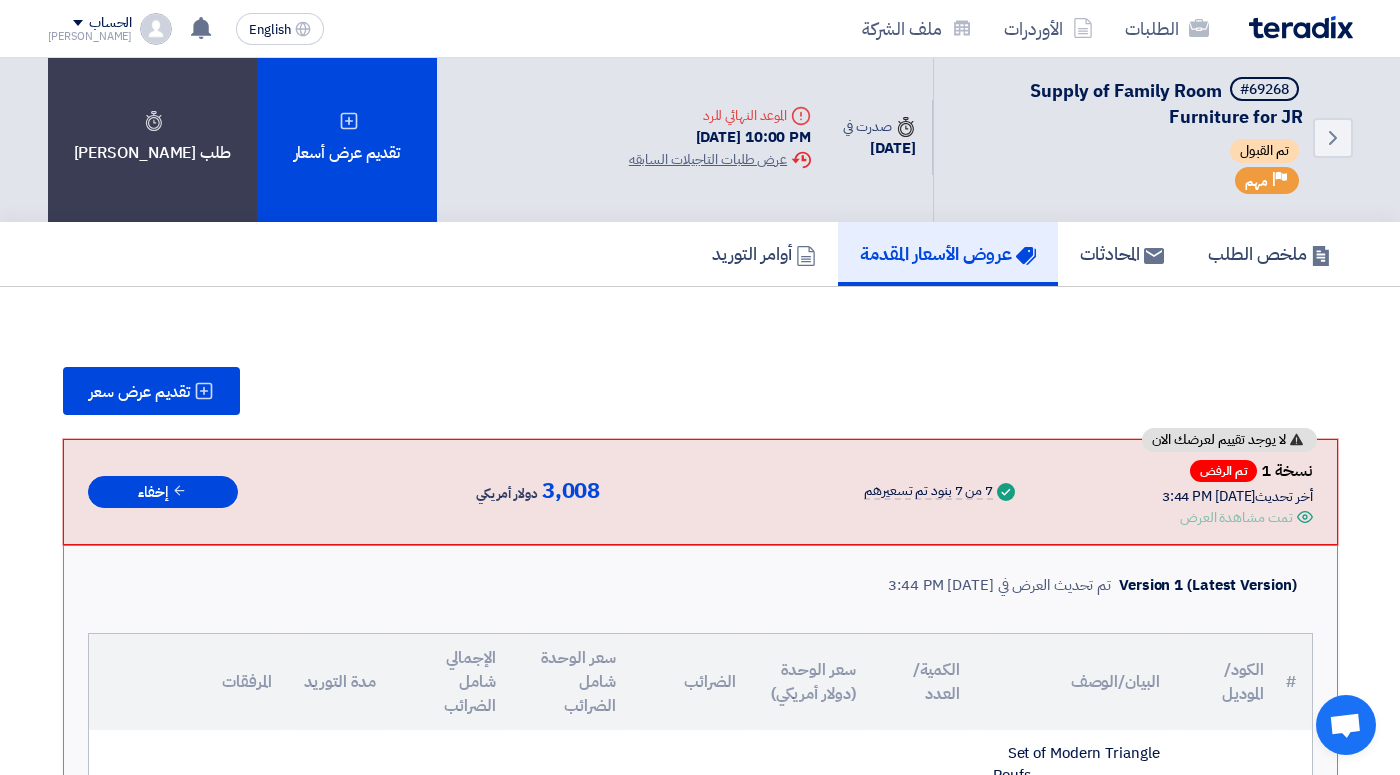 scroll, scrollTop: 0, scrollLeft: 0, axis: both 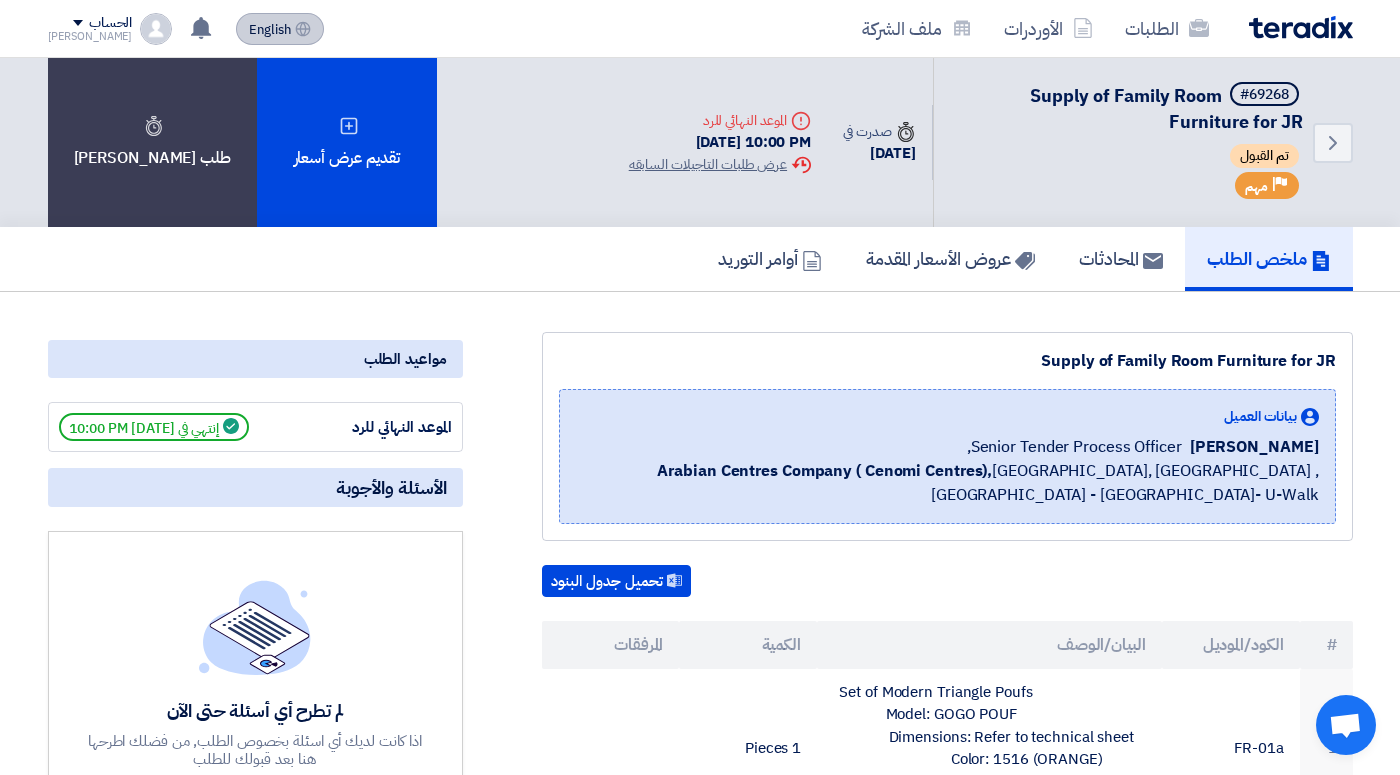 click on "English" 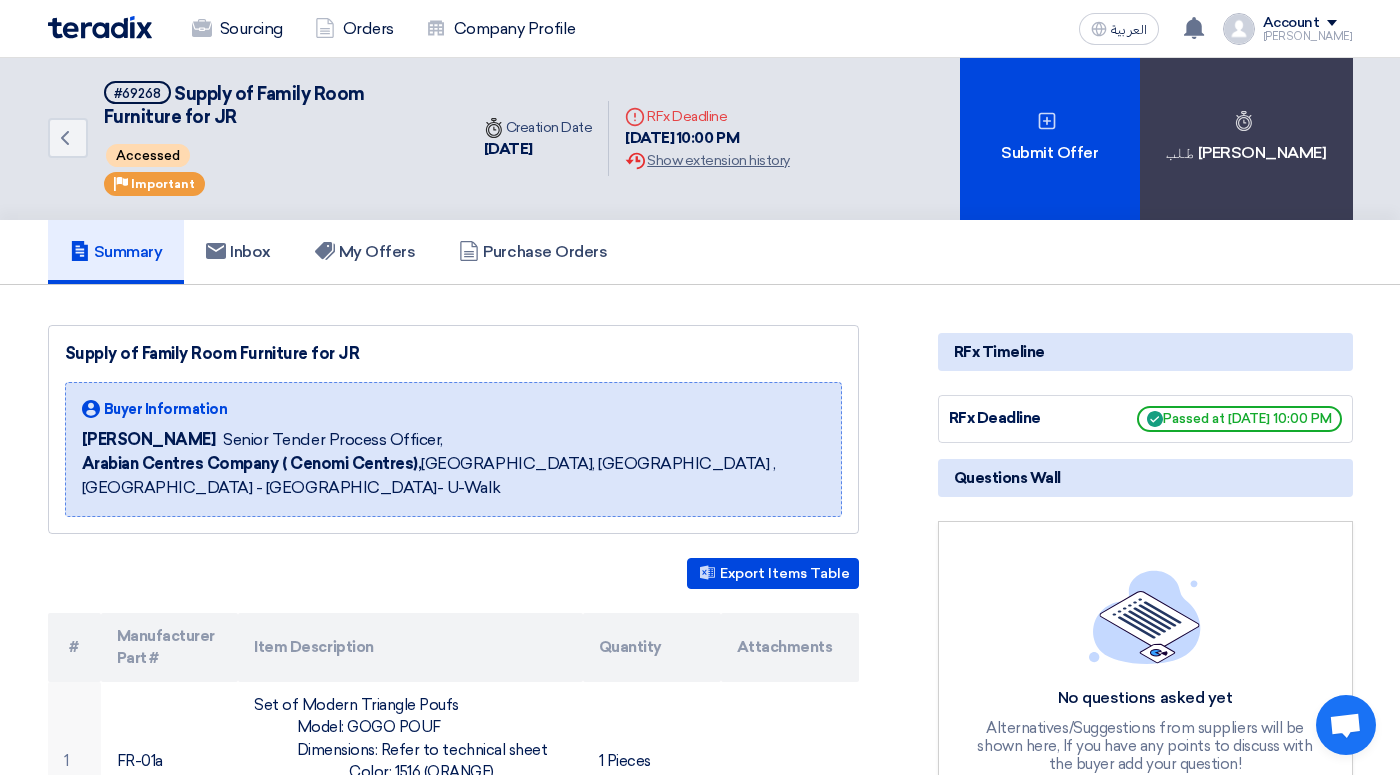 scroll, scrollTop: 0, scrollLeft: 0, axis: both 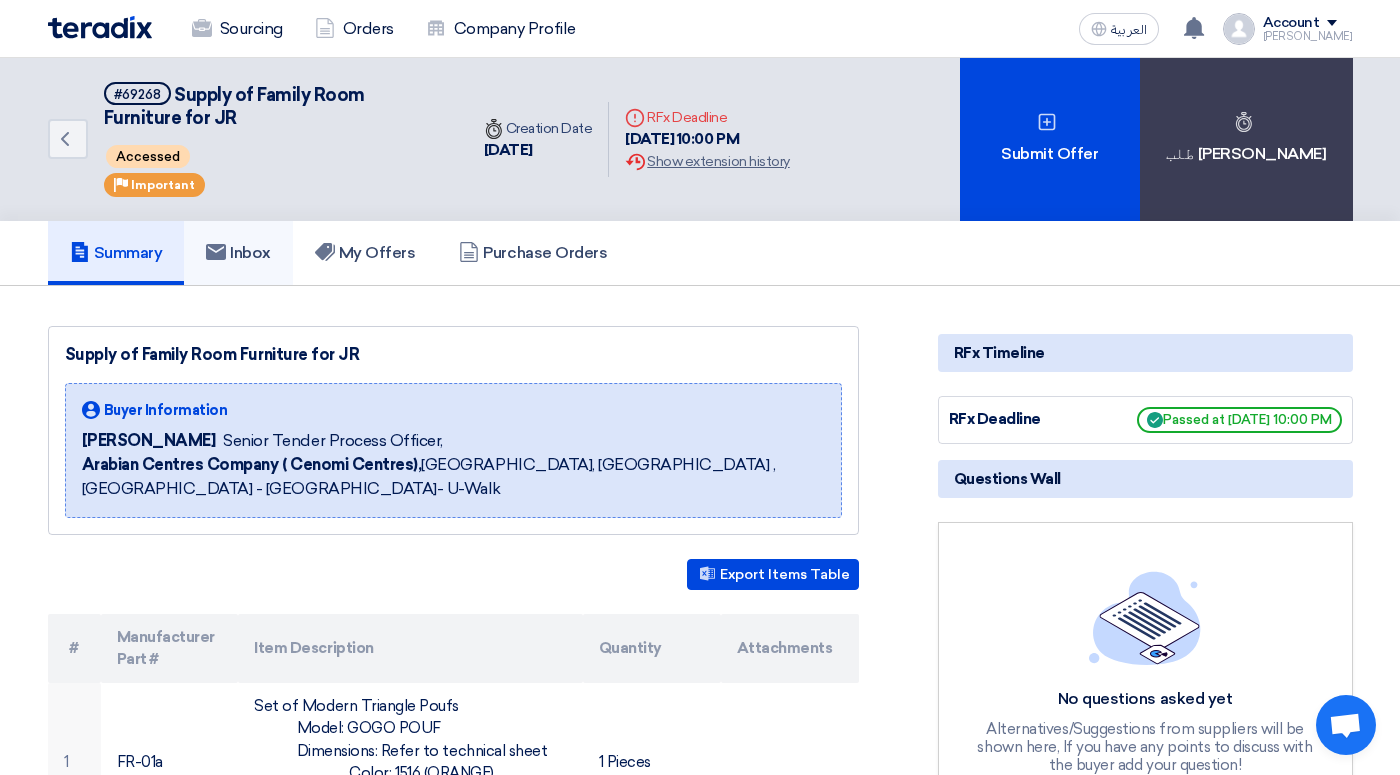 click on "Inbox" 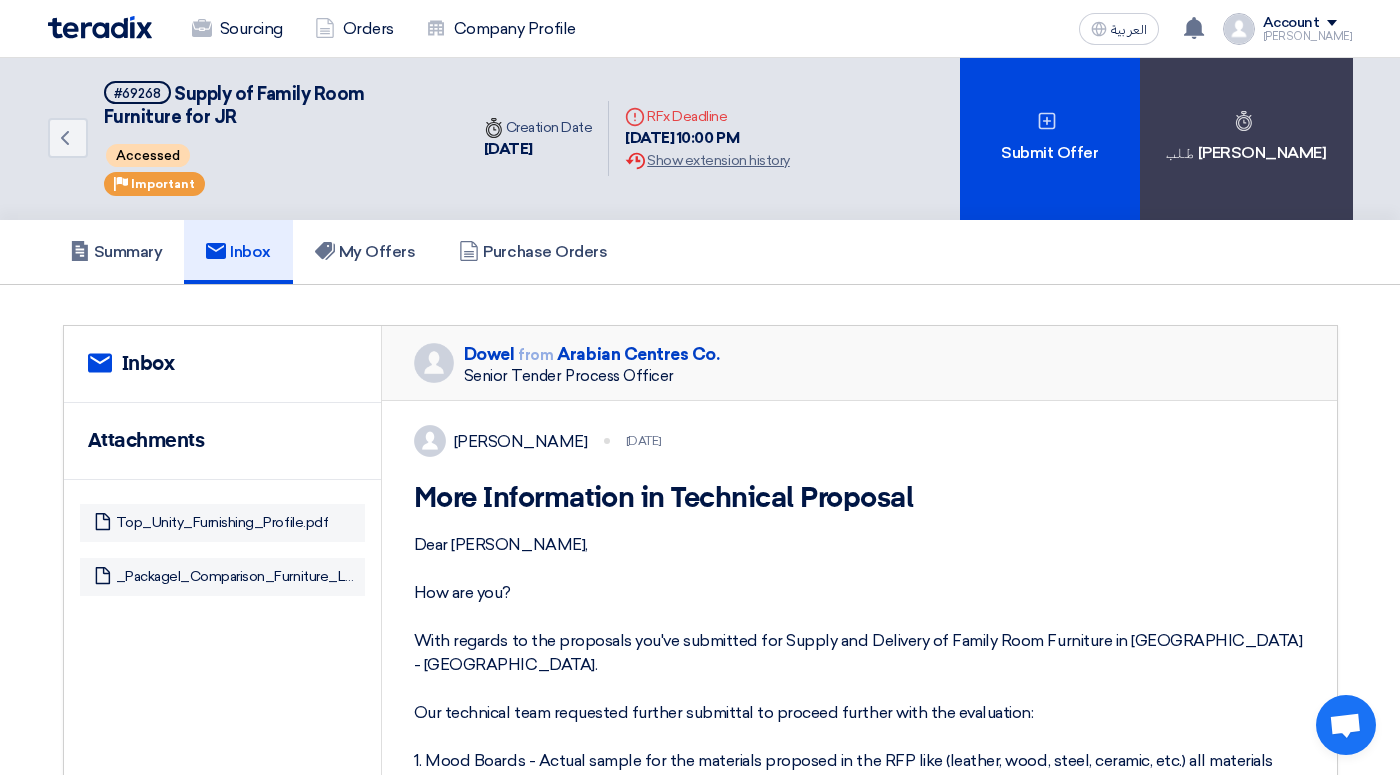 scroll, scrollTop: 0, scrollLeft: 0, axis: both 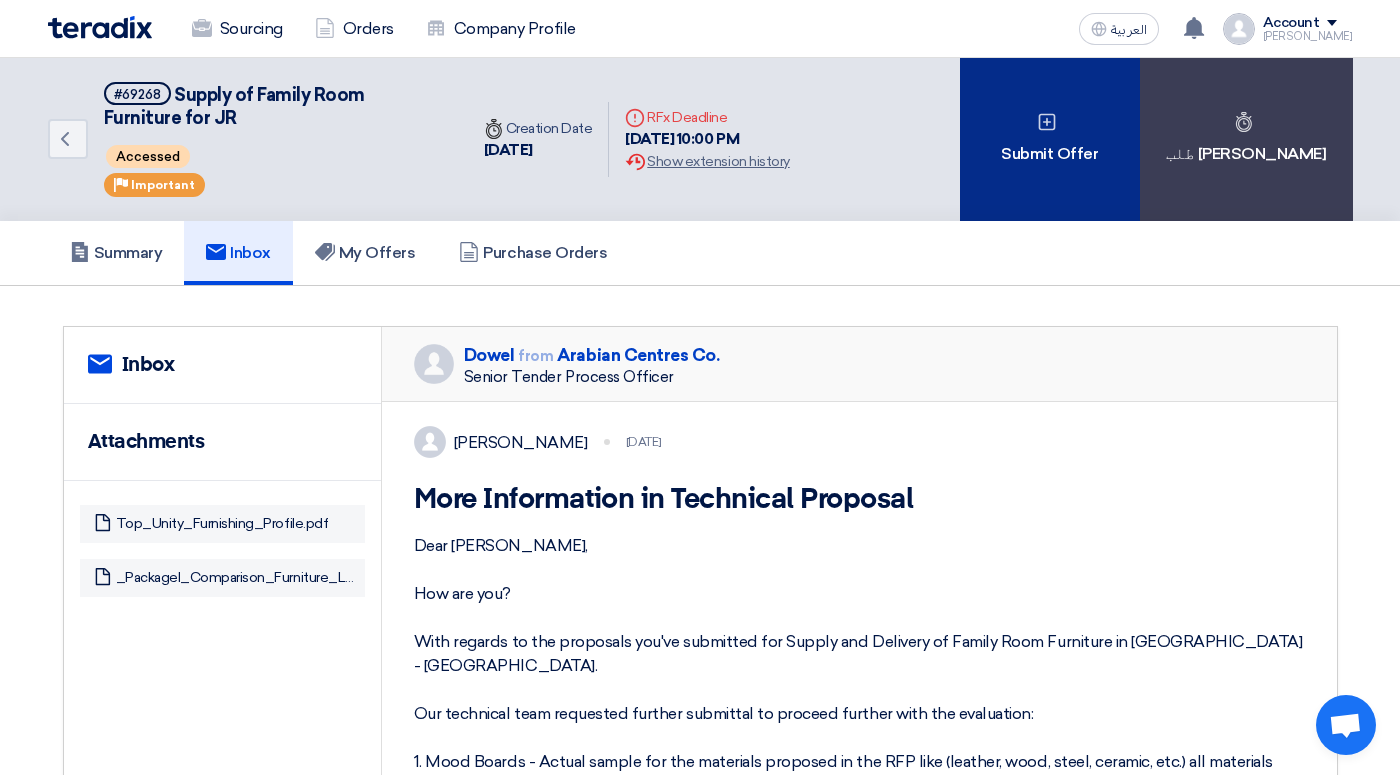 click on "Submit Offer" 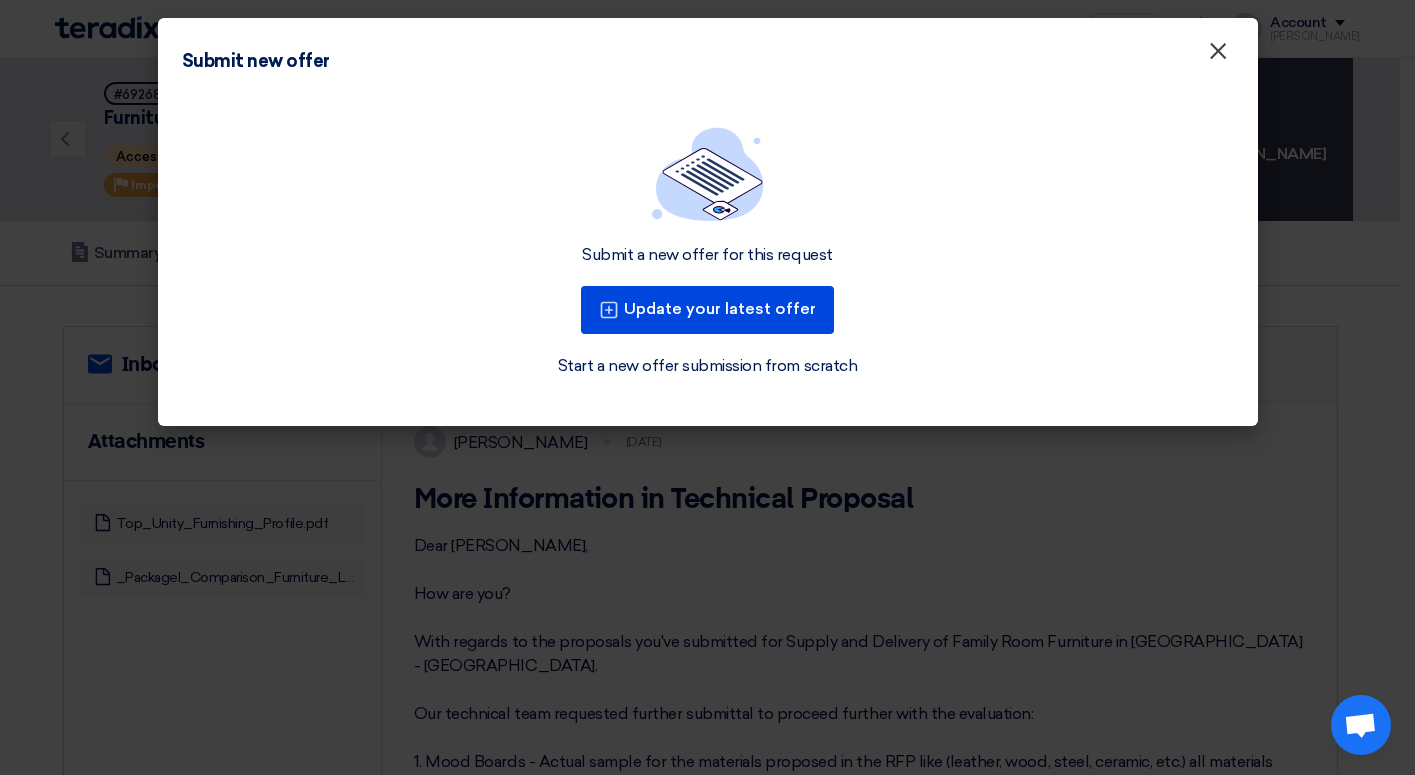 click on "×" 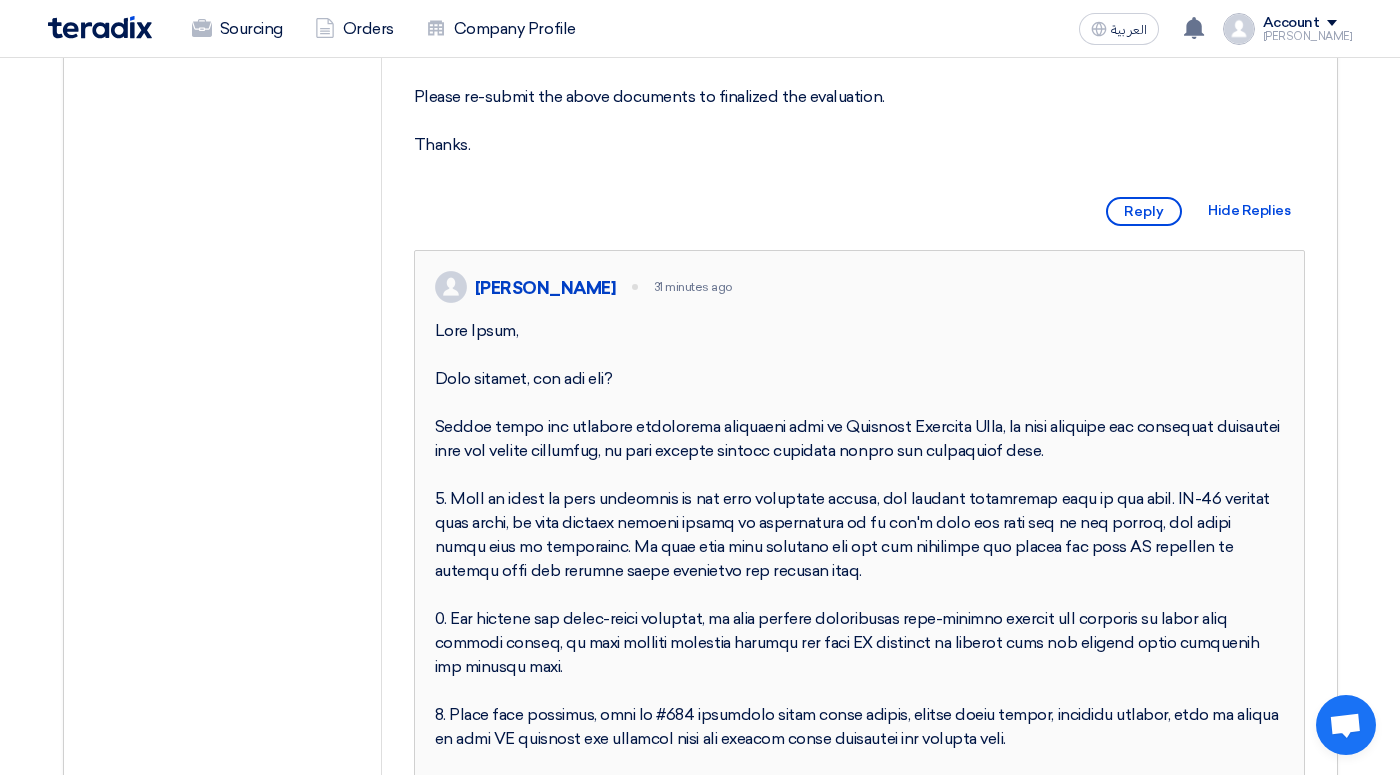 scroll, scrollTop: 929, scrollLeft: 0, axis: vertical 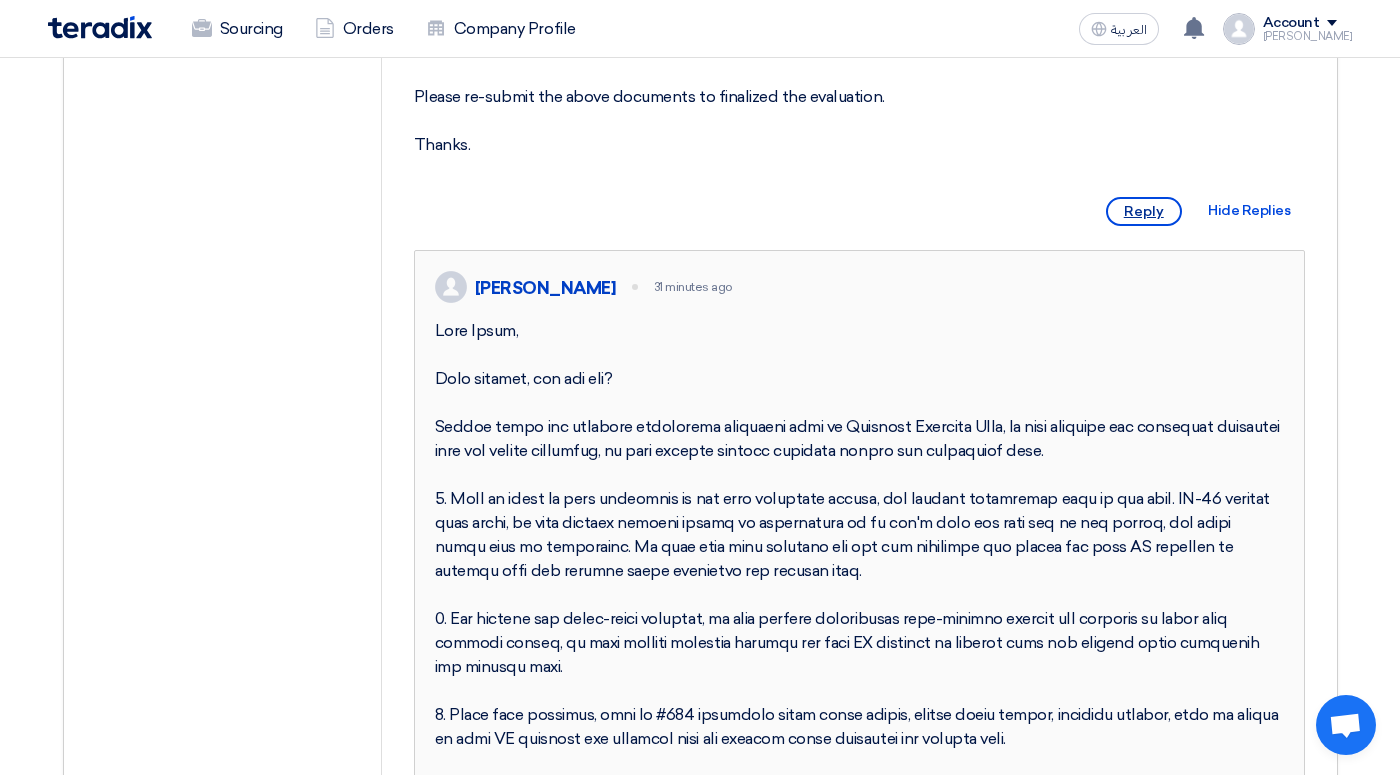 click on "Reply" at bounding box center (1144, 211) 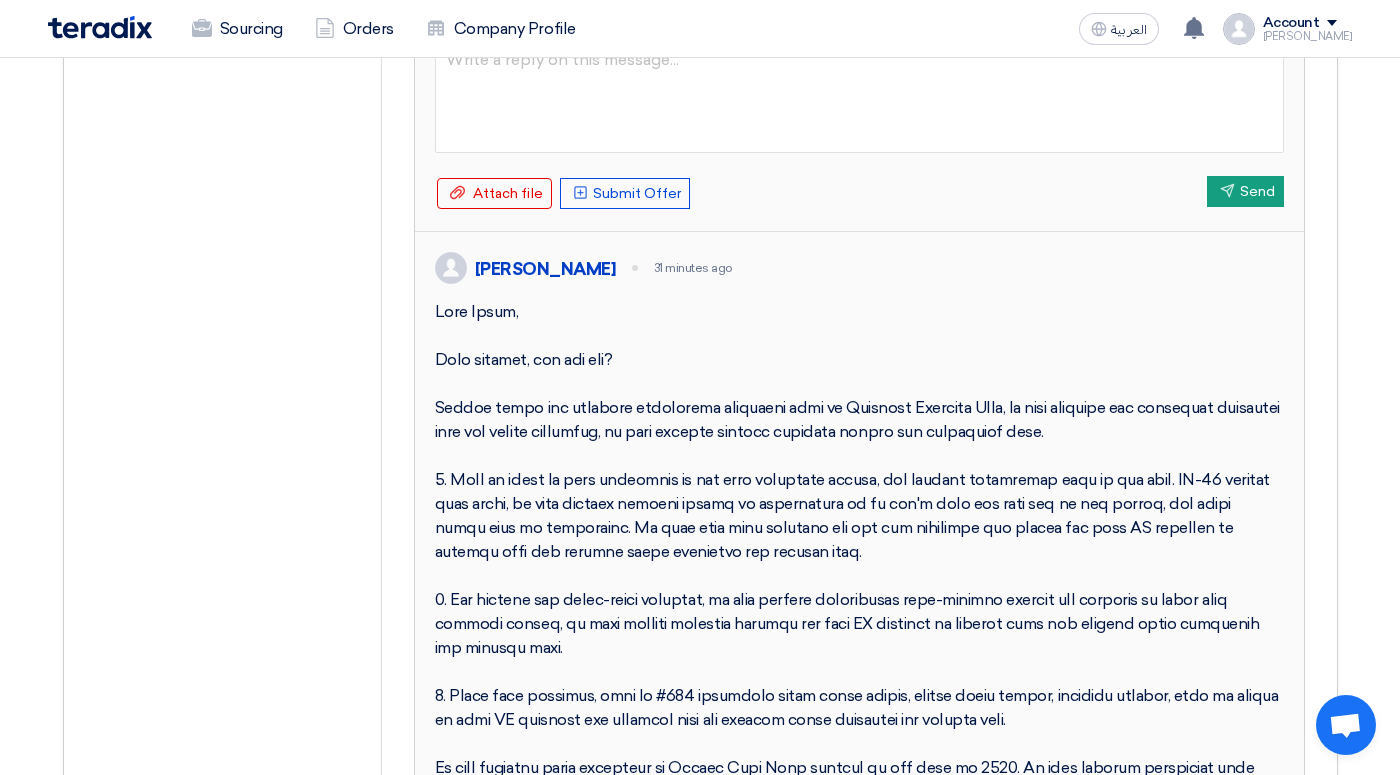 scroll, scrollTop: 1162, scrollLeft: 0, axis: vertical 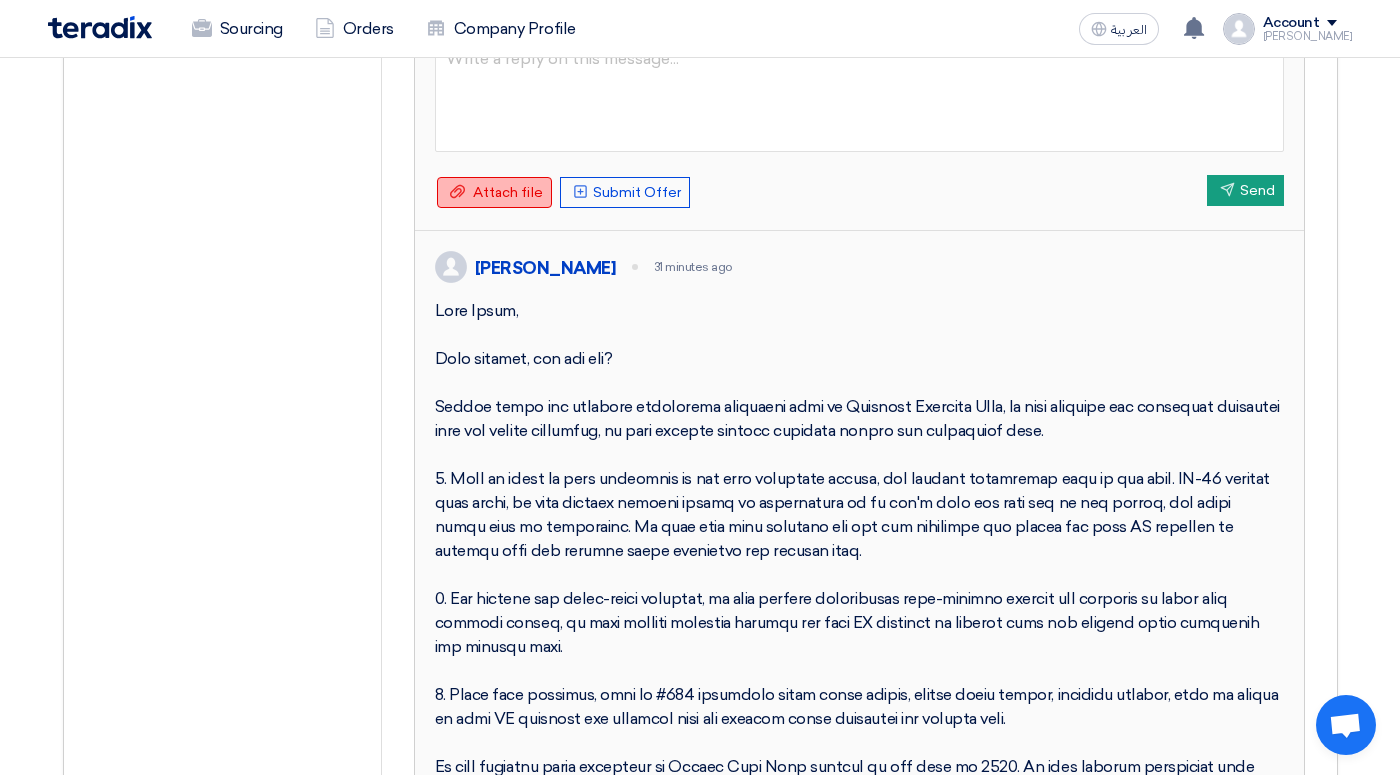 click on "Attach file" at bounding box center (508, 192) 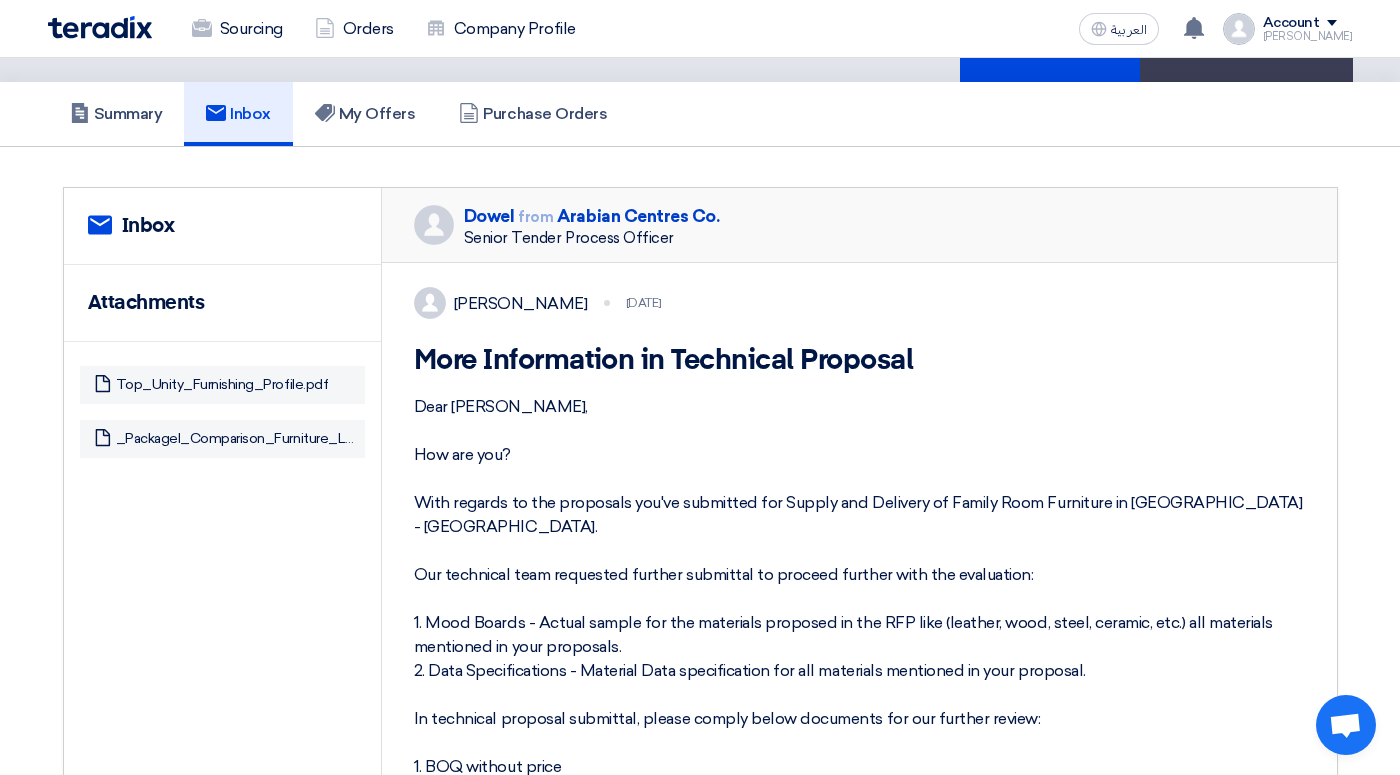 scroll, scrollTop: 138, scrollLeft: 0, axis: vertical 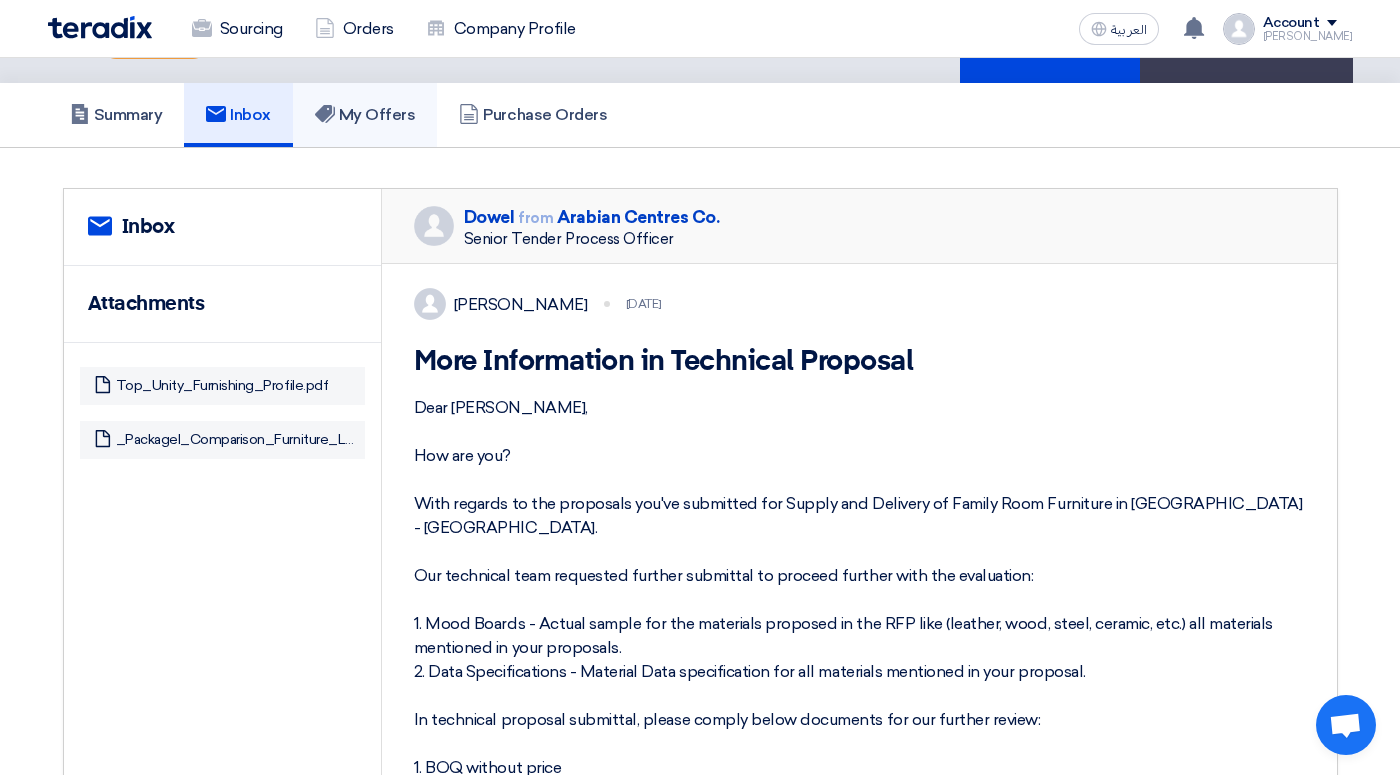 click on "My Offers" 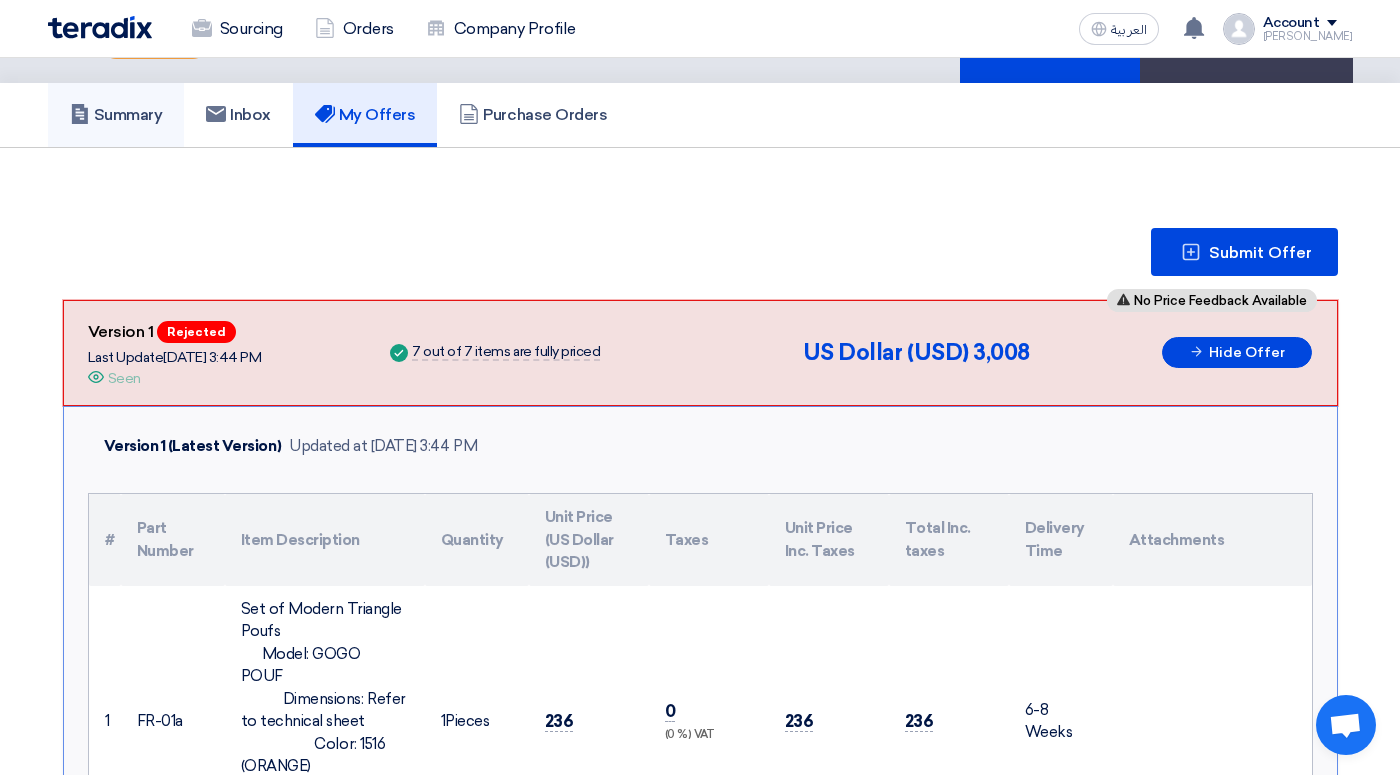 click on "Summary" 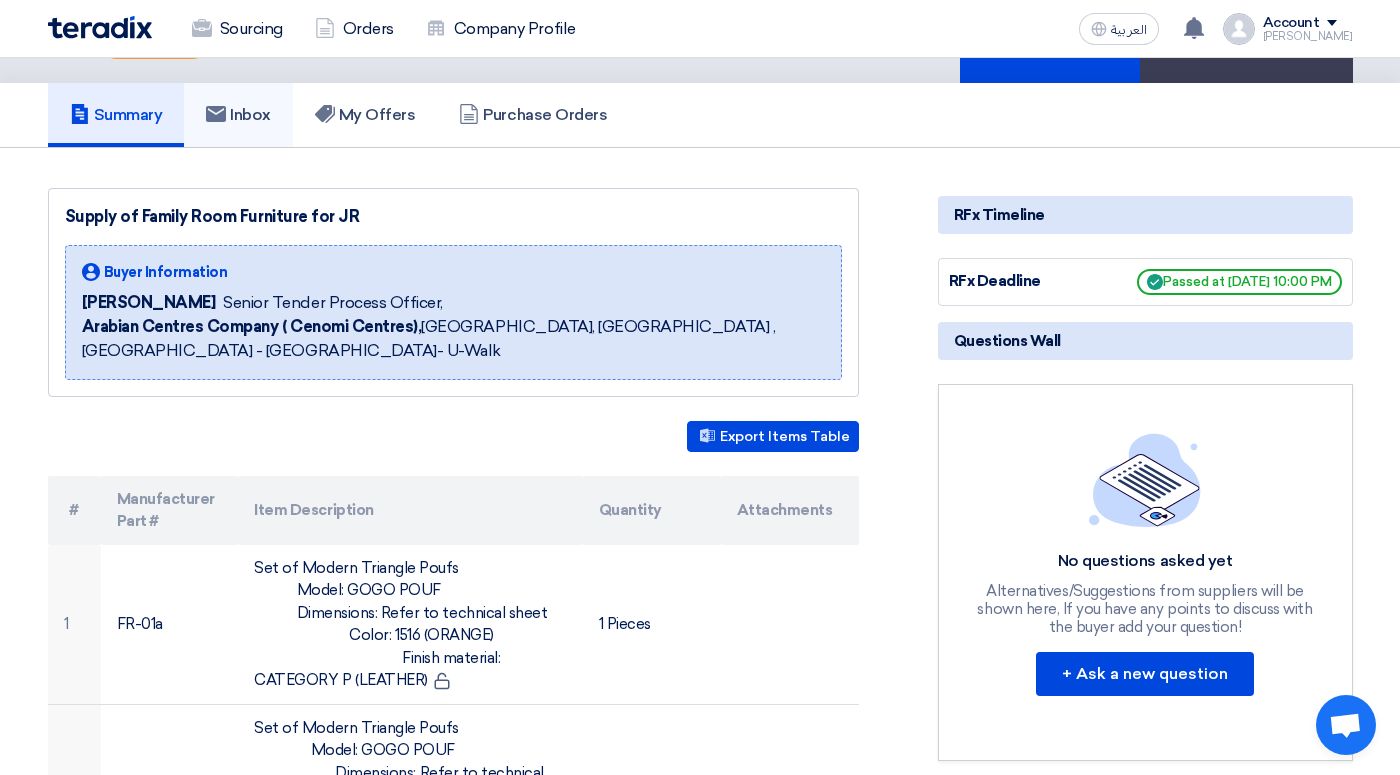 click 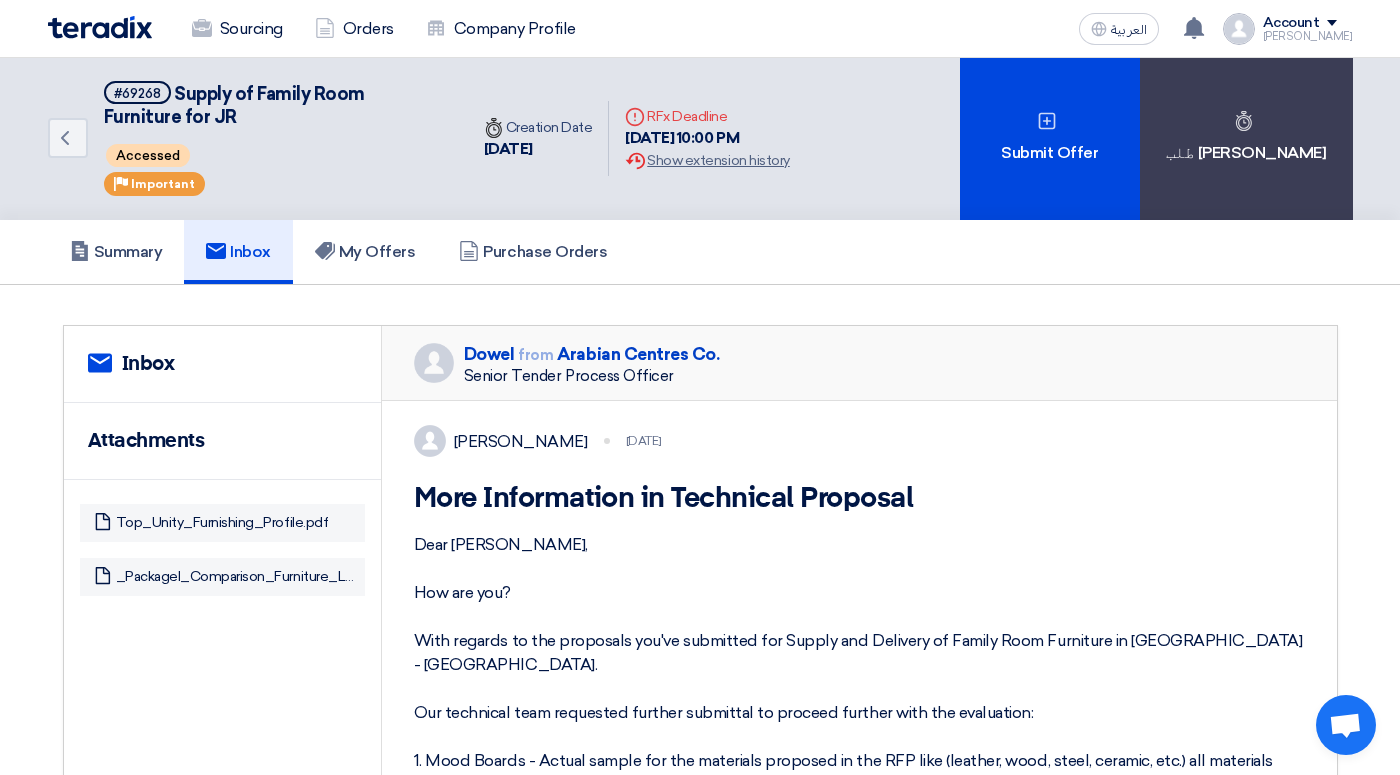 scroll, scrollTop: 0, scrollLeft: 0, axis: both 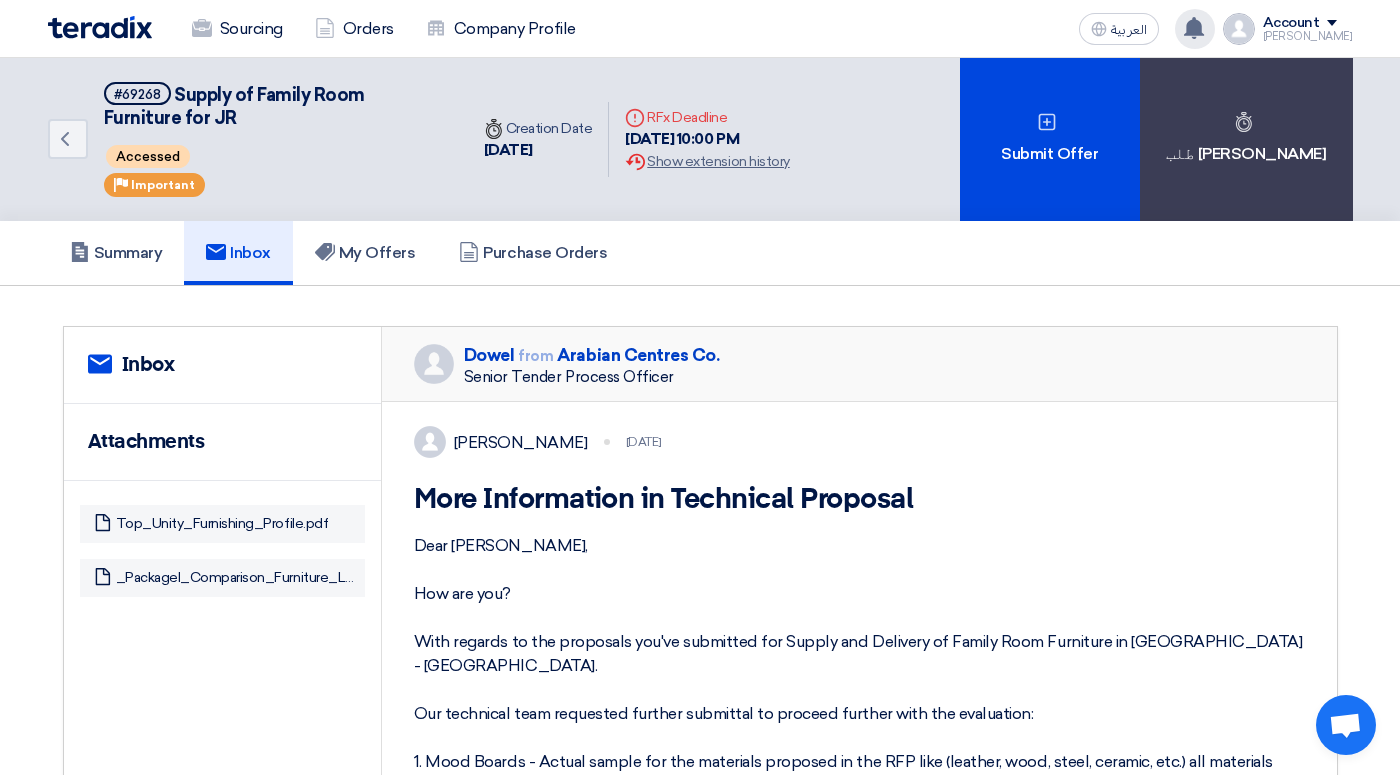 click on "You received a new message from Arabian Centres Co. regarding their Supply of Family Room Furniture for JR request.
[DATE]
You received a new message from Arabian Centres Co. regarding their Supply and Delivery of Family Room Furniture for JJ request.
[DATE]" 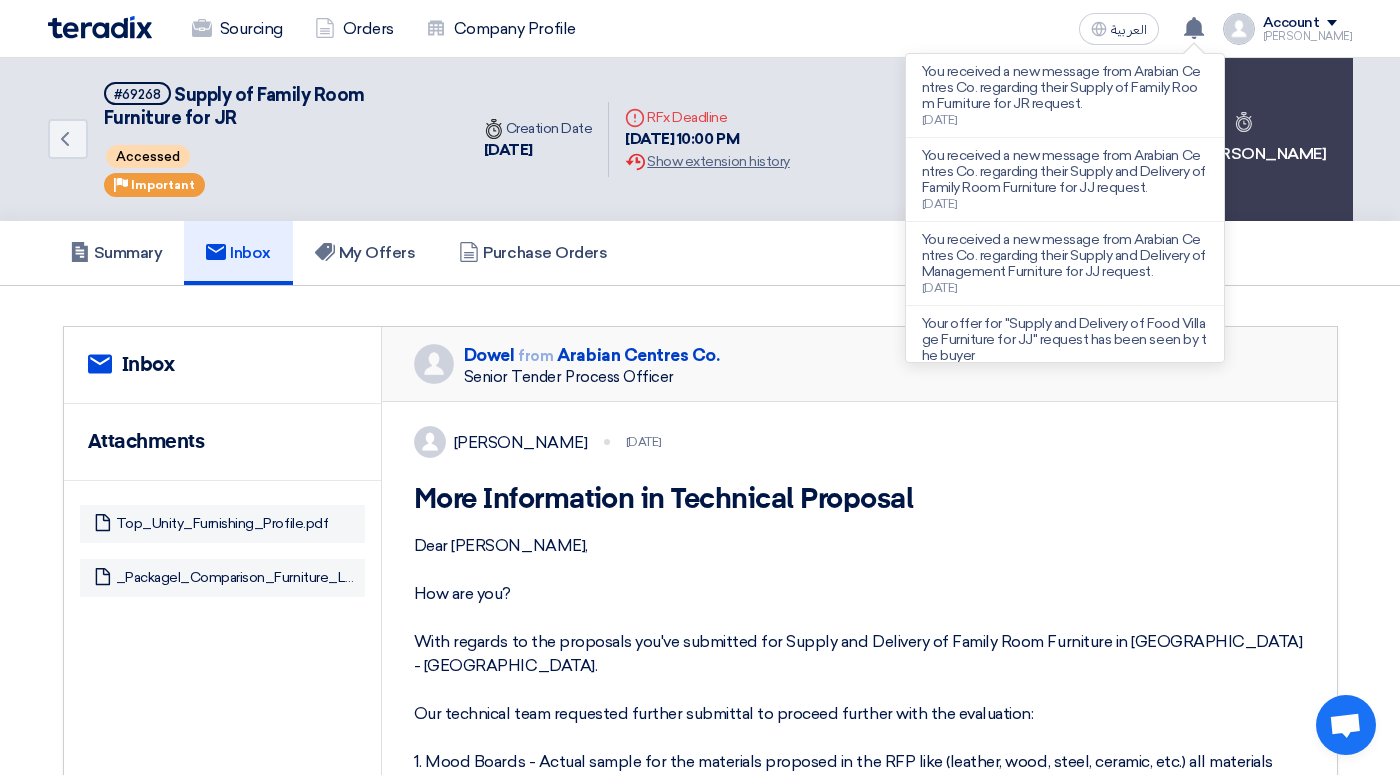 click 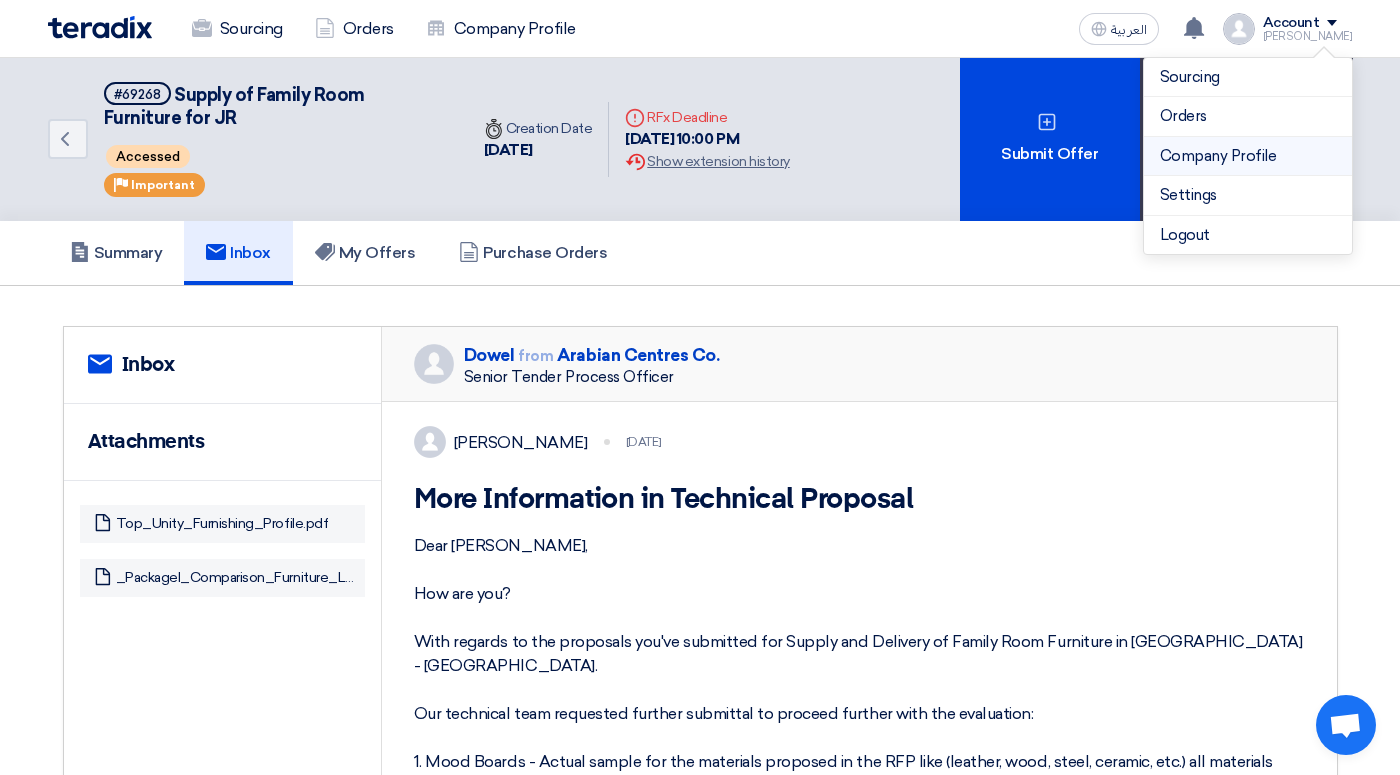 click on "Company Profile" 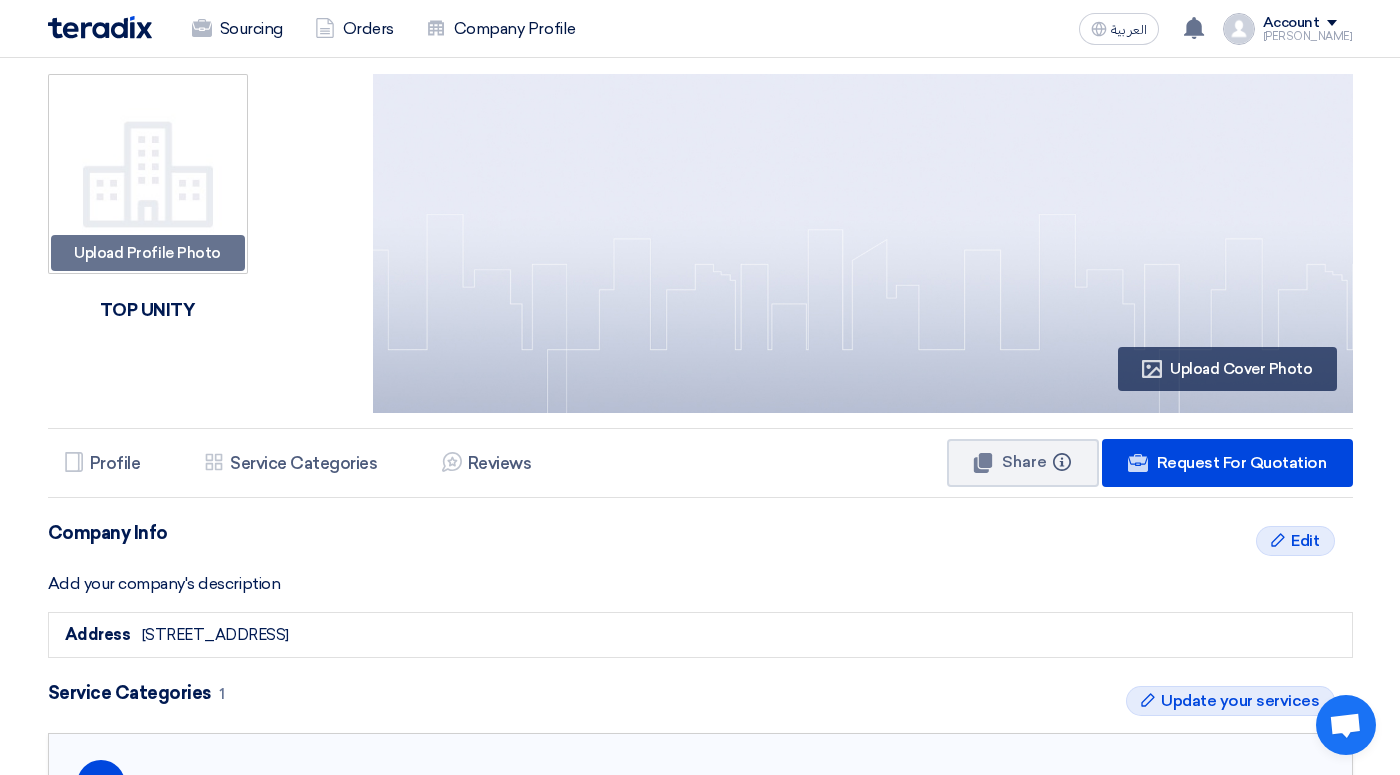 scroll, scrollTop: 0, scrollLeft: 0, axis: both 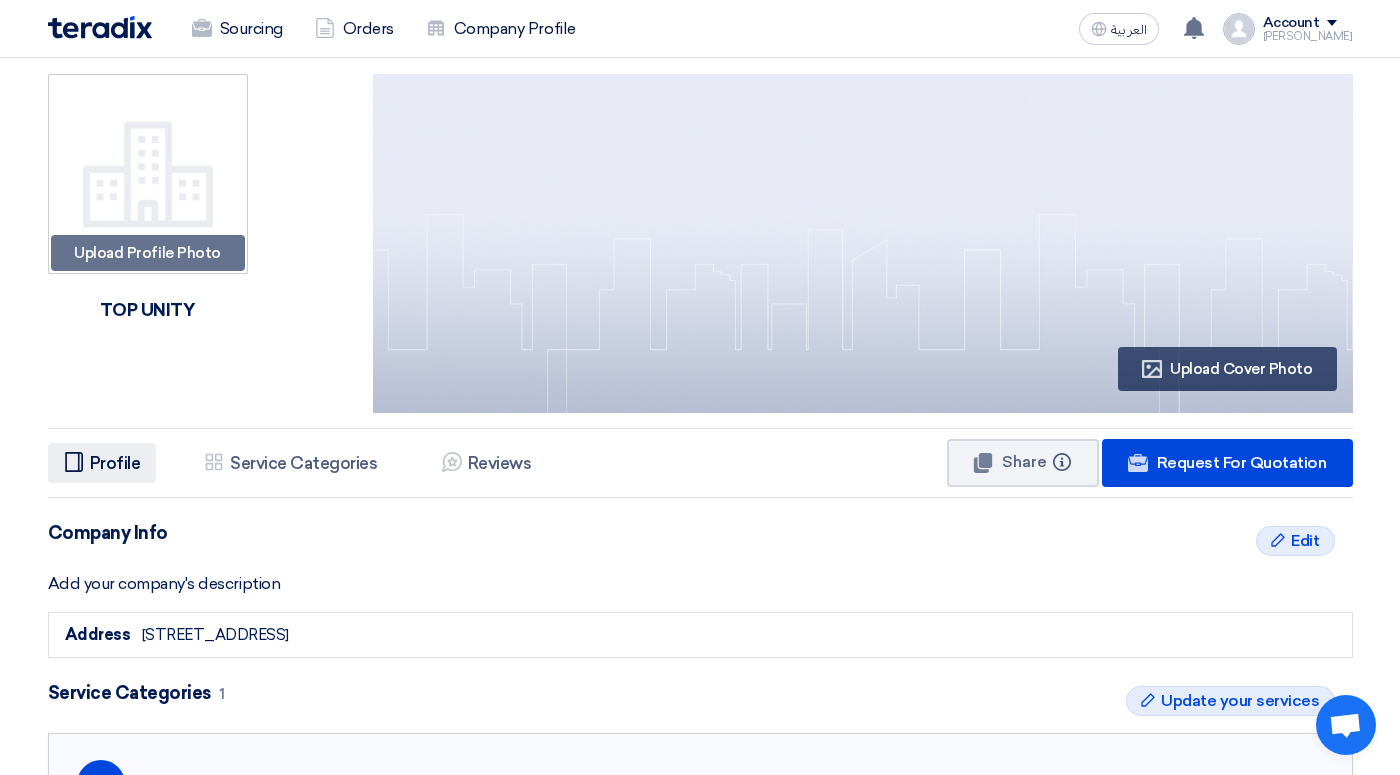 click on "Profile" 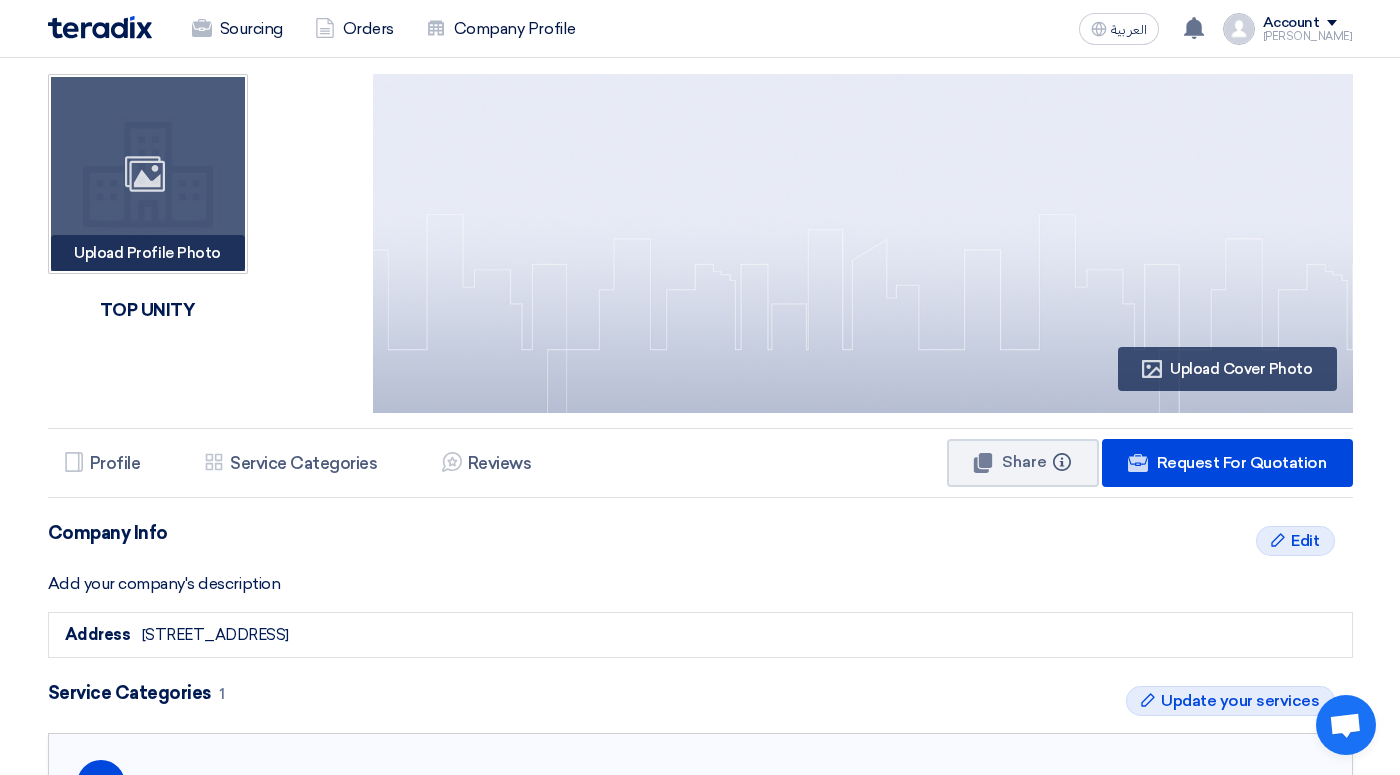 click on "Upload Profile Photo
Image" 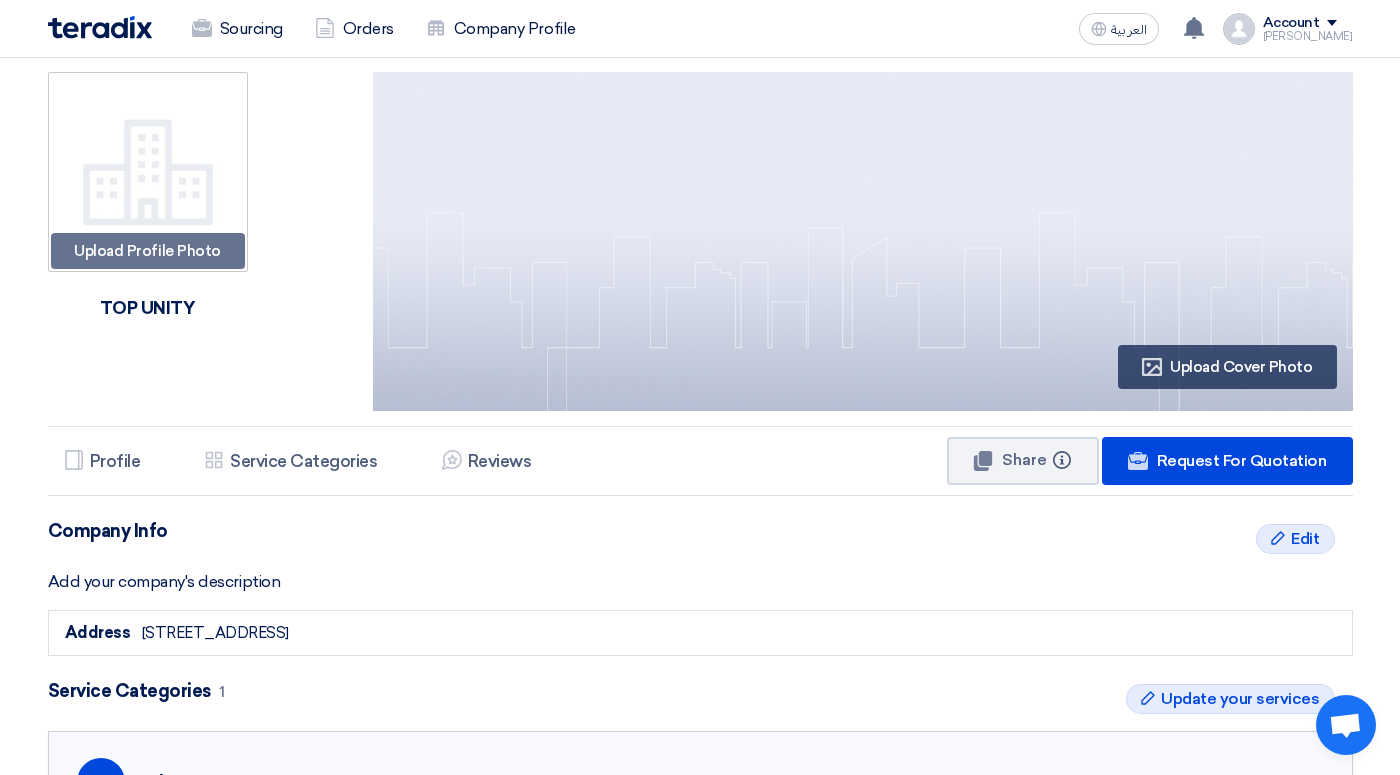 scroll, scrollTop: 0, scrollLeft: 0, axis: both 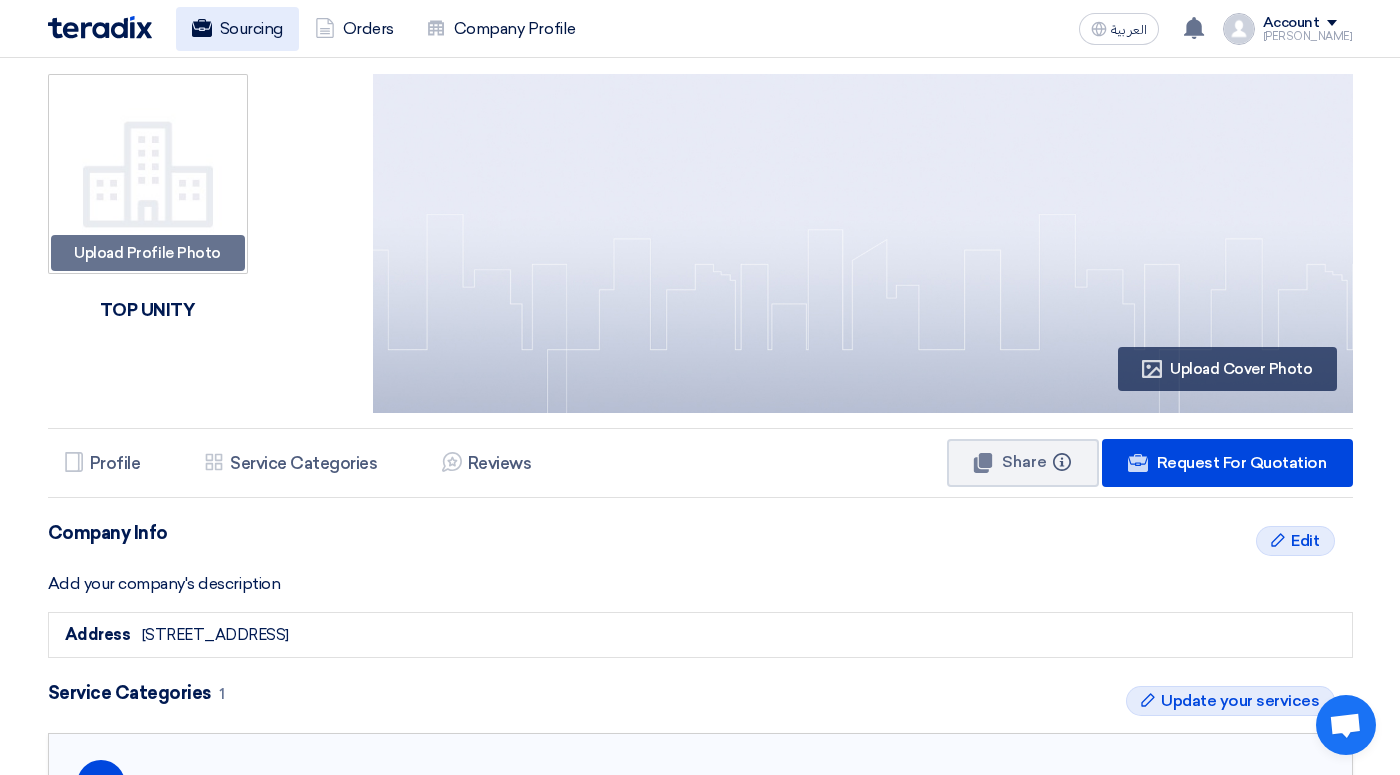 click on "Sourcing" 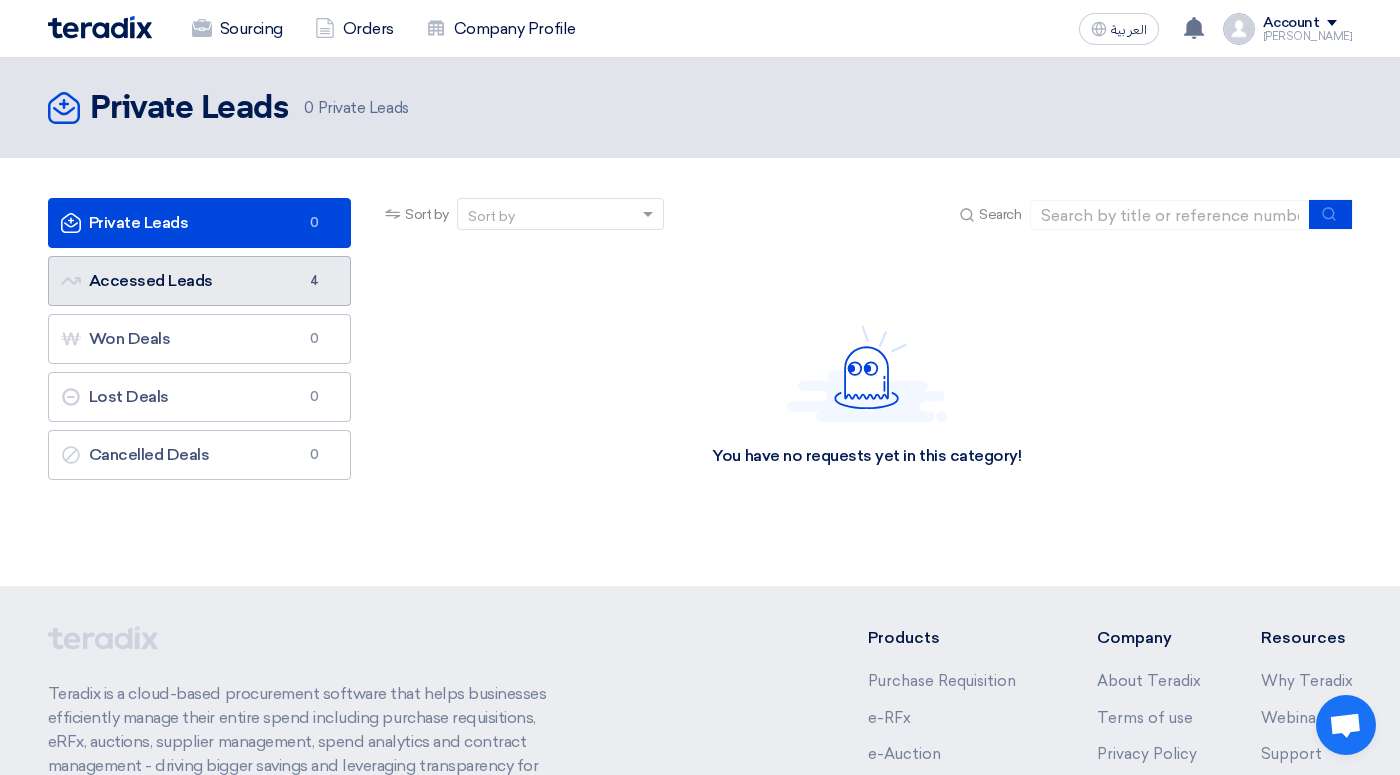 click on "Accessed Leads
Accessed Leads
4" 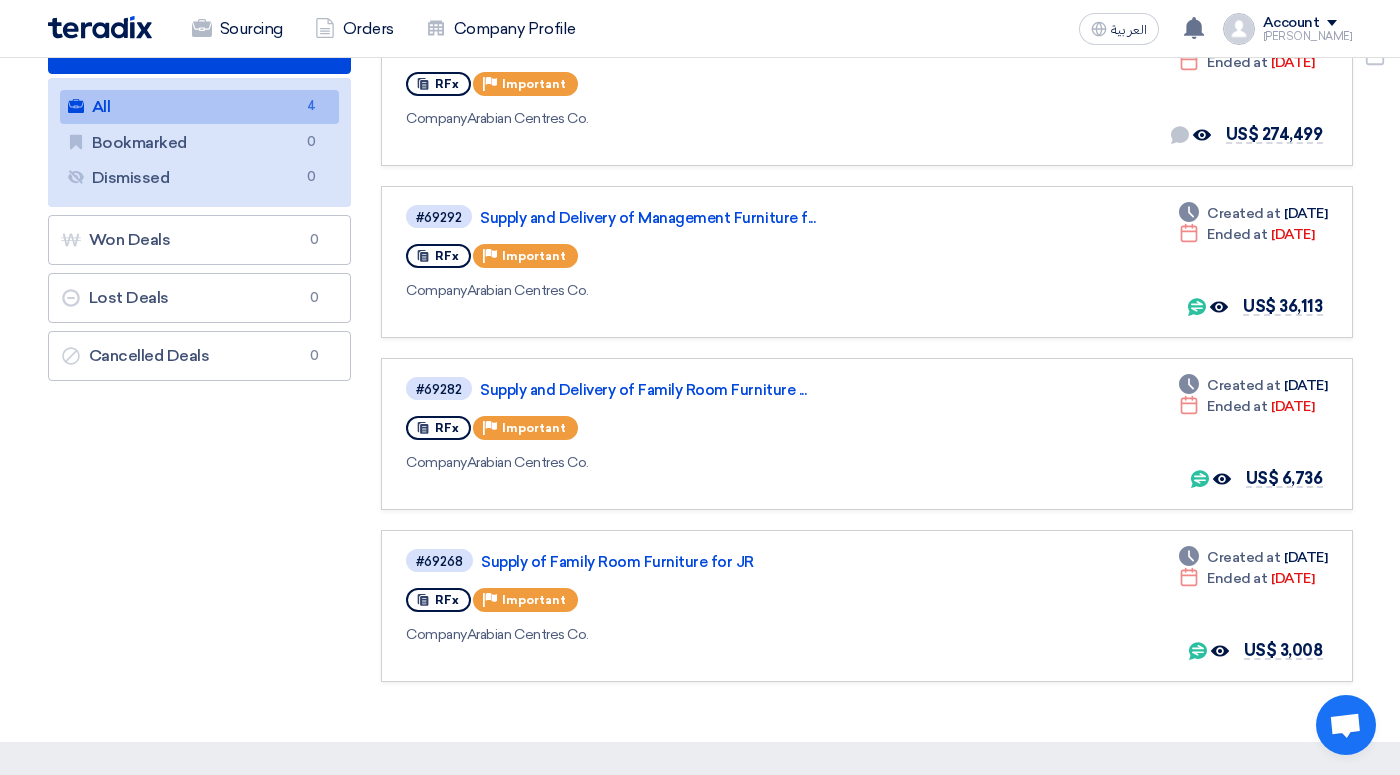 scroll, scrollTop: 232, scrollLeft: 0, axis: vertical 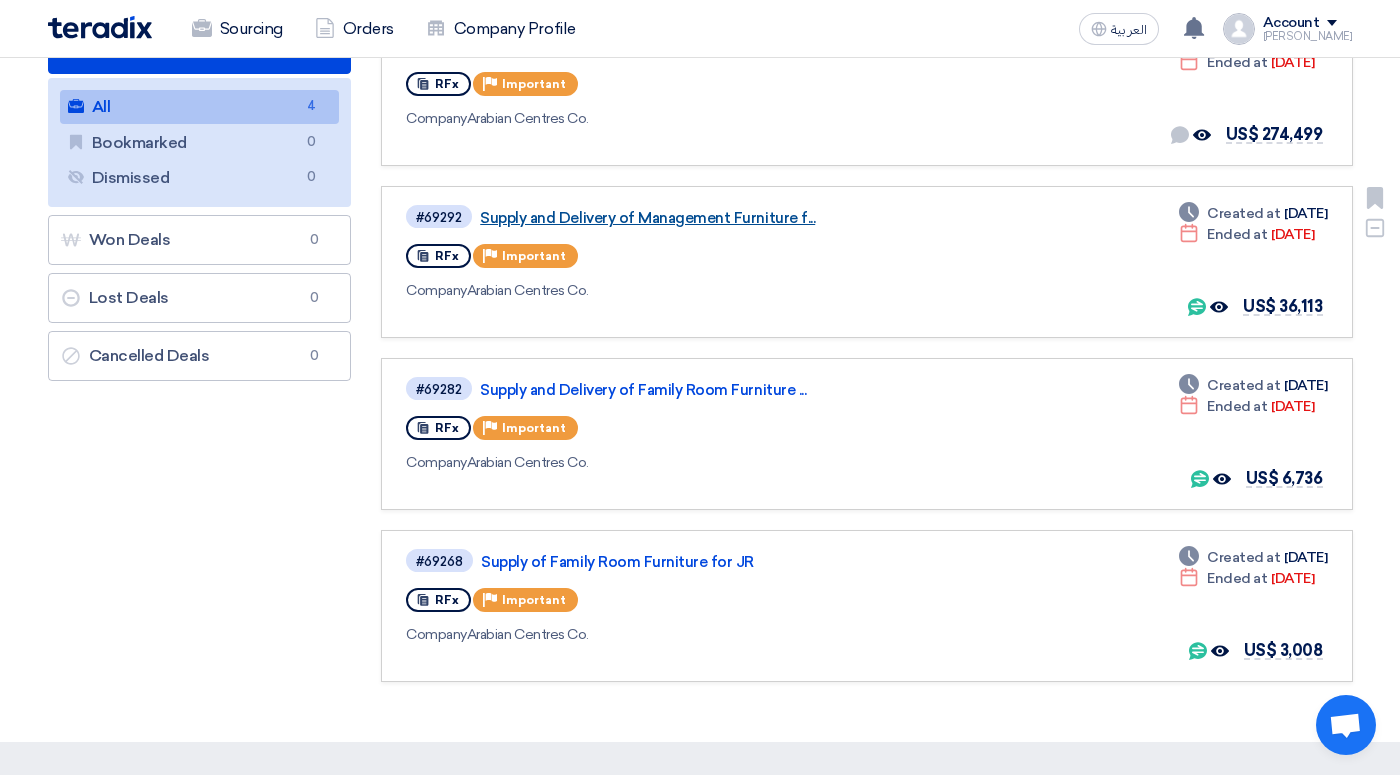click on "Supply and Delivery of Management Furniture f..." 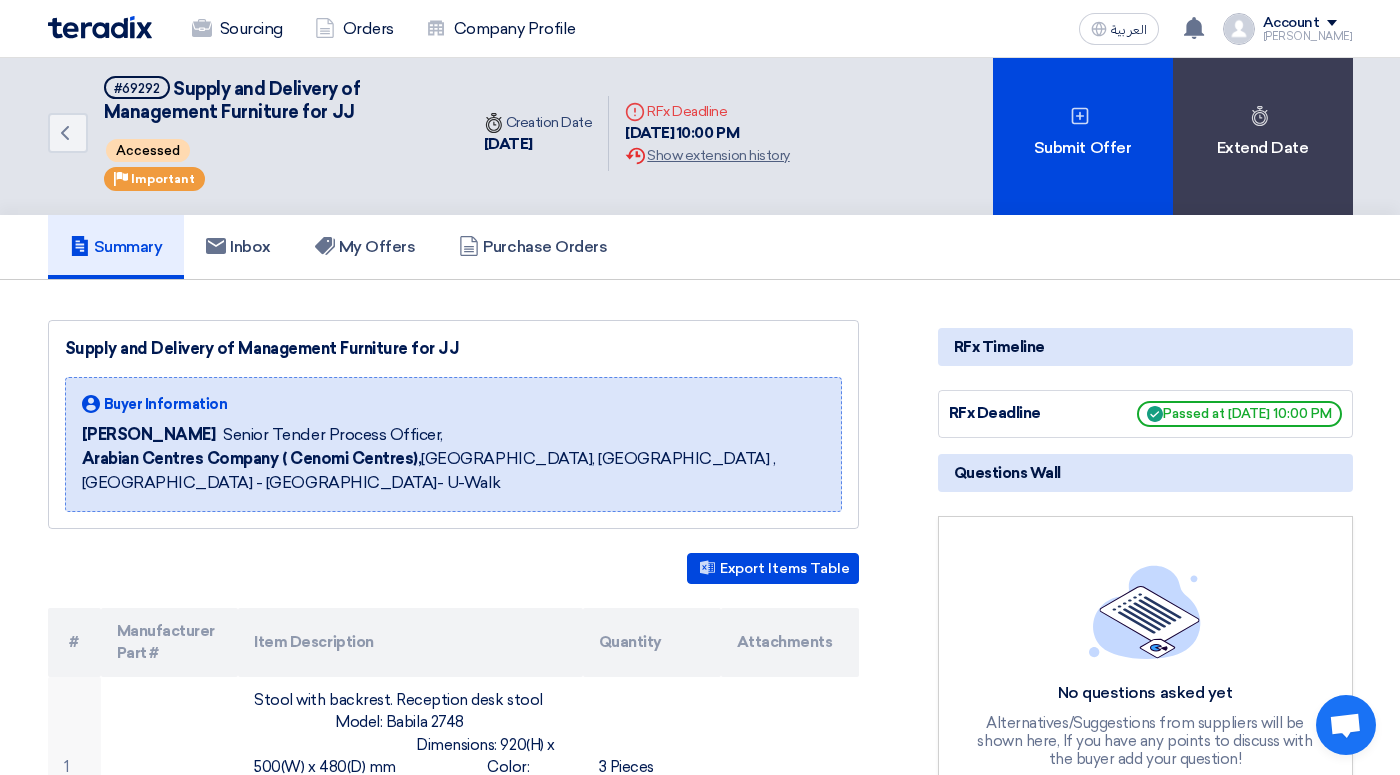 scroll, scrollTop: 0, scrollLeft: 0, axis: both 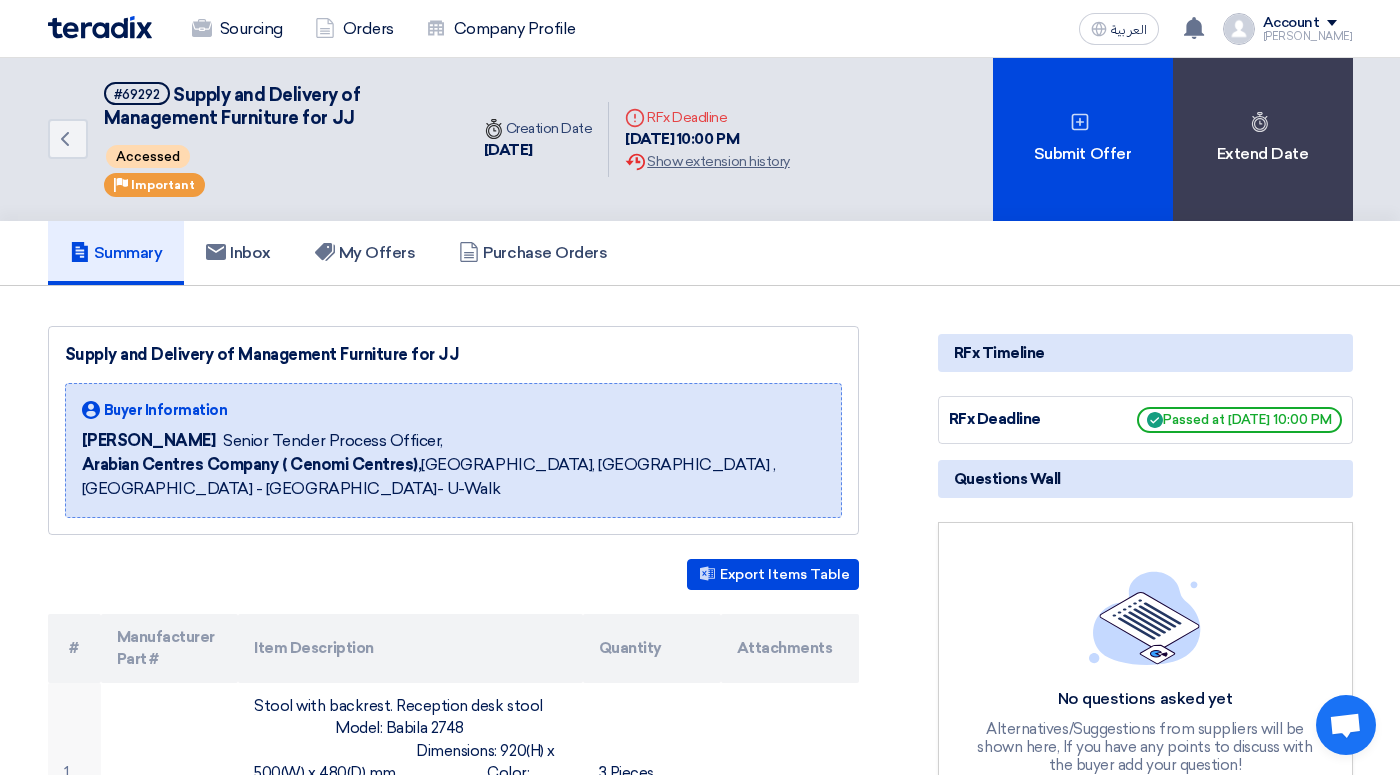 click on "RFx Timeline" 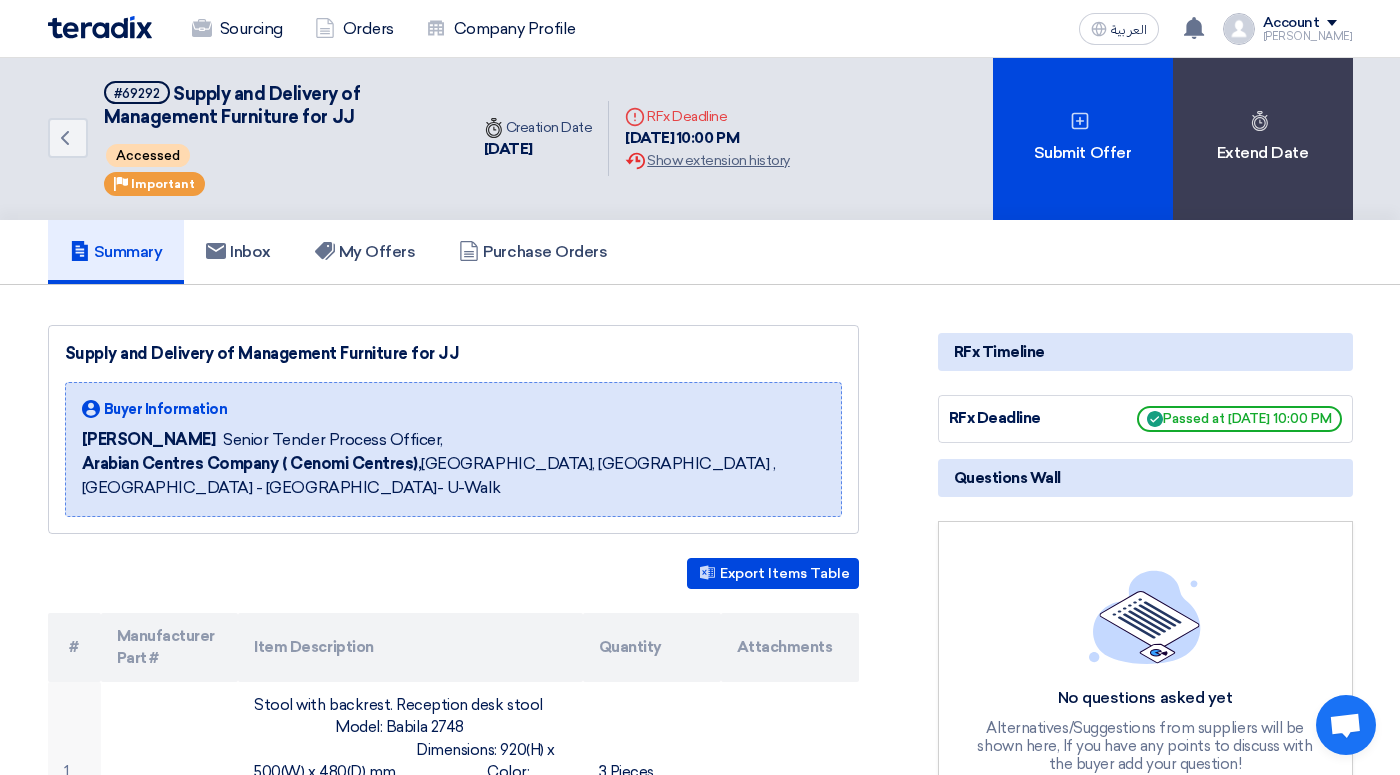scroll, scrollTop: 0, scrollLeft: 0, axis: both 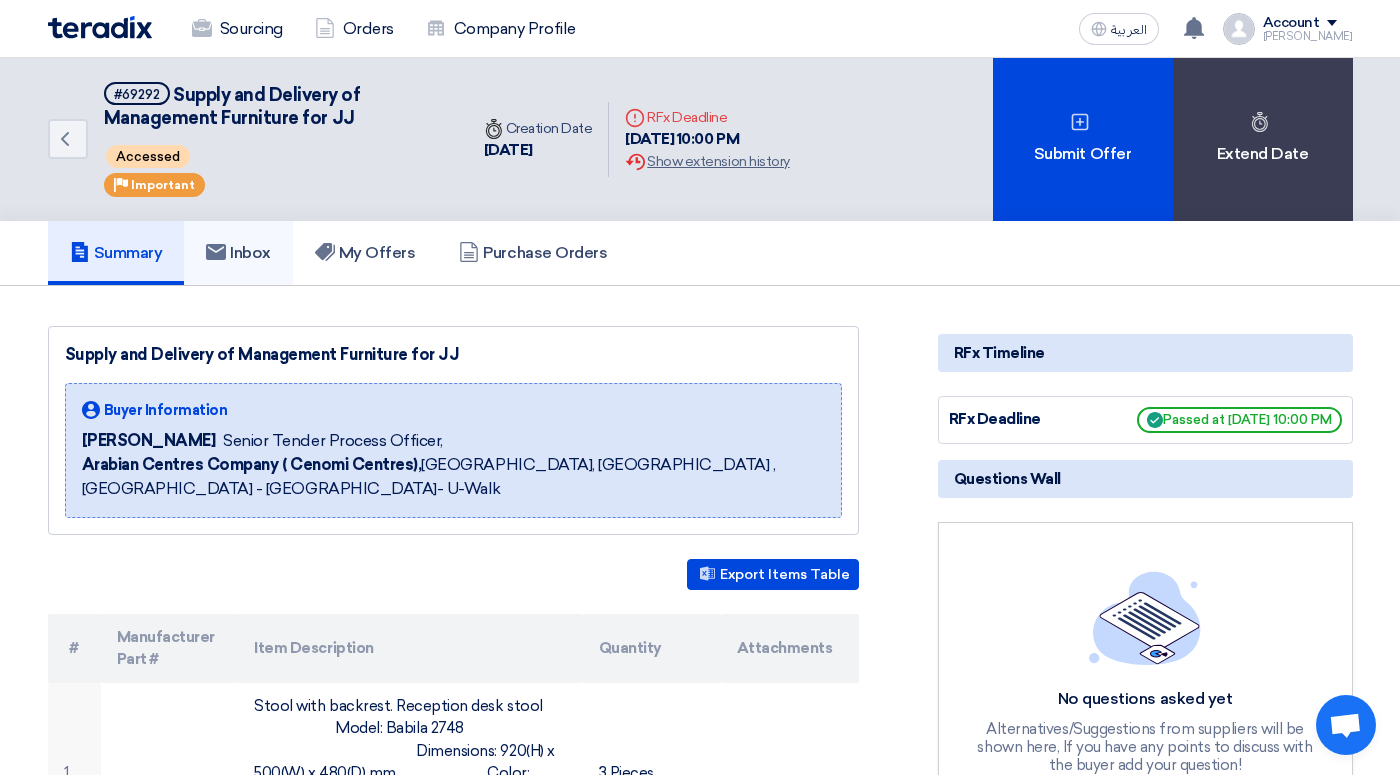 click on "Inbox" 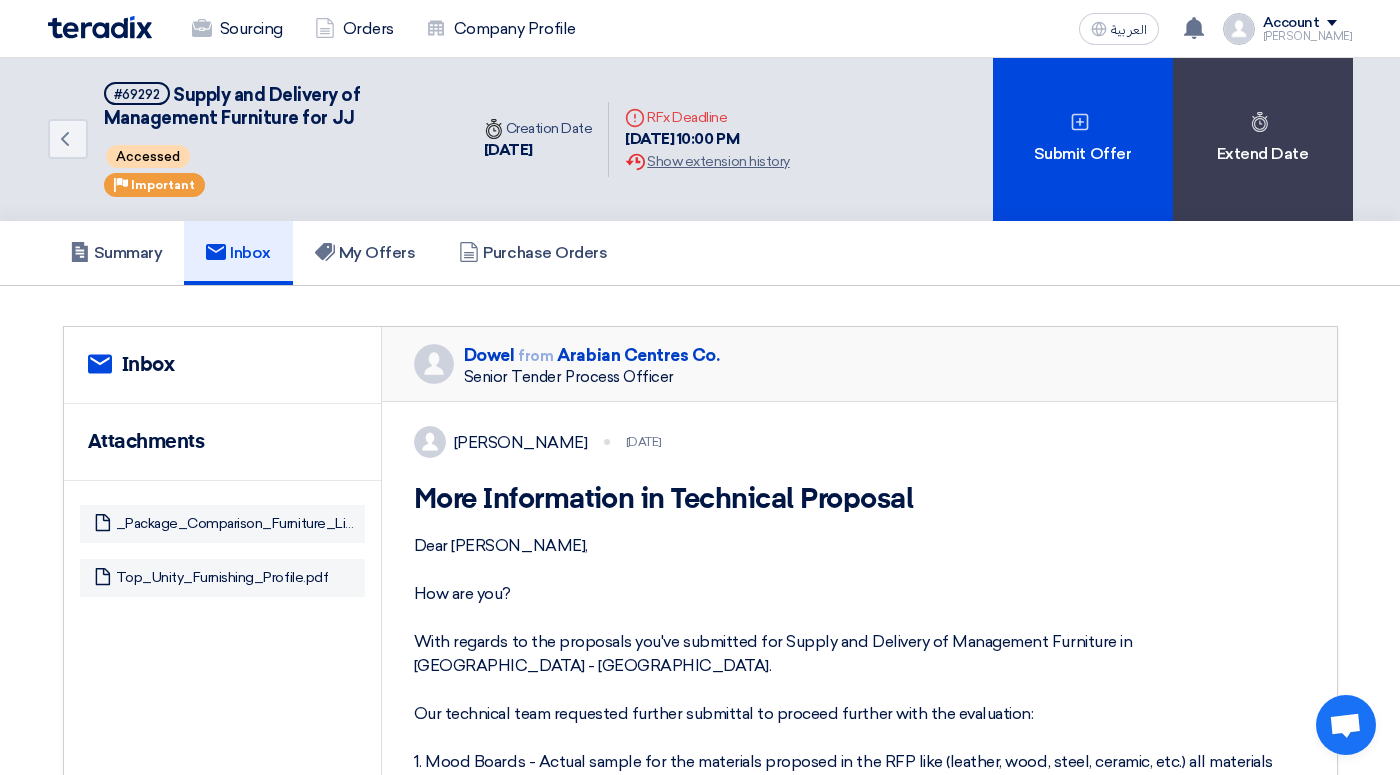 click on "Inbox" 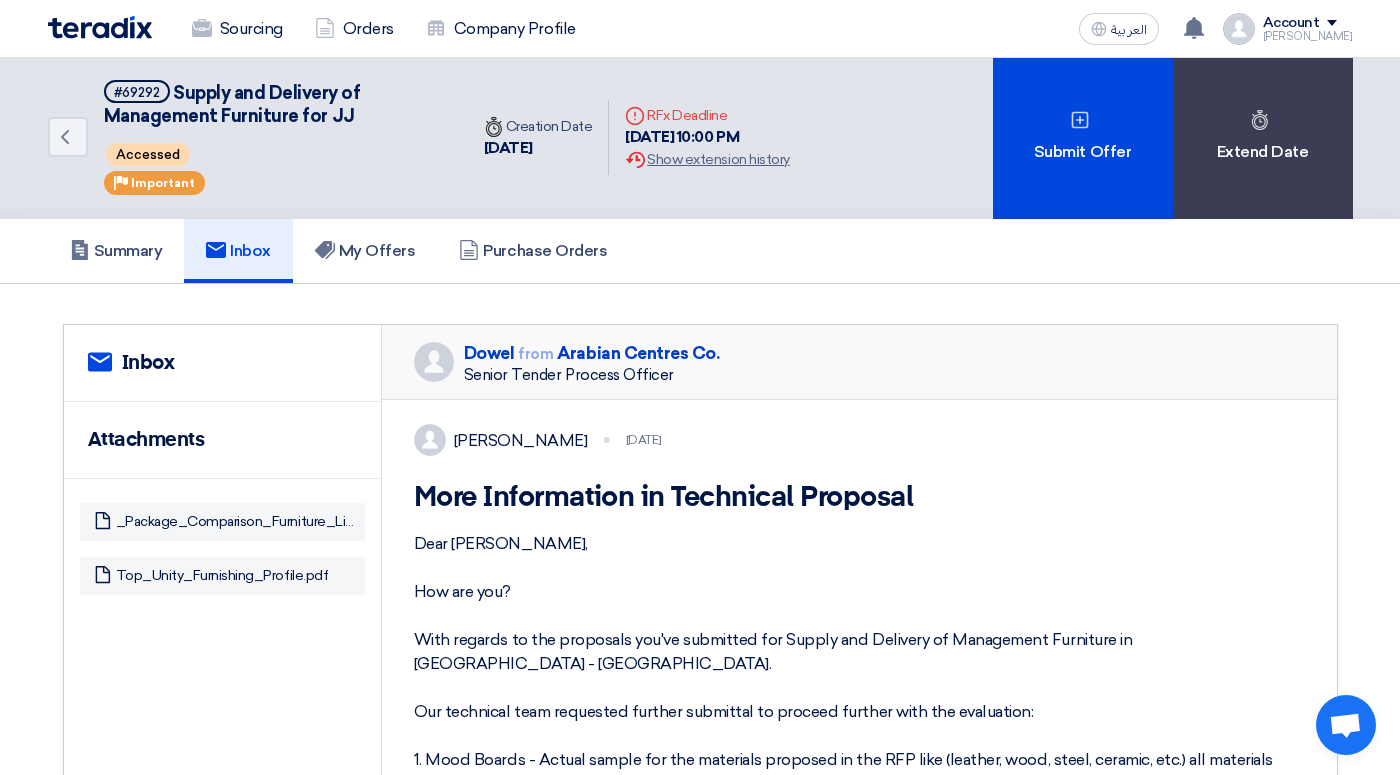 scroll, scrollTop: 0, scrollLeft: 0, axis: both 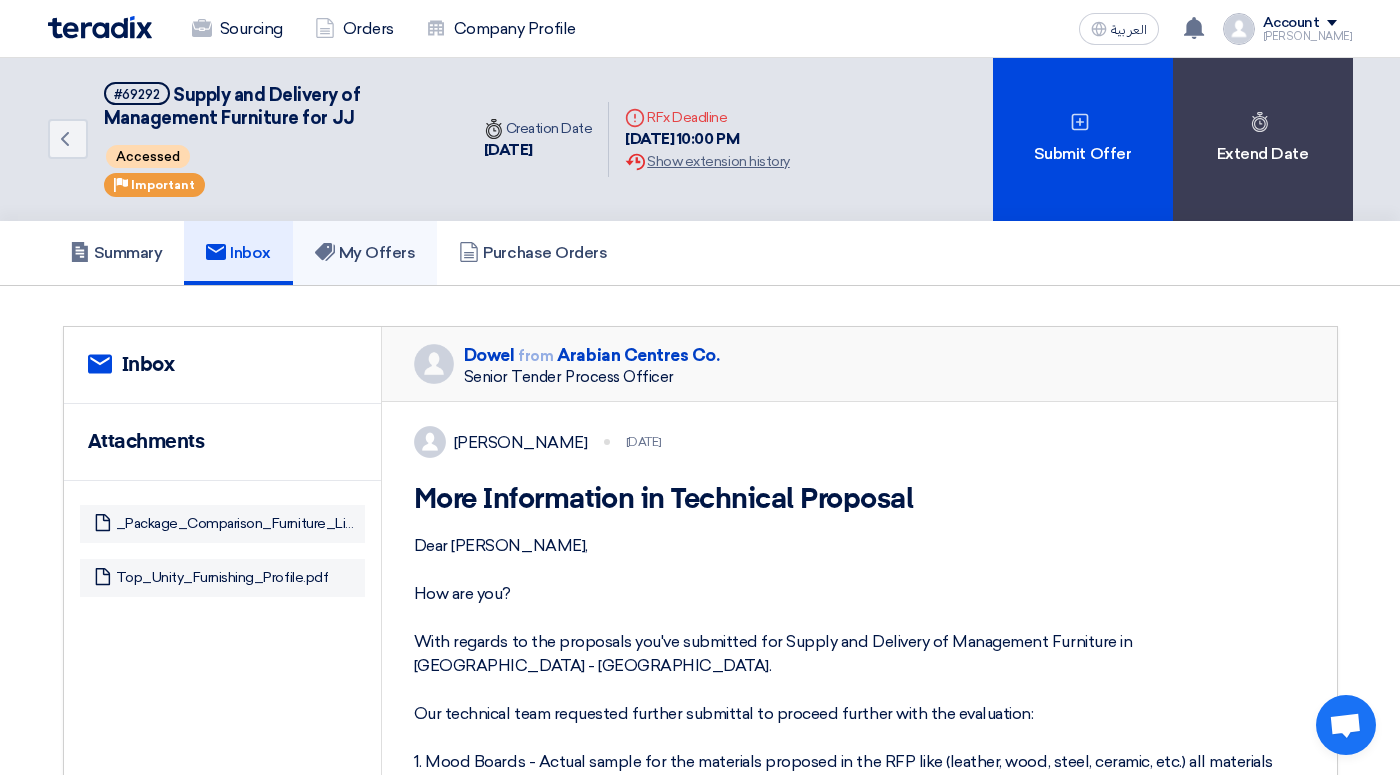 click on "My Offers" 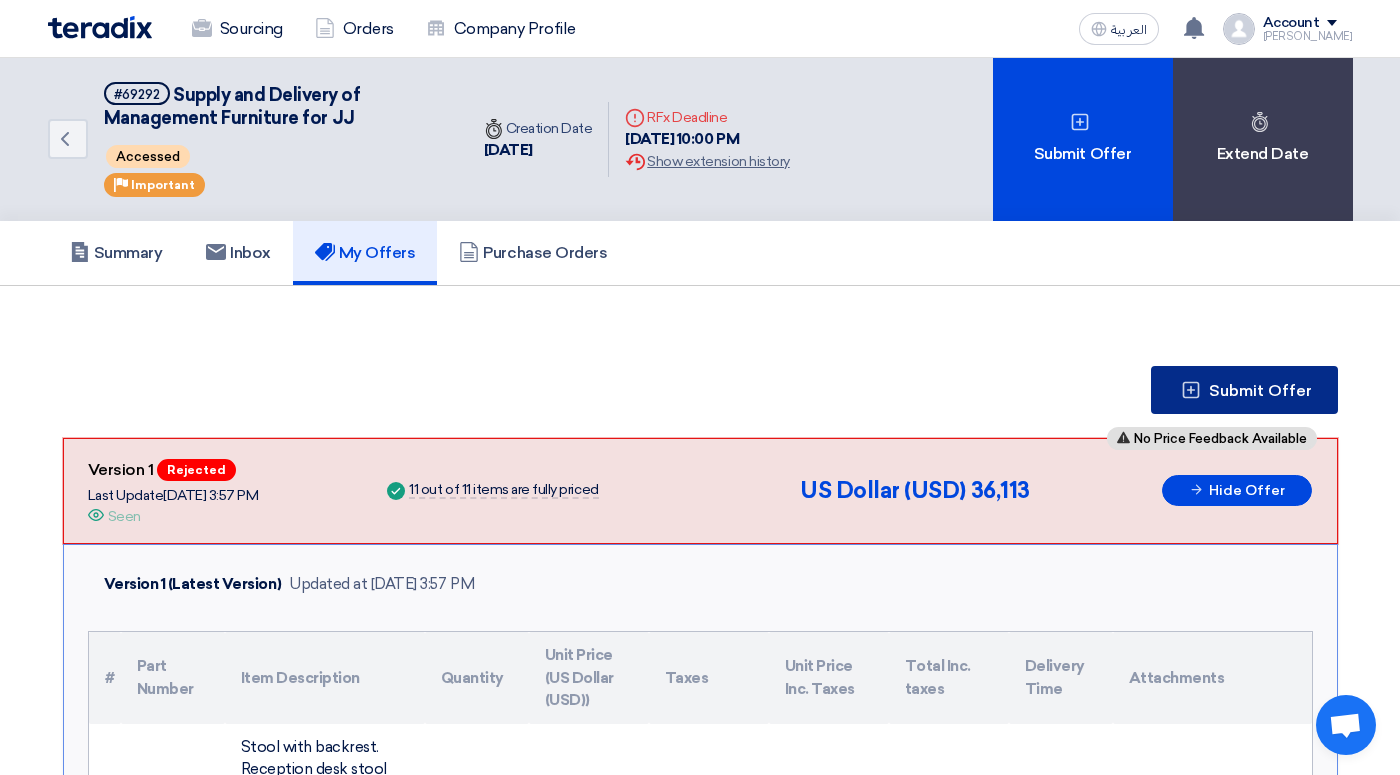 click on "Submit Offer" 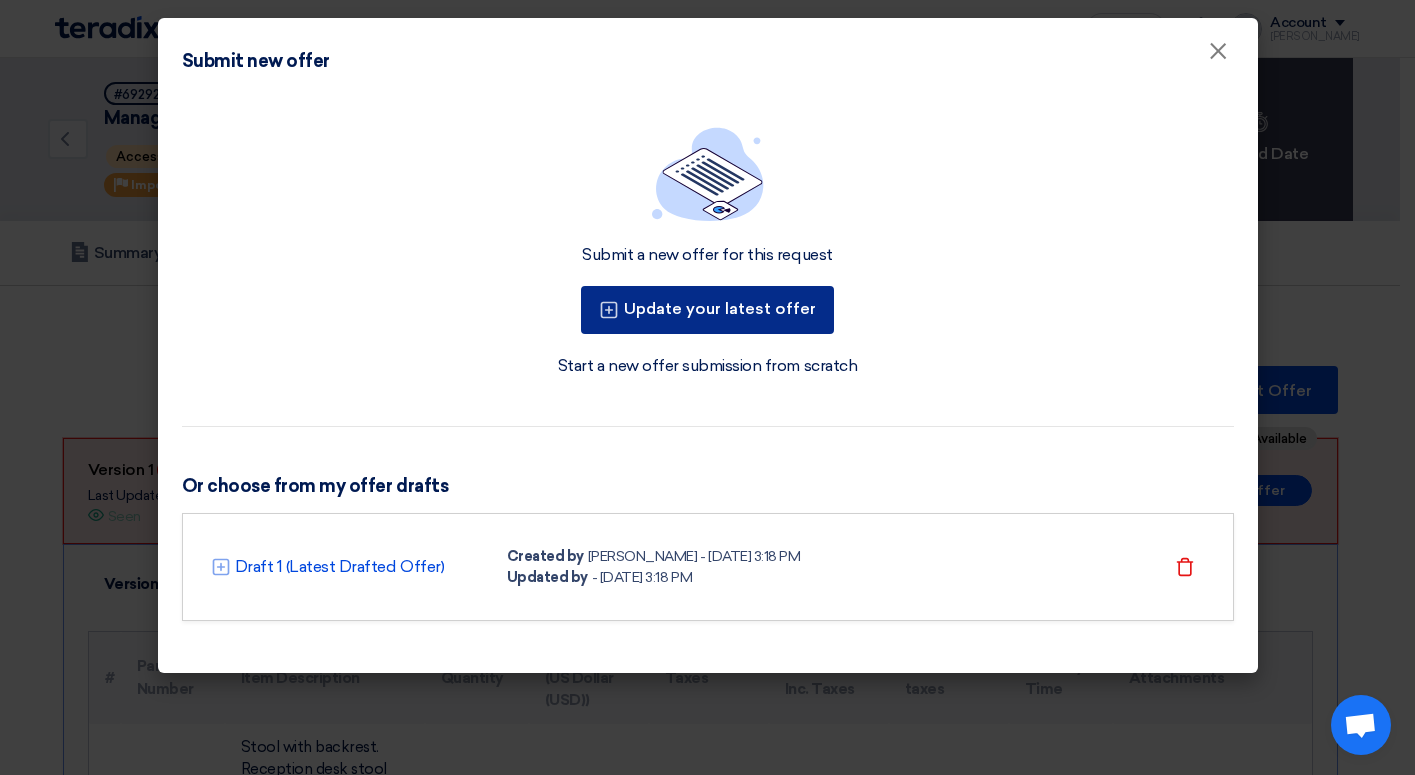 click on "Update your latest offer" 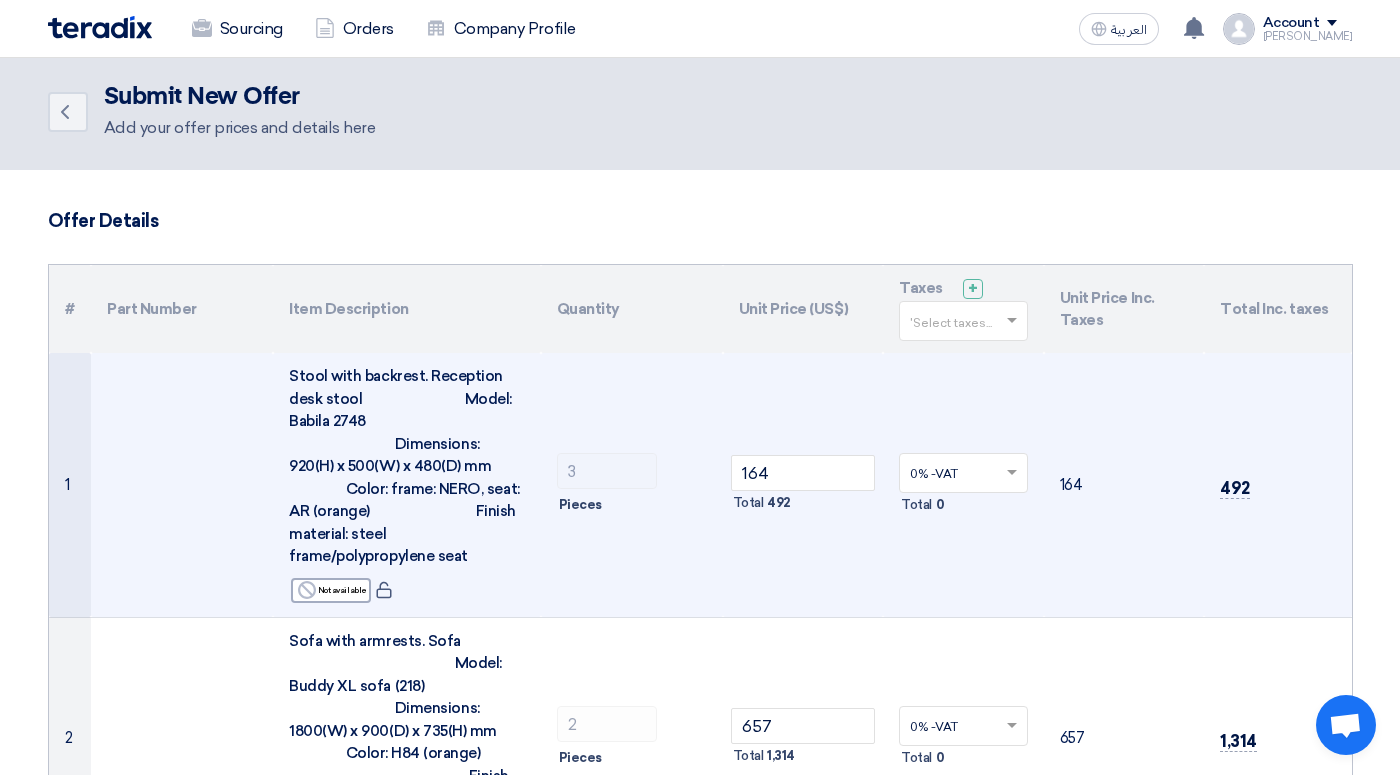 scroll, scrollTop: 0, scrollLeft: 0, axis: both 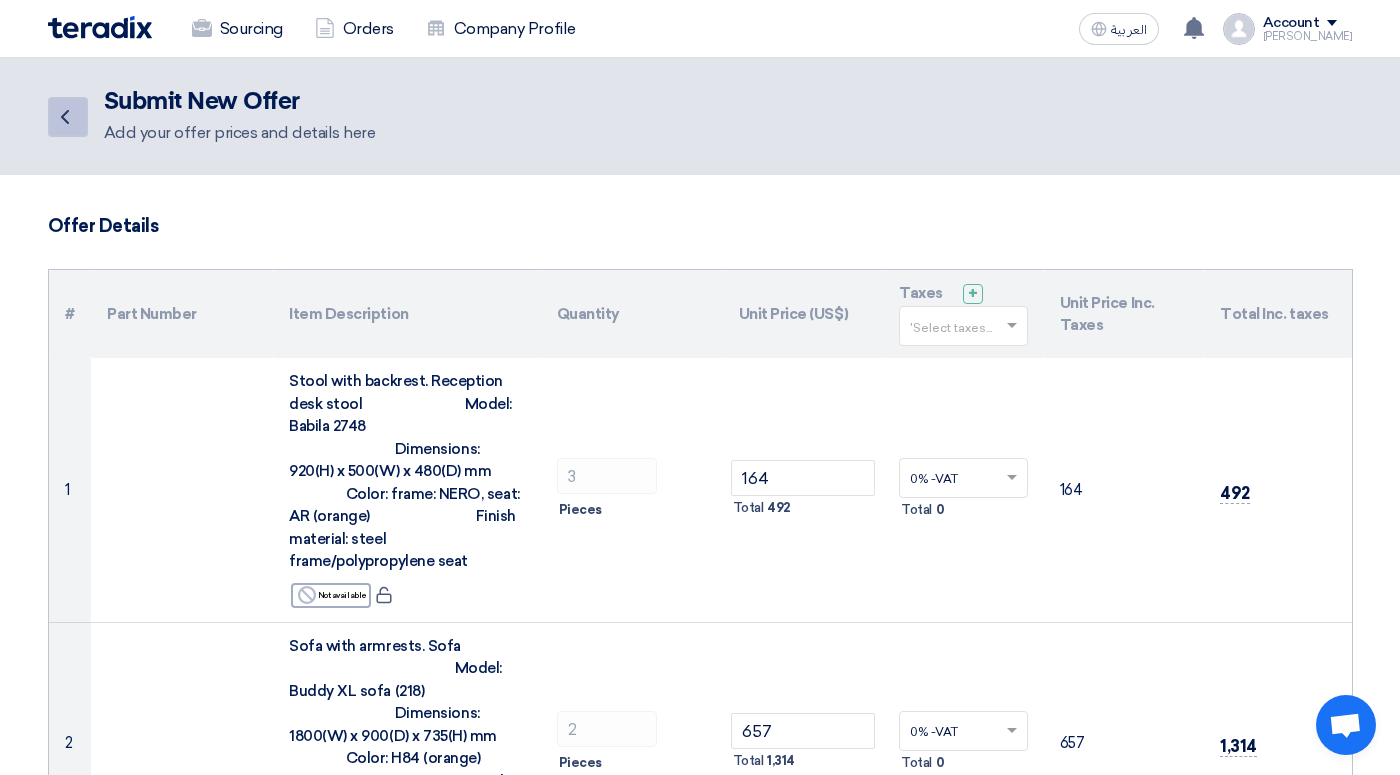 click on "Back" 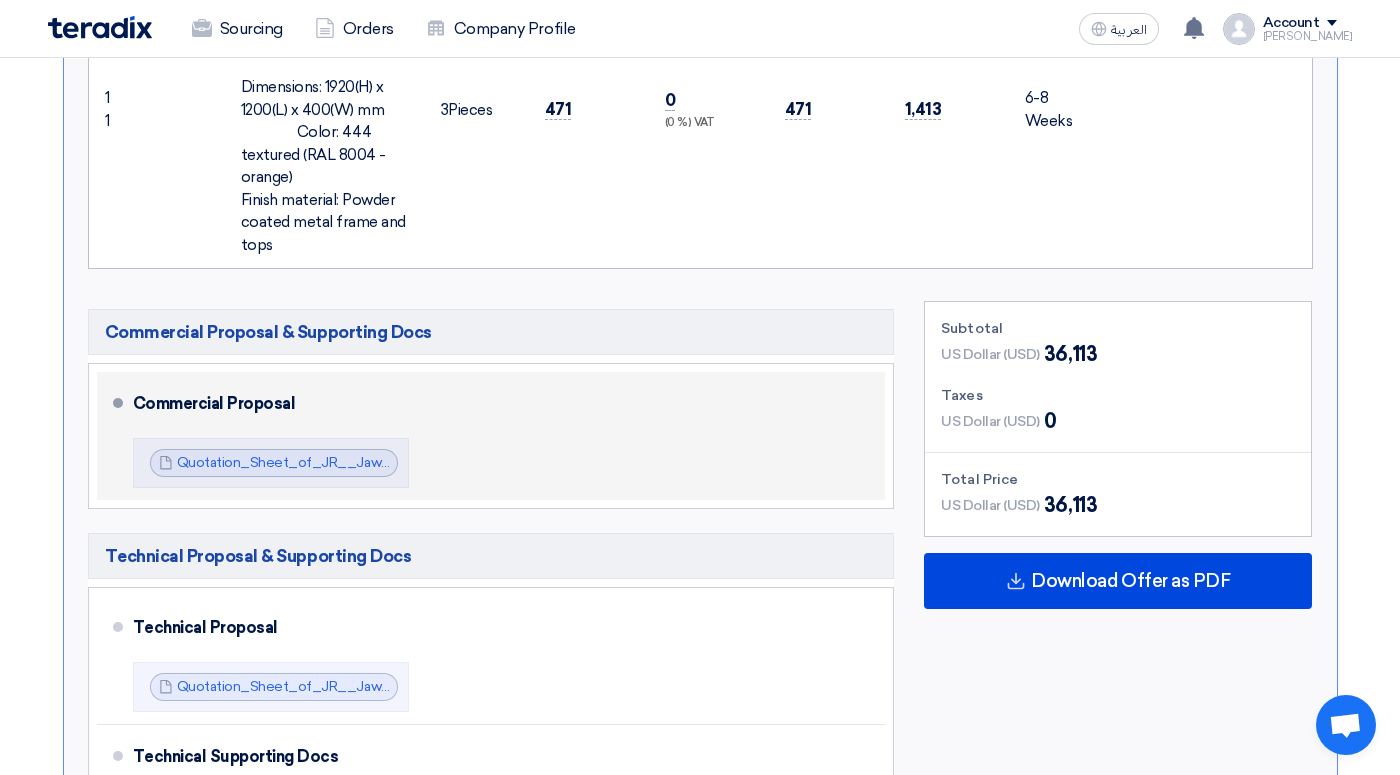 scroll, scrollTop: 3719, scrollLeft: 0, axis: vertical 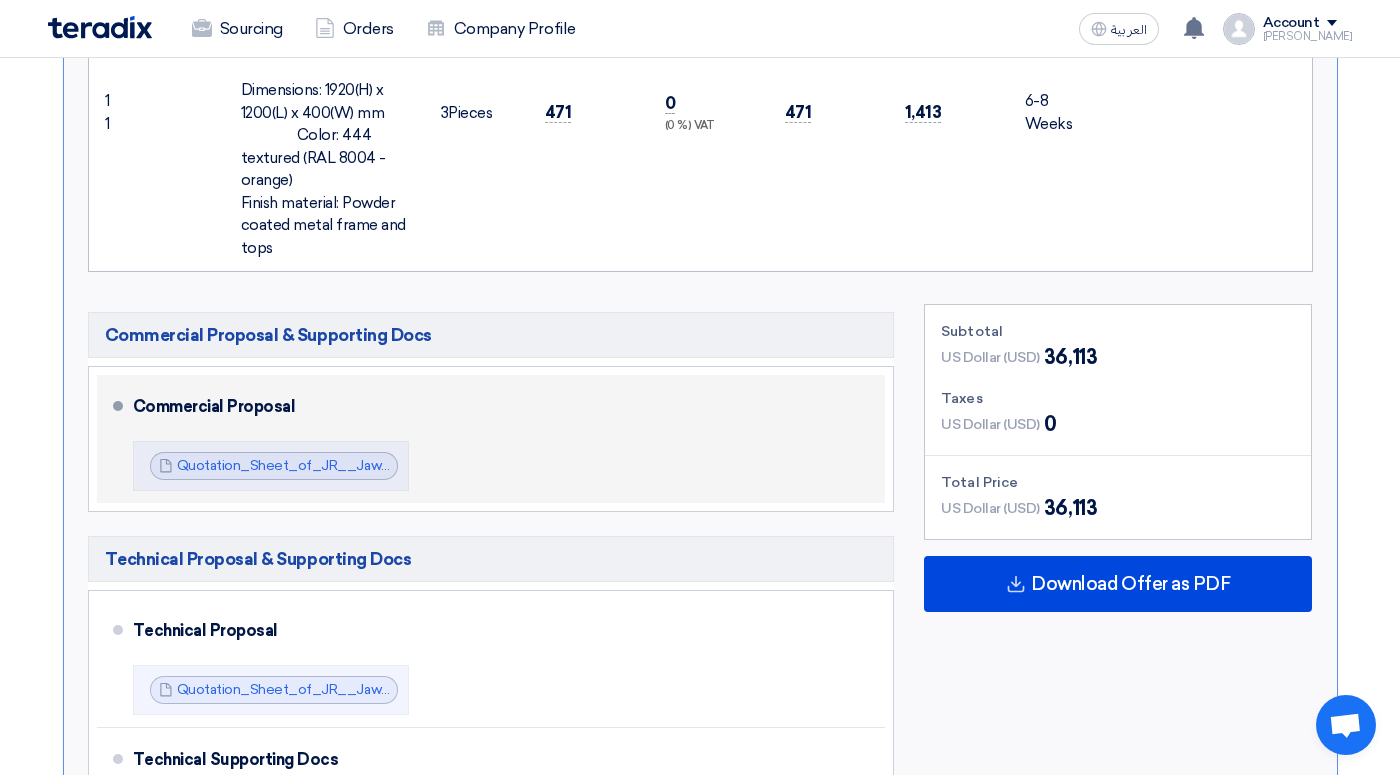 click on "Commercial Proposal" at bounding box center (497, 407) 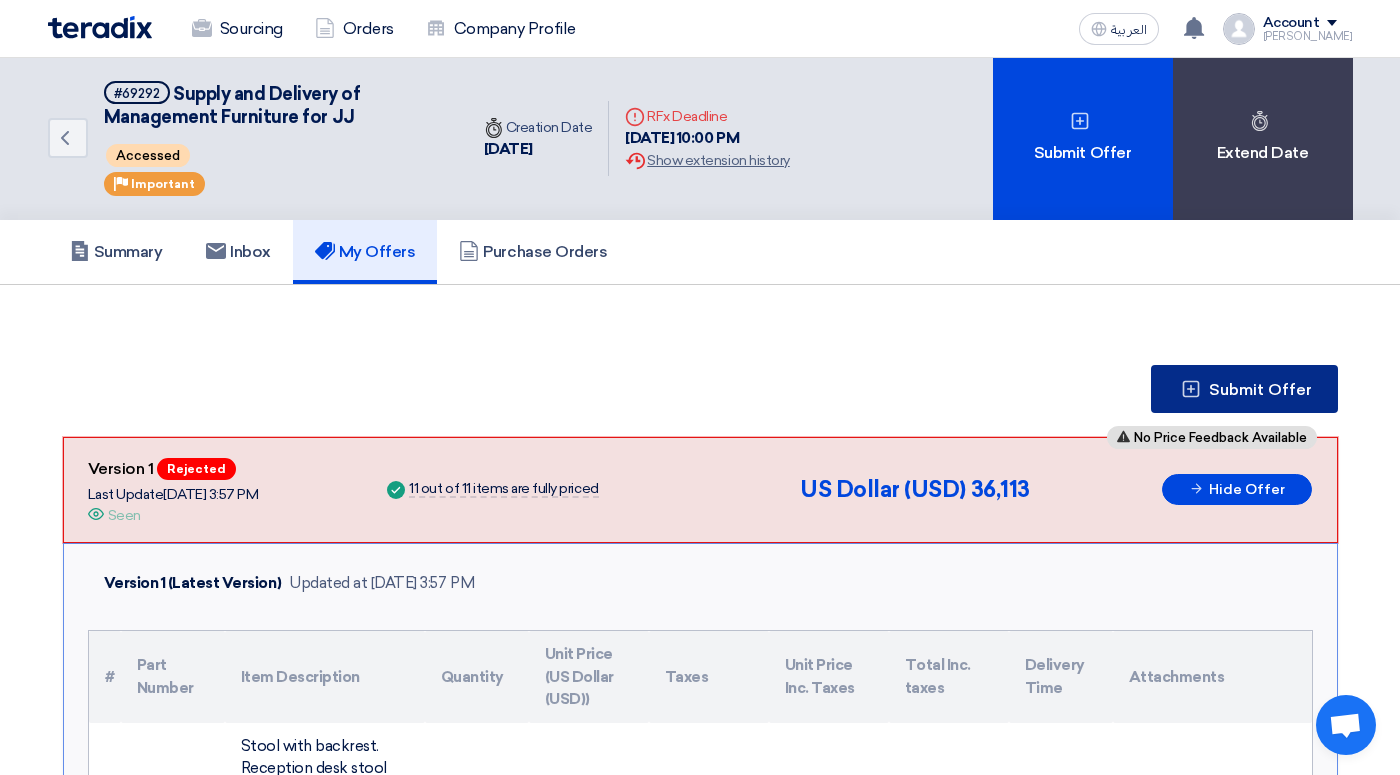 scroll, scrollTop: 0, scrollLeft: 0, axis: both 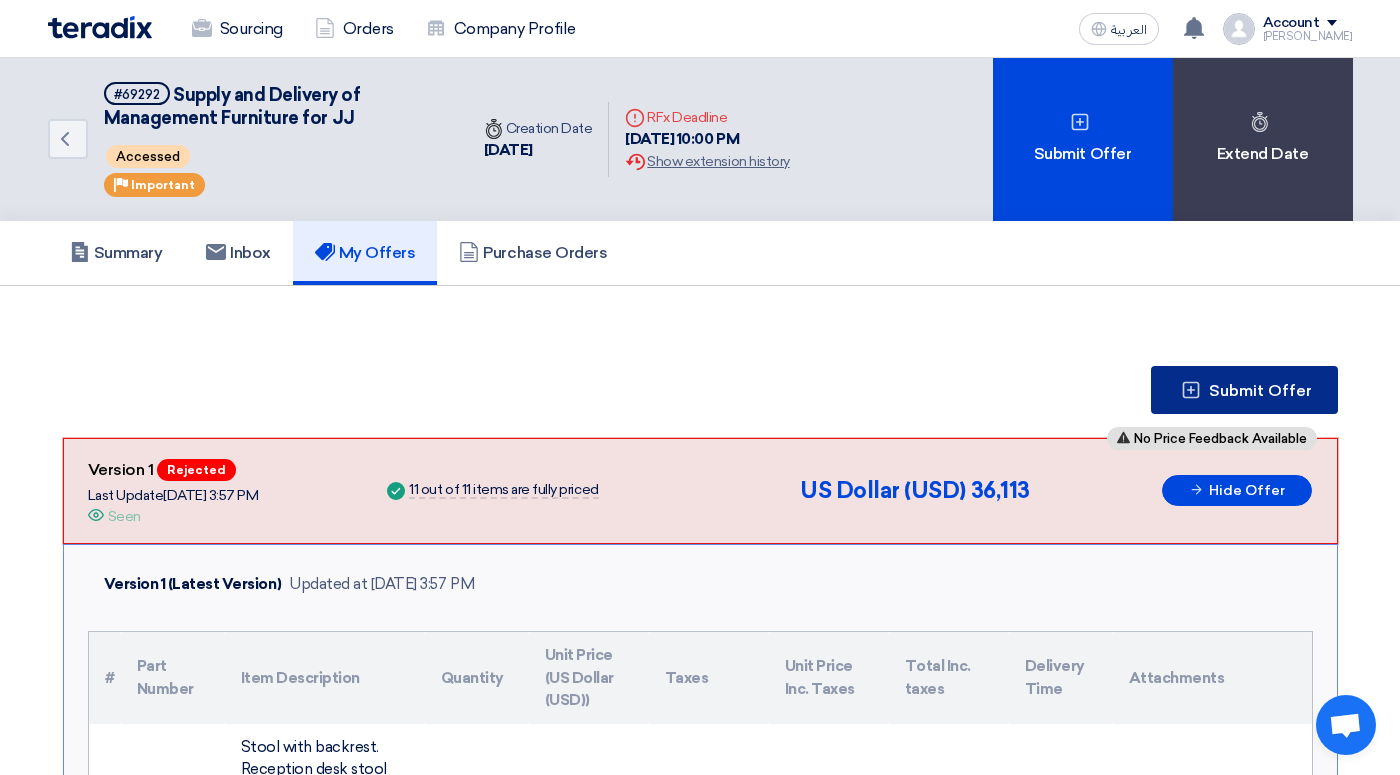click on "Submit Offer" 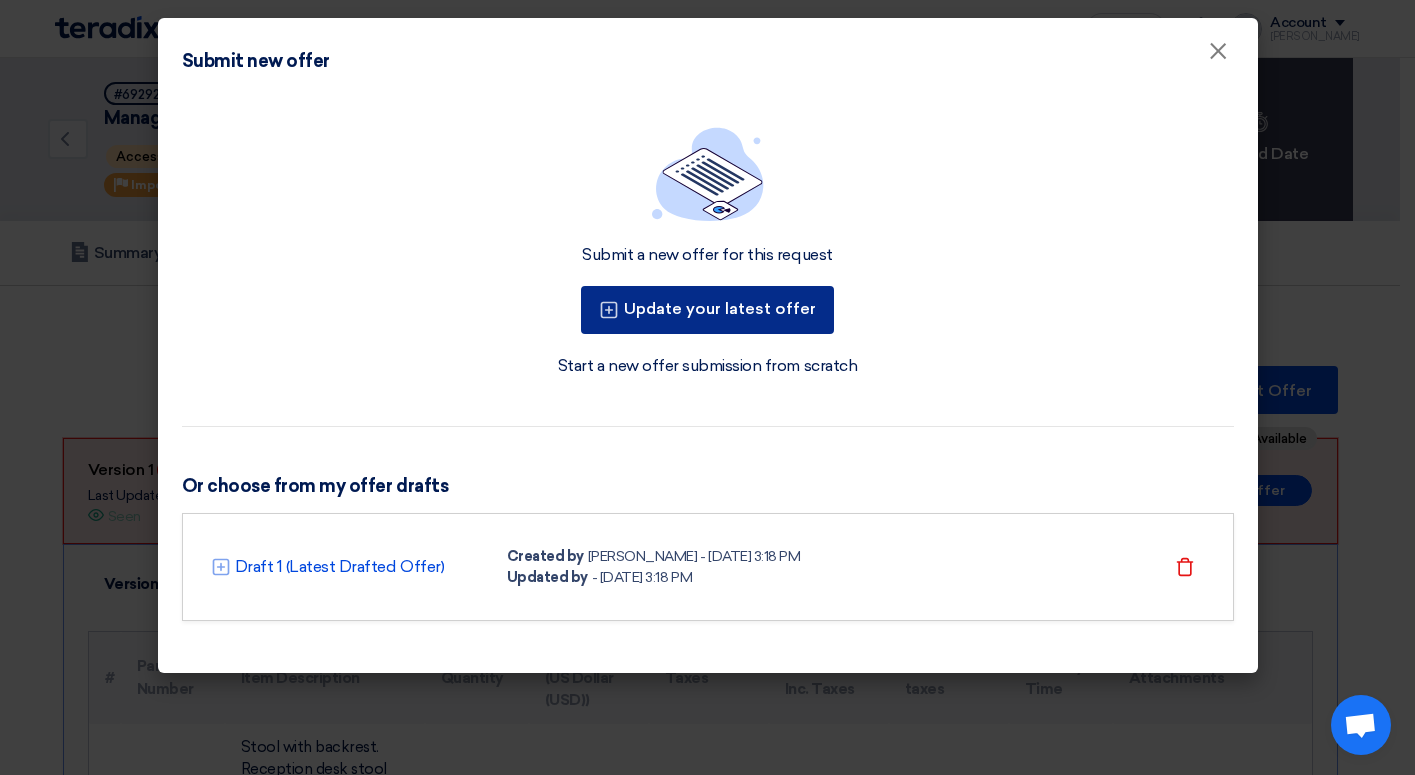 click on "Update your latest offer" 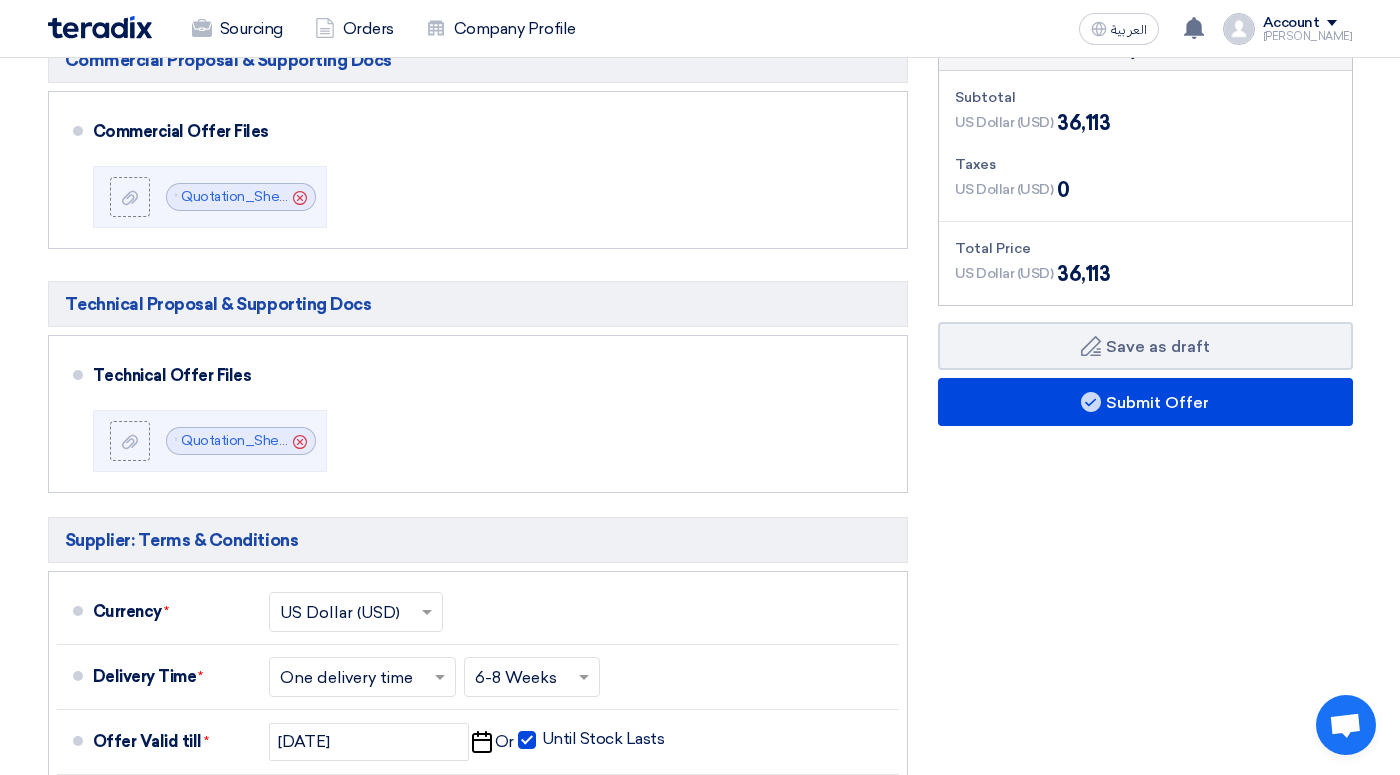 scroll, scrollTop: 3138, scrollLeft: 0, axis: vertical 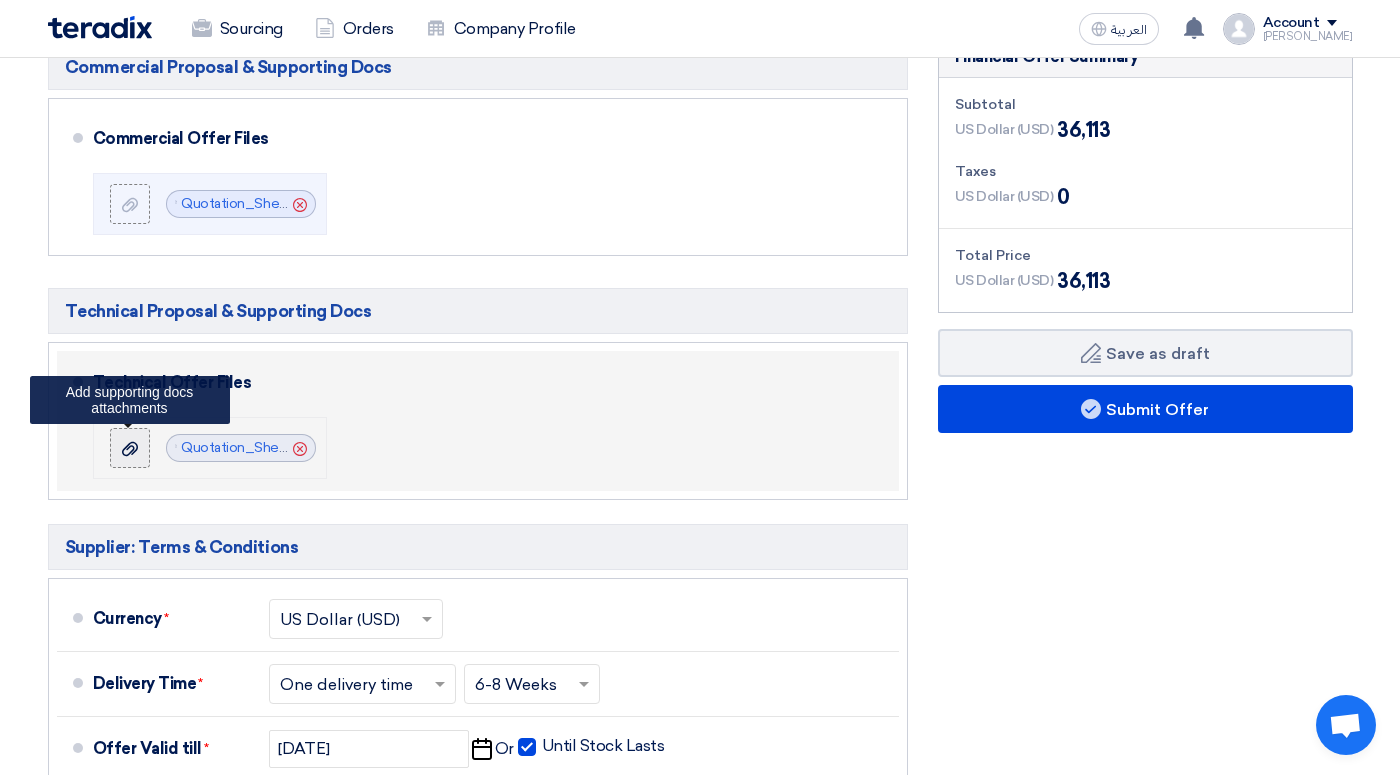 click 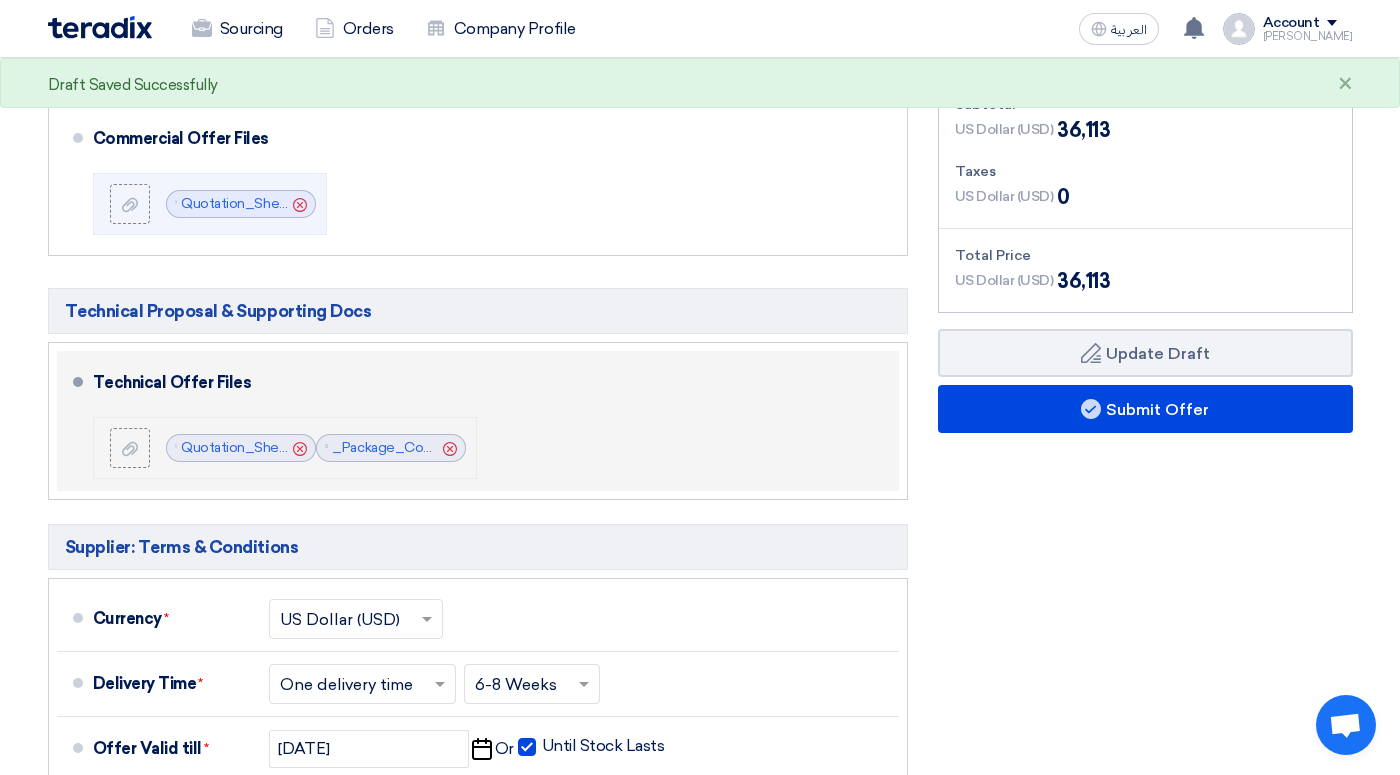 click on "Cancel" 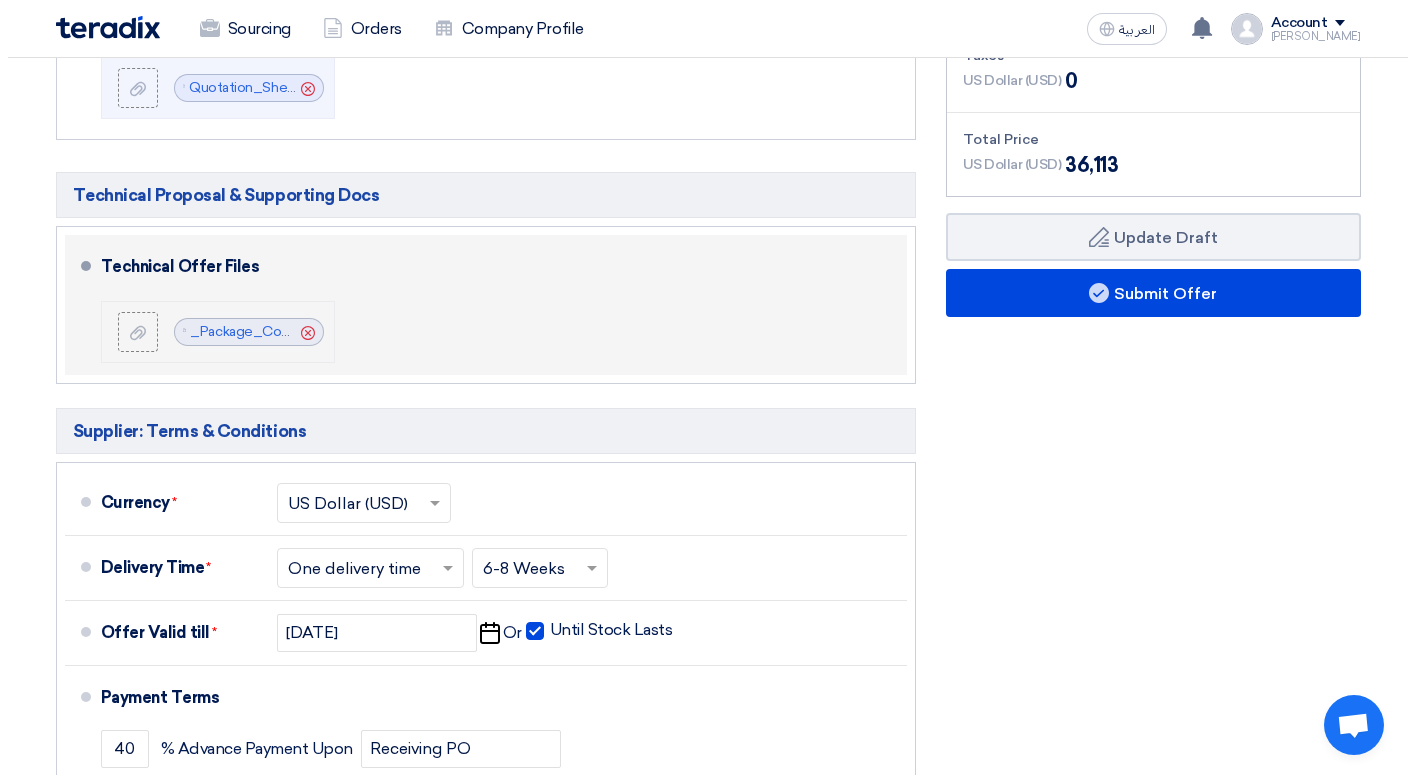scroll, scrollTop: 3254, scrollLeft: 0, axis: vertical 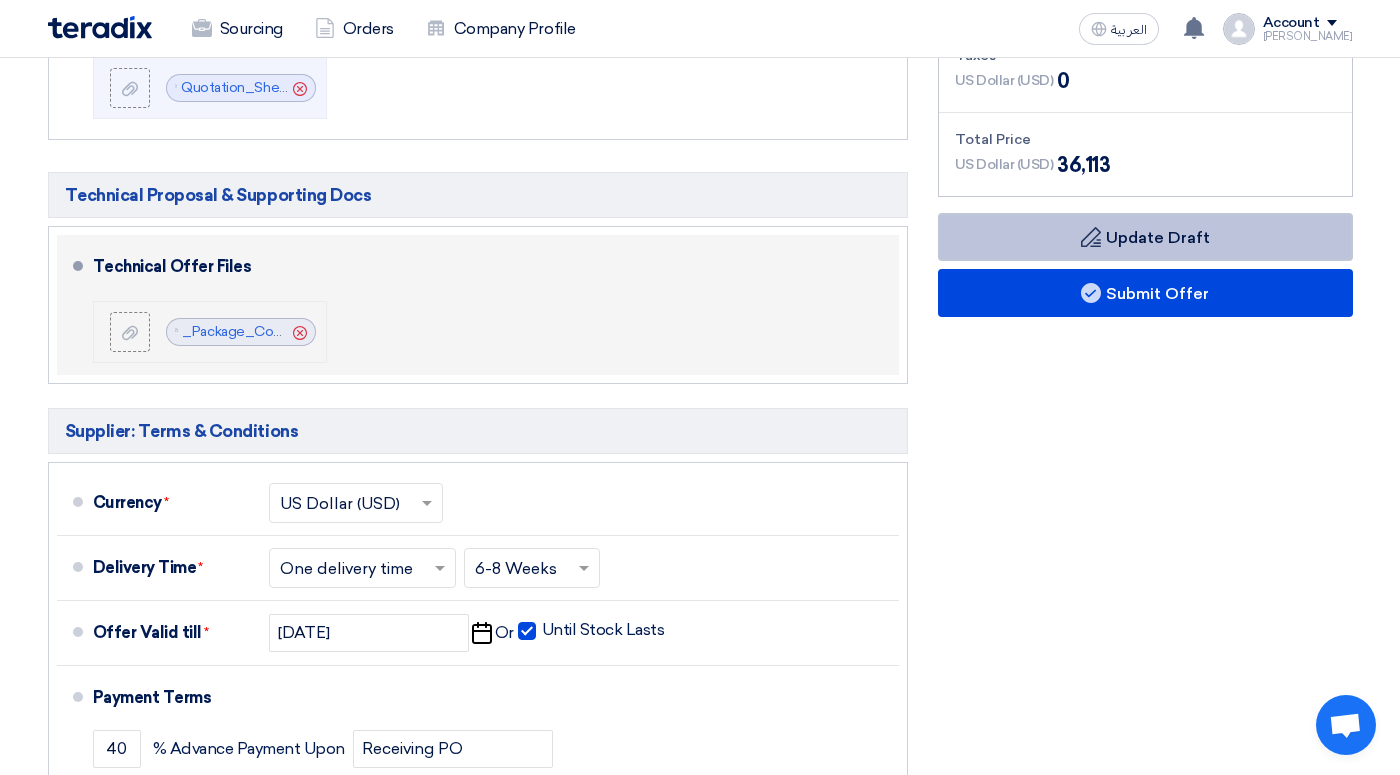 click on "Draft
Update Draft" 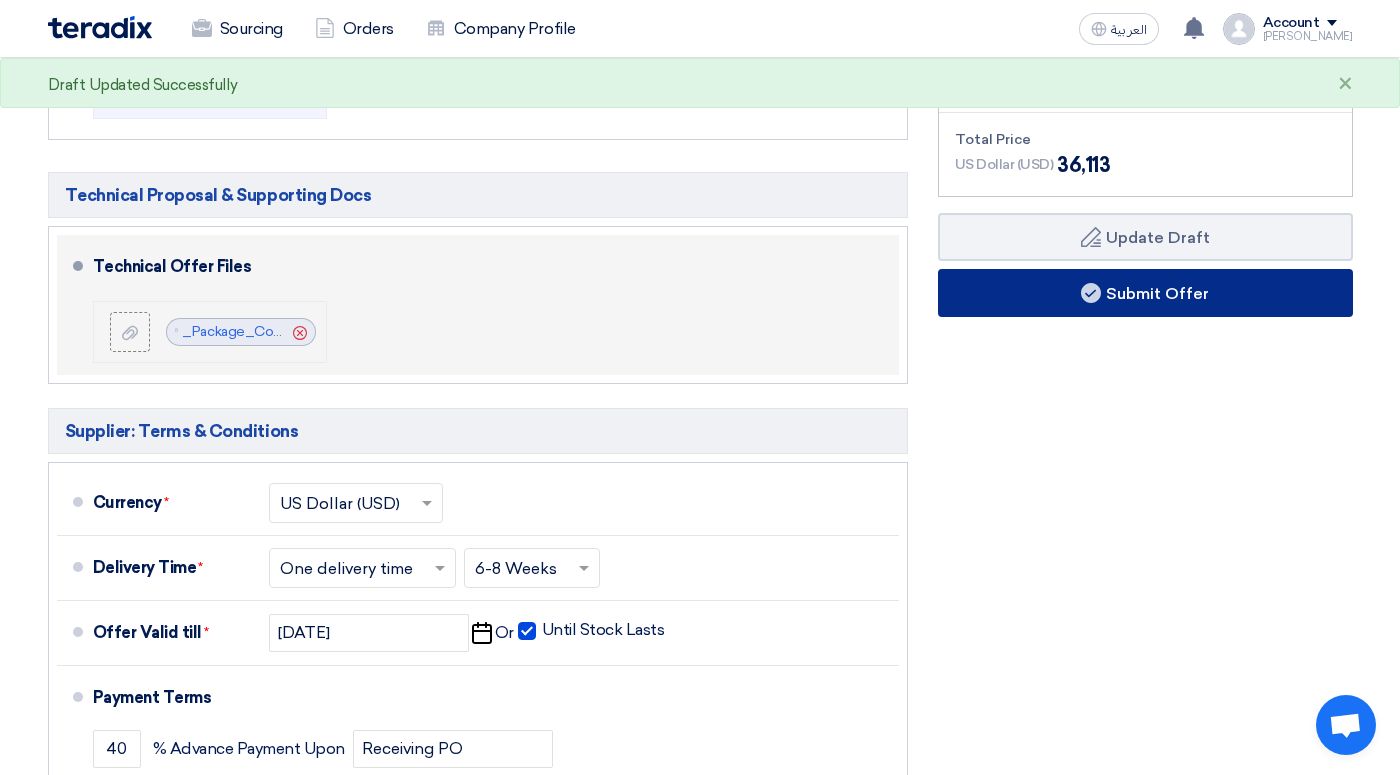 click on "Submit Offer" 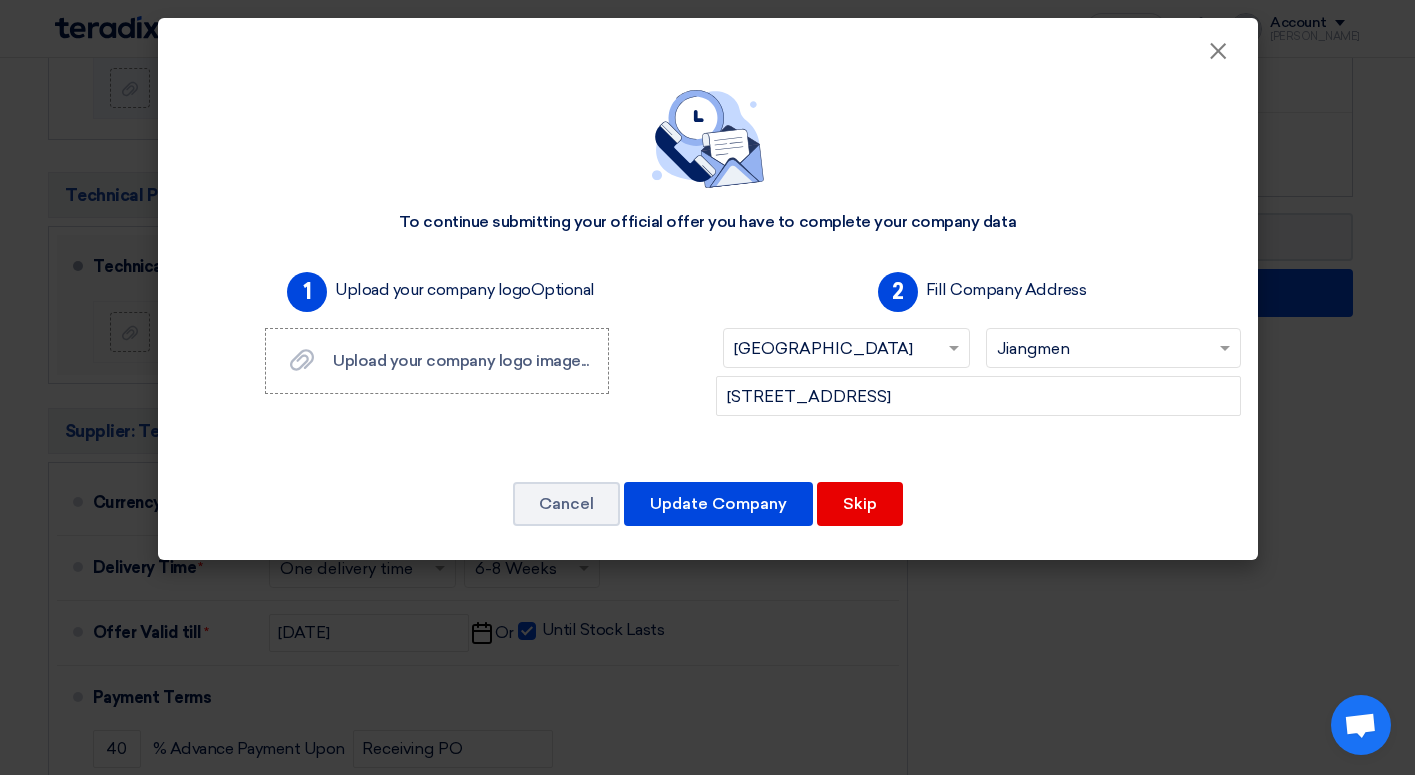 click on "Upload your company logo
Optional" 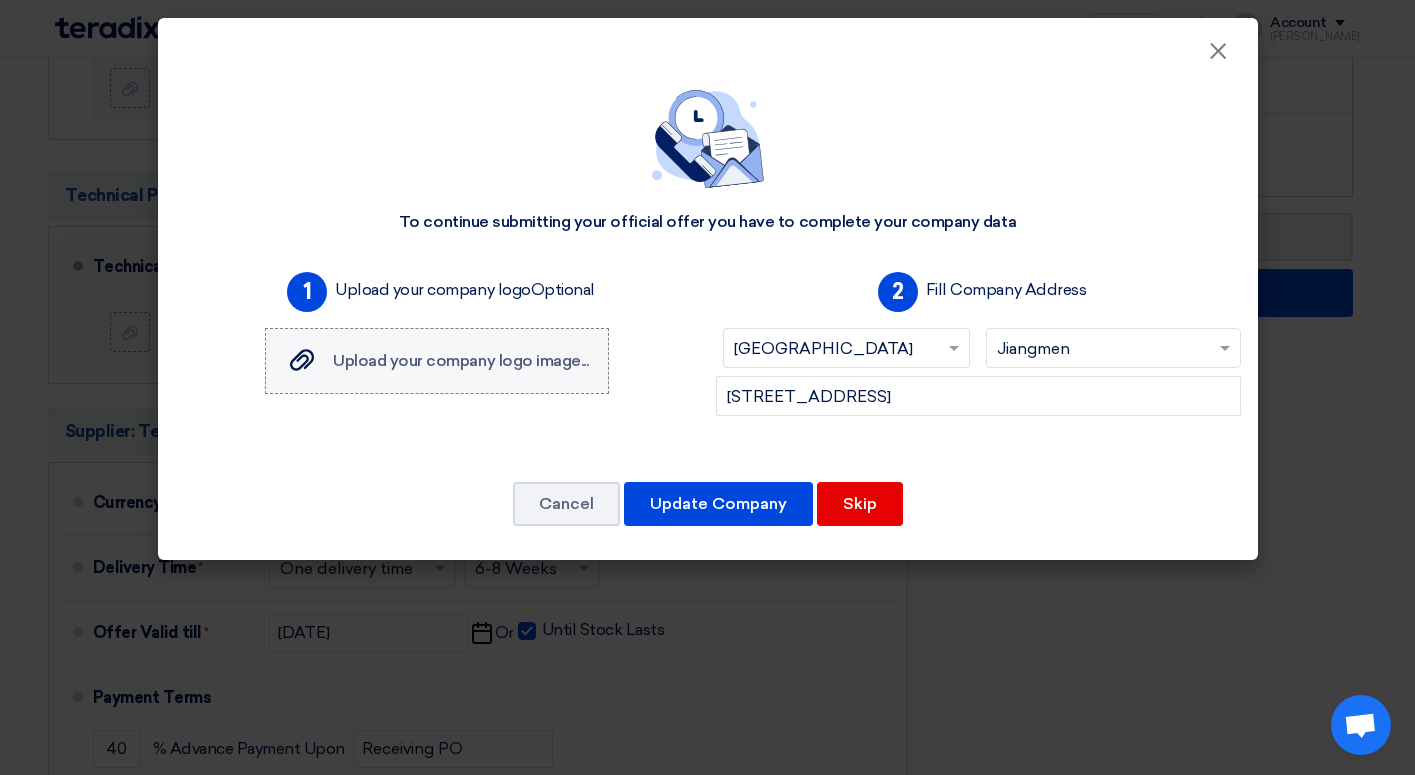 click on "Upload your company logo image...
Upload your company logo image..." 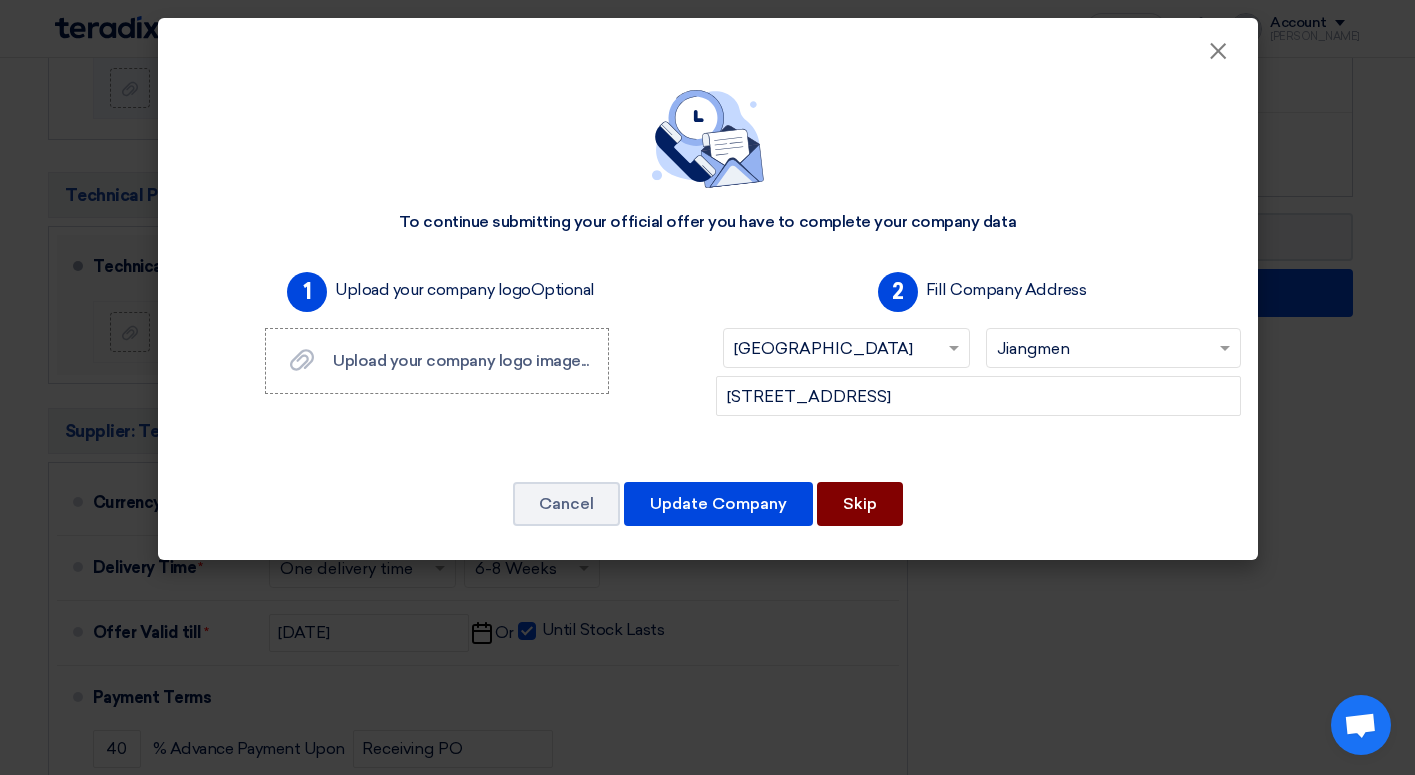 click on "Skip" 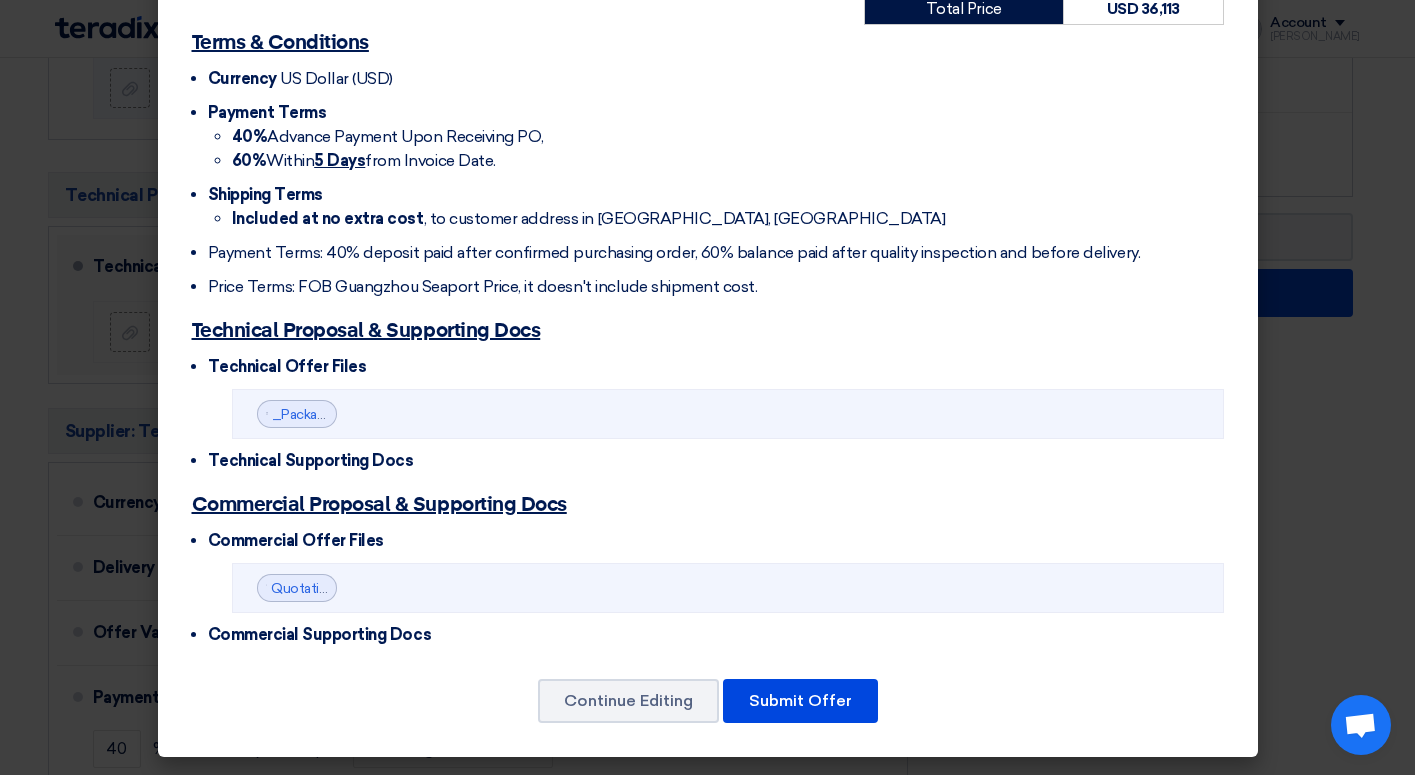 scroll, scrollTop: 2227, scrollLeft: 0, axis: vertical 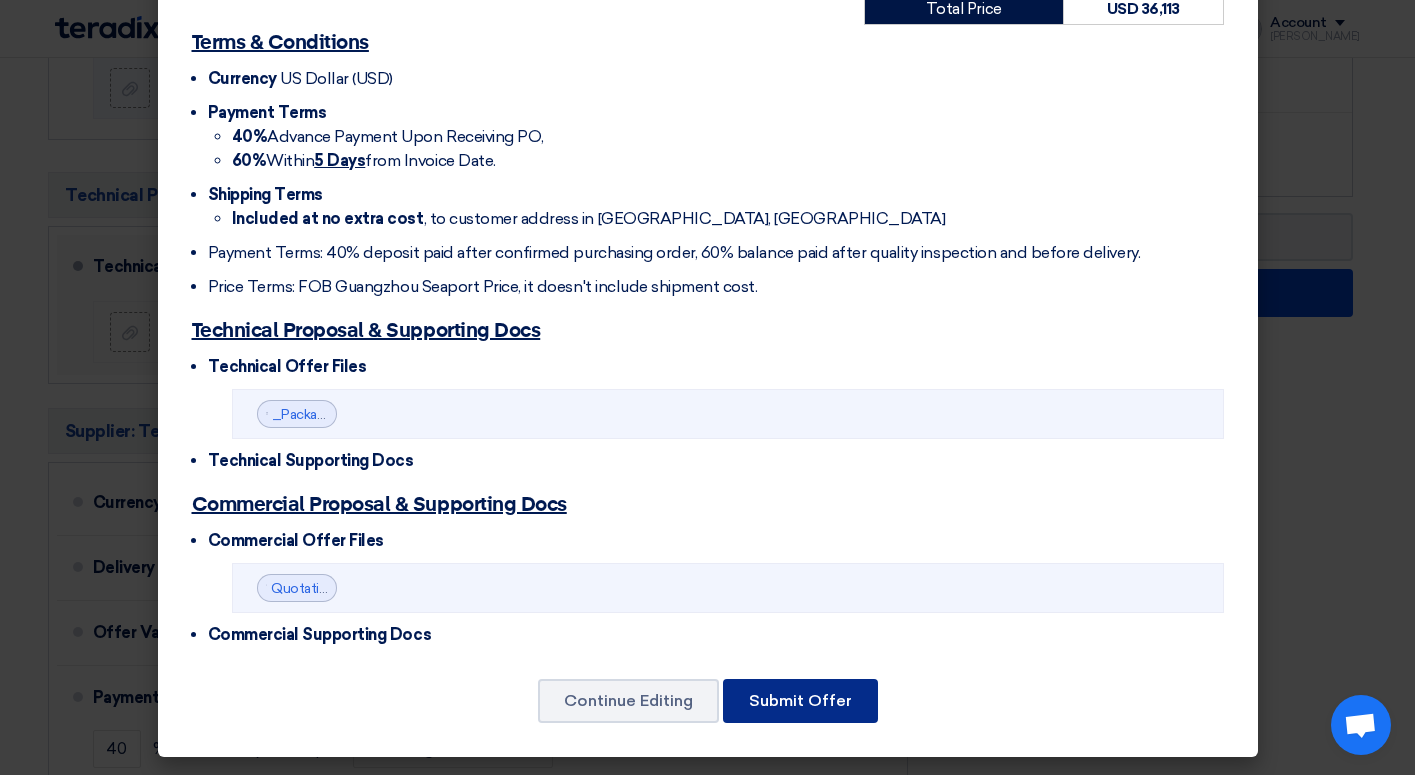 click on "Submit Offer" 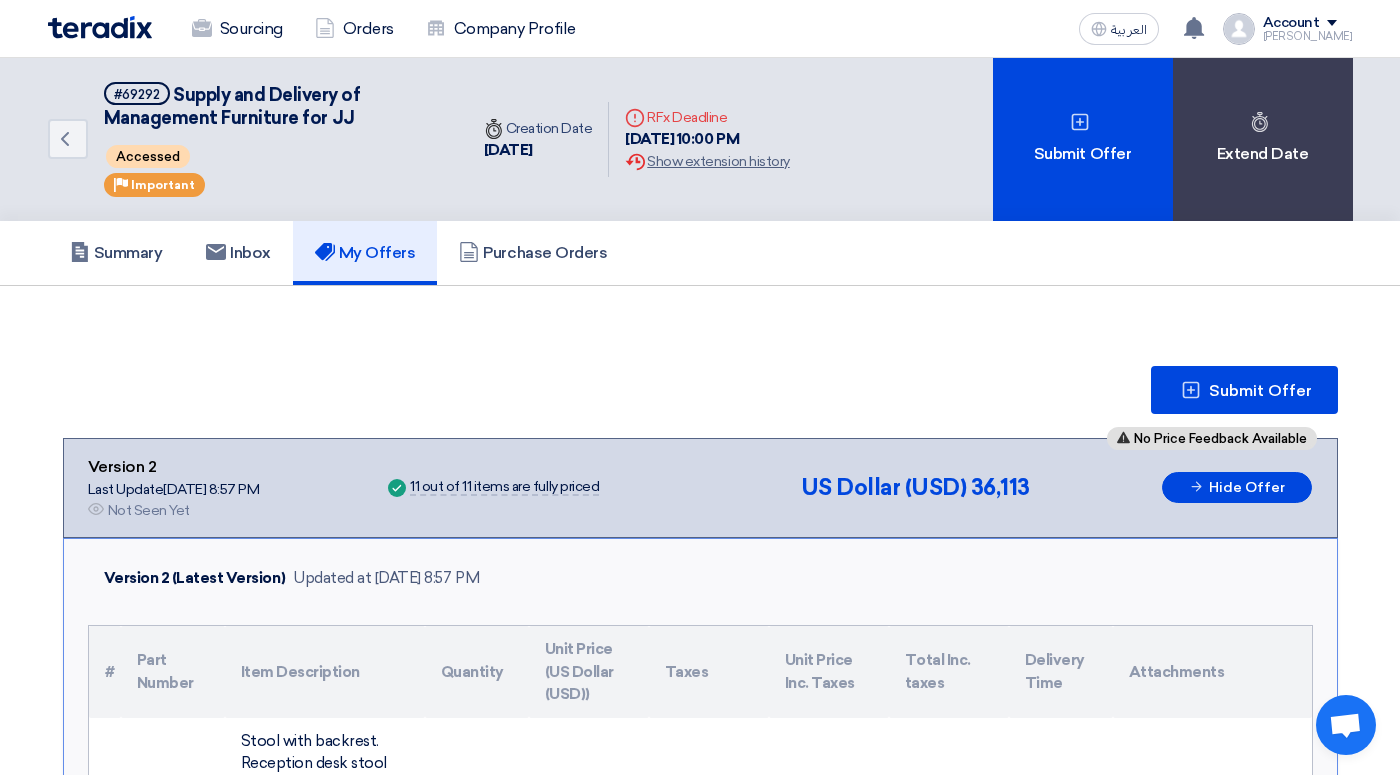 scroll, scrollTop: 0, scrollLeft: 0, axis: both 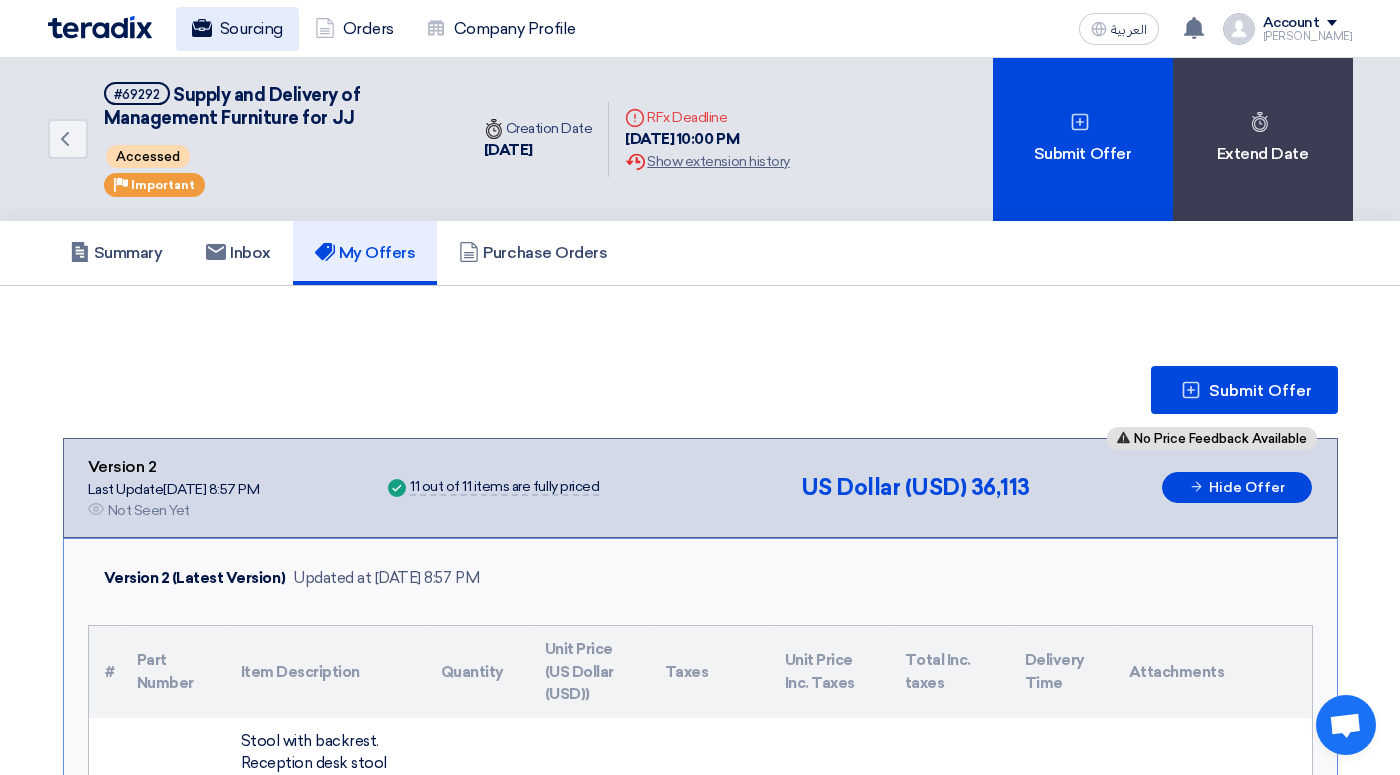 click on "Sourcing" 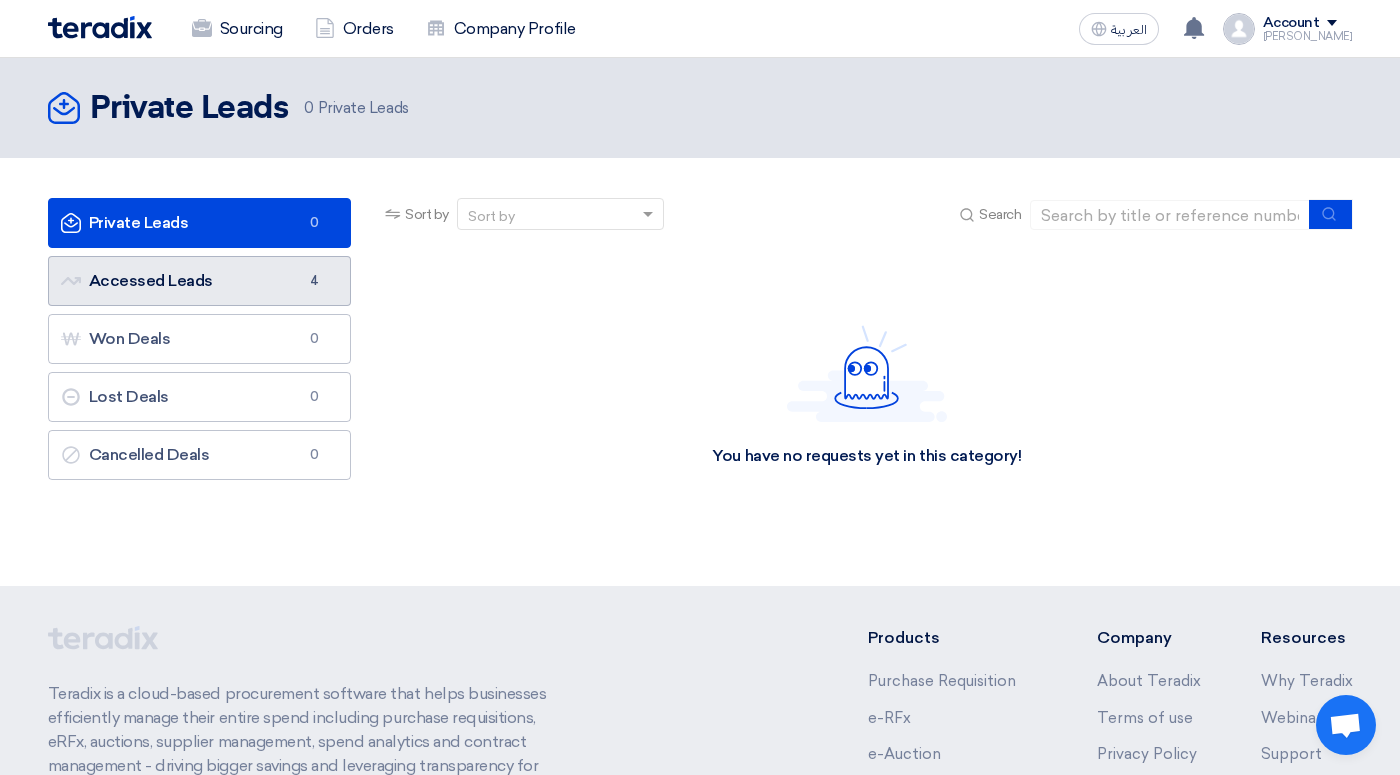 click on "Accessed Leads
Accessed Leads
4" 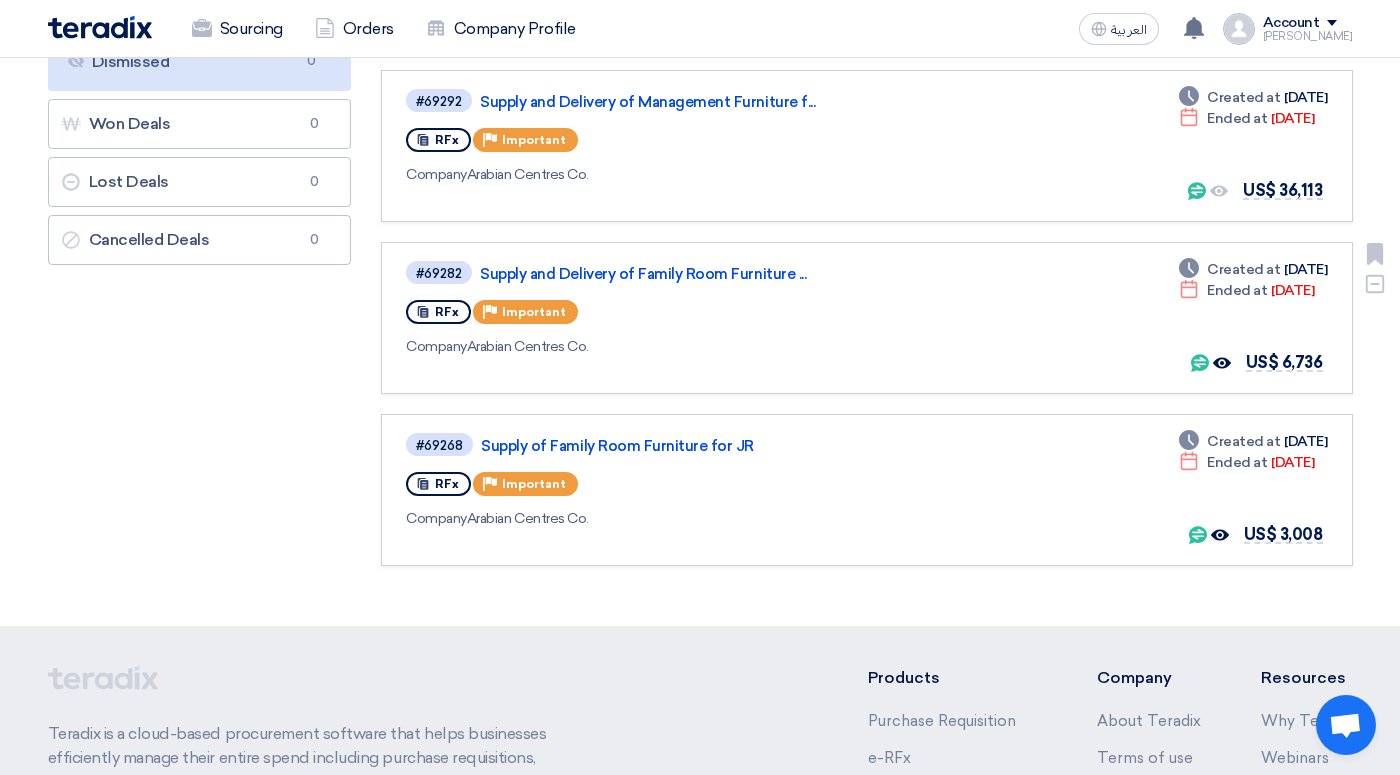 scroll, scrollTop: 348, scrollLeft: 0, axis: vertical 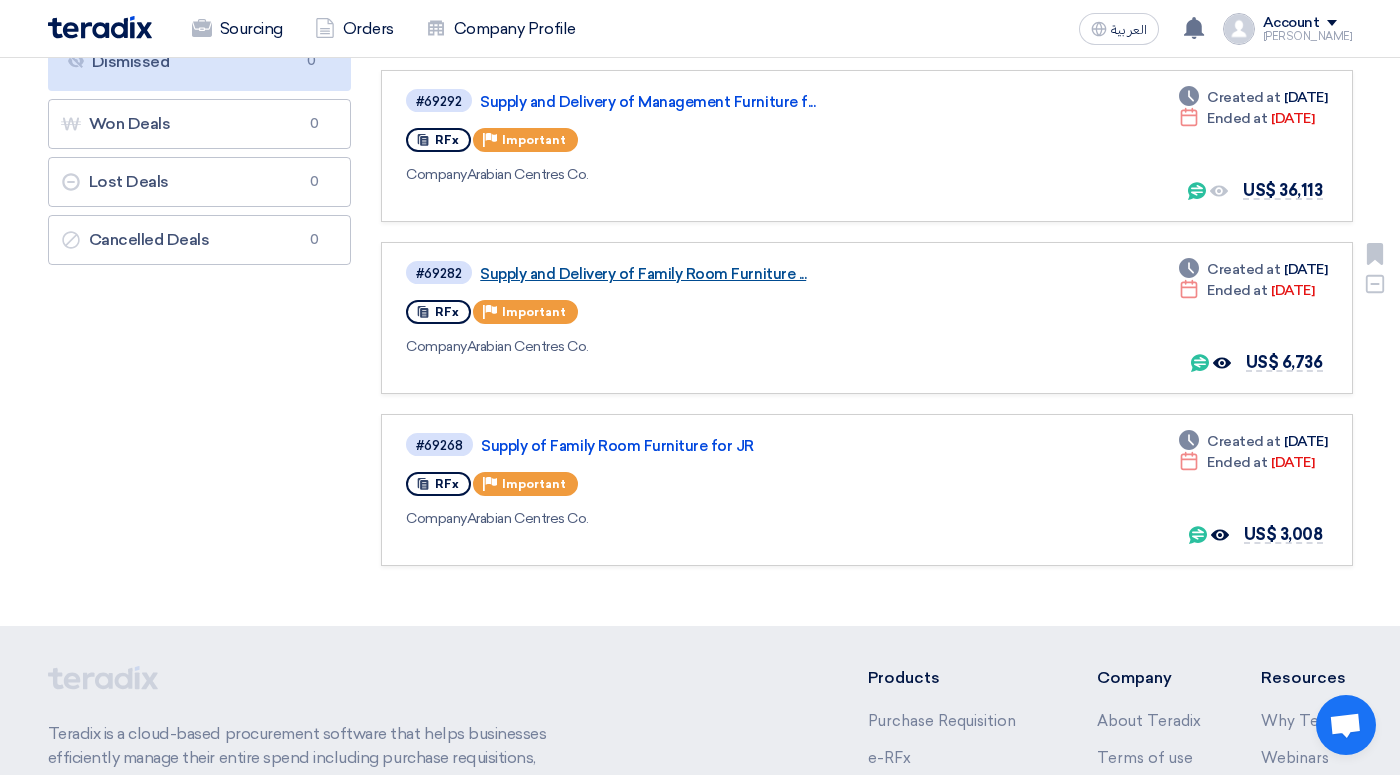 click on "Supply and Delivery of Family Room Furniture ..." 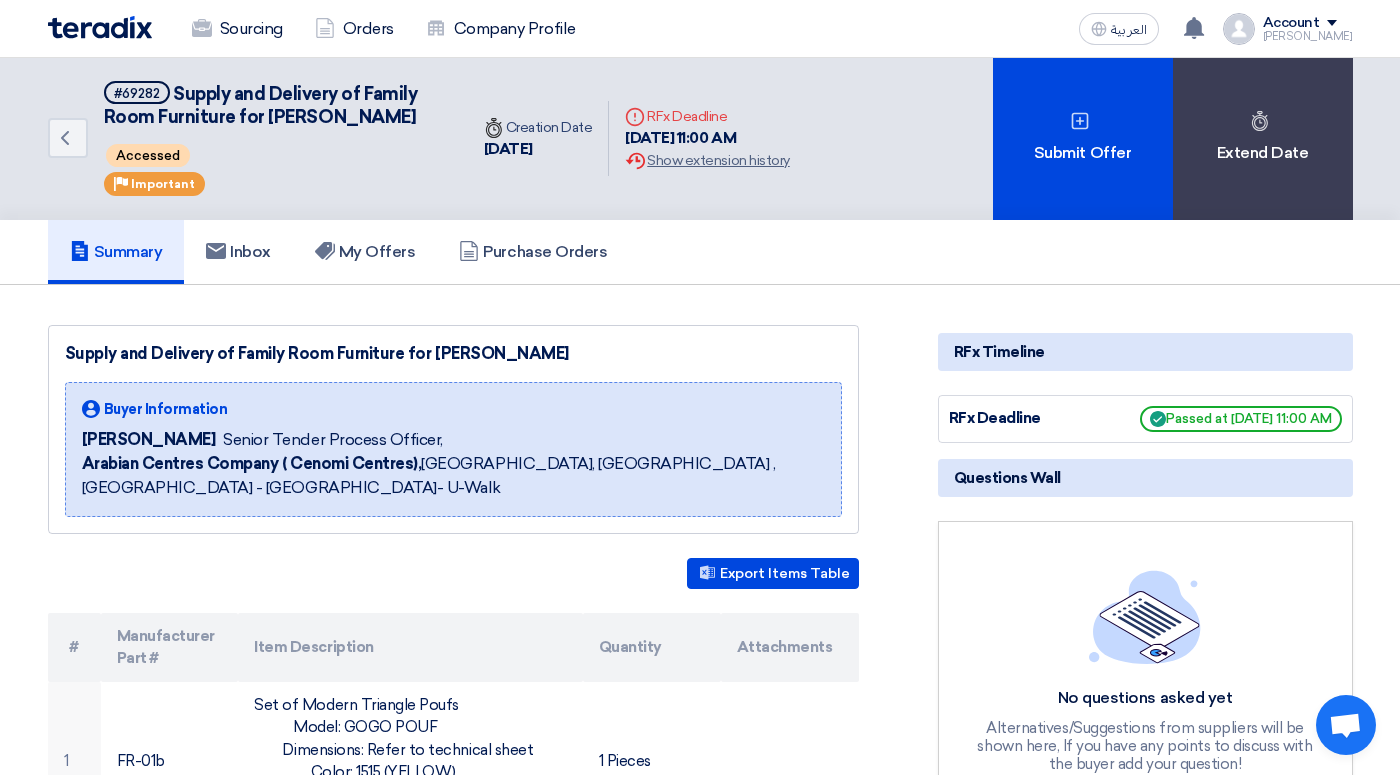 scroll, scrollTop: 0, scrollLeft: 0, axis: both 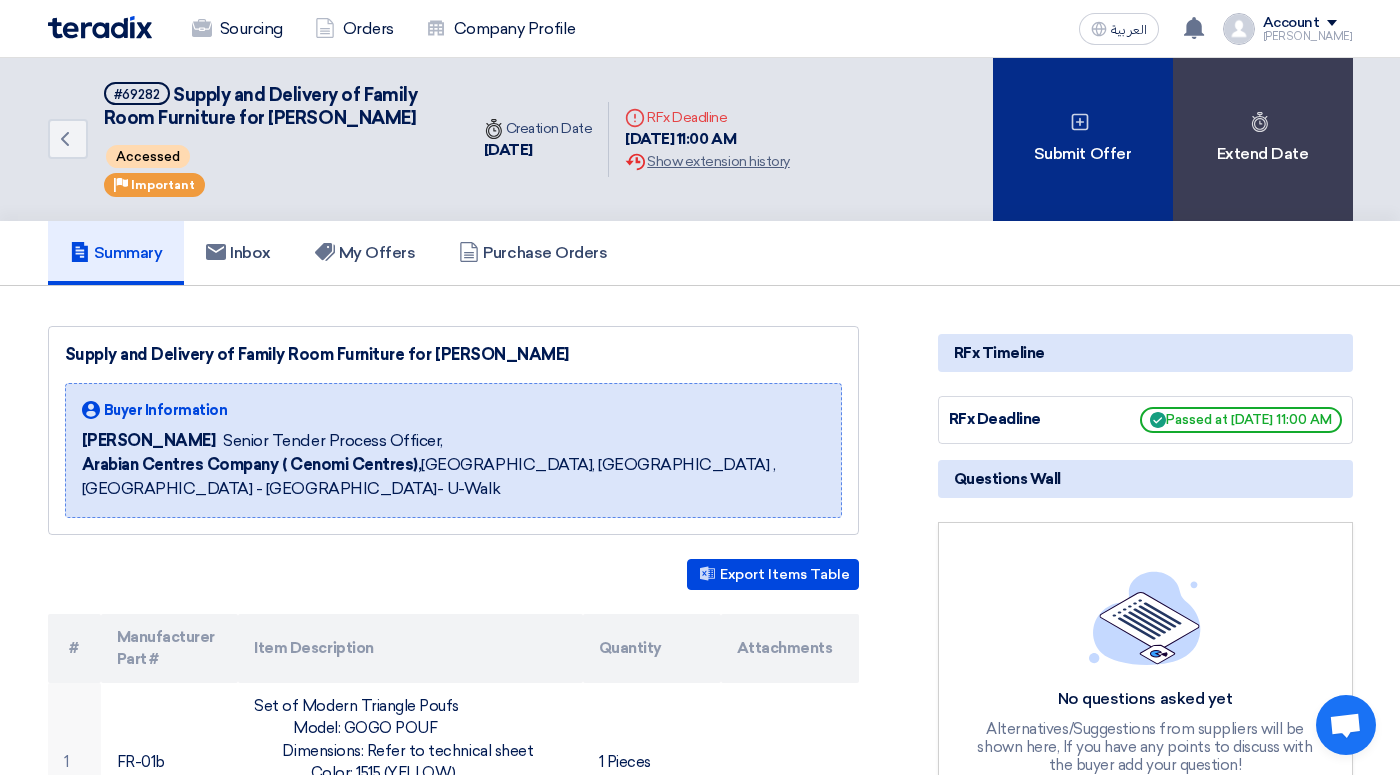 click on "Submit Offer" 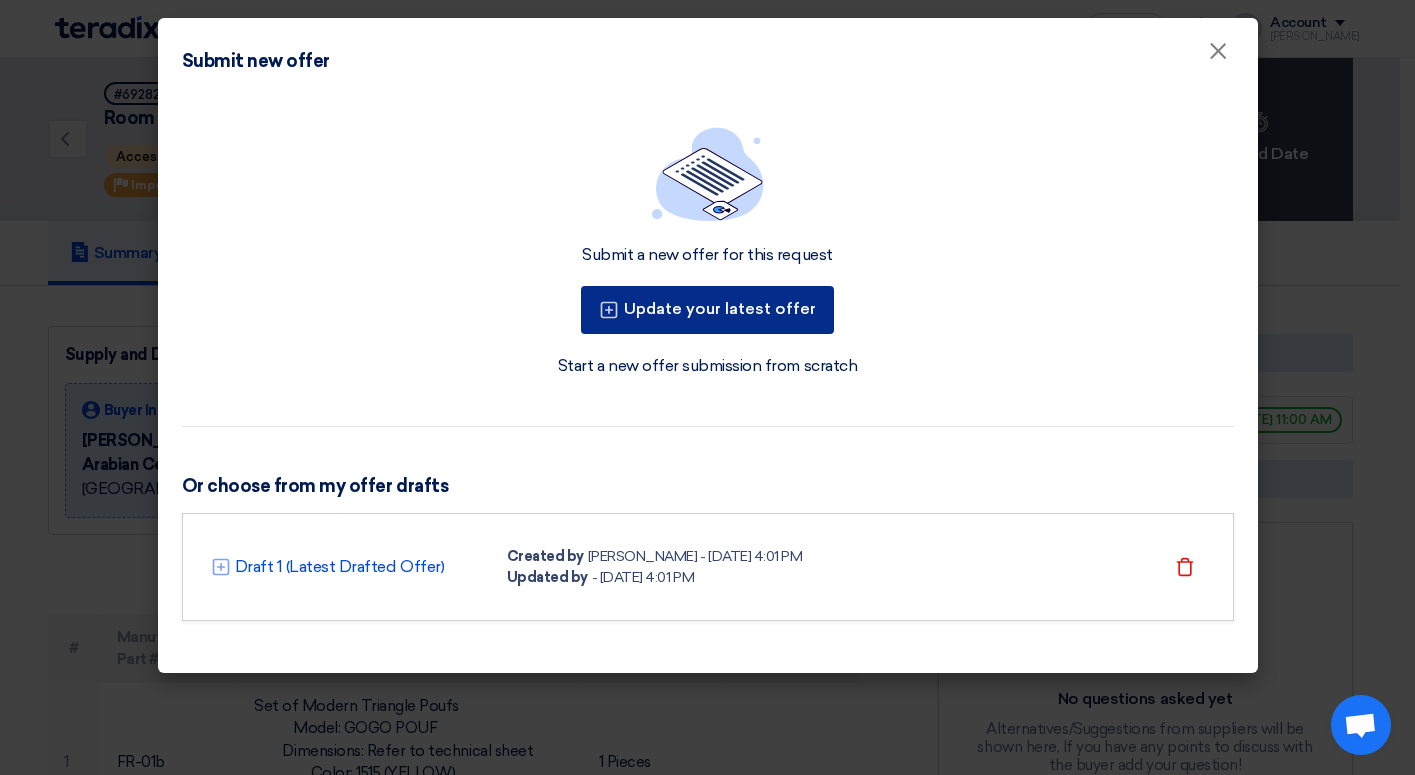 click on "Update your latest offer" 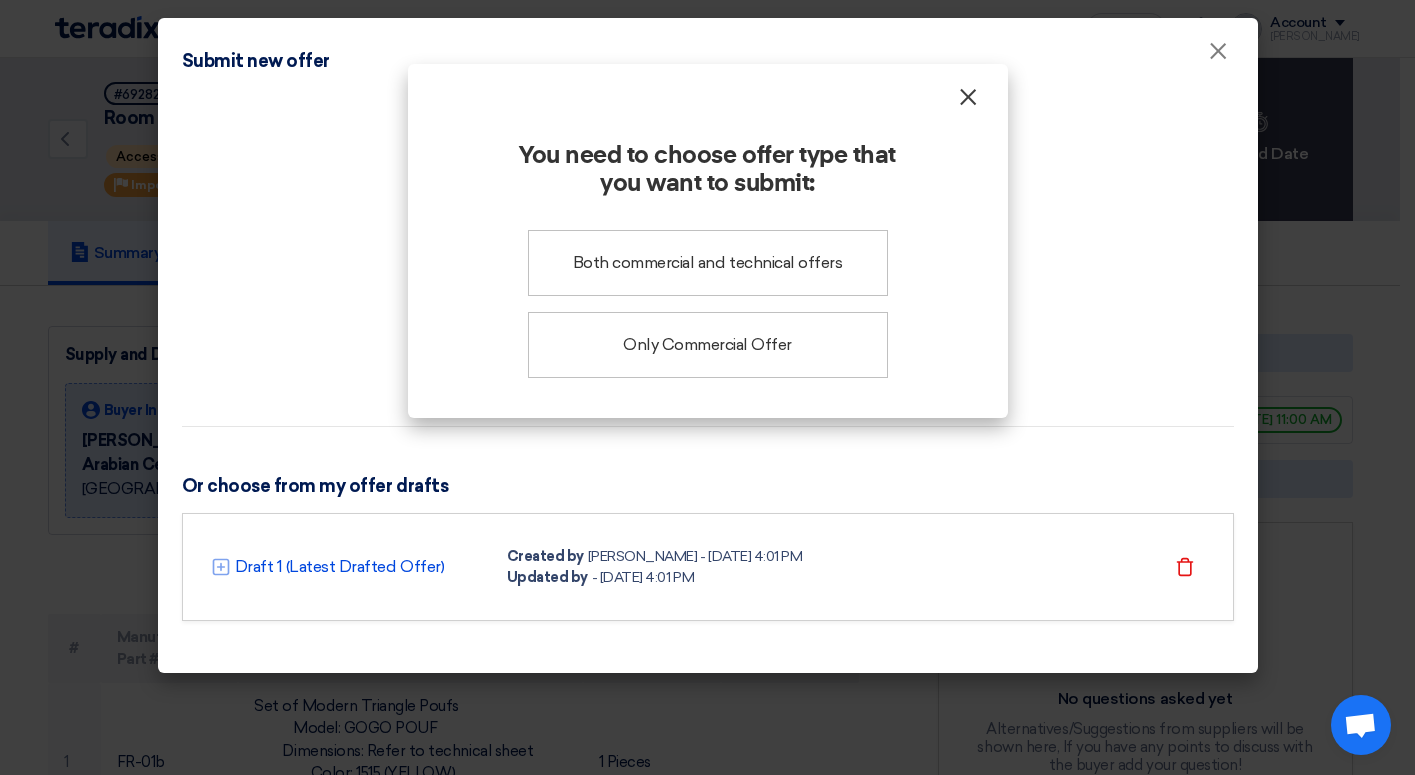 click on "×" 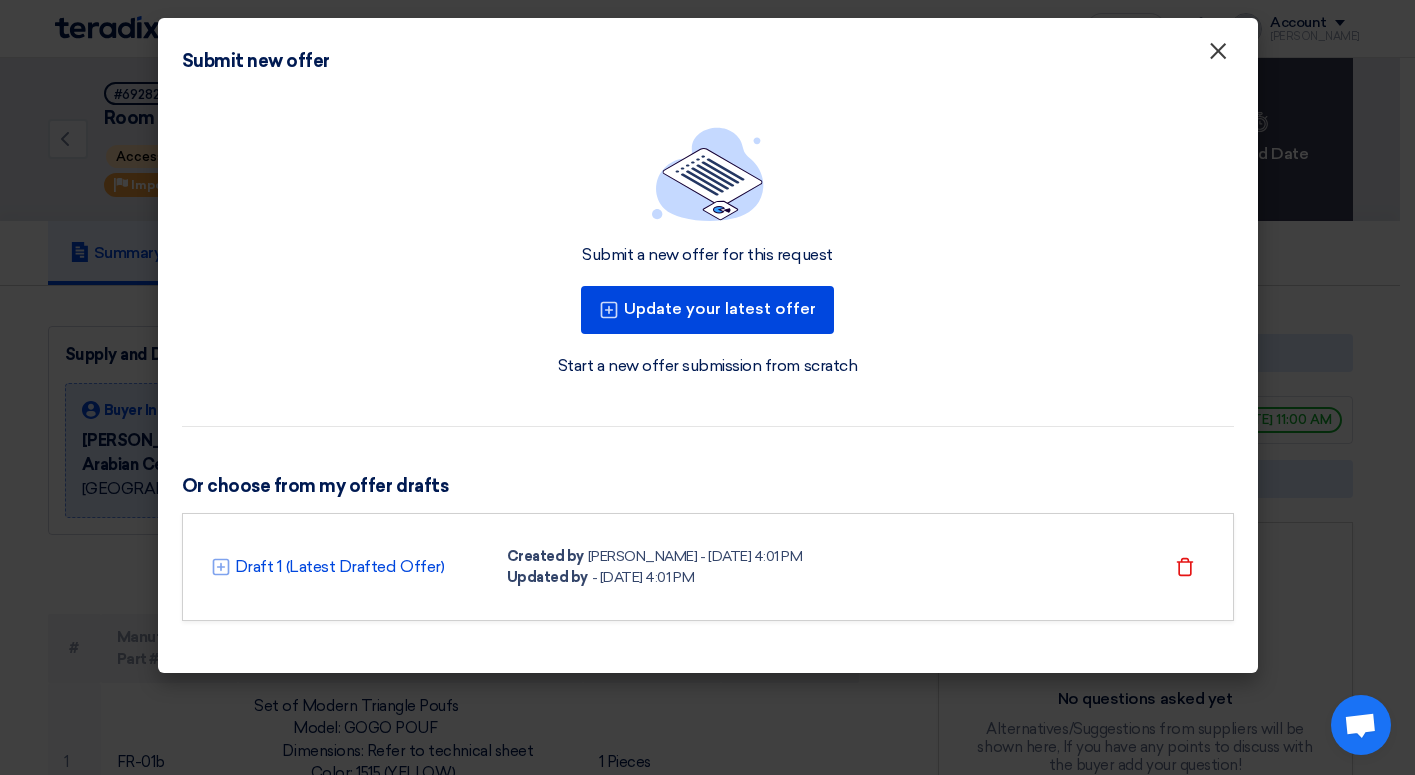 click on "×" 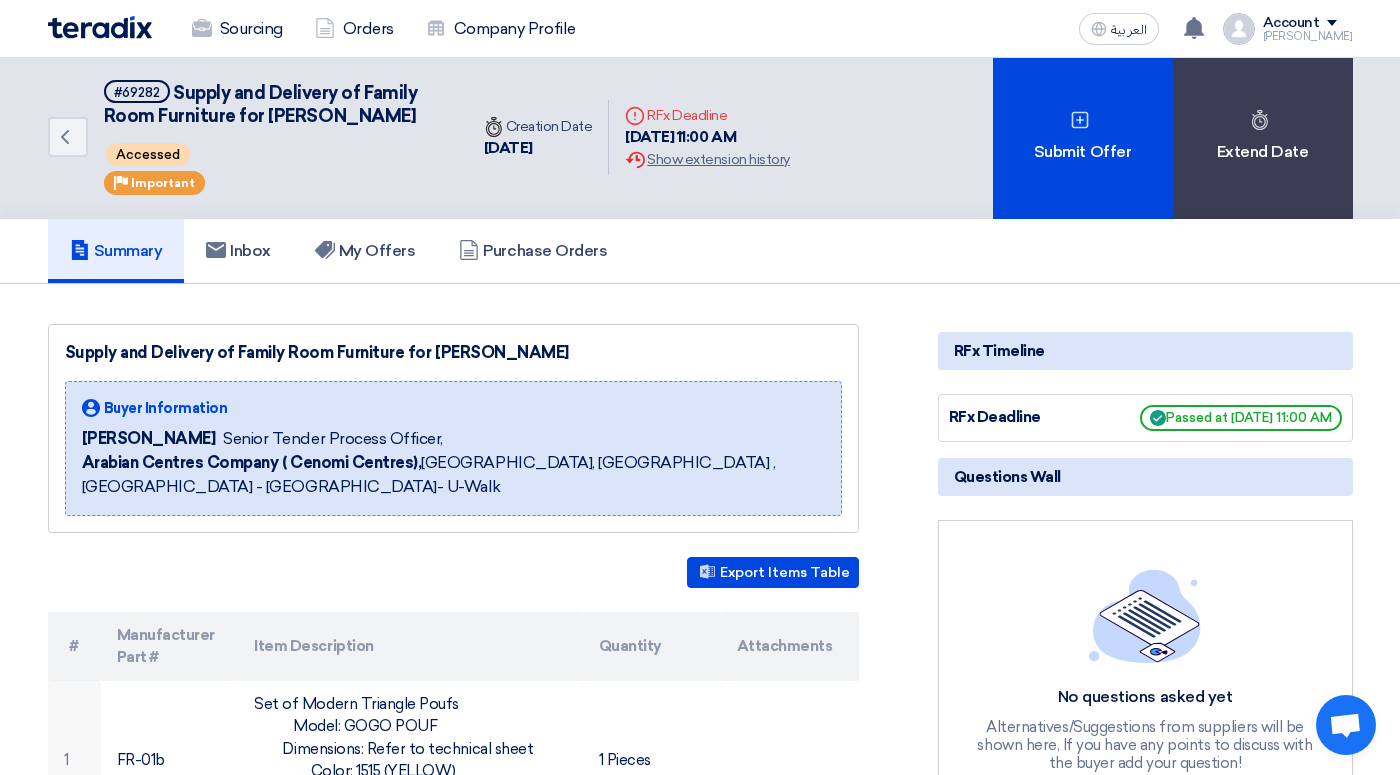 scroll, scrollTop: 0, scrollLeft: 0, axis: both 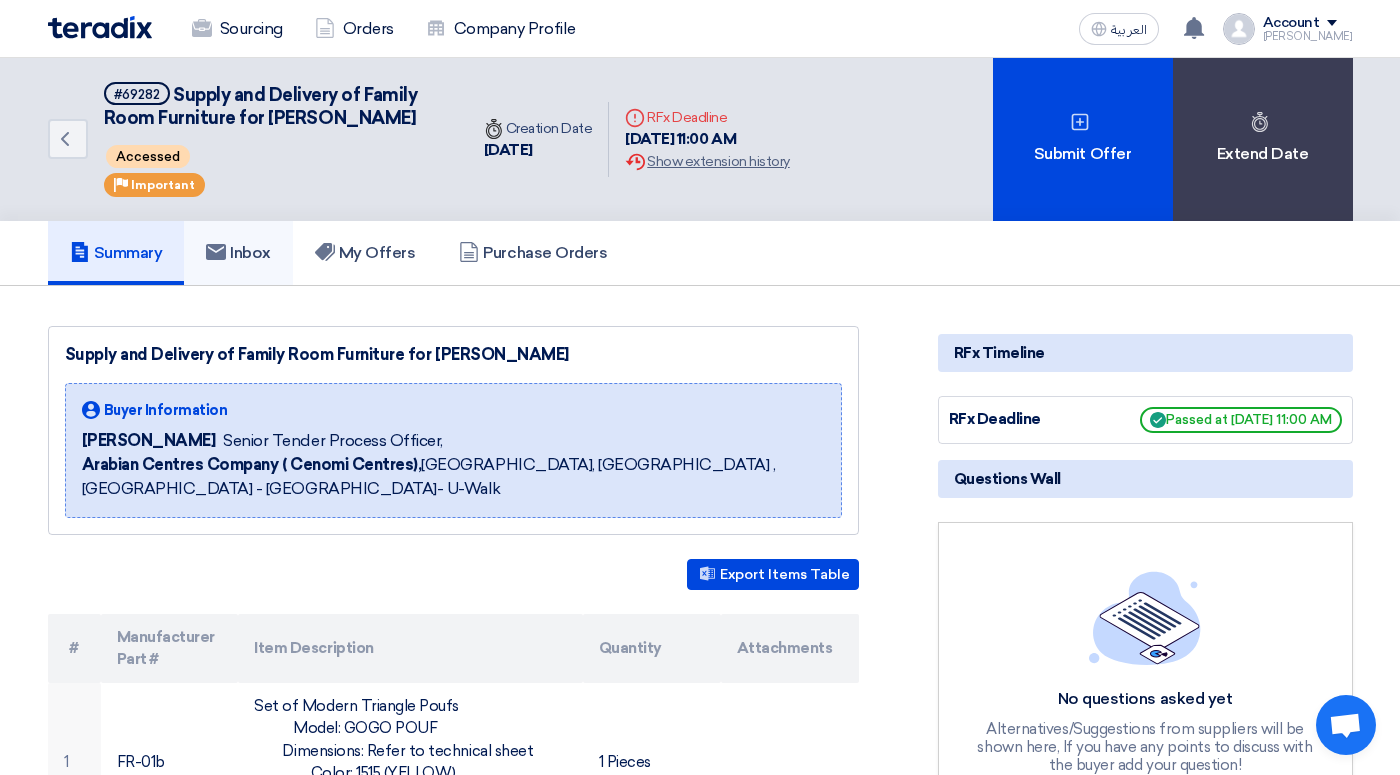 click on "Inbox" 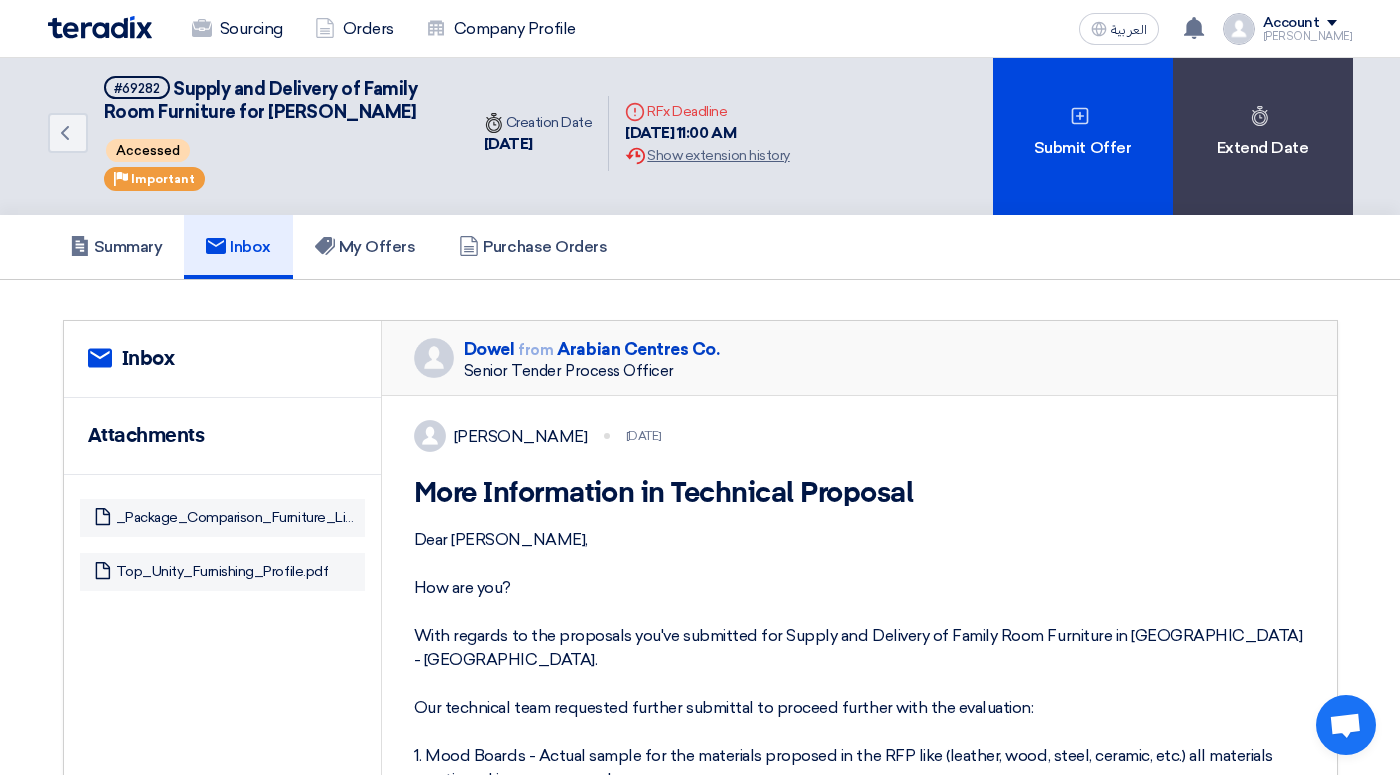 scroll, scrollTop: 0, scrollLeft: 0, axis: both 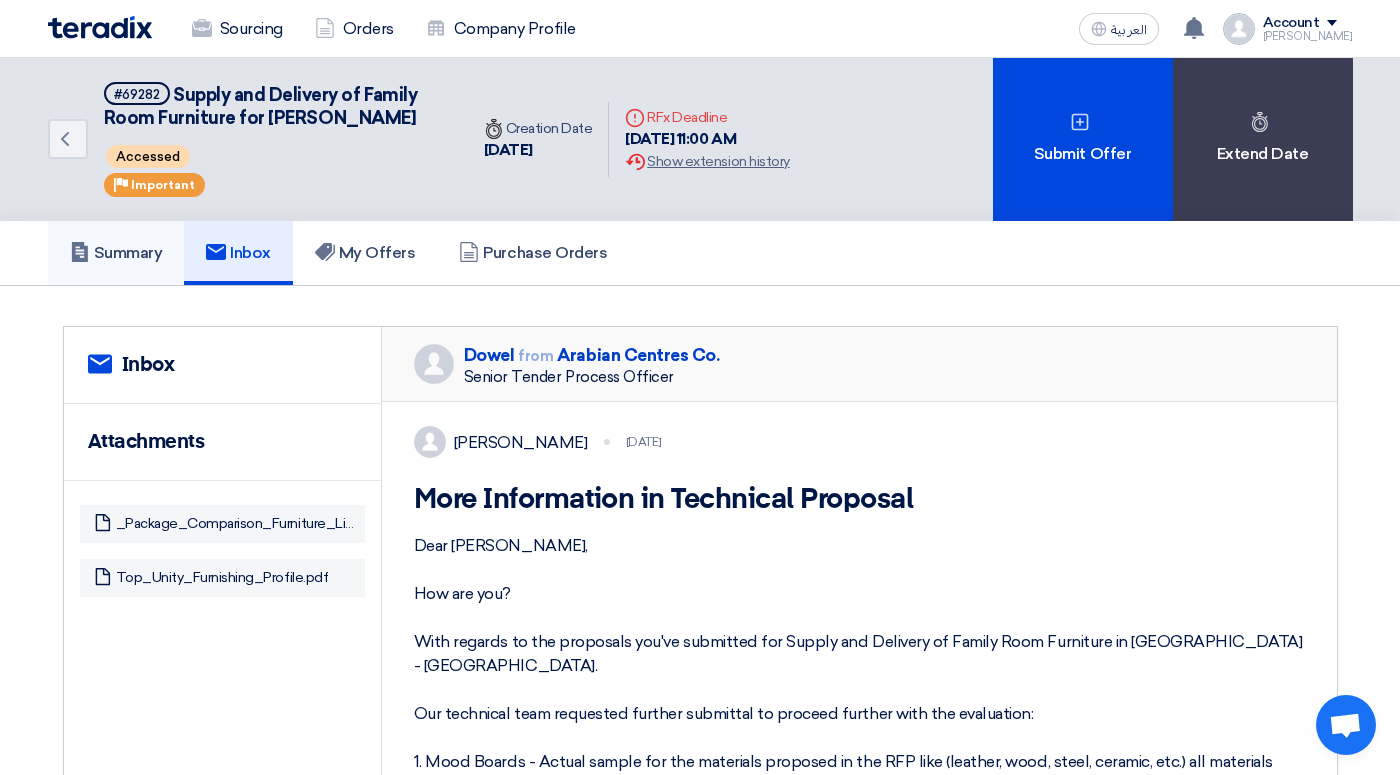 click on "Summary" 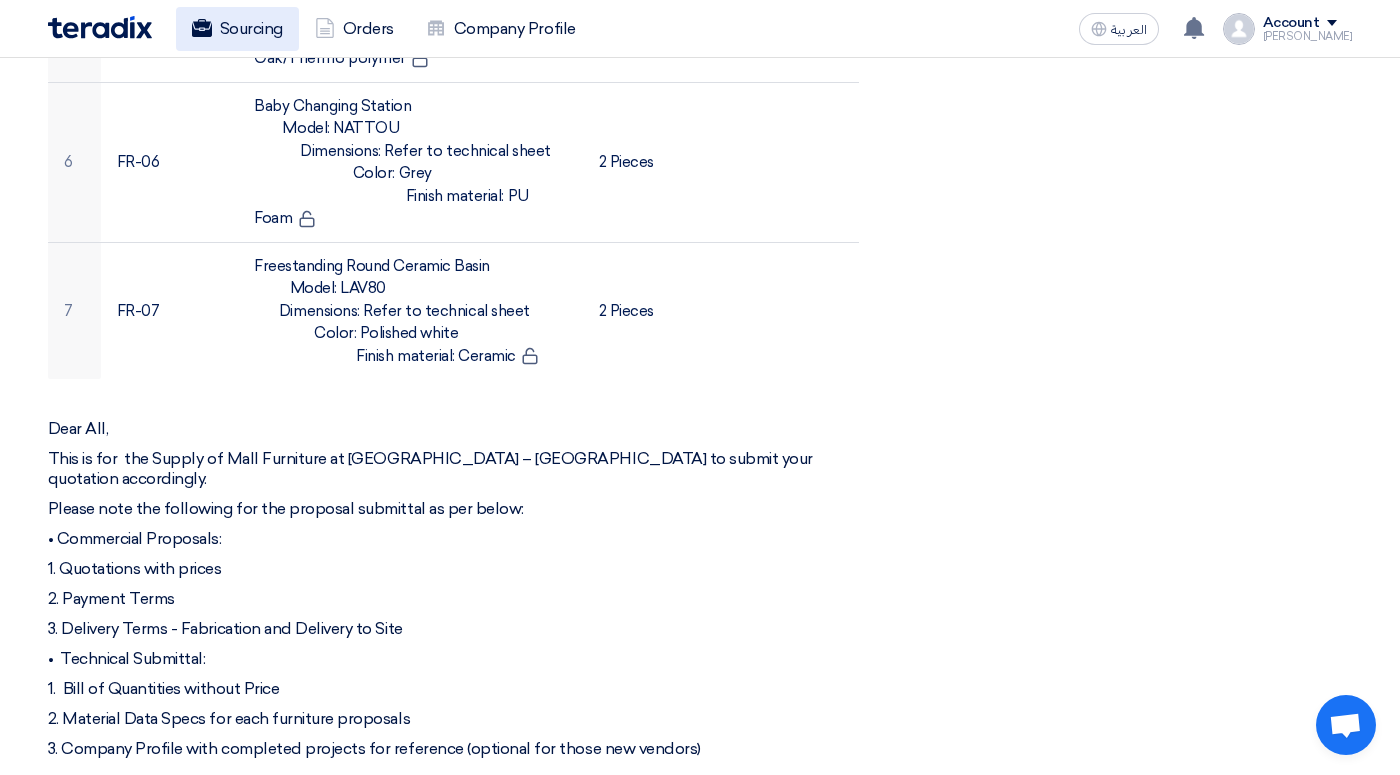 scroll, scrollTop: 1395, scrollLeft: 0, axis: vertical 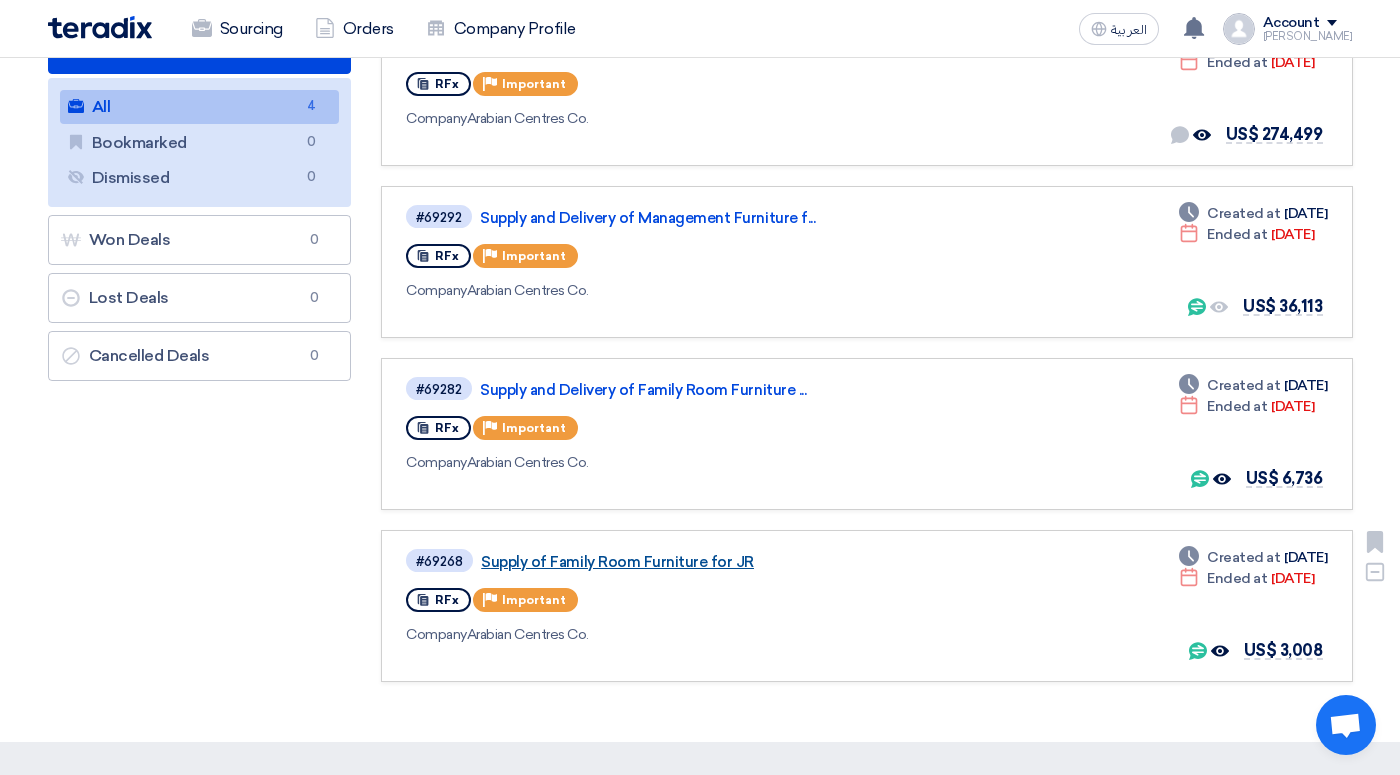 click on "Supply of Family Room Furniture for JR" 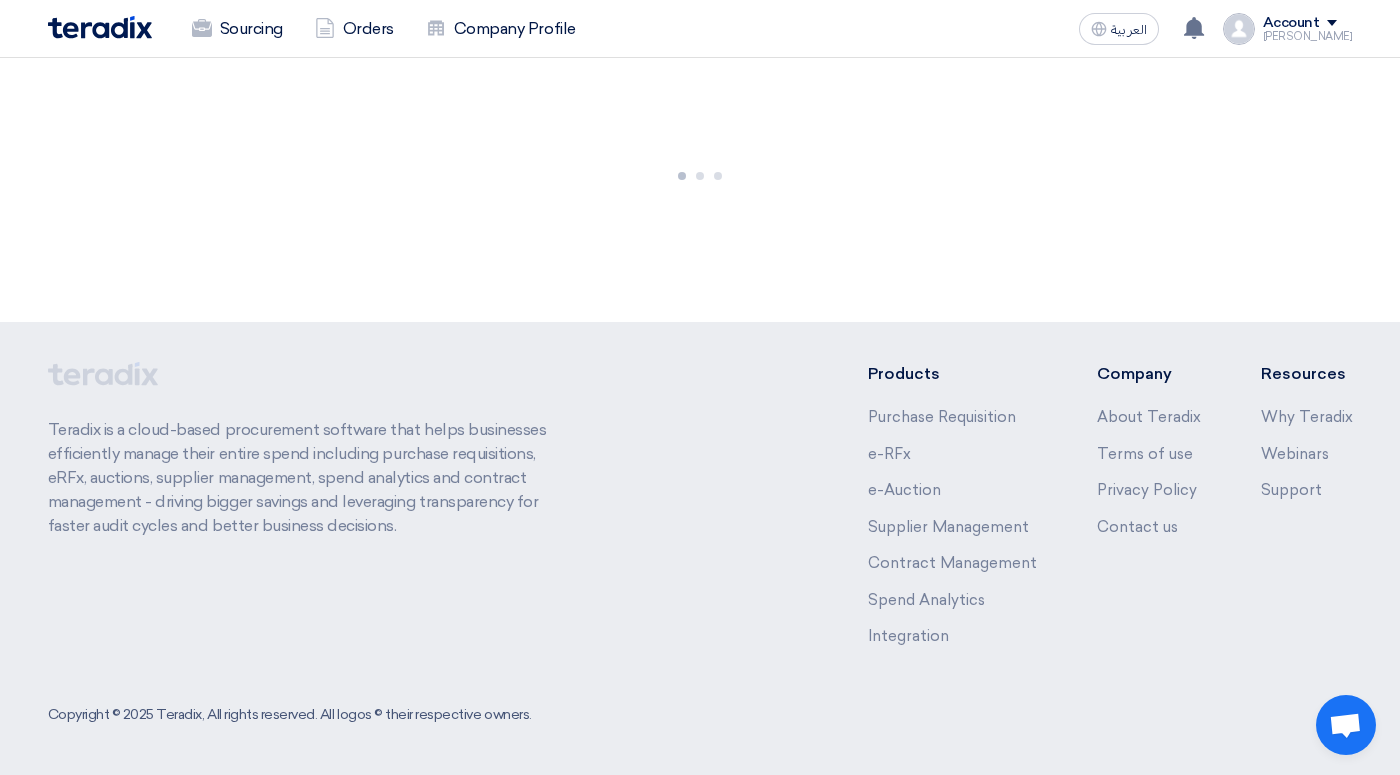 scroll, scrollTop: 0, scrollLeft: 0, axis: both 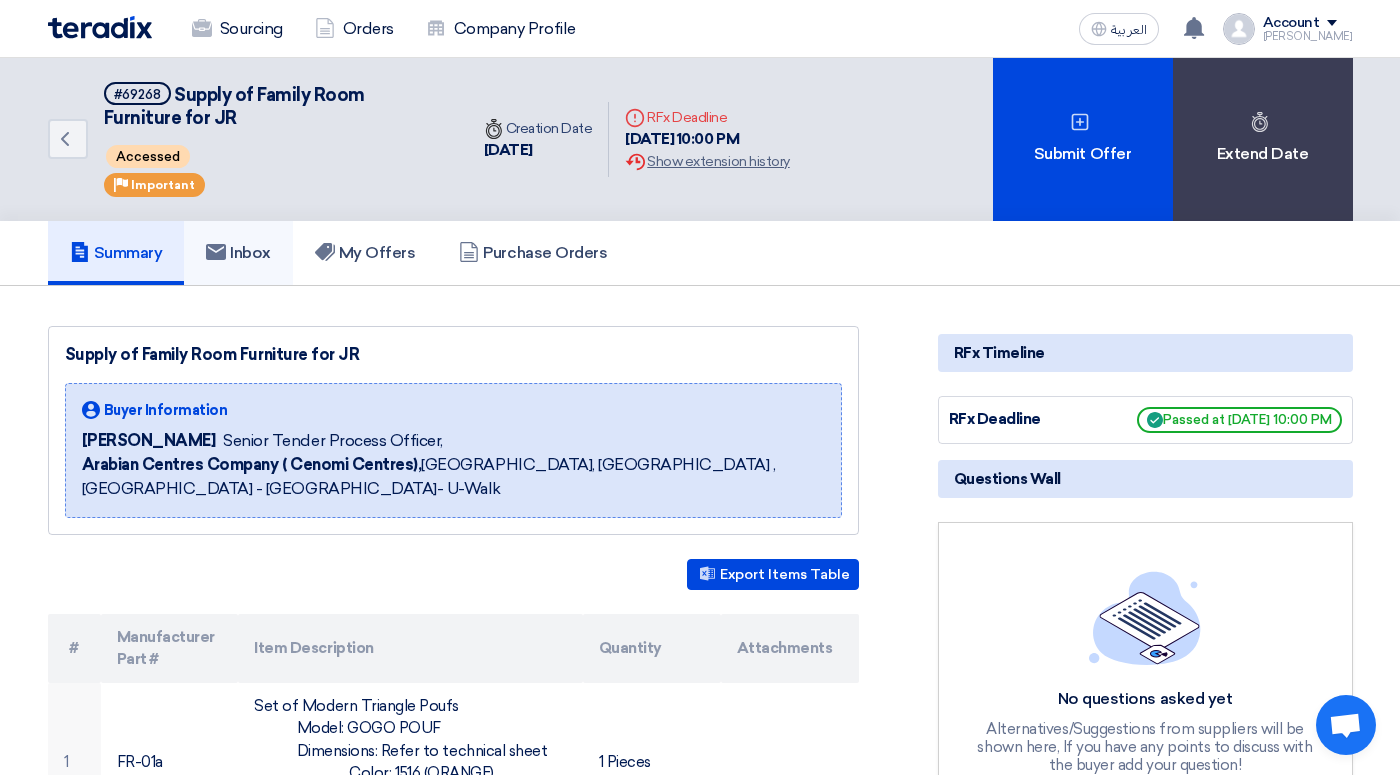 click on "Inbox" 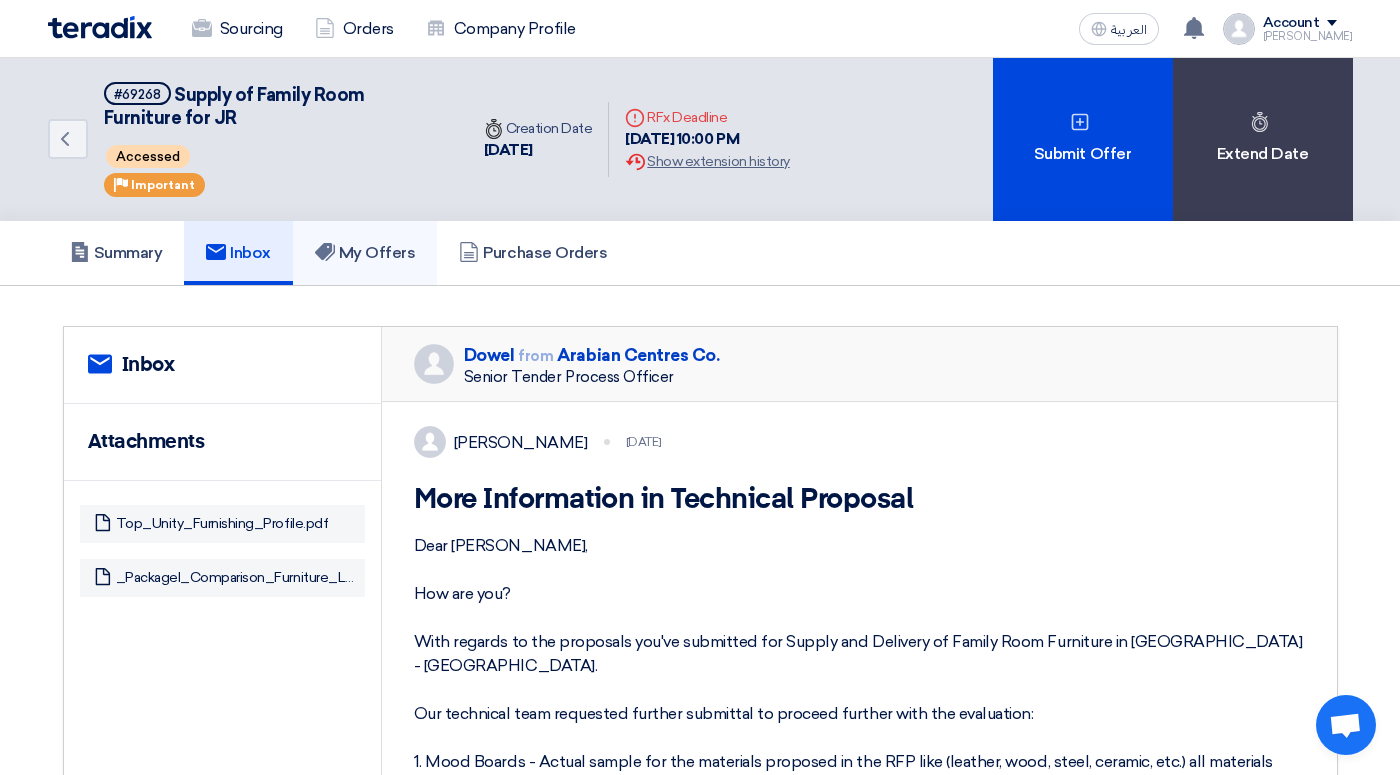 click on "My Offers" 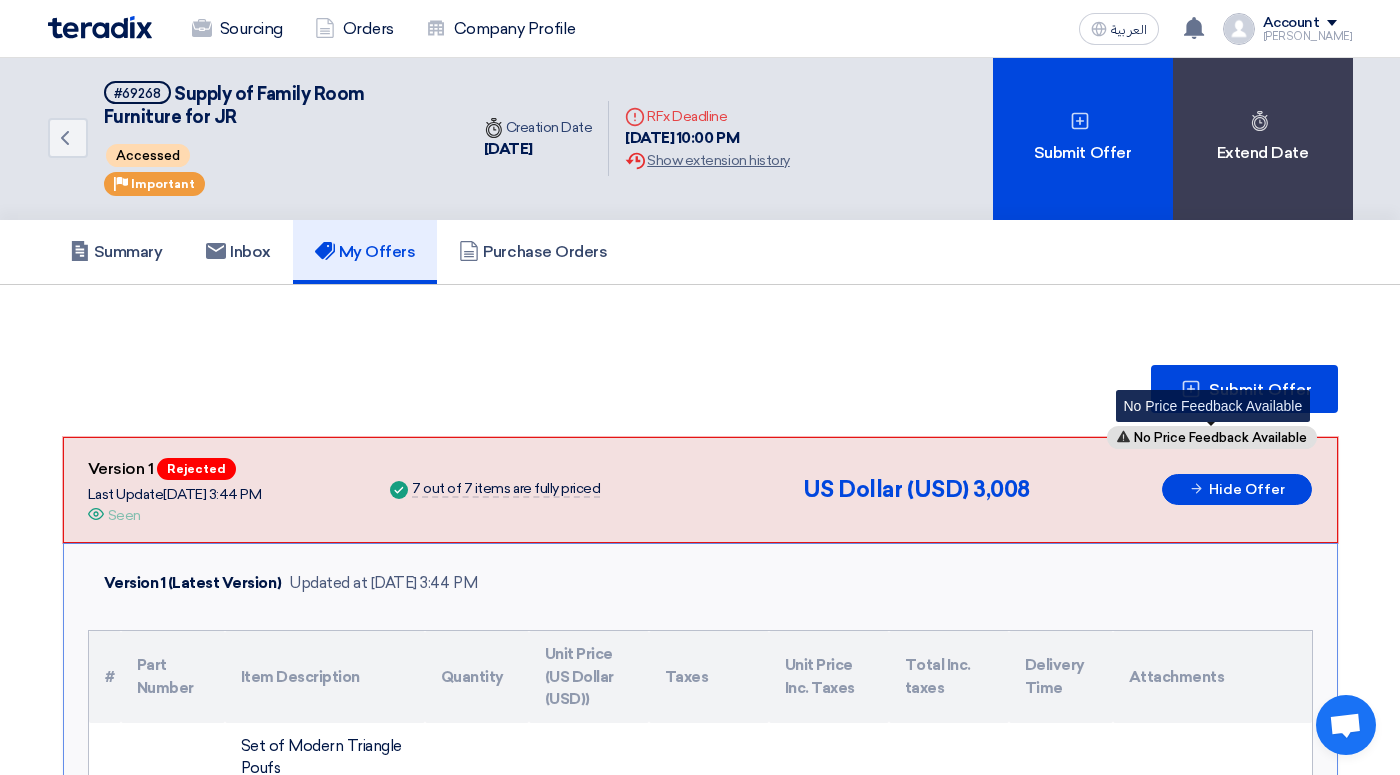 scroll, scrollTop: 0, scrollLeft: 0, axis: both 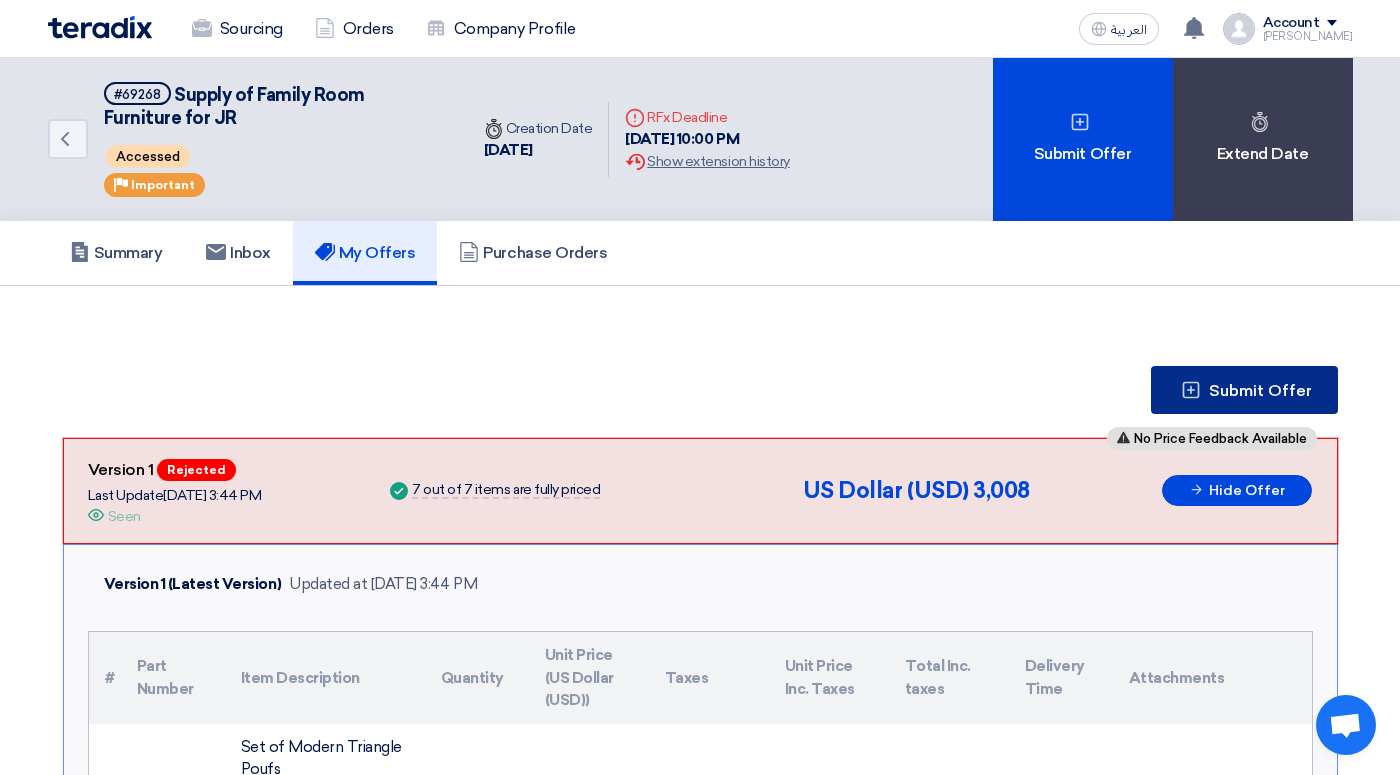 click on "Submit Offer" 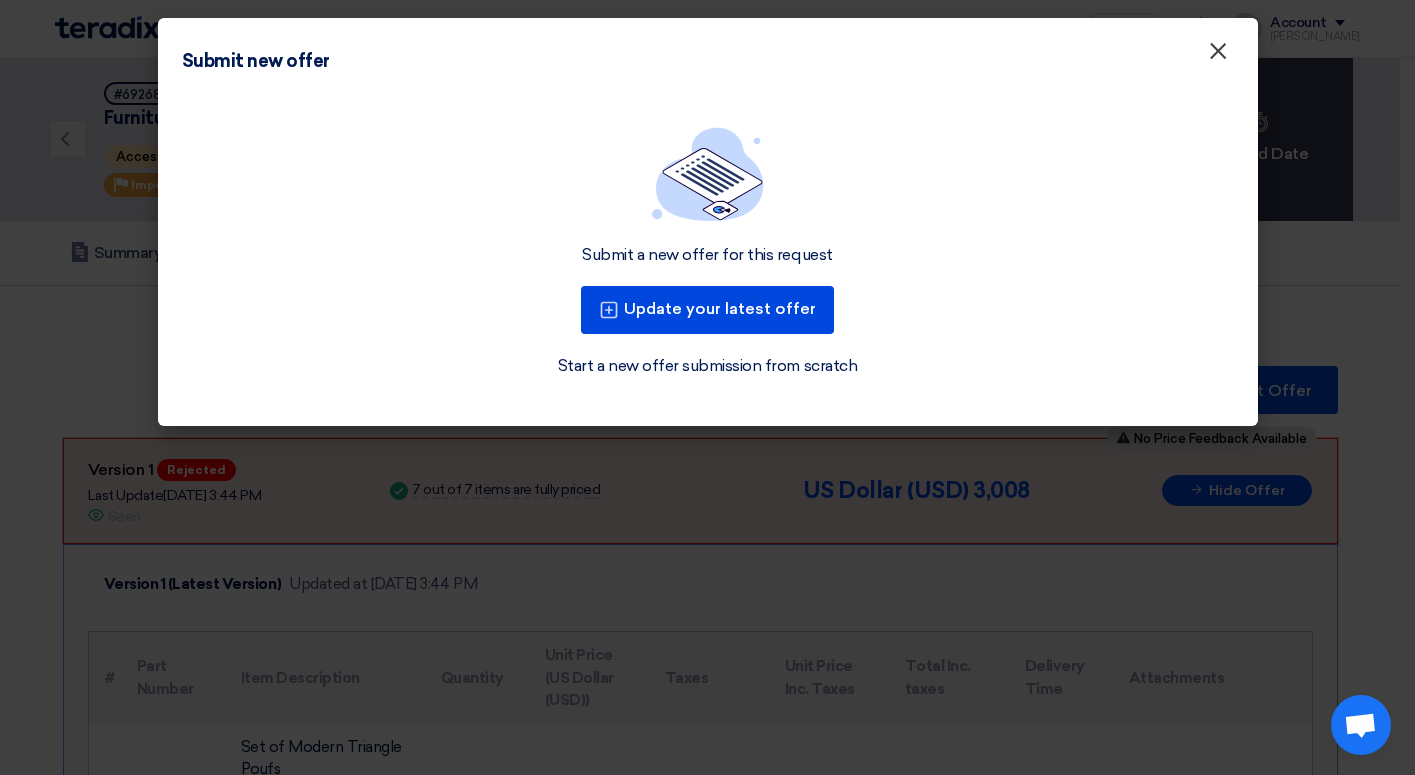 click on "×" 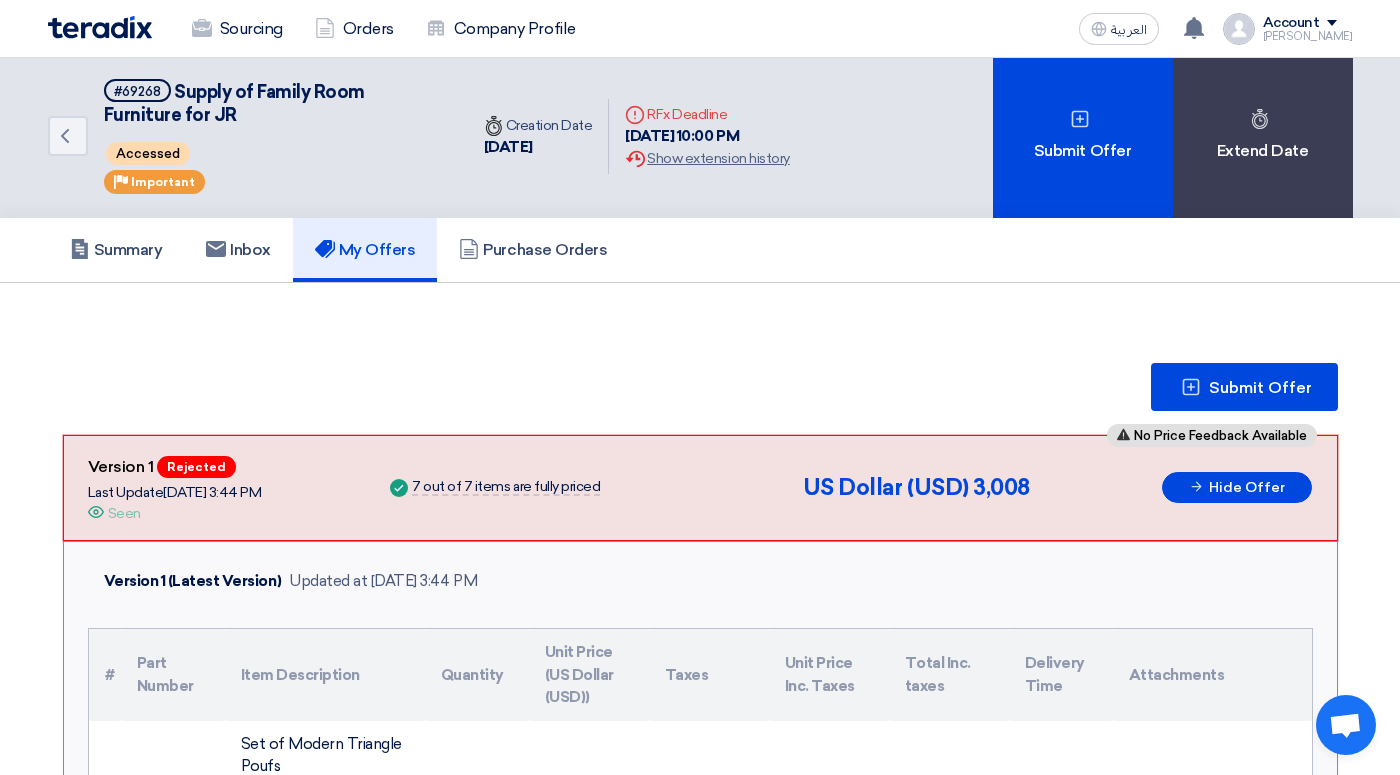 scroll, scrollTop: 0, scrollLeft: 0, axis: both 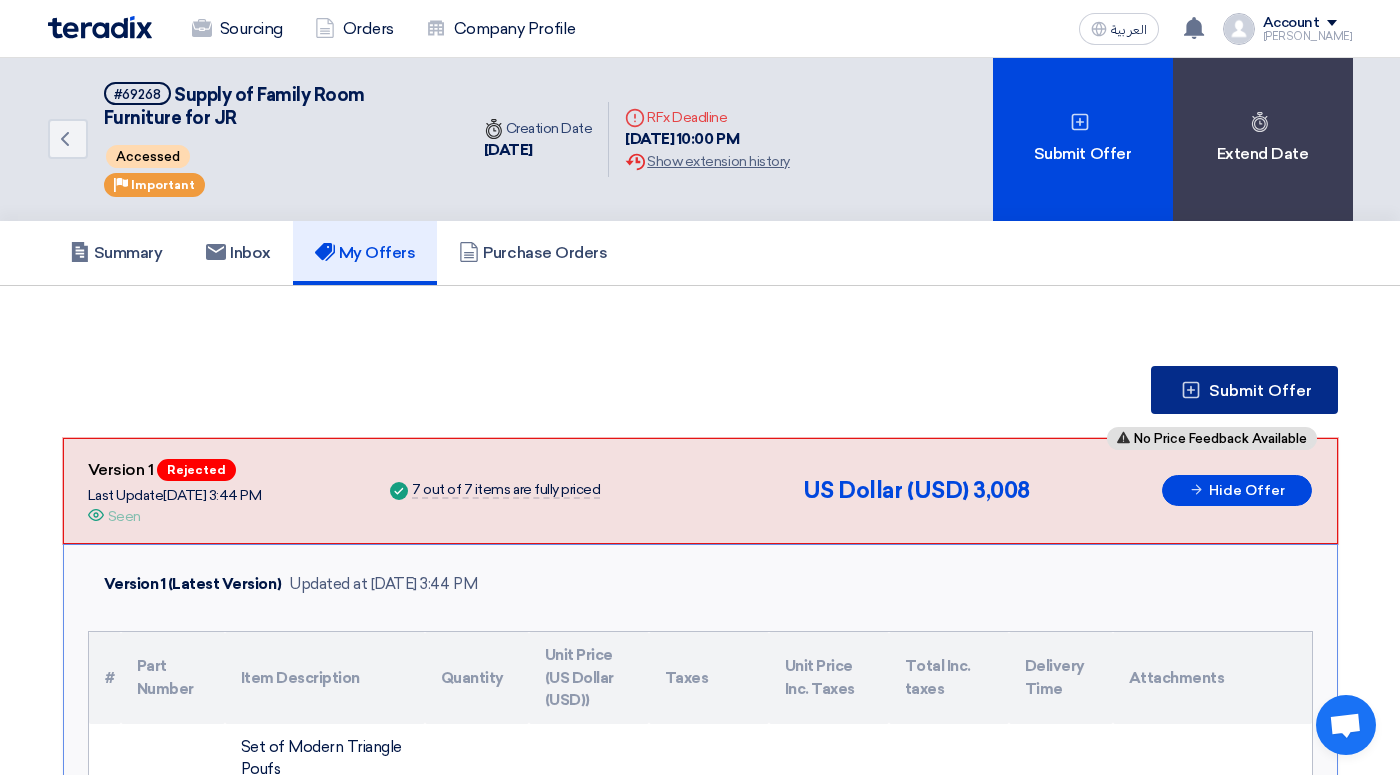 click on "Submit Offer" 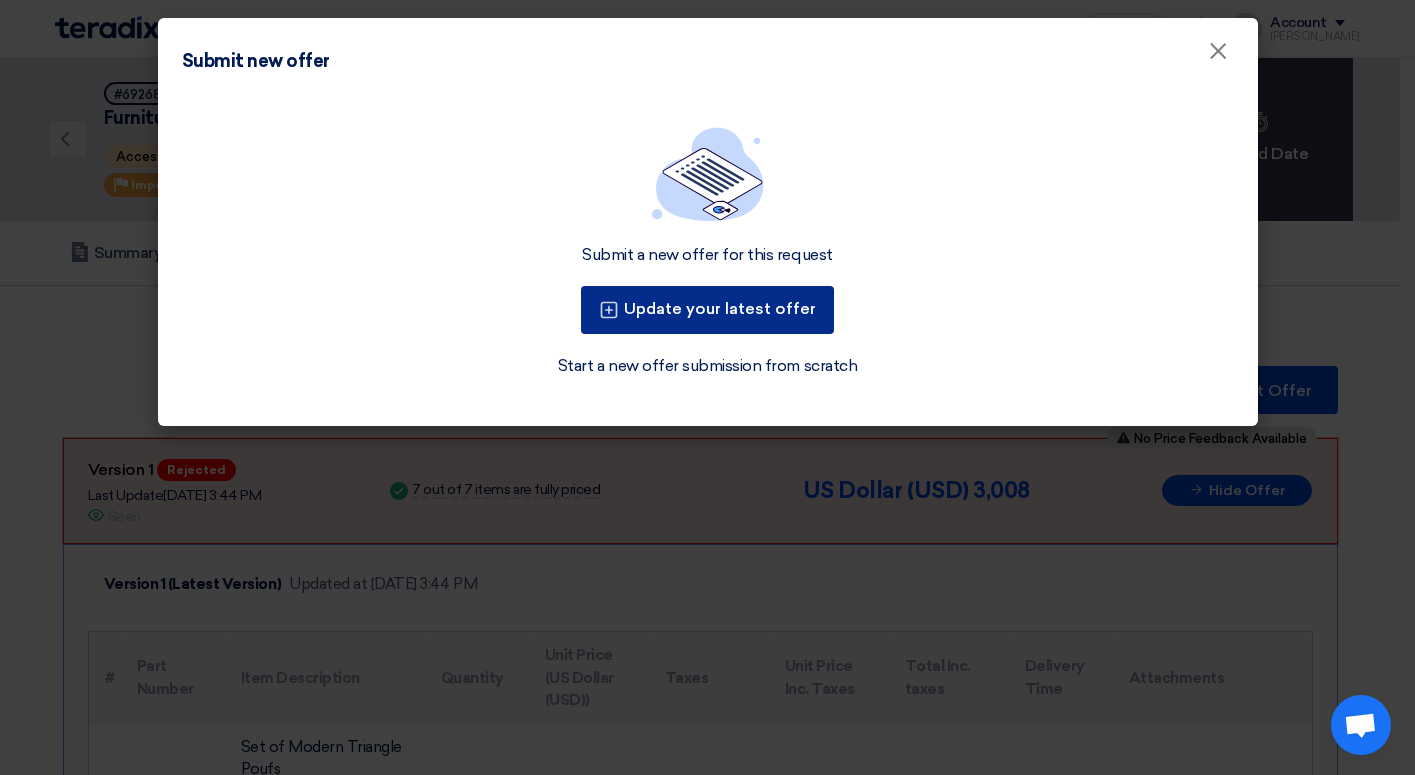 click on "Update your latest offer" 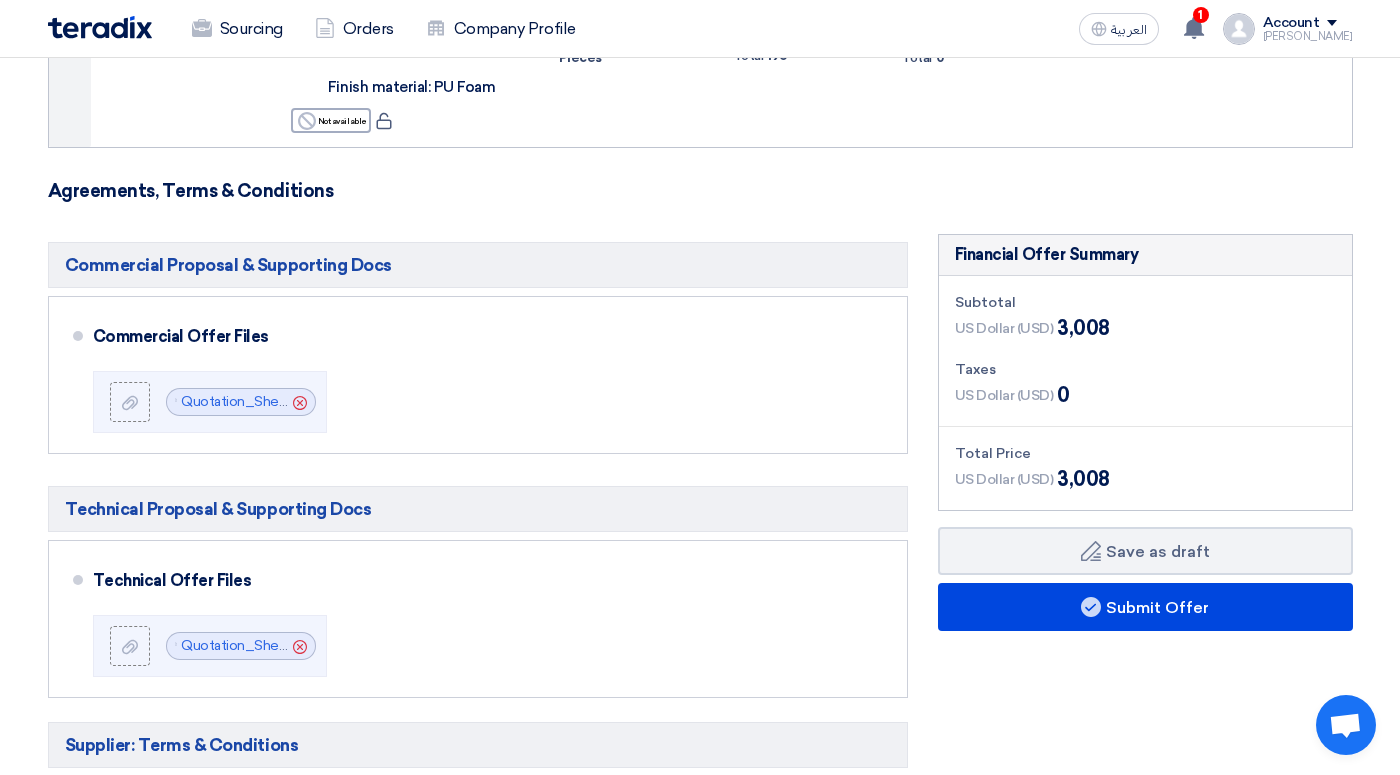 scroll, scrollTop: 1859, scrollLeft: 0, axis: vertical 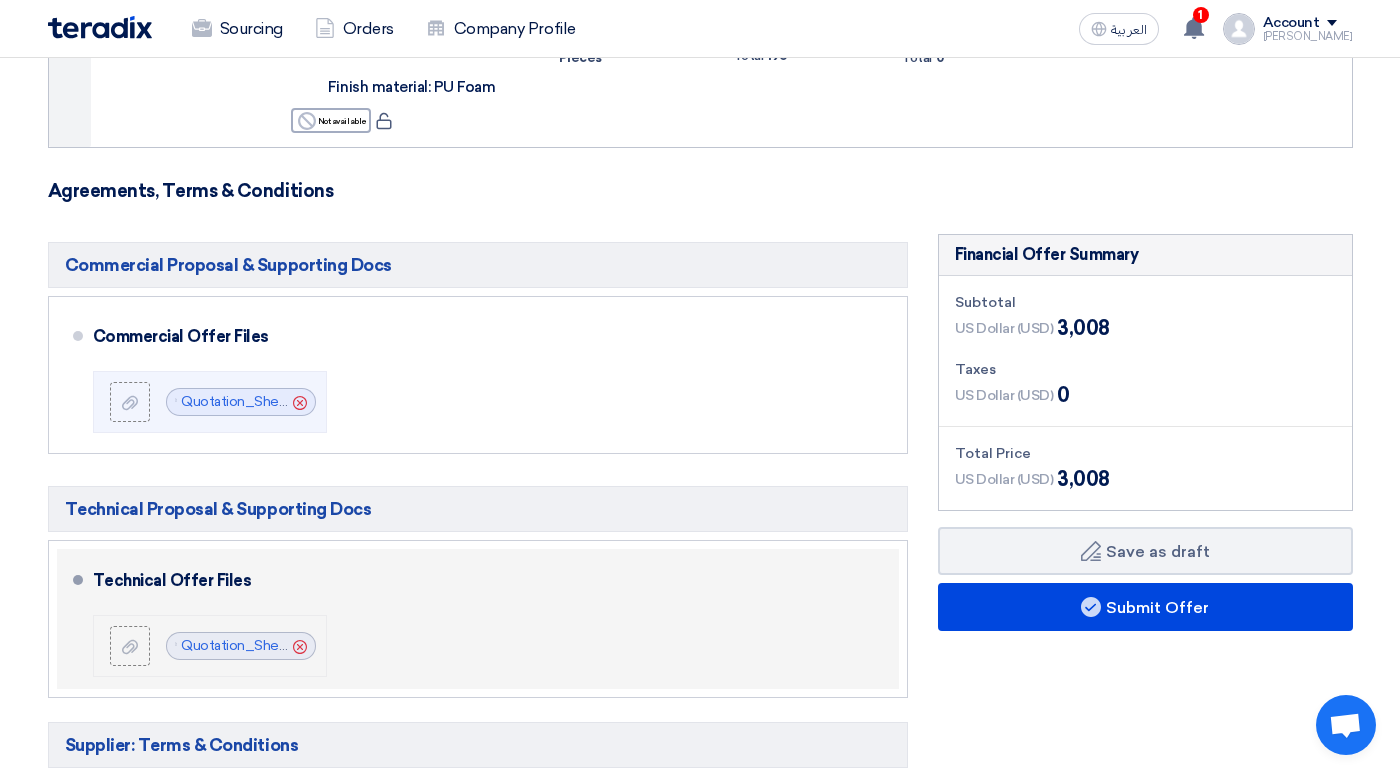 click 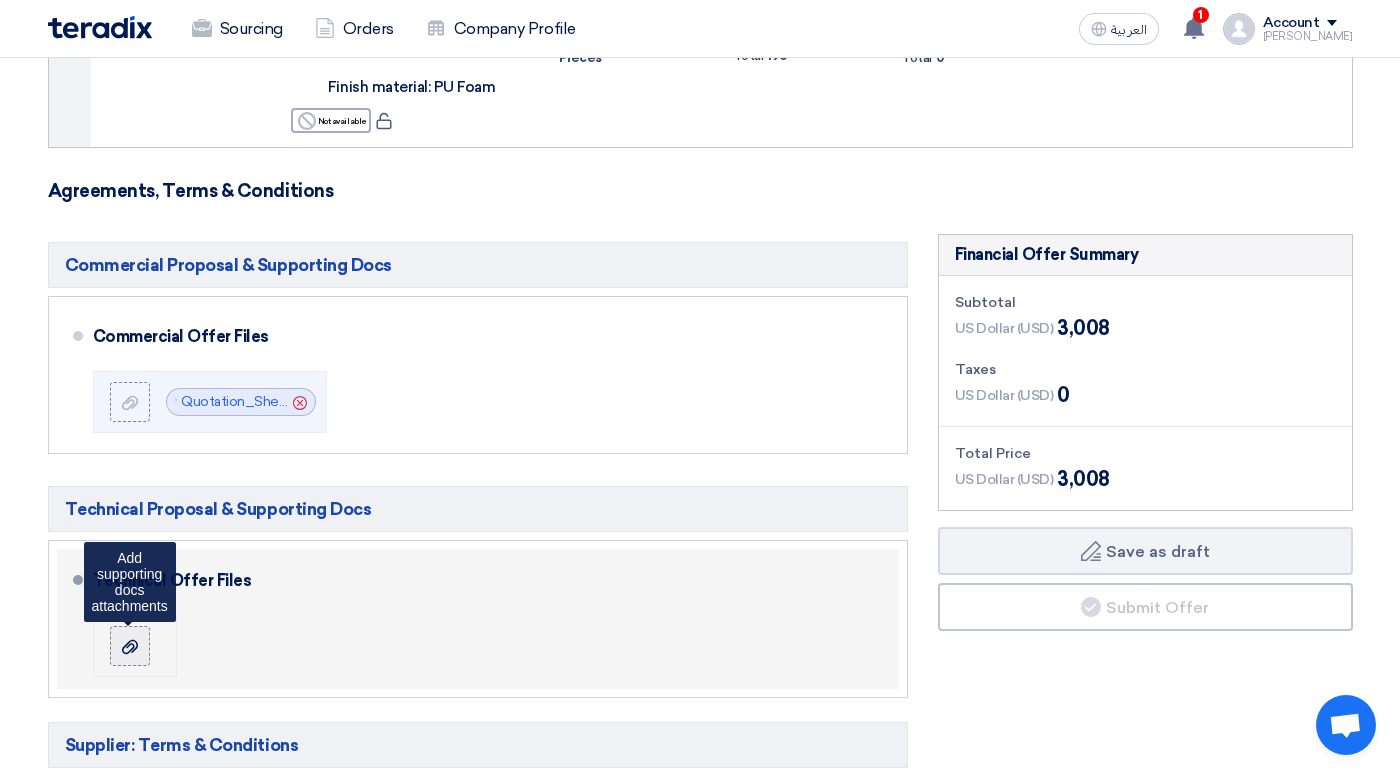click 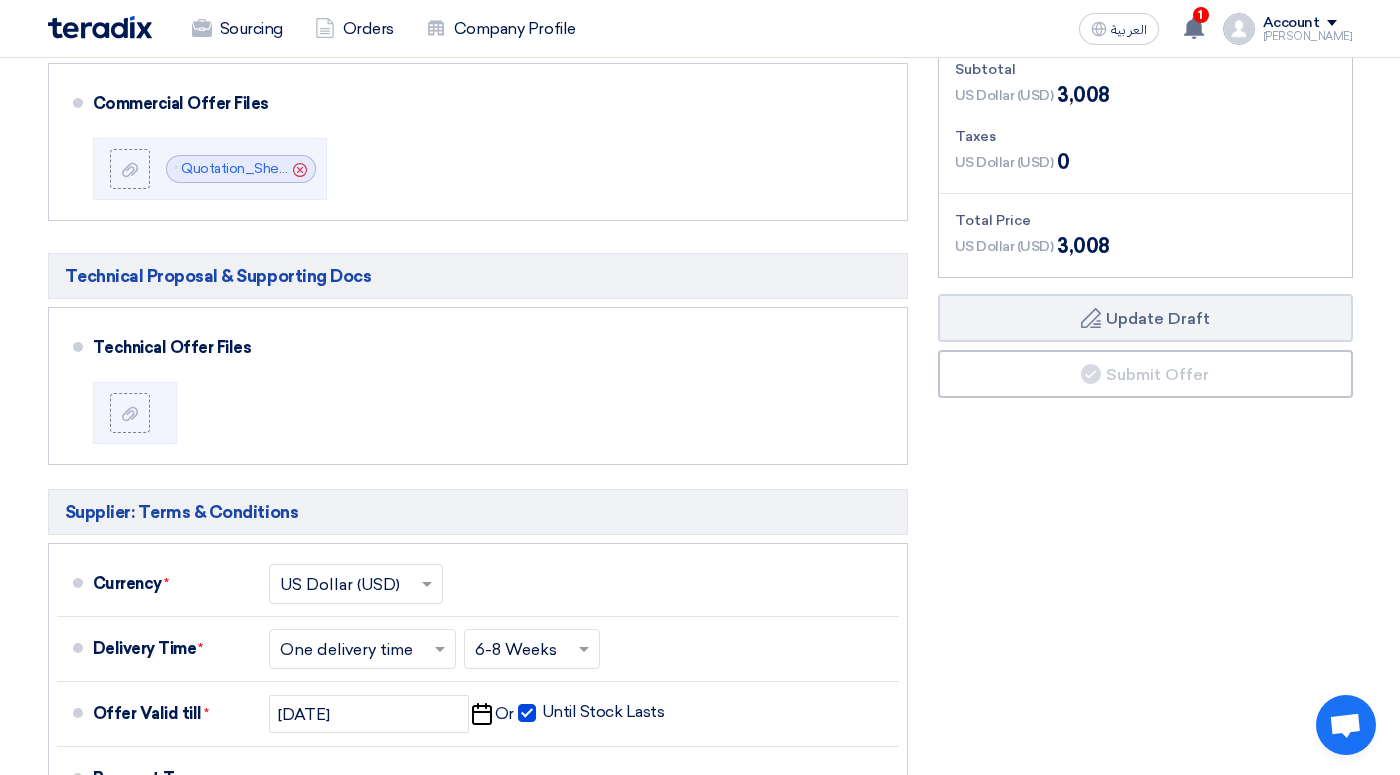 scroll, scrollTop: 2092, scrollLeft: 0, axis: vertical 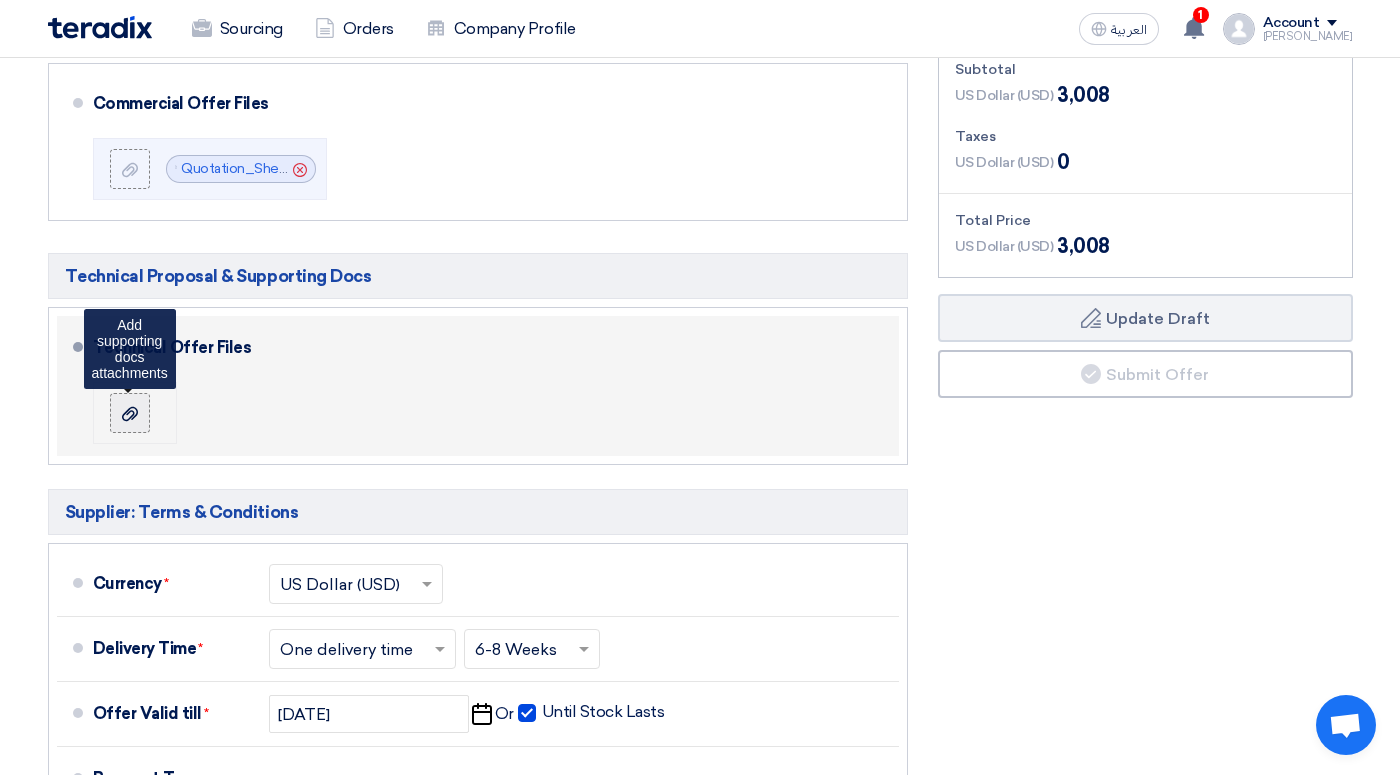 click 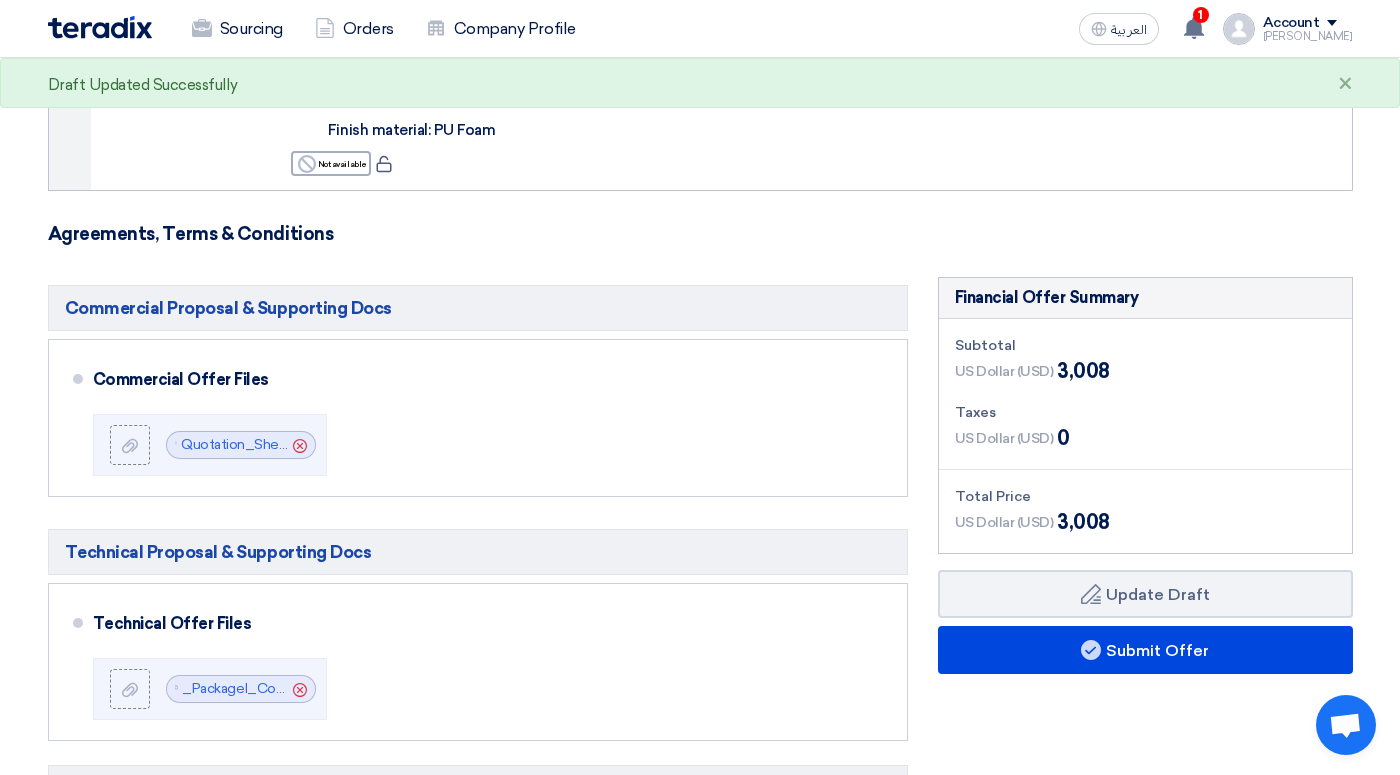 scroll, scrollTop: 1815, scrollLeft: 0, axis: vertical 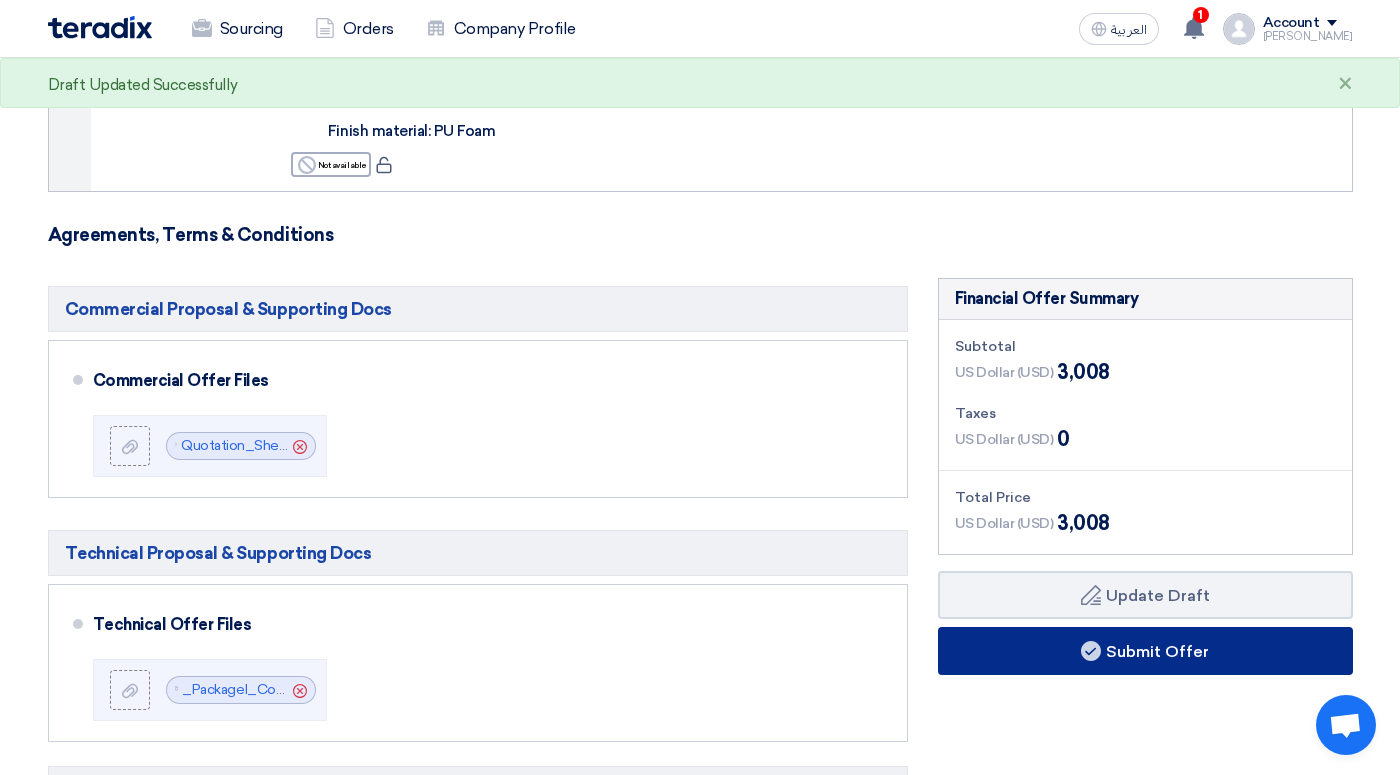 click on "Submit Offer" 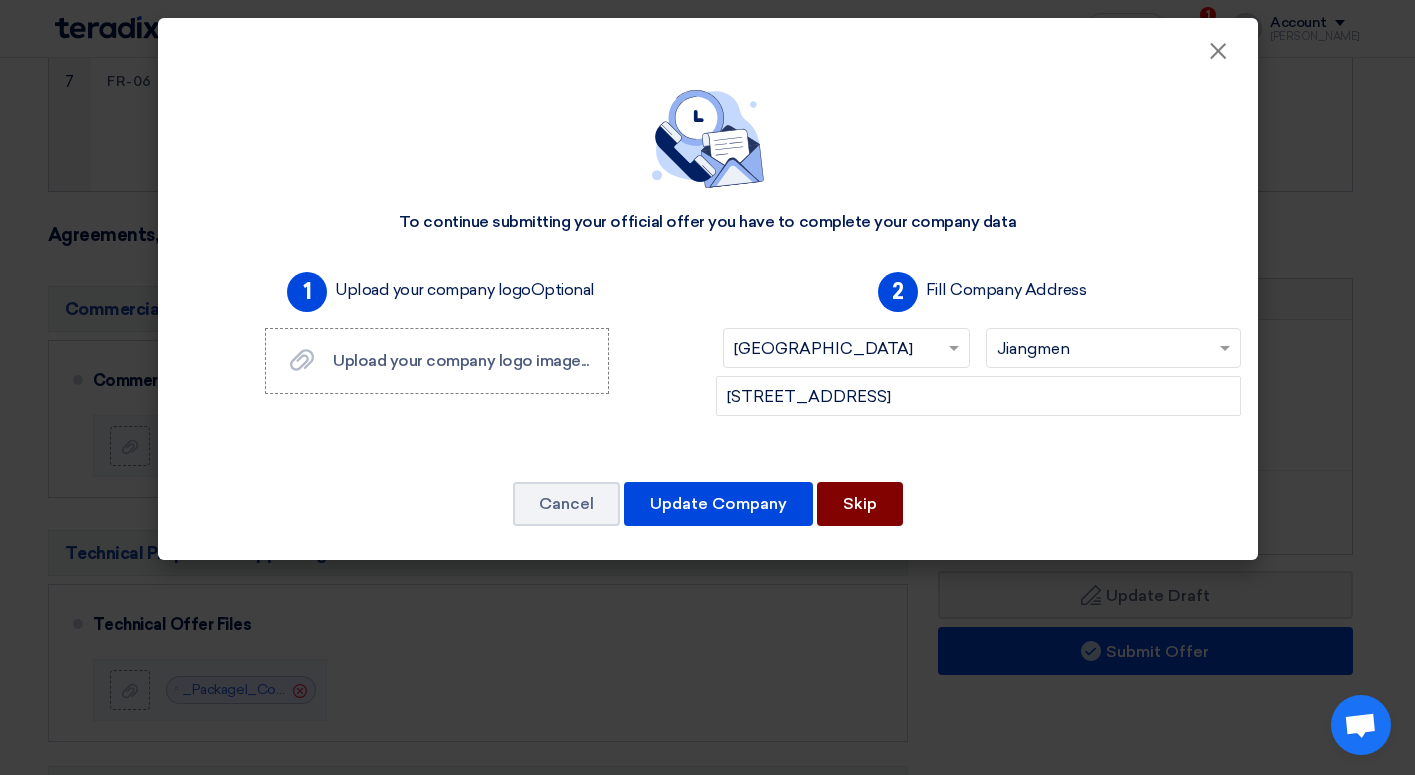 click on "Skip" 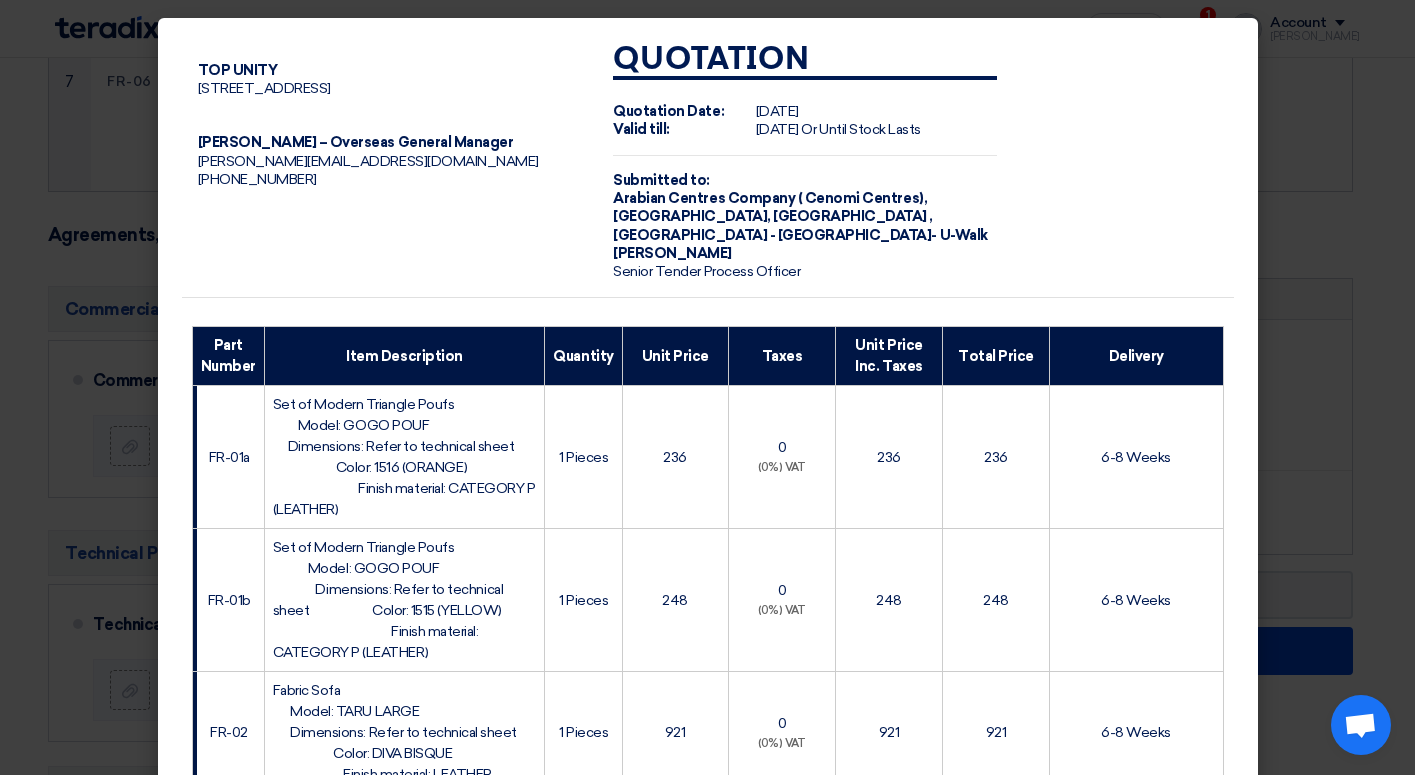 click on "TOP UNITY
[STREET_ADDRESS]
[PERSON_NAME] – Overseas General Manager
[PERSON_NAME][EMAIL_ADDRESS][DOMAIN_NAME]
[PHONE_NUMBER]
Quotation
Quotation Date:
[DATE]
Valid till:
[DATE]
Or Until Stock Lasts
Submitted to:
Arabian Centres Company ( Cenomi Centres)," 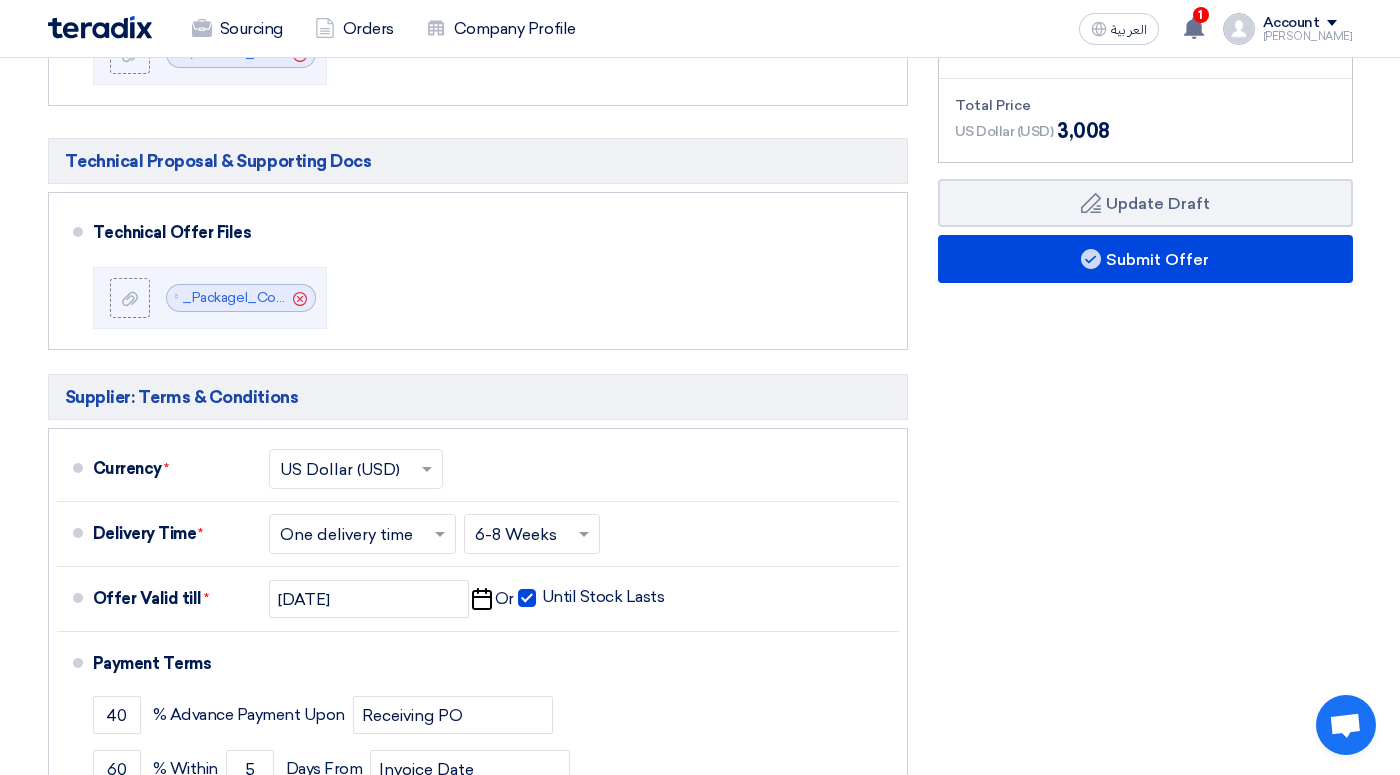scroll, scrollTop: 2208, scrollLeft: 0, axis: vertical 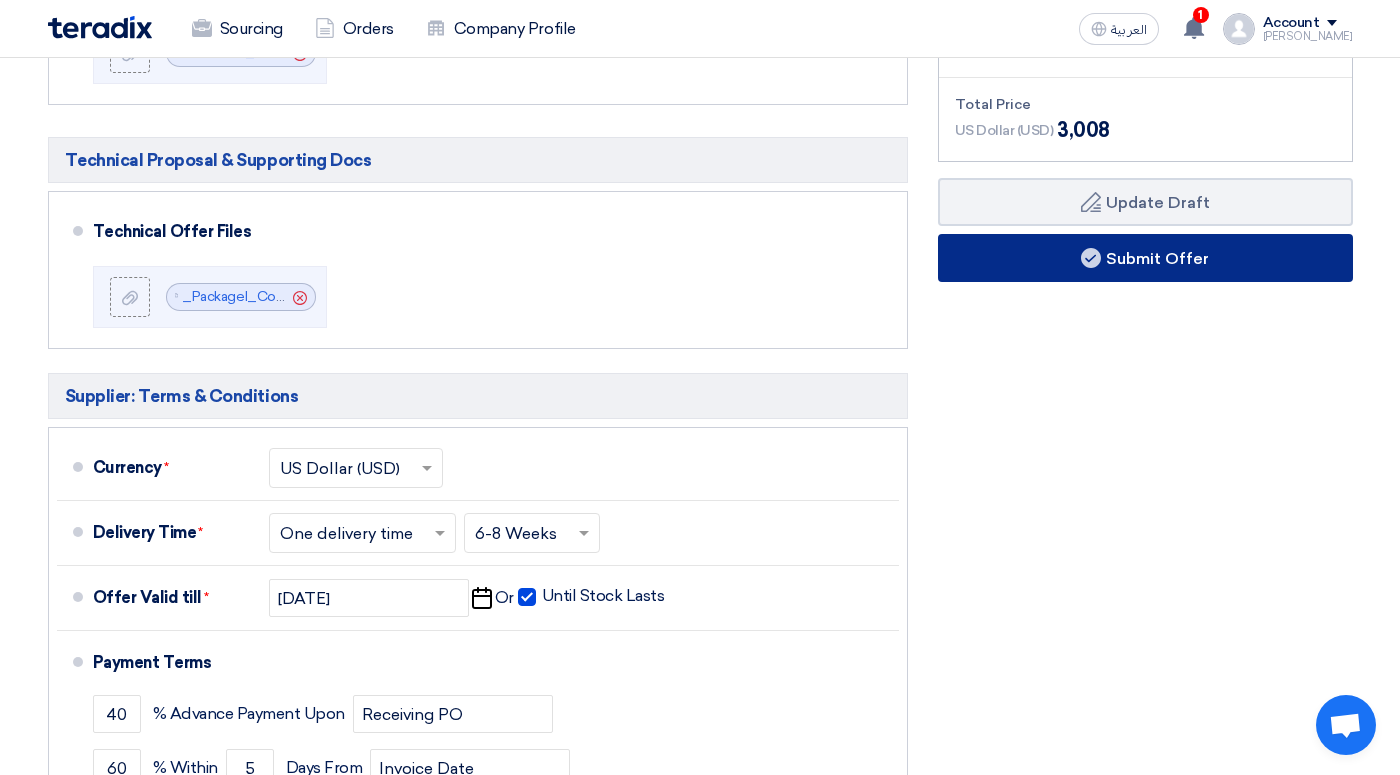 click on "Submit Offer" 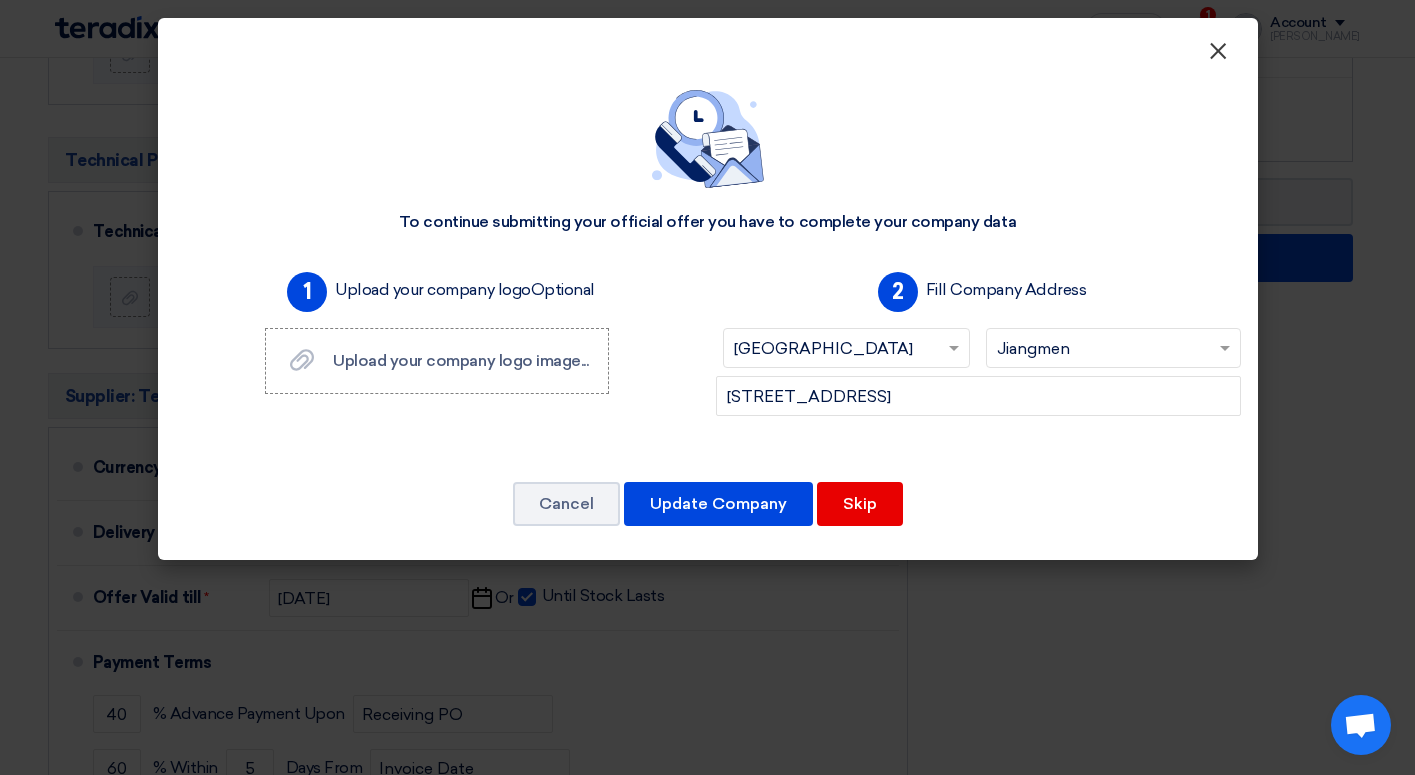 click on "×" 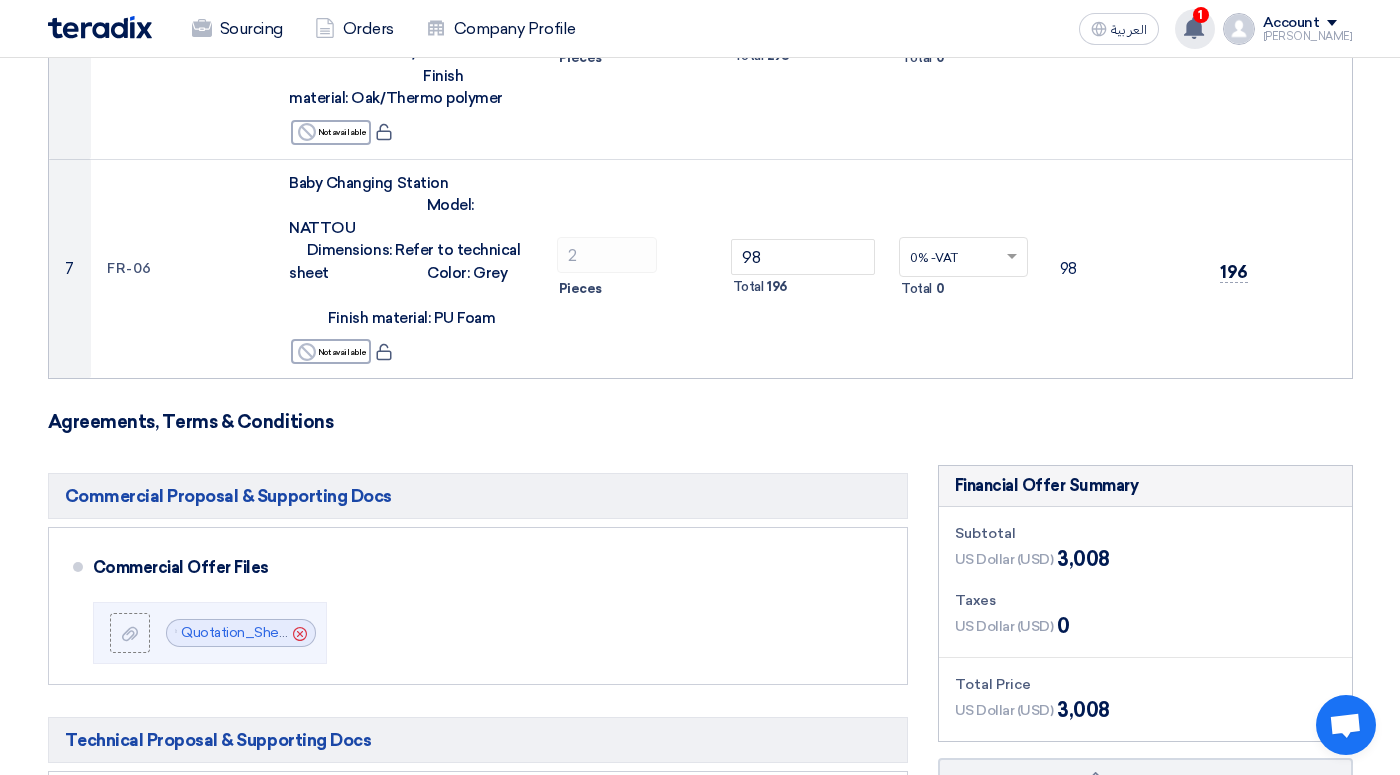 scroll, scrollTop: 1627, scrollLeft: 0, axis: vertical 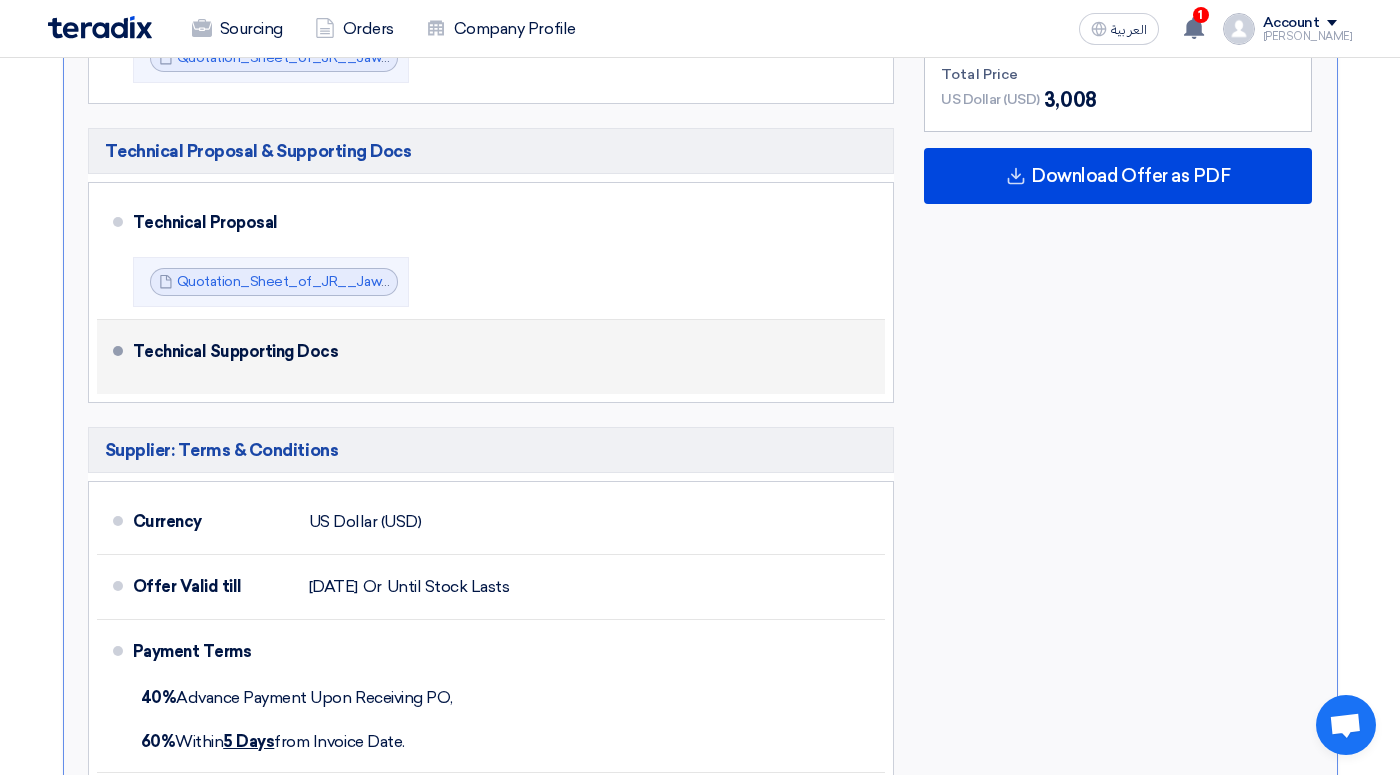 click on "Technical Supporting Docs" at bounding box center (497, 352) 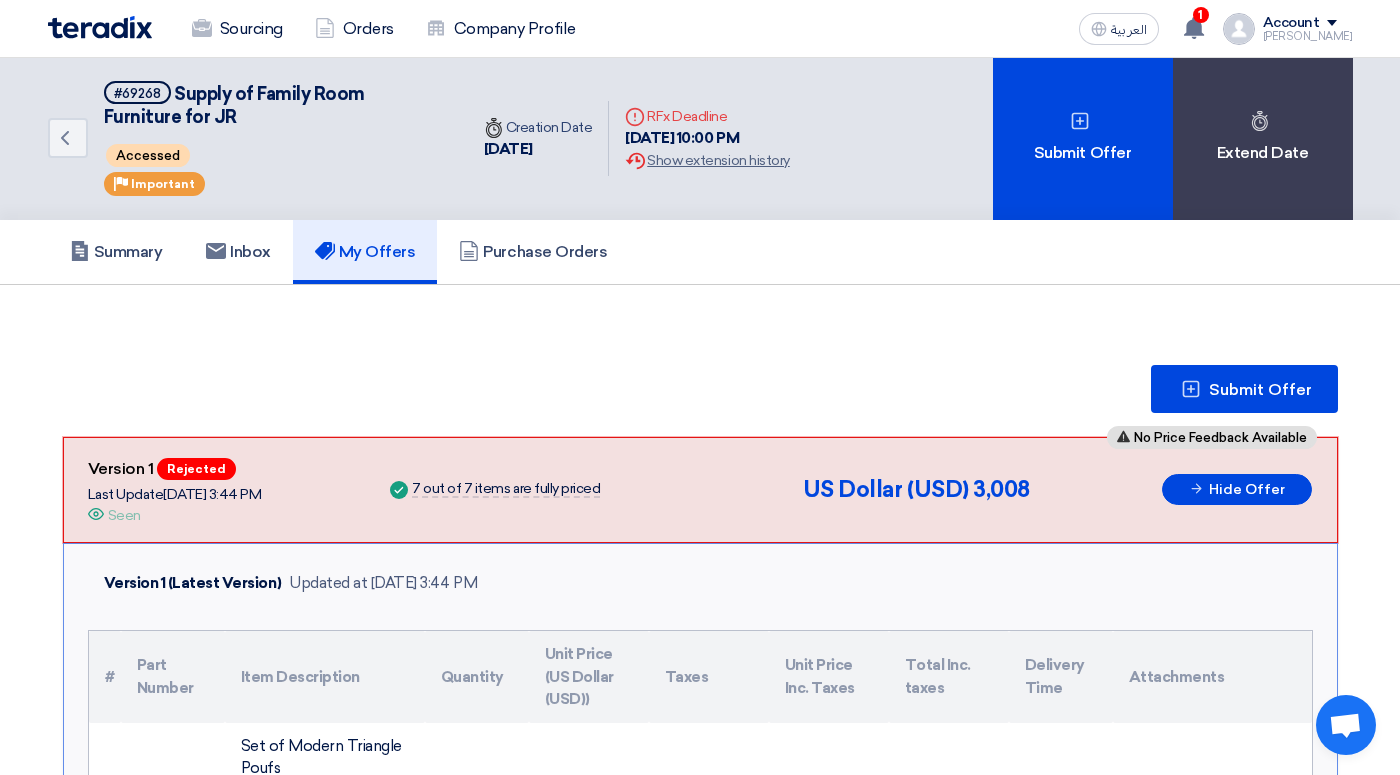 scroll, scrollTop: 0, scrollLeft: 0, axis: both 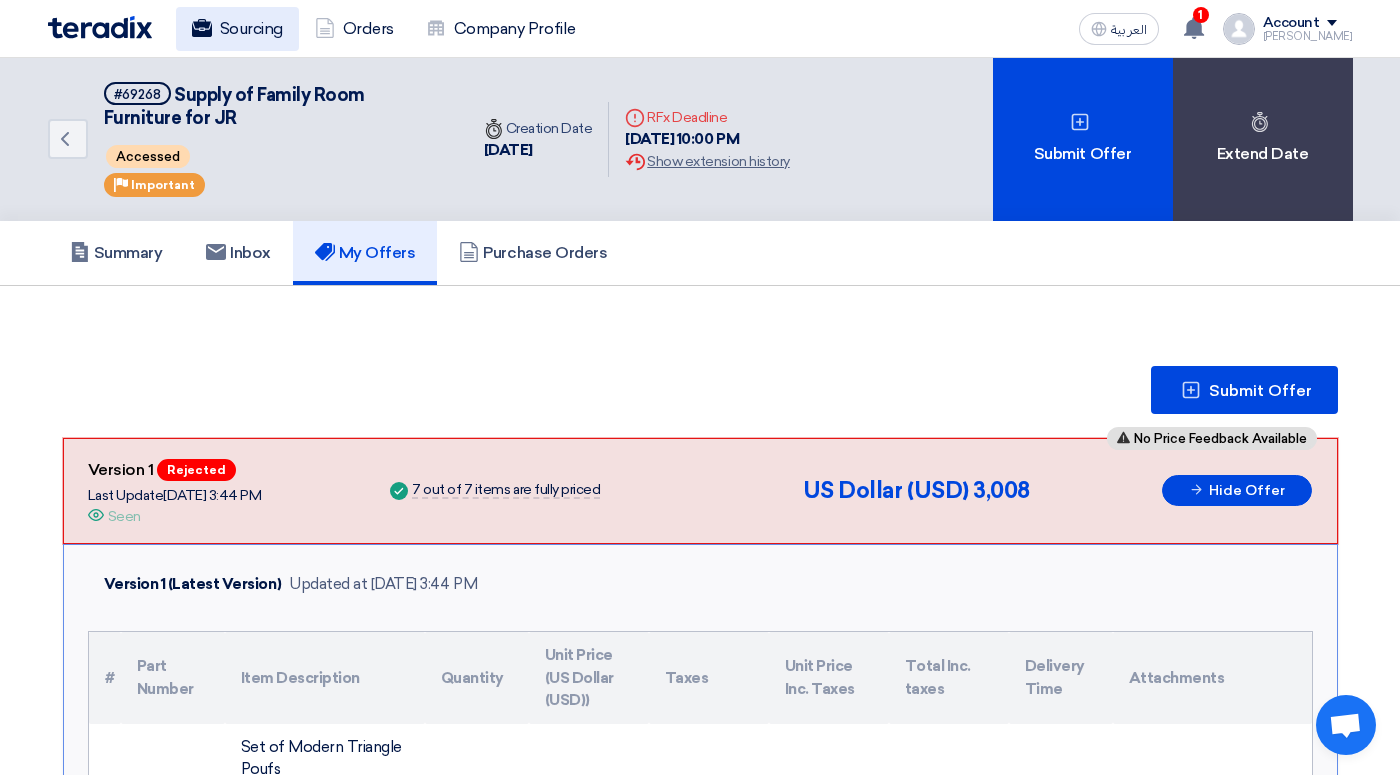 click on "Sourcing" 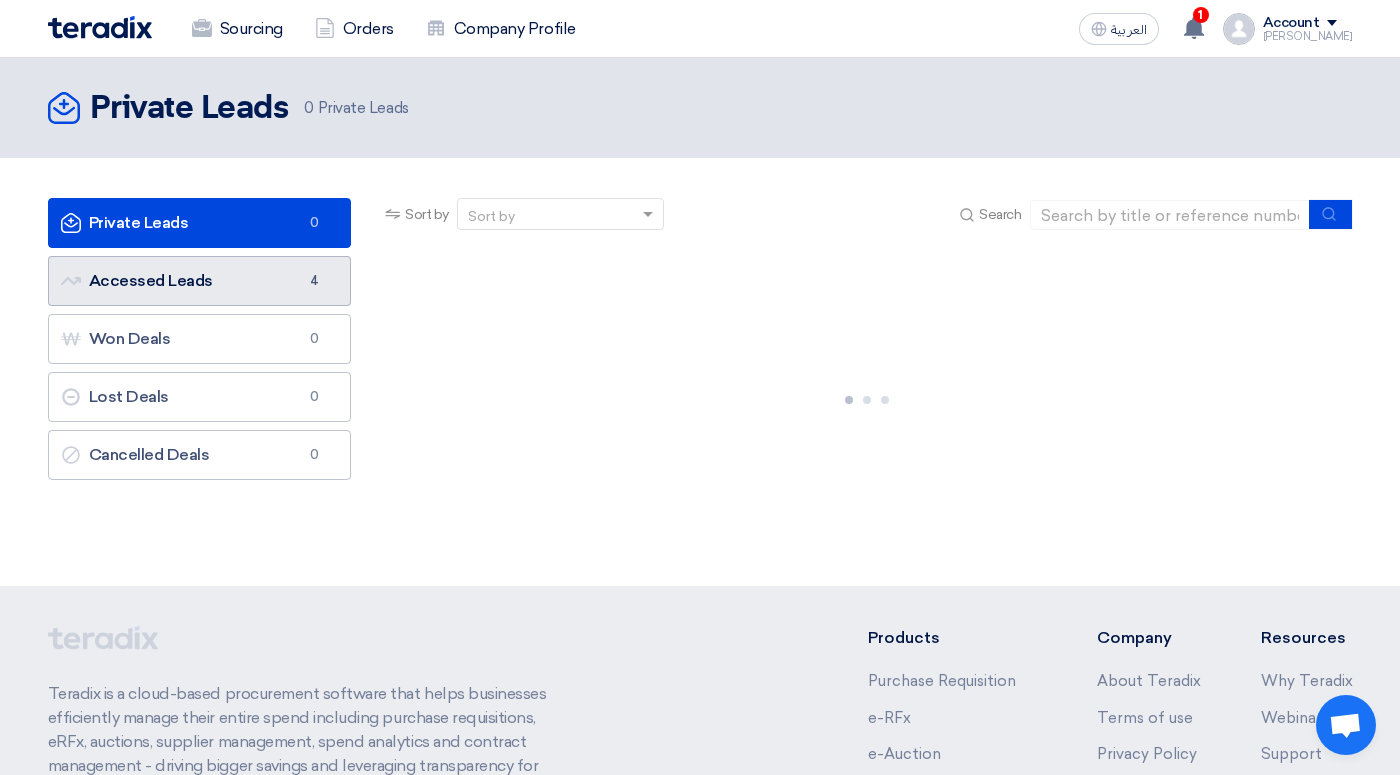 click on "Accessed Leads
Accessed Leads
4" 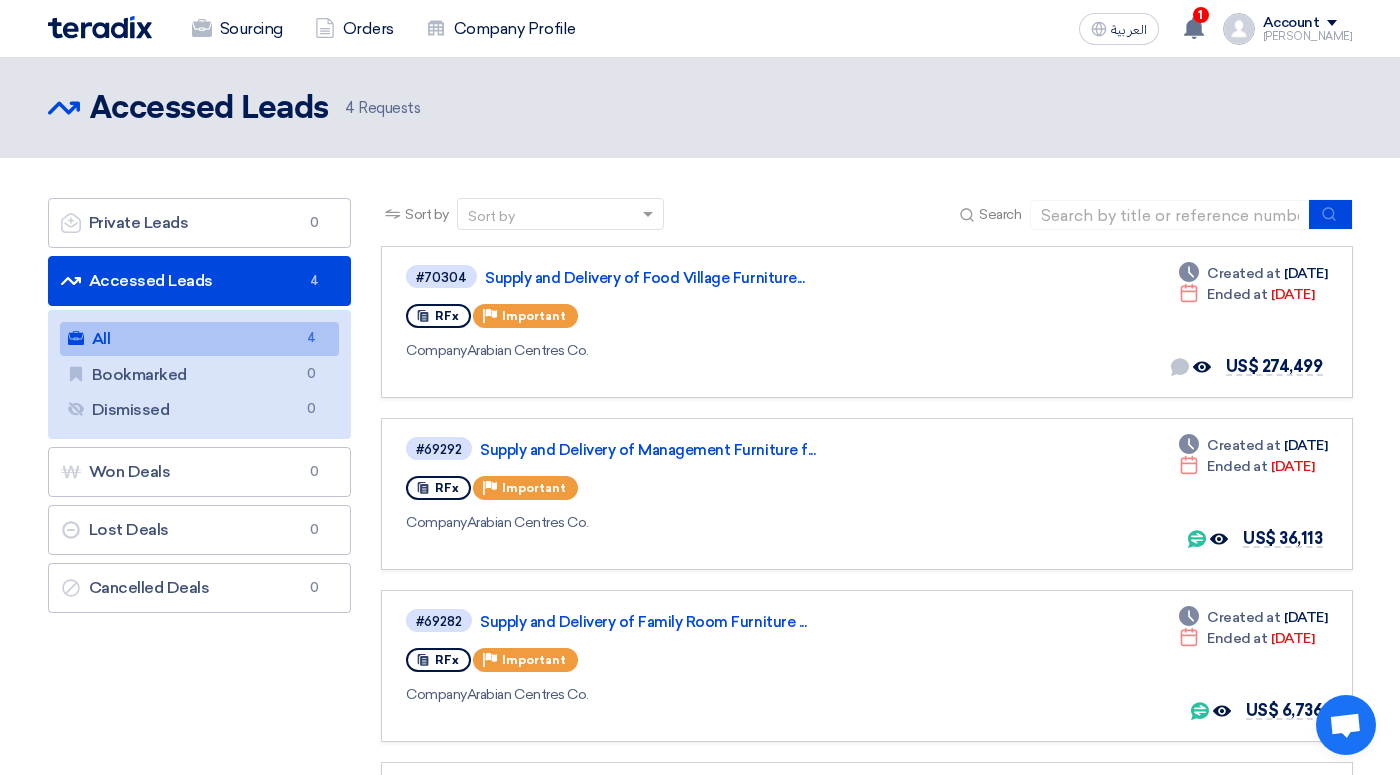 click on "All
All
4" 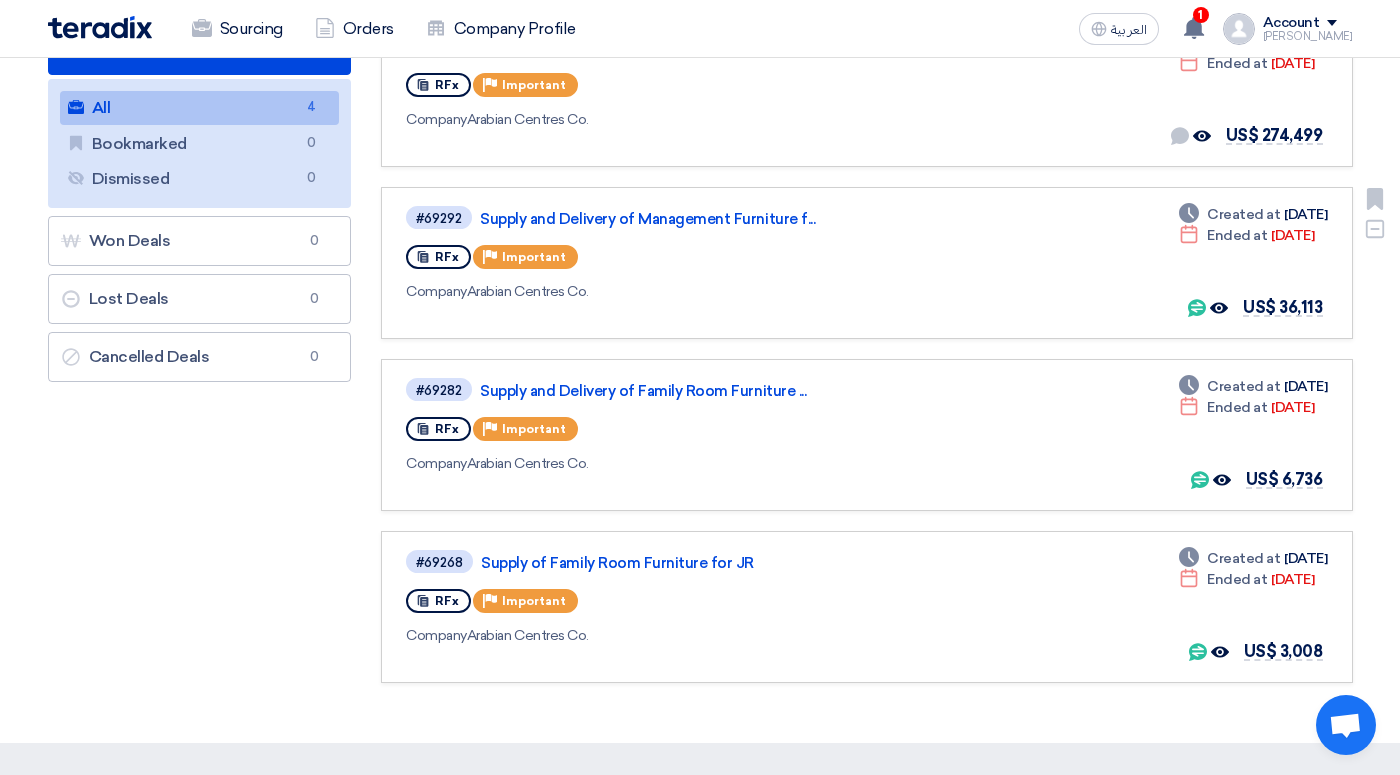 scroll, scrollTop: 232, scrollLeft: 0, axis: vertical 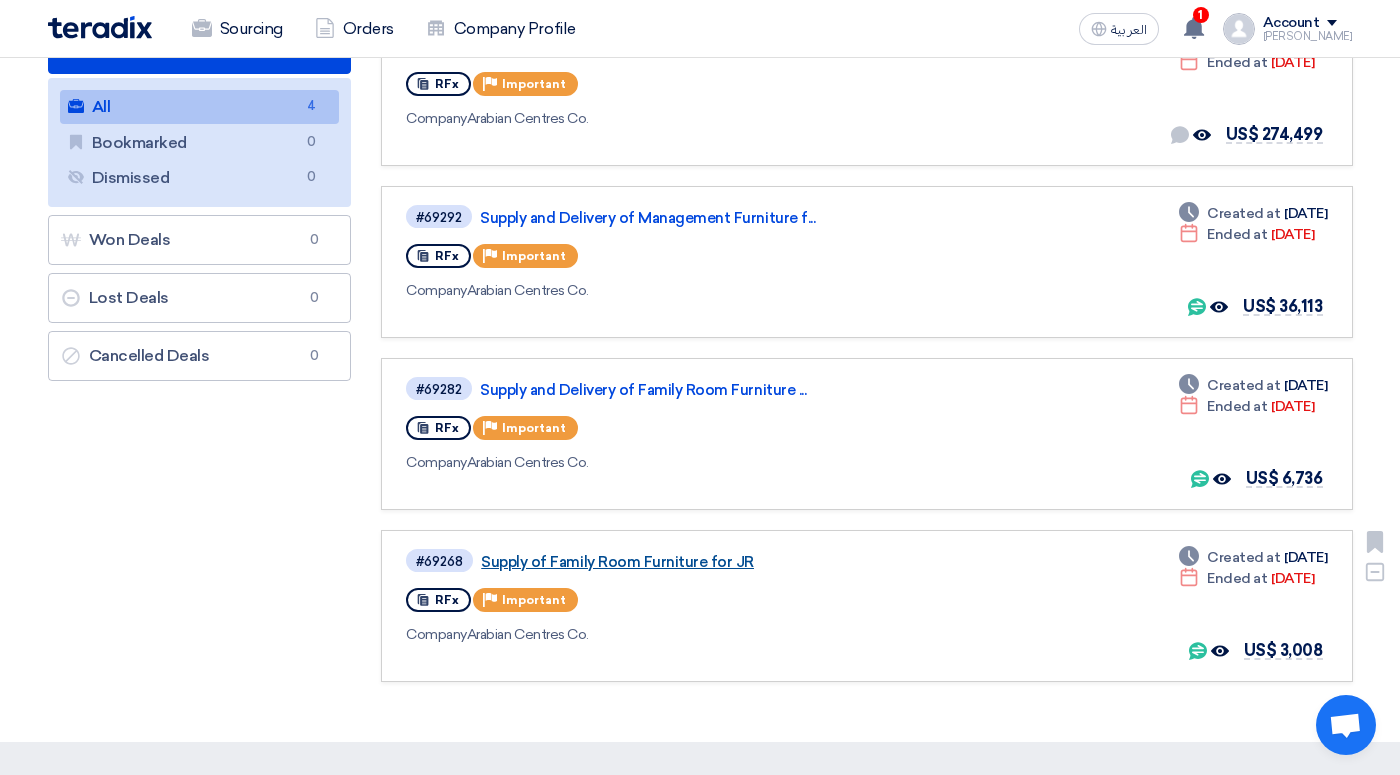click on "Supply of Family Room Furniture for JR" 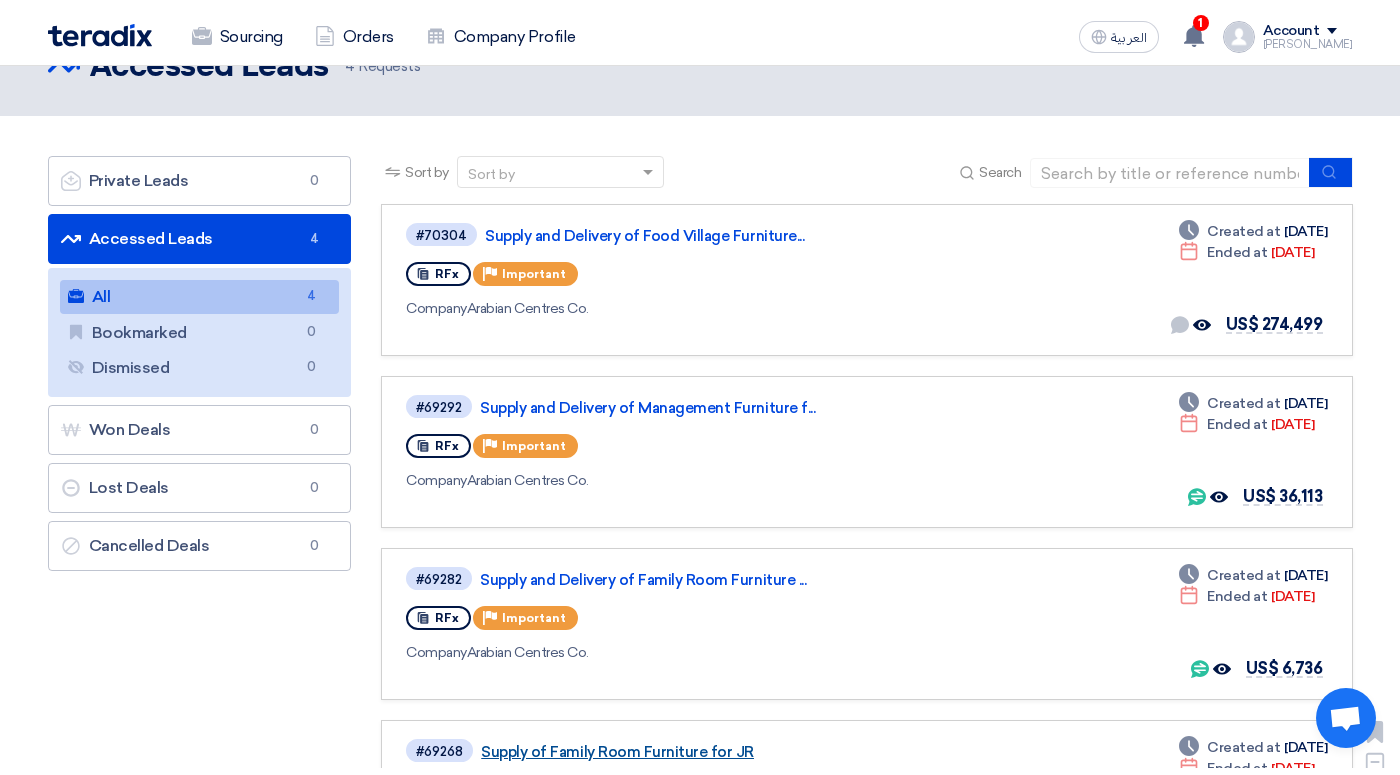 scroll, scrollTop: 0, scrollLeft: 0, axis: both 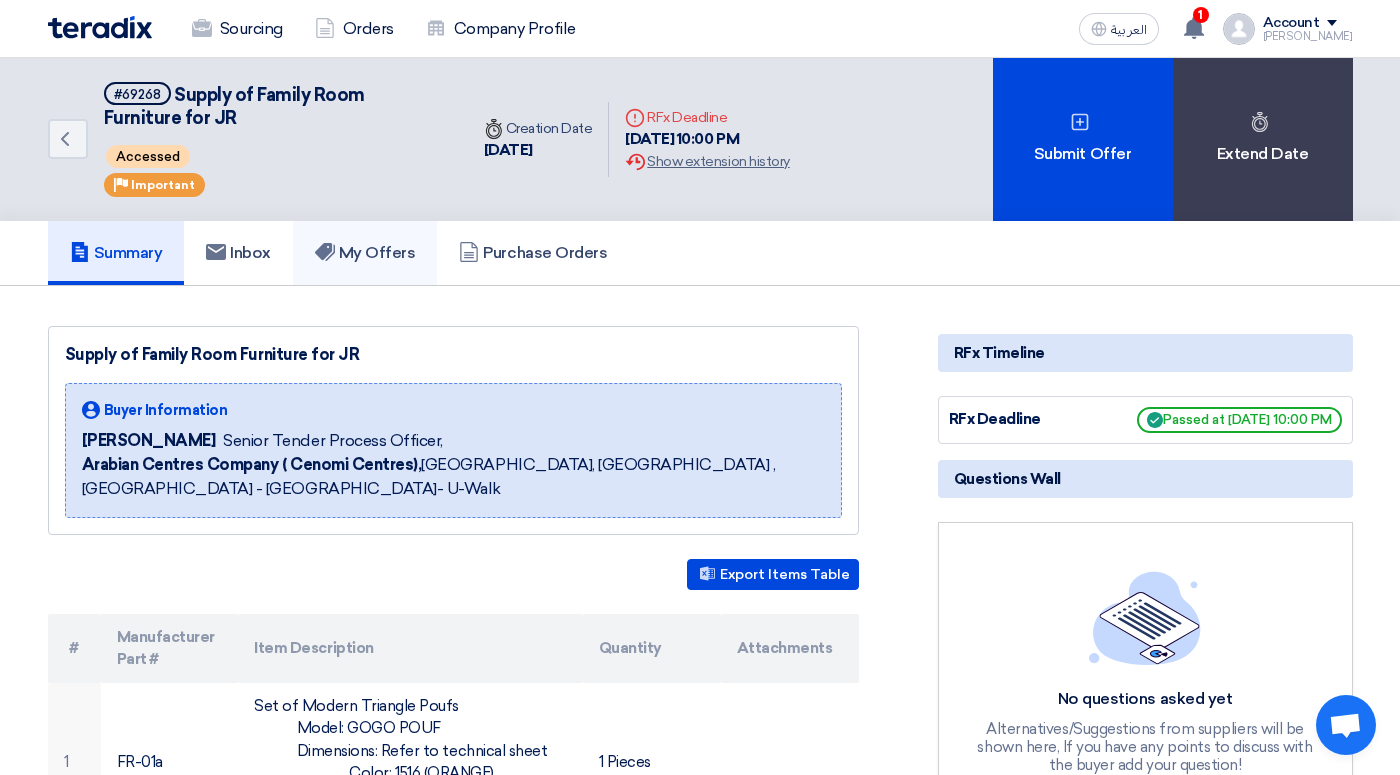 click on "My Offers" 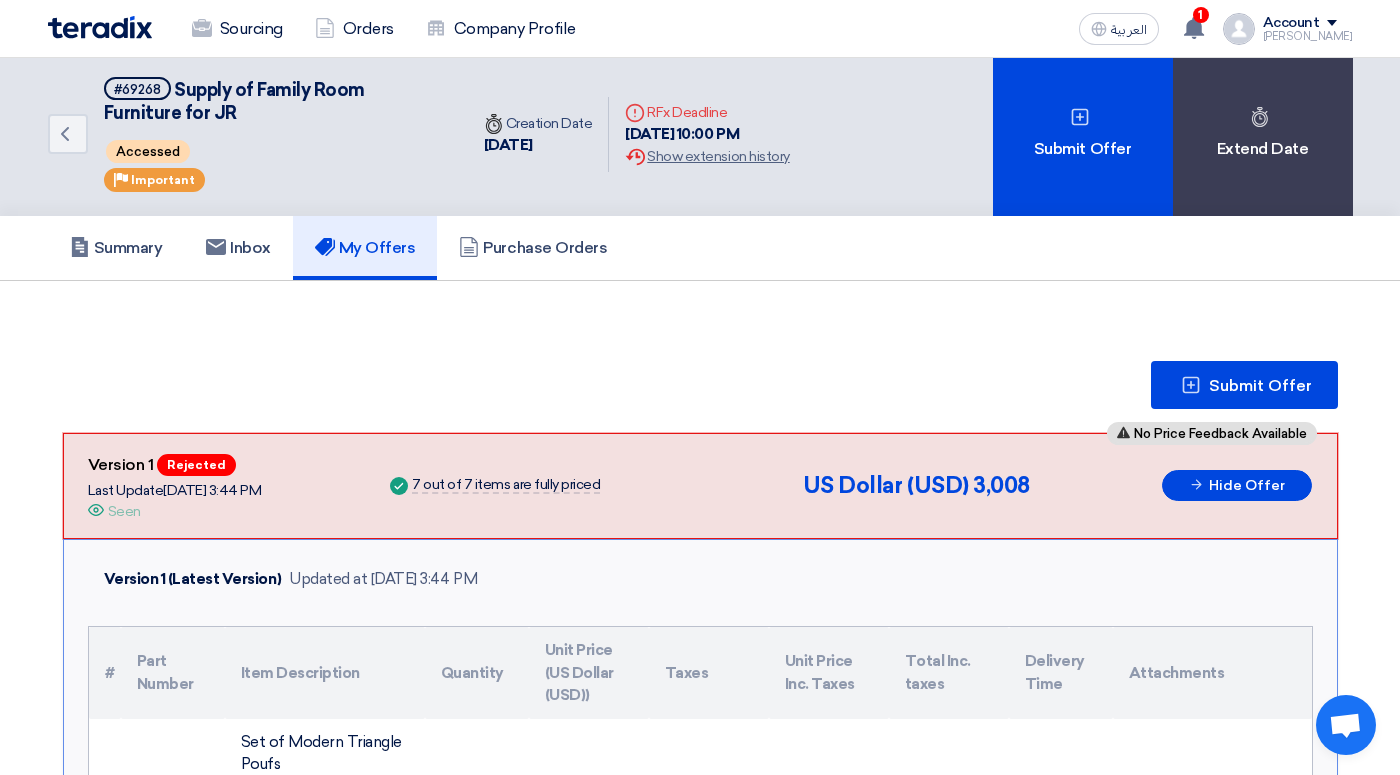 scroll, scrollTop: 0, scrollLeft: 0, axis: both 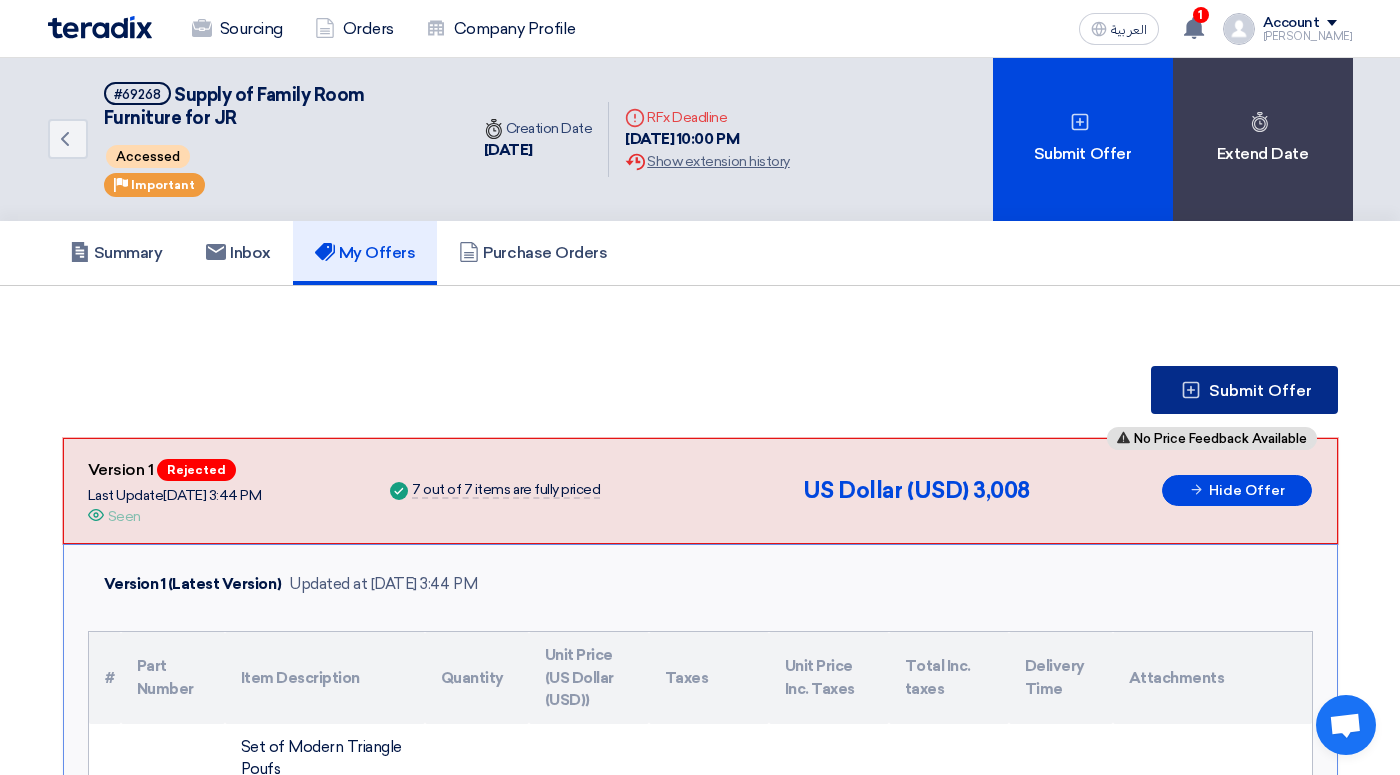click on "Submit Offer" 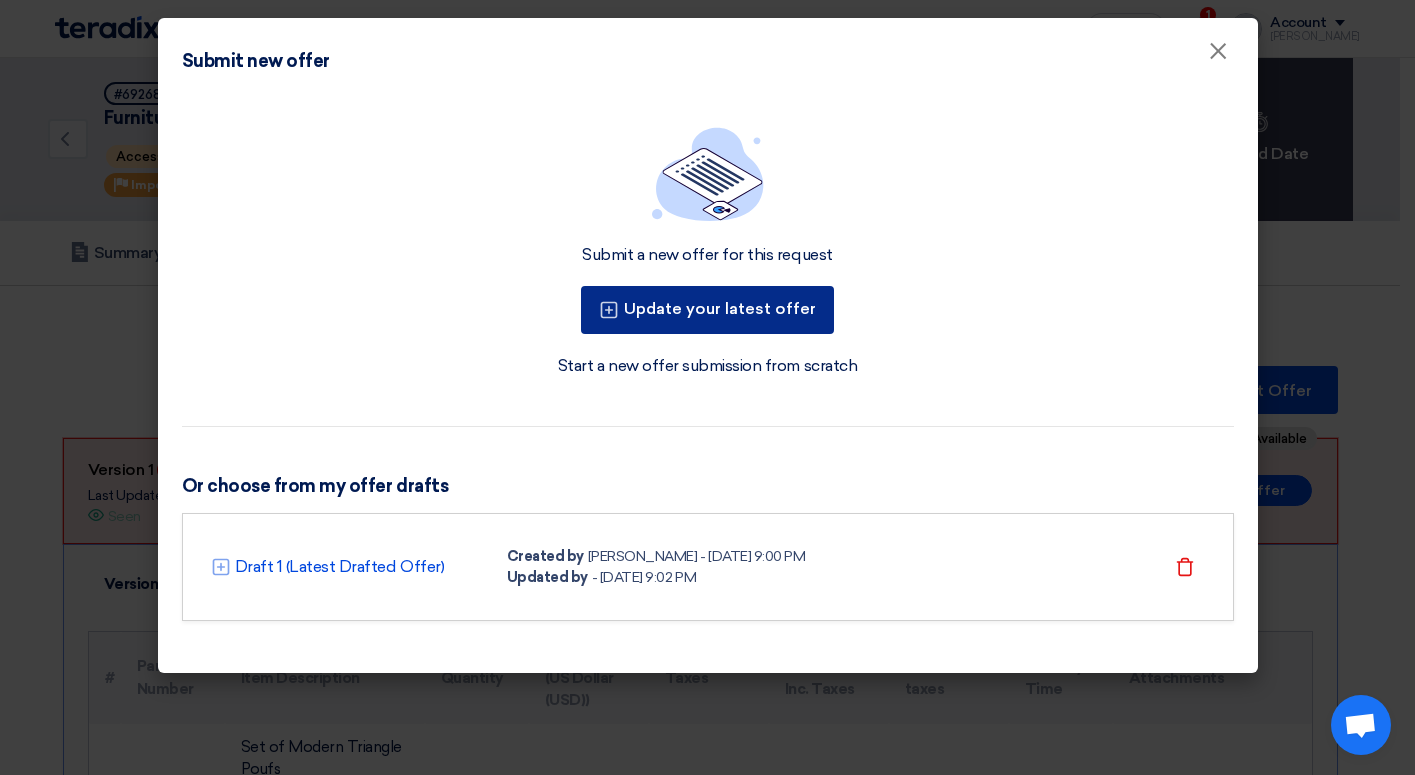 click on "Update your latest offer" 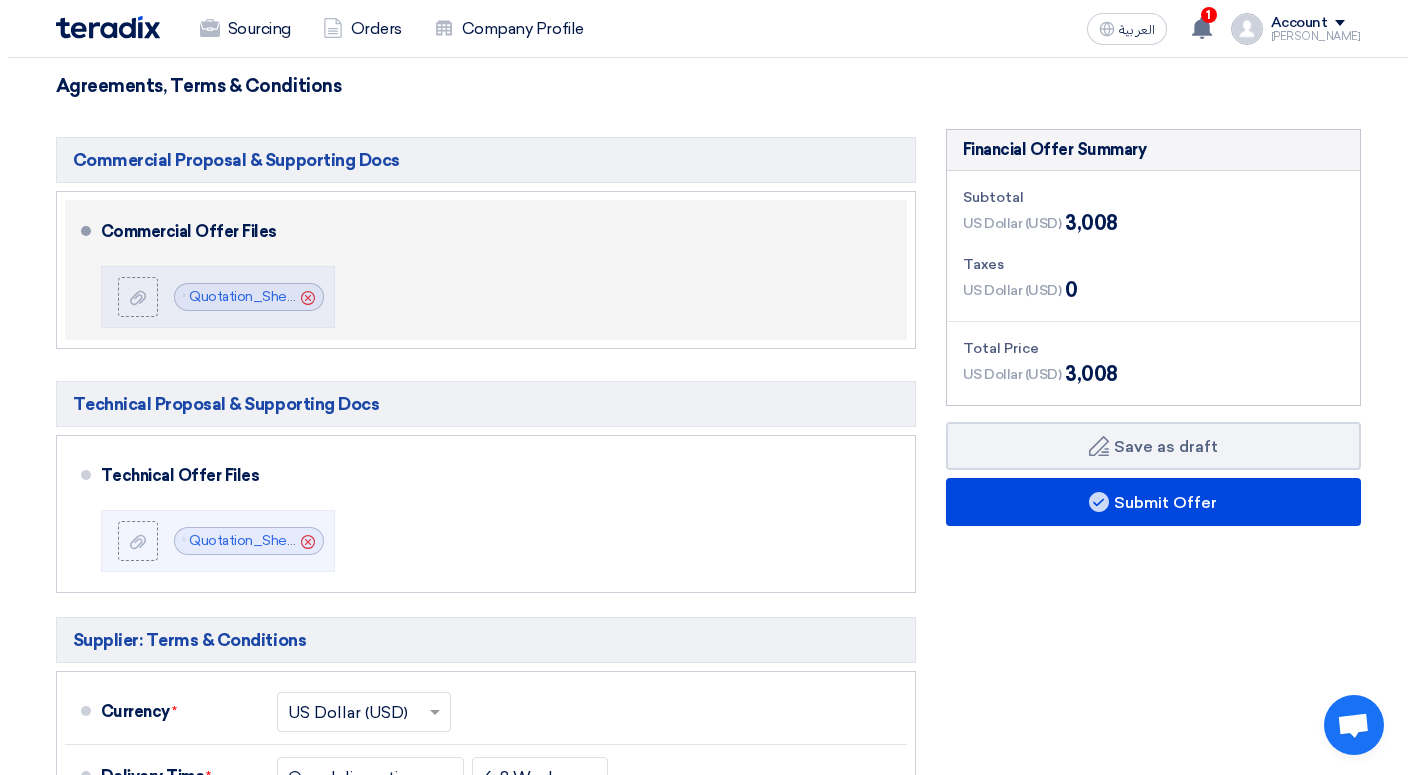 scroll, scrollTop: 1976, scrollLeft: 0, axis: vertical 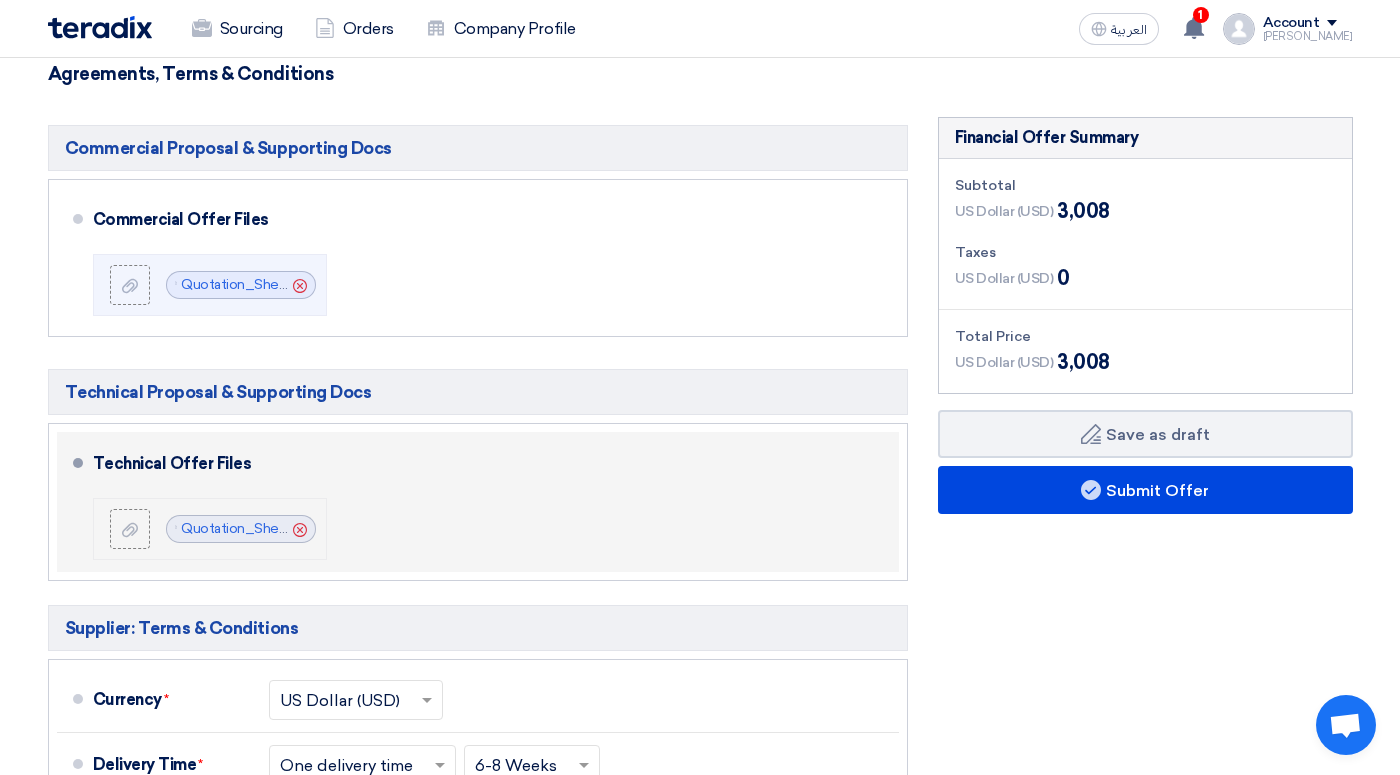 click on "Cancel" 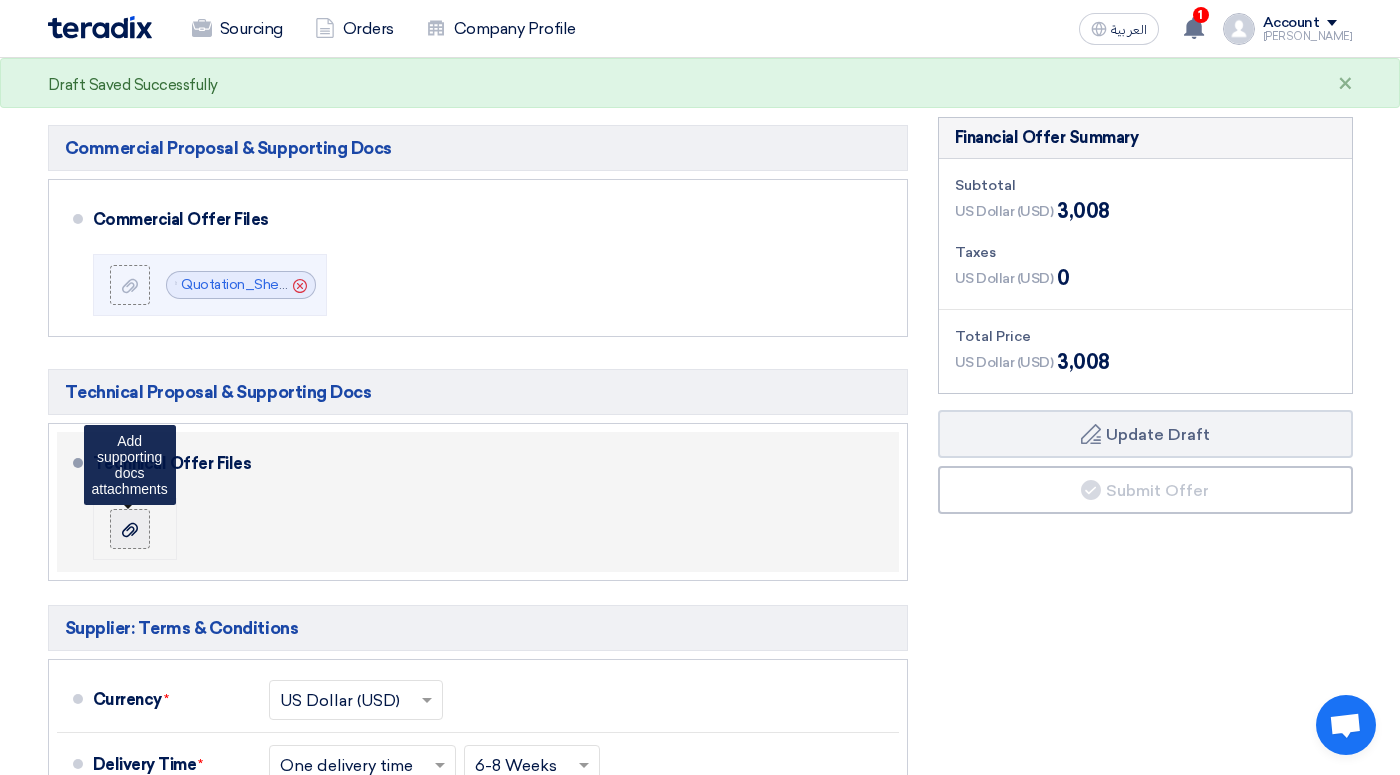 click 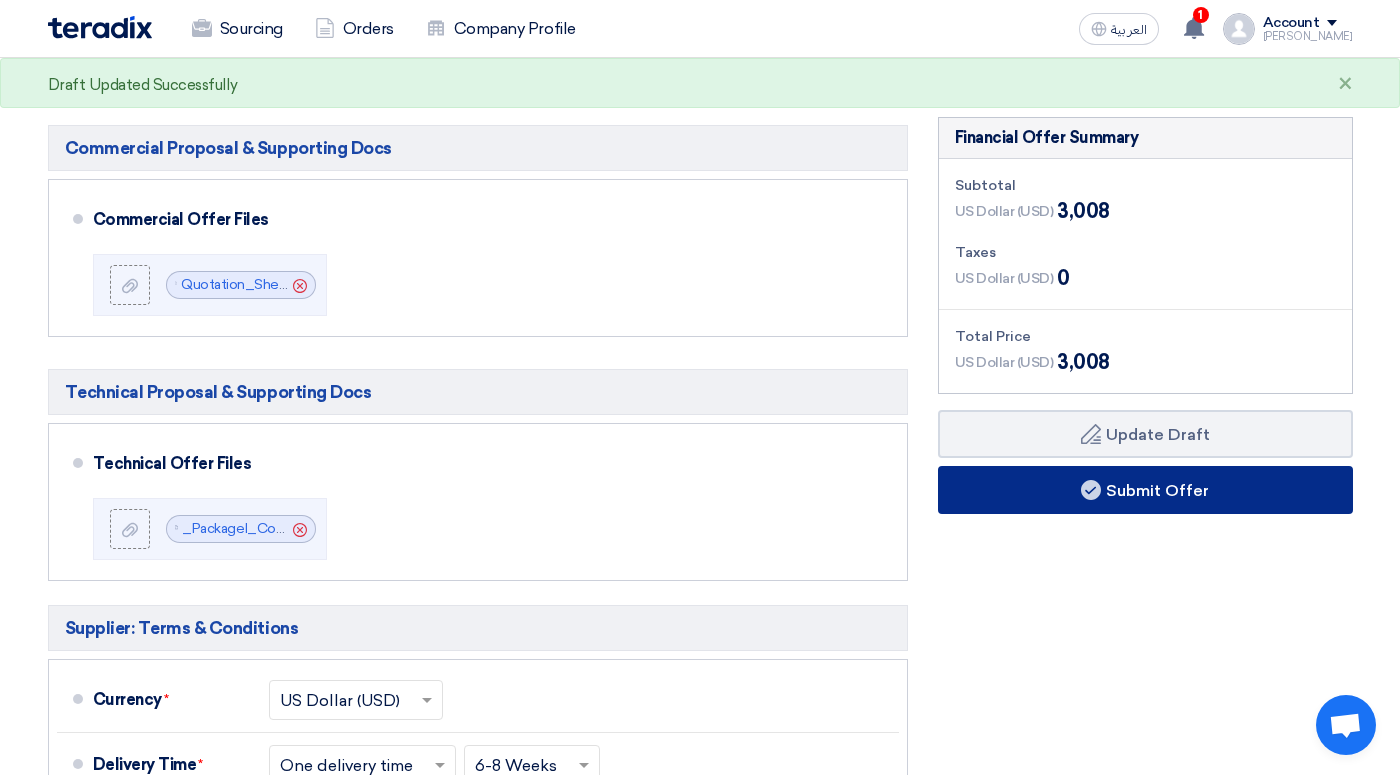 click on "Submit Offer" 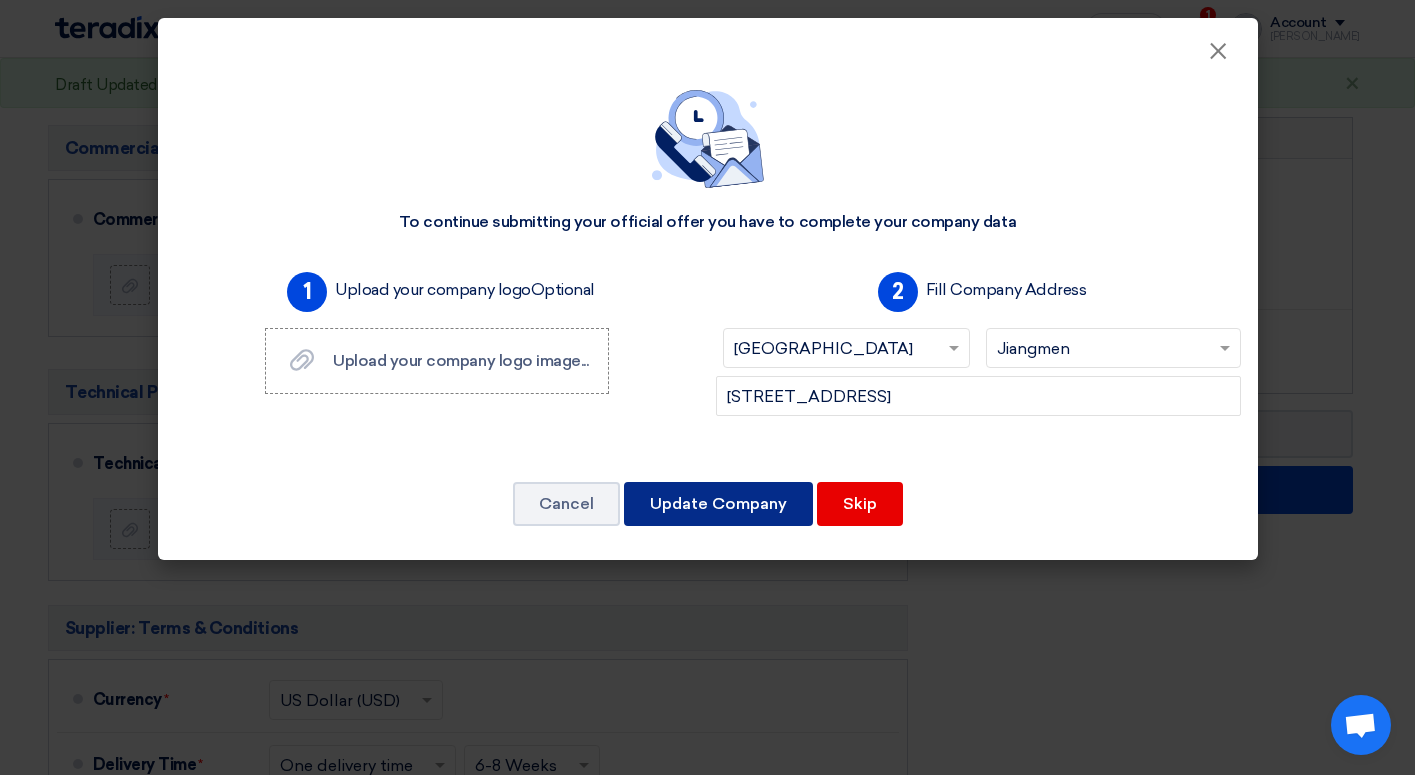 click on "Update Company" 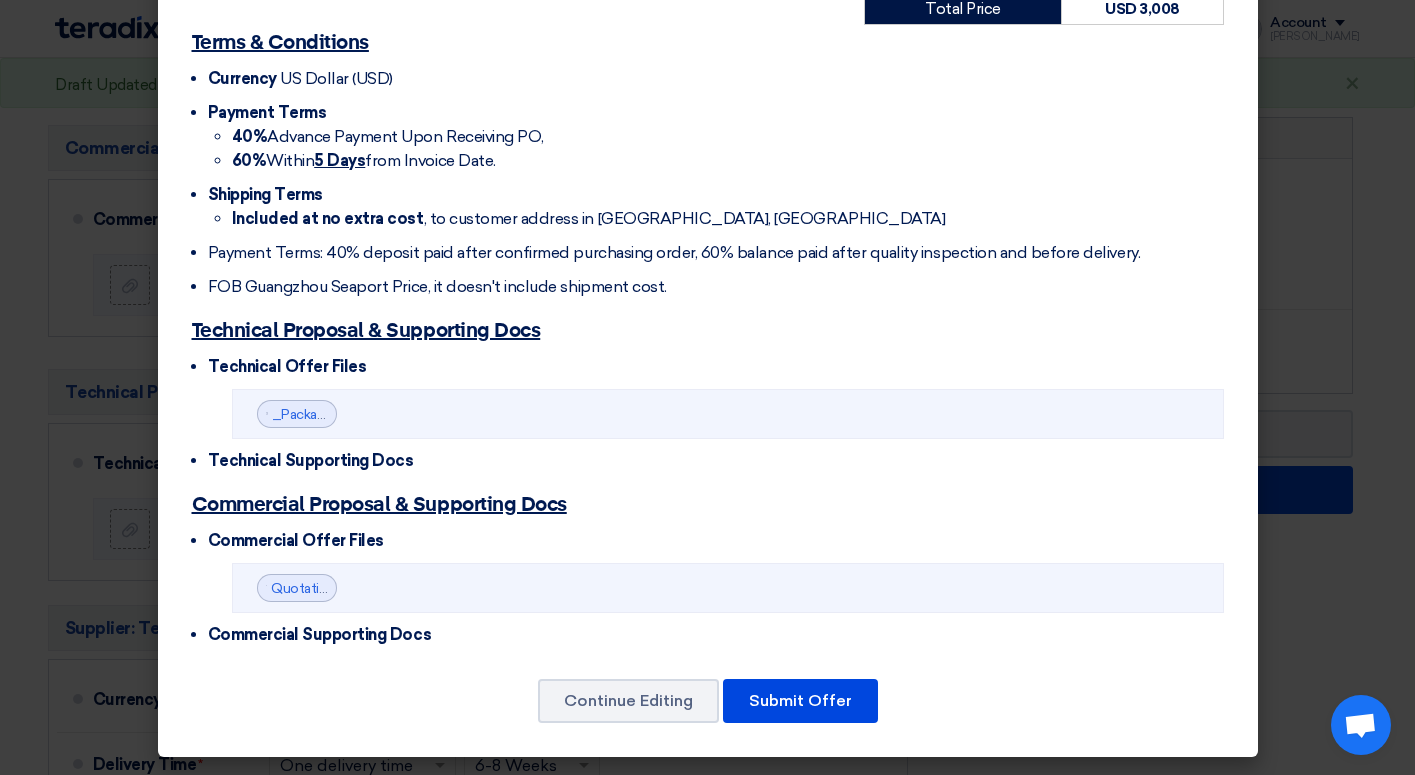 scroll, scrollTop: 1468, scrollLeft: 0, axis: vertical 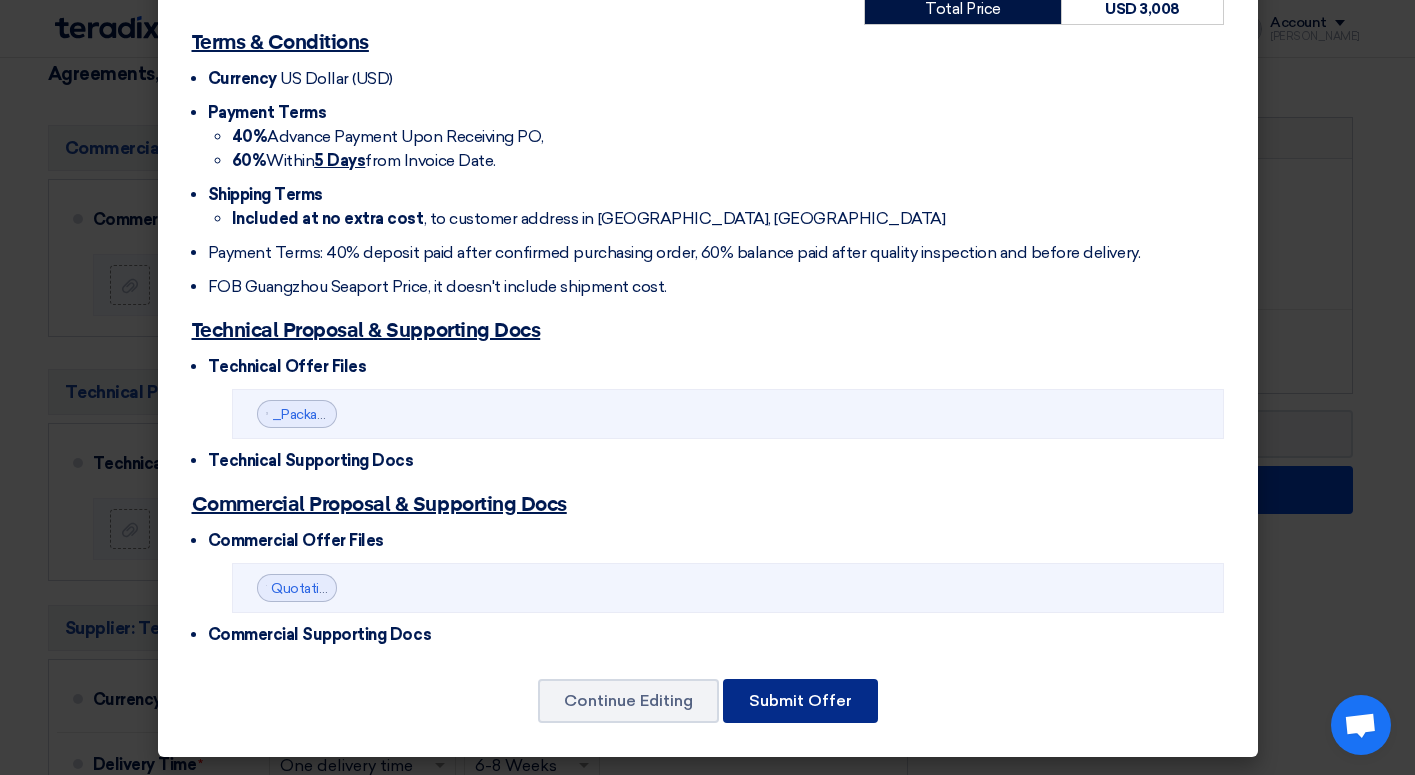 click on "Submit Offer" 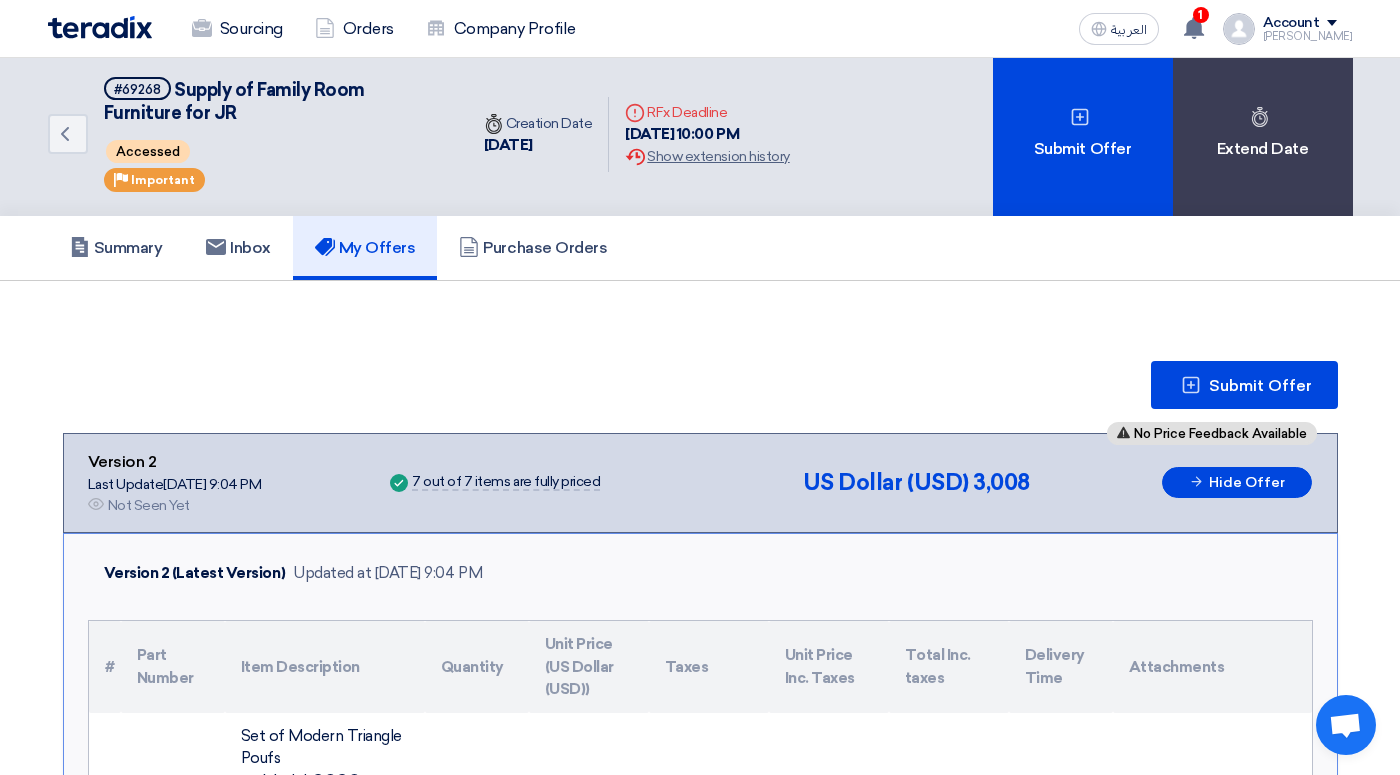 scroll, scrollTop: 0, scrollLeft: 0, axis: both 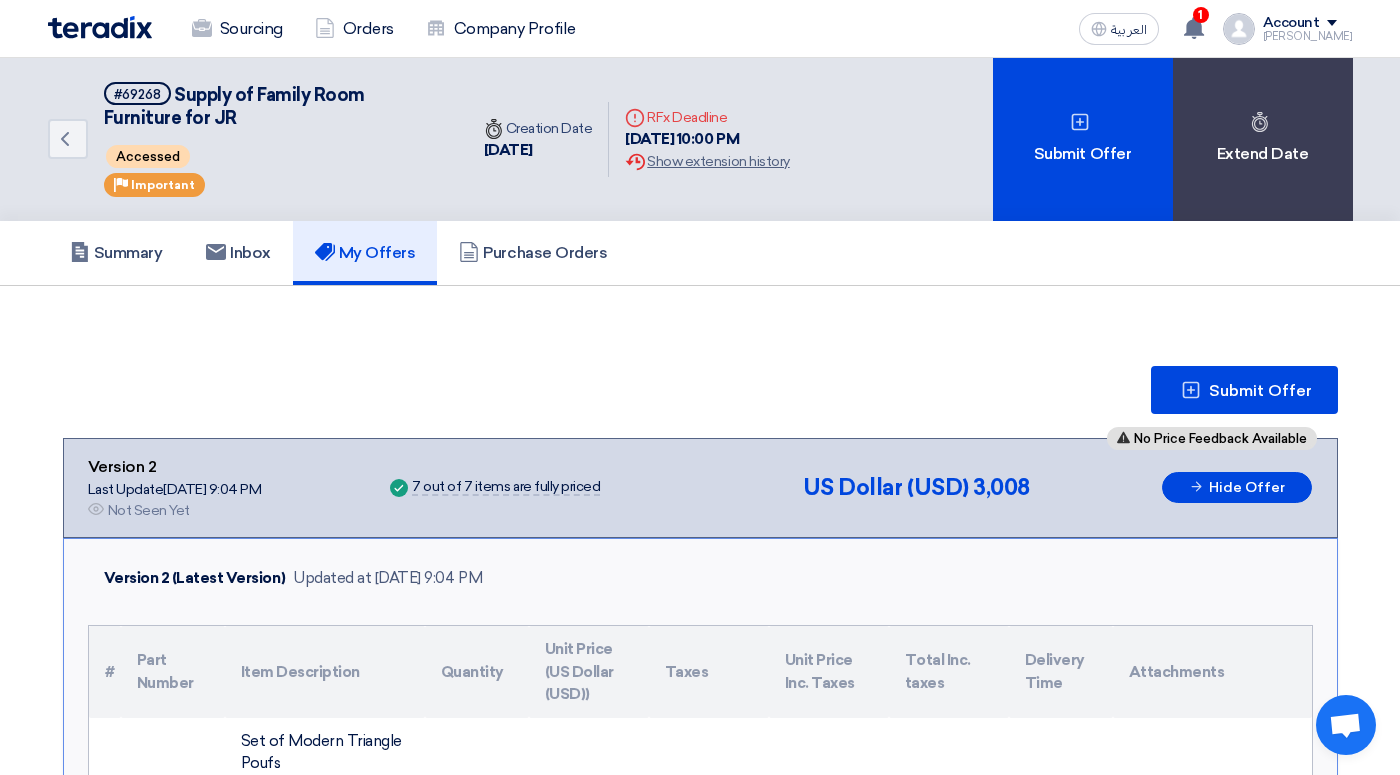 click on "My Offers" 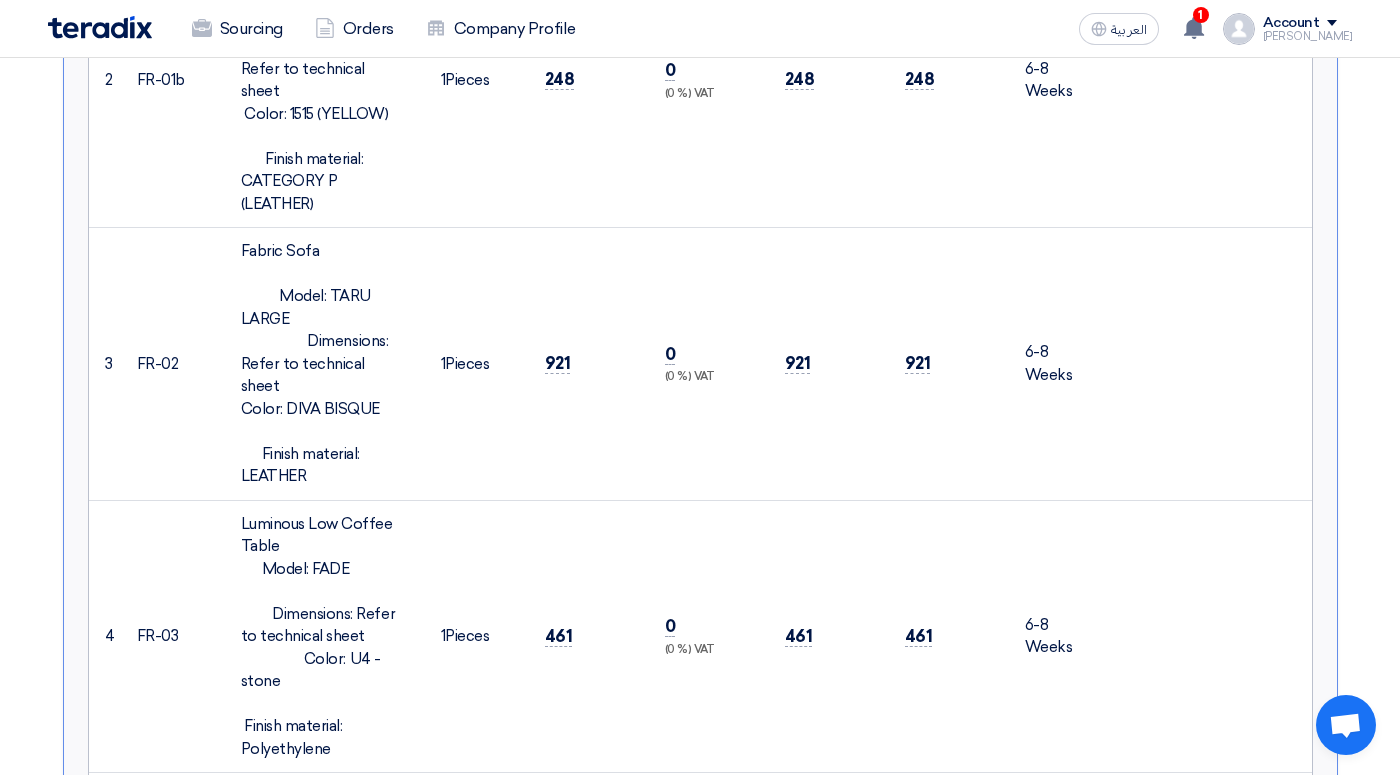 scroll, scrollTop: 1046, scrollLeft: 0, axis: vertical 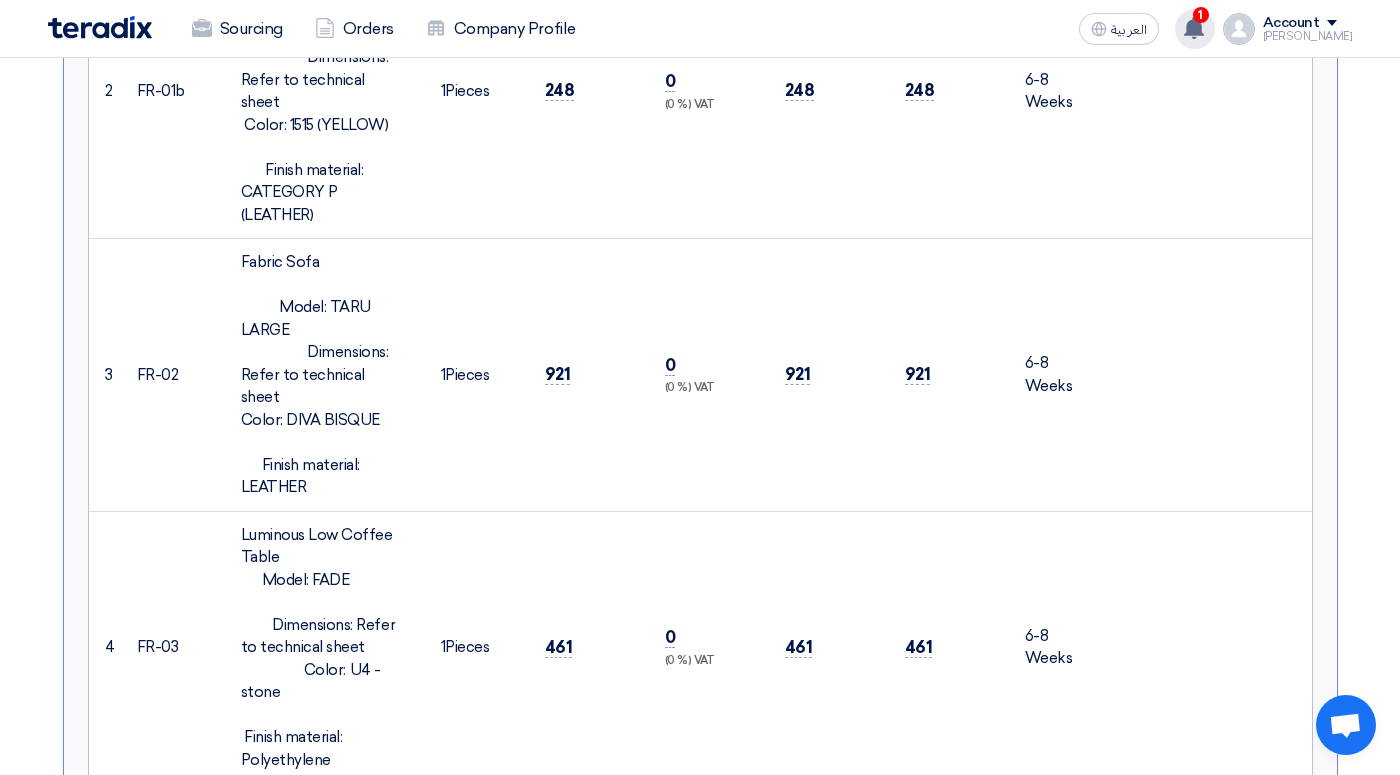 click on "1" 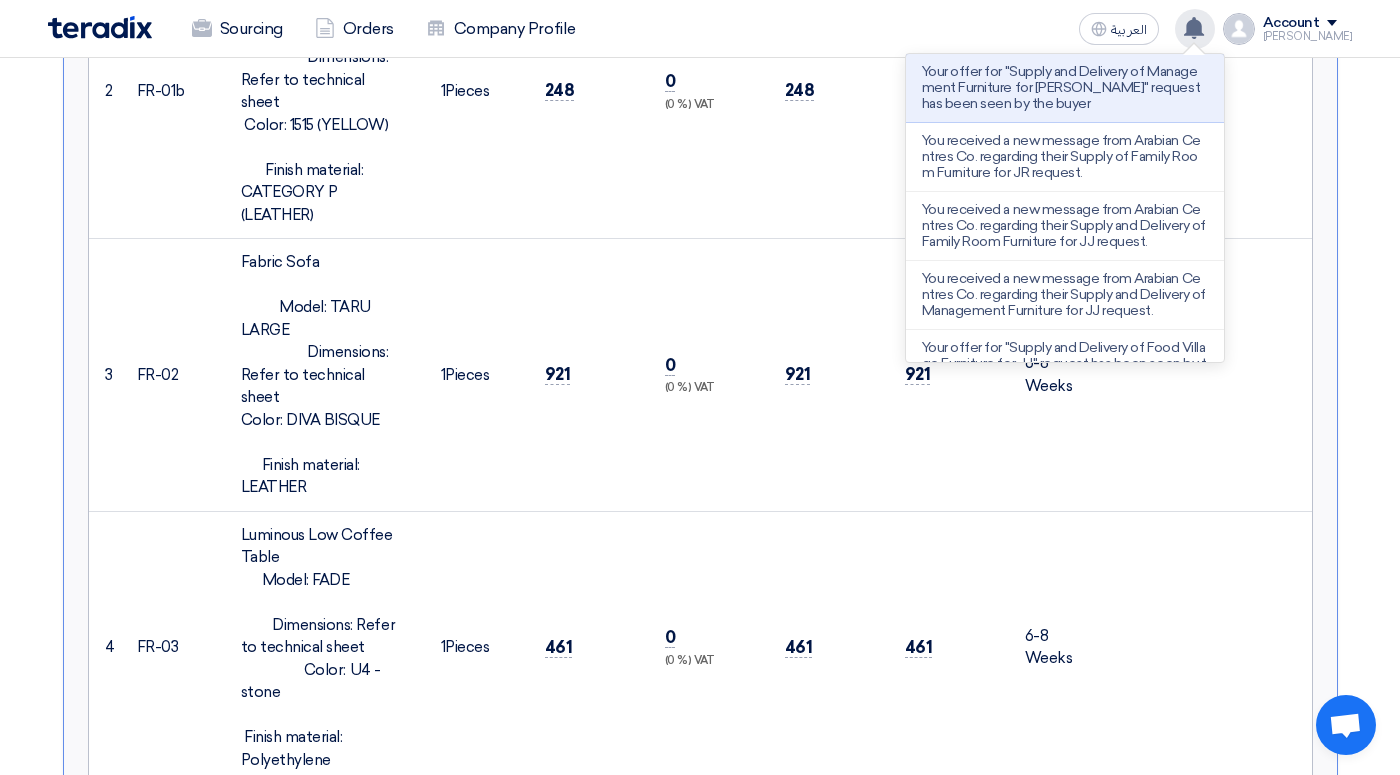 click on "Your offer for "Supply and Delivery of Management Furniture for [PERSON_NAME]" request has been seen by the buyer" 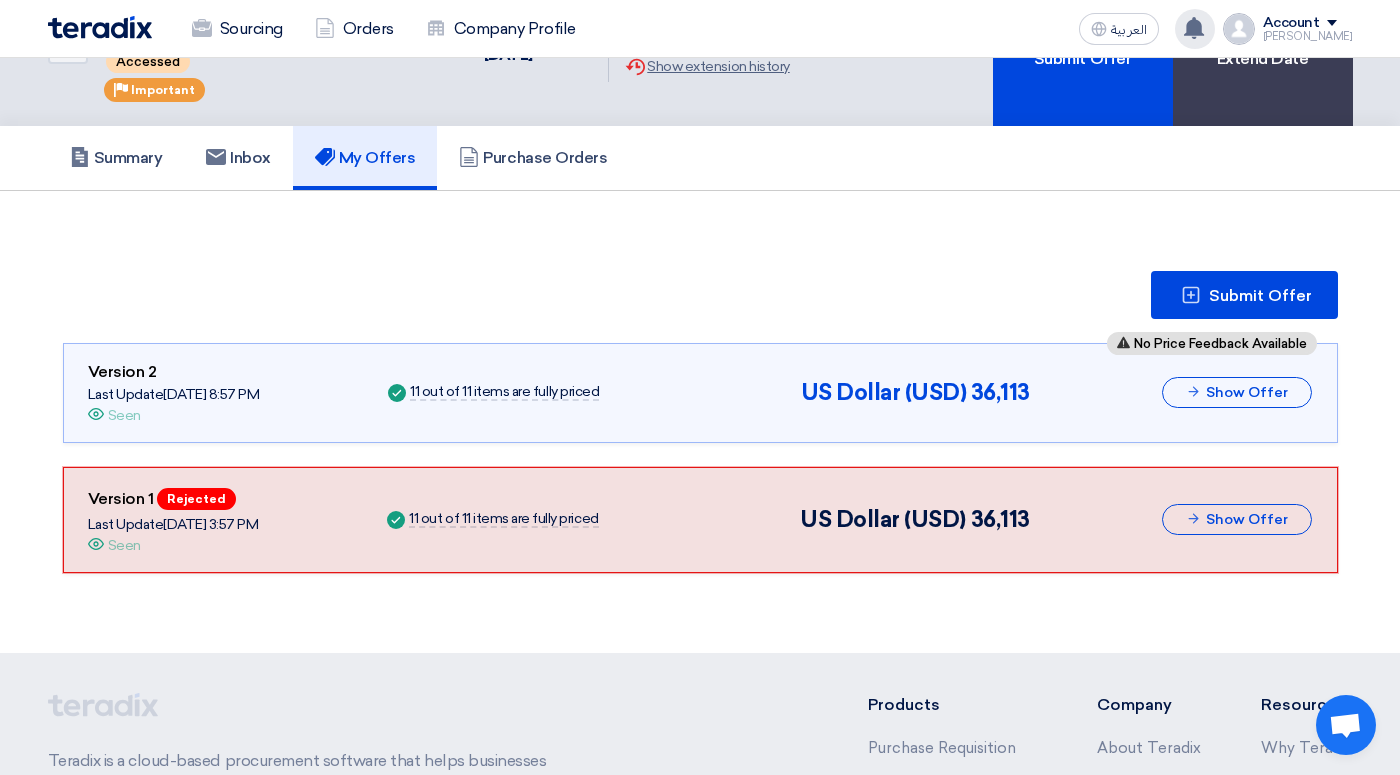 scroll, scrollTop: 0, scrollLeft: 0, axis: both 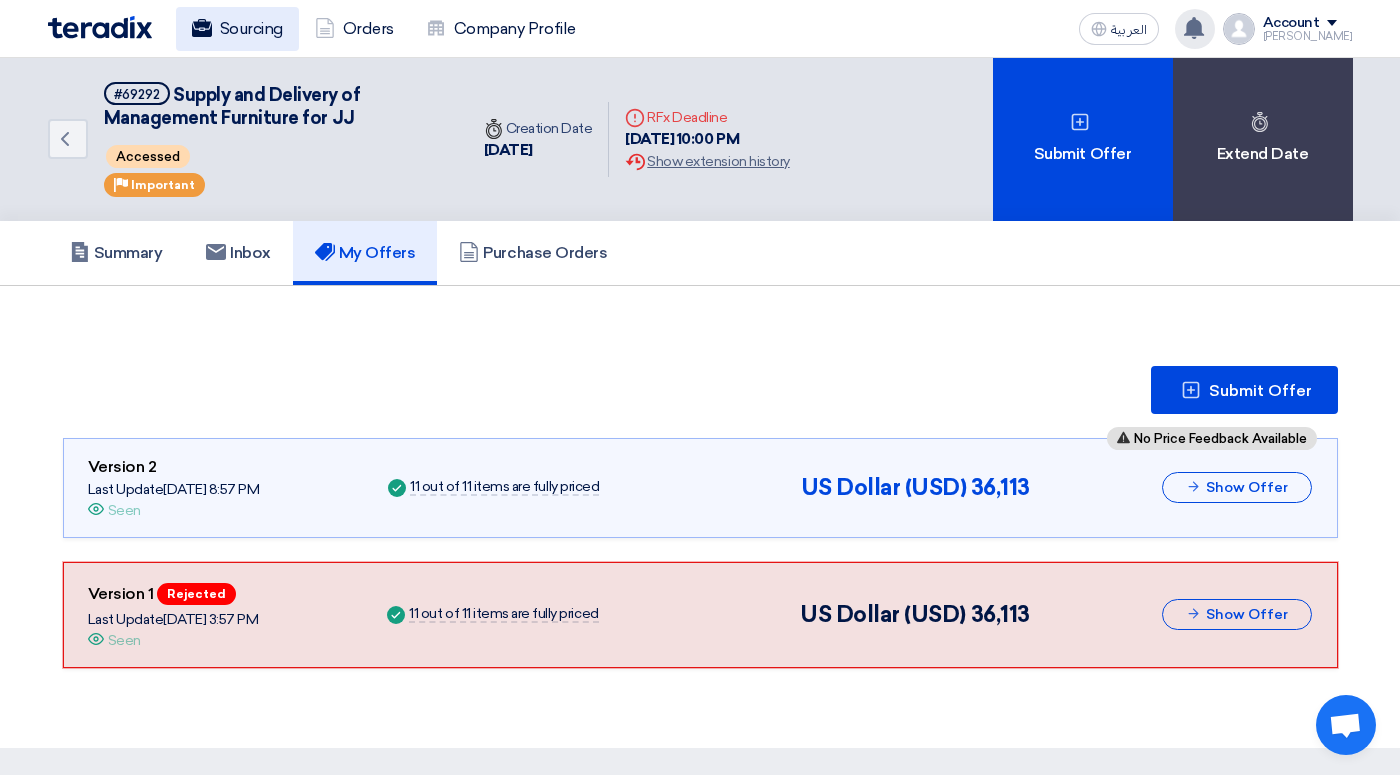 click on "Sourcing" 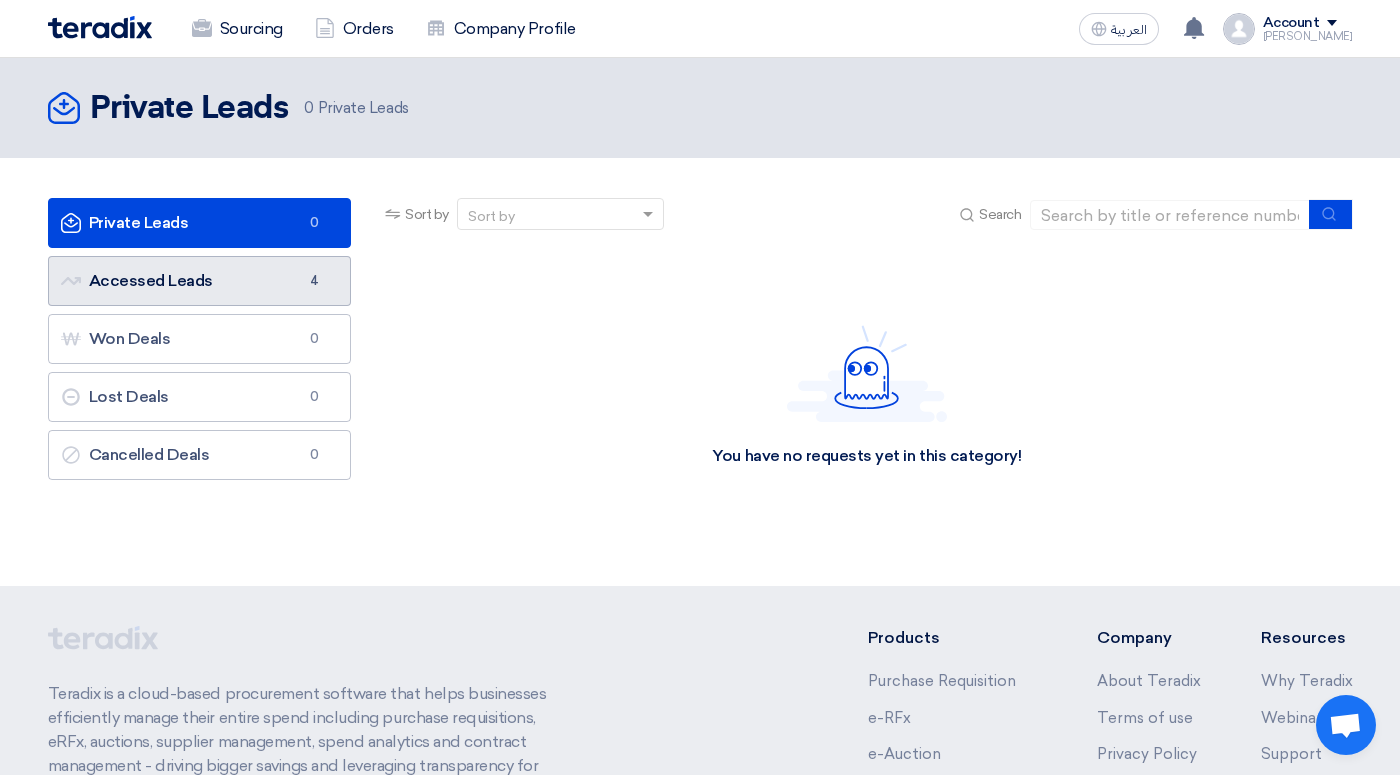click on "Accessed Leads
Accessed Leads
4" 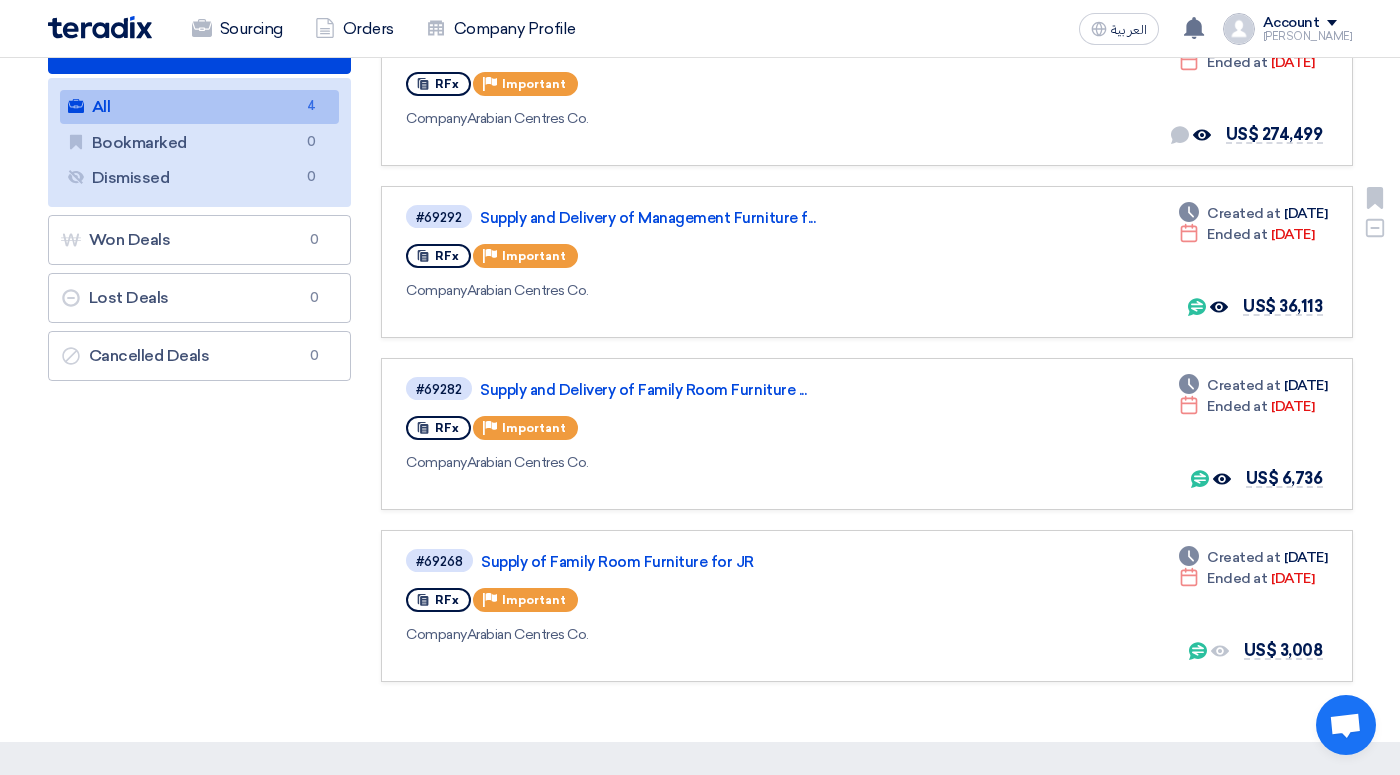scroll, scrollTop: 232, scrollLeft: 0, axis: vertical 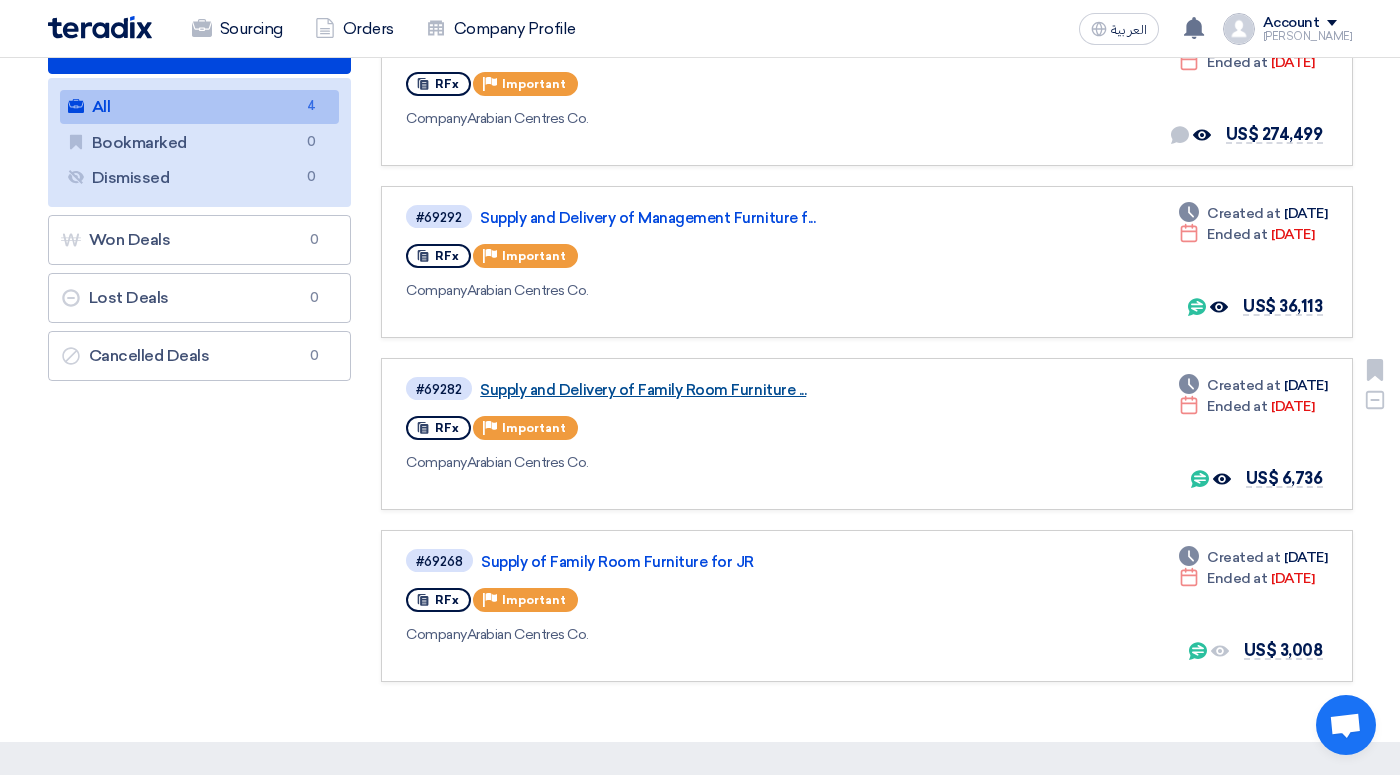 click on "Supply and Delivery of Family Room Furniture ..." 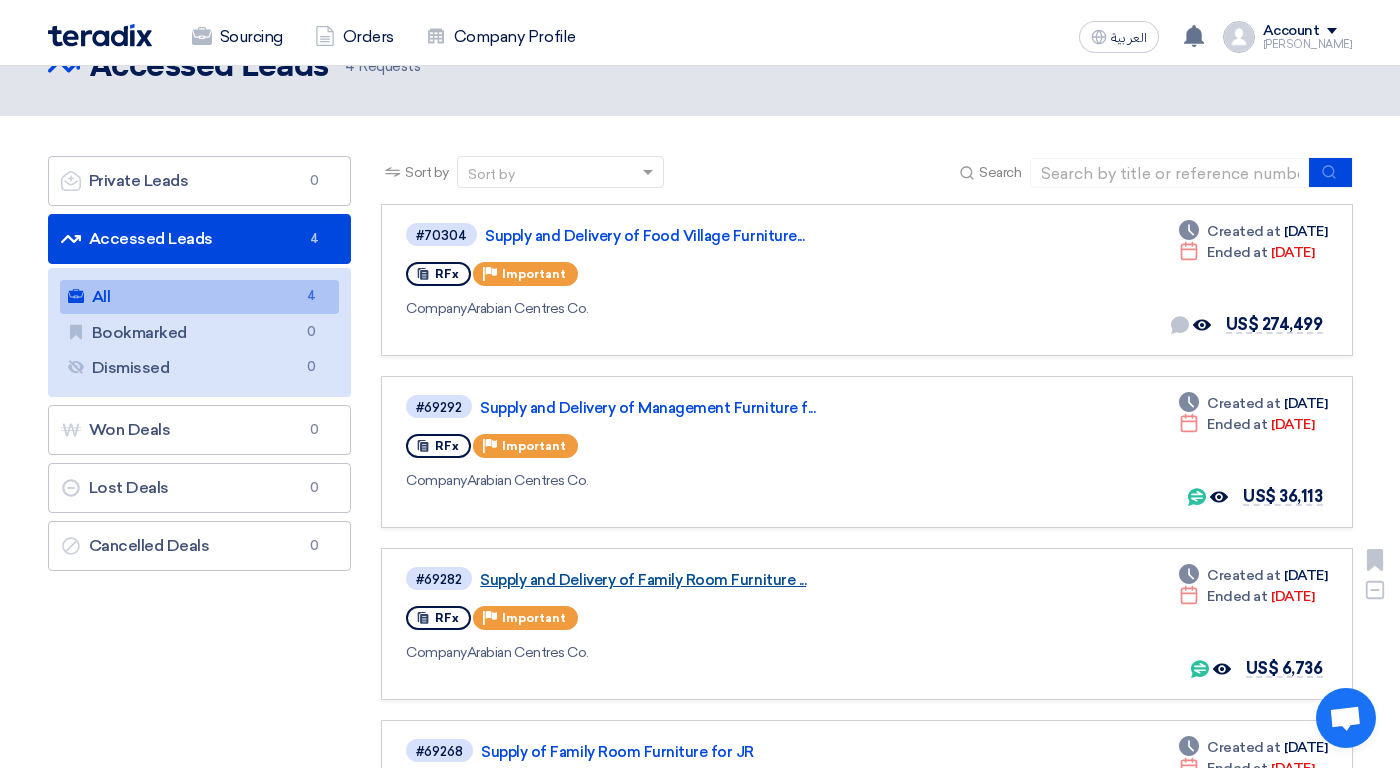 scroll, scrollTop: 0, scrollLeft: 0, axis: both 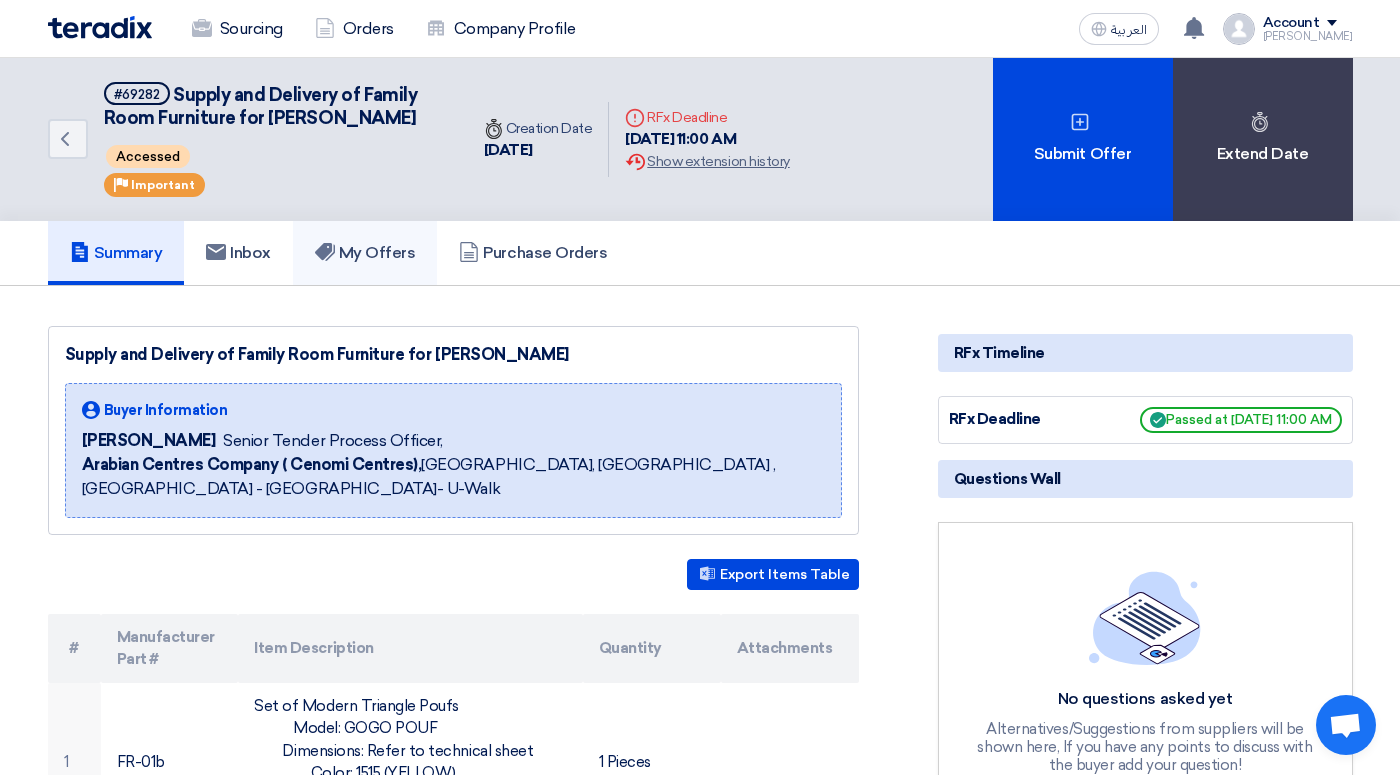 click on "My Offers" 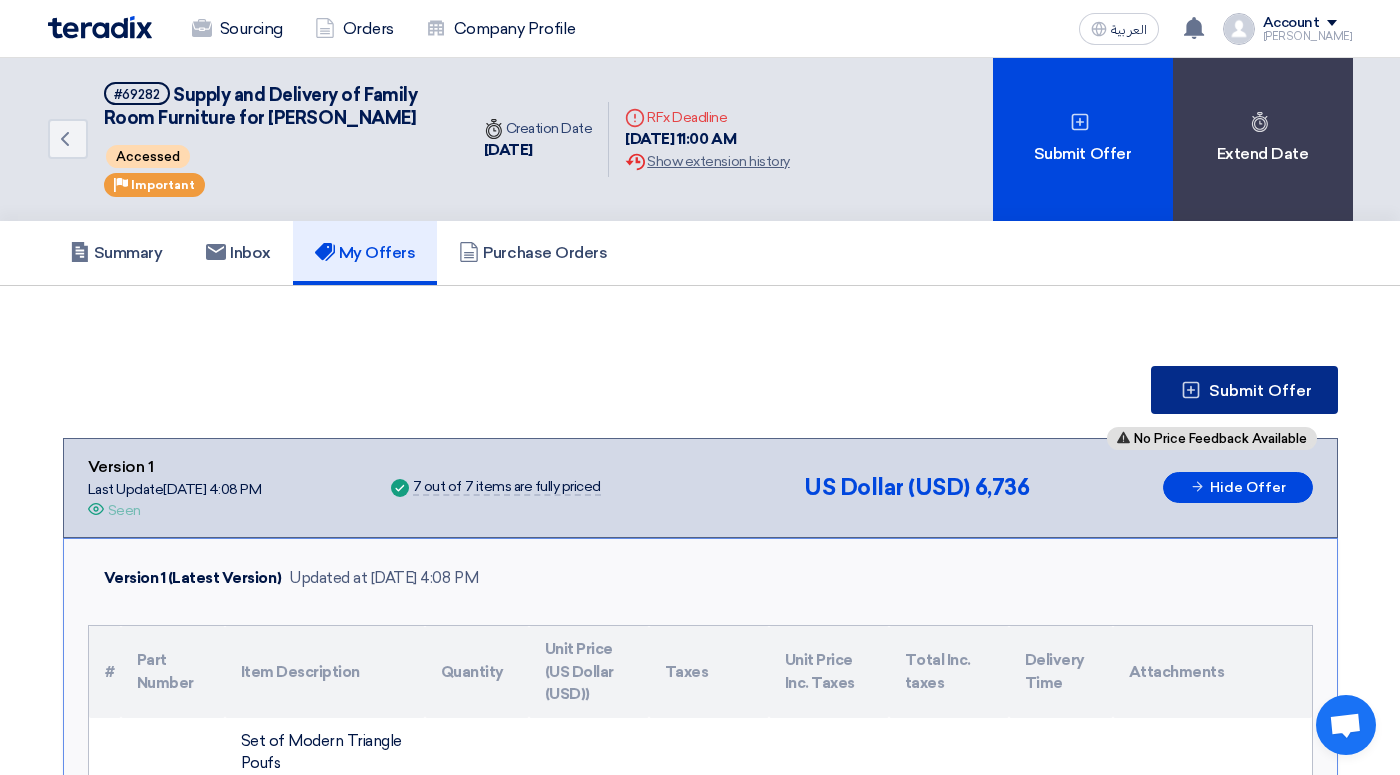 click on "Submit Offer" 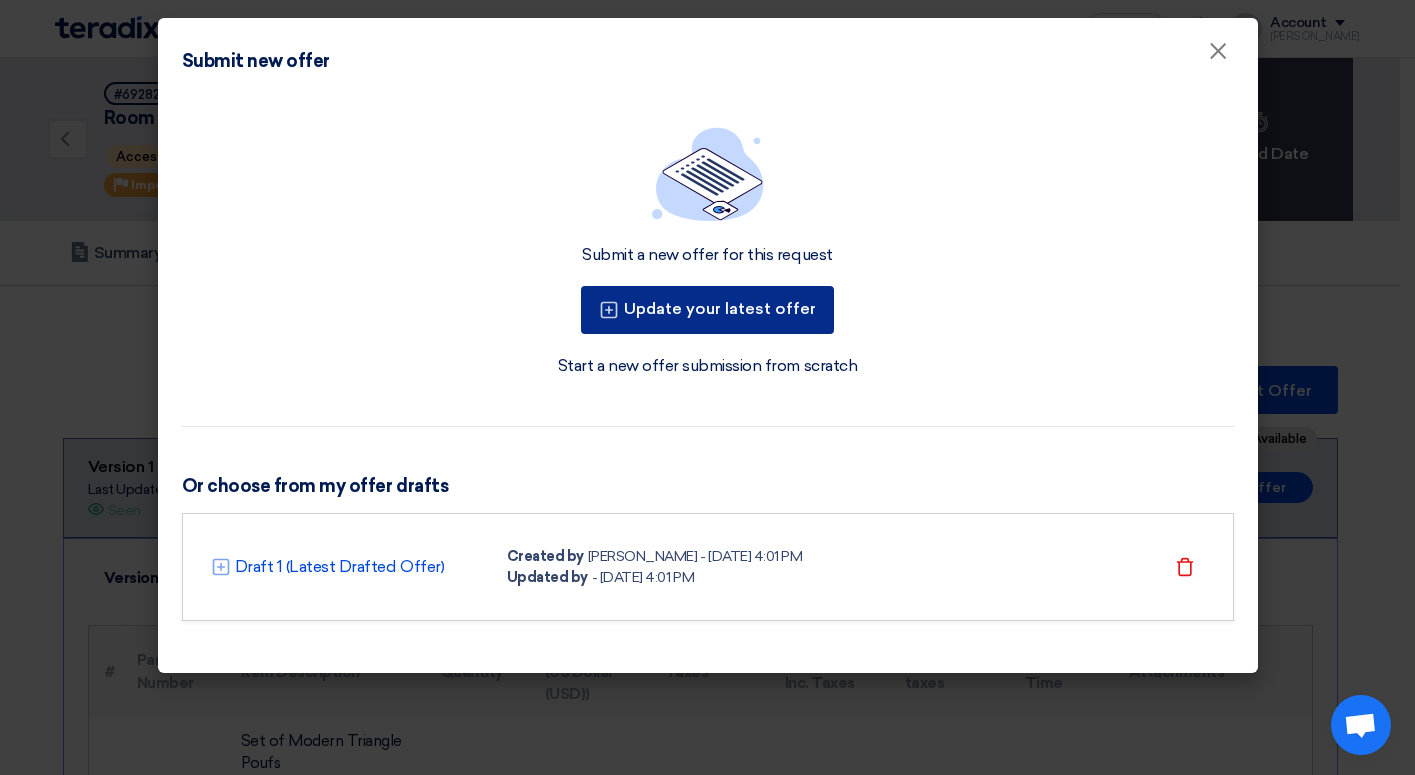 click on "Update your latest offer" 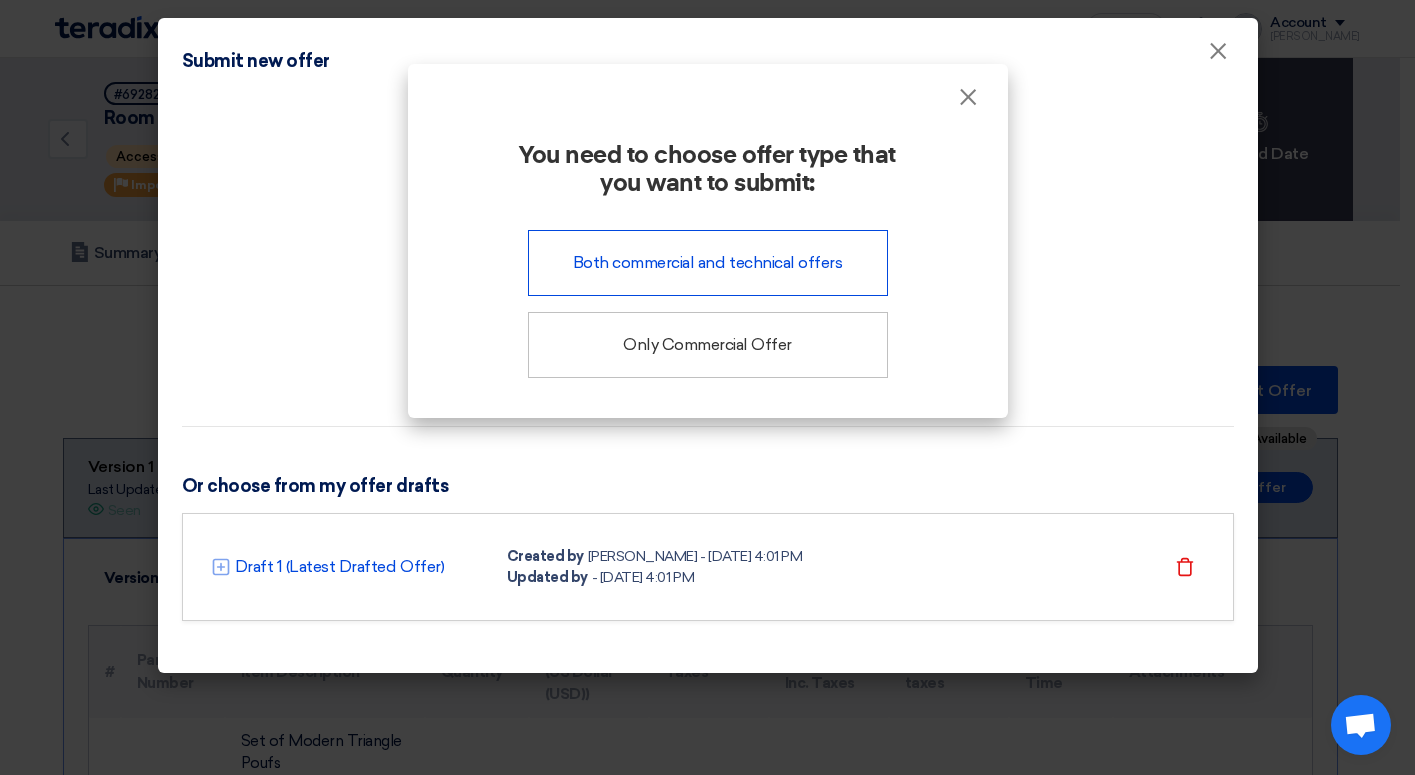 click on "Both commercial and technical offers" 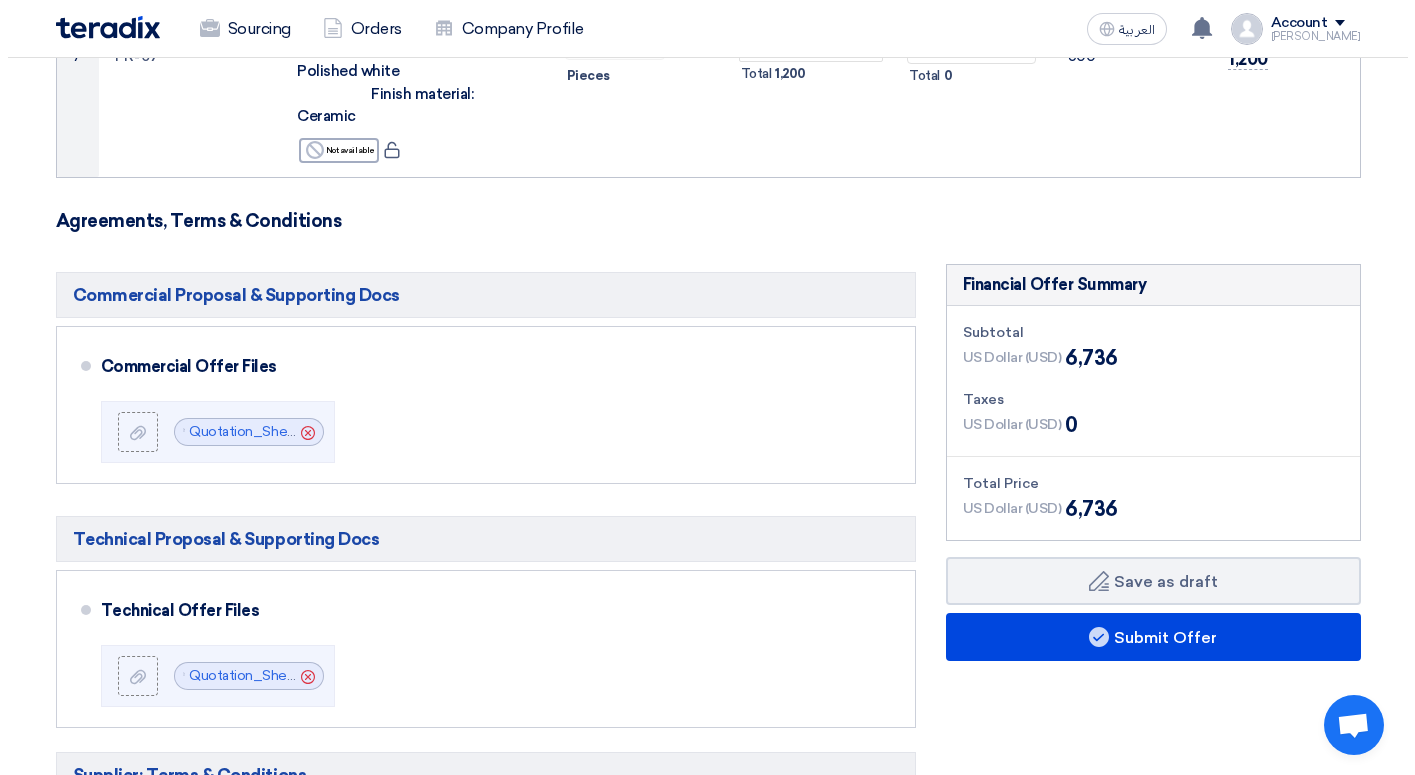 scroll, scrollTop: 1859, scrollLeft: 0, axis: vertical 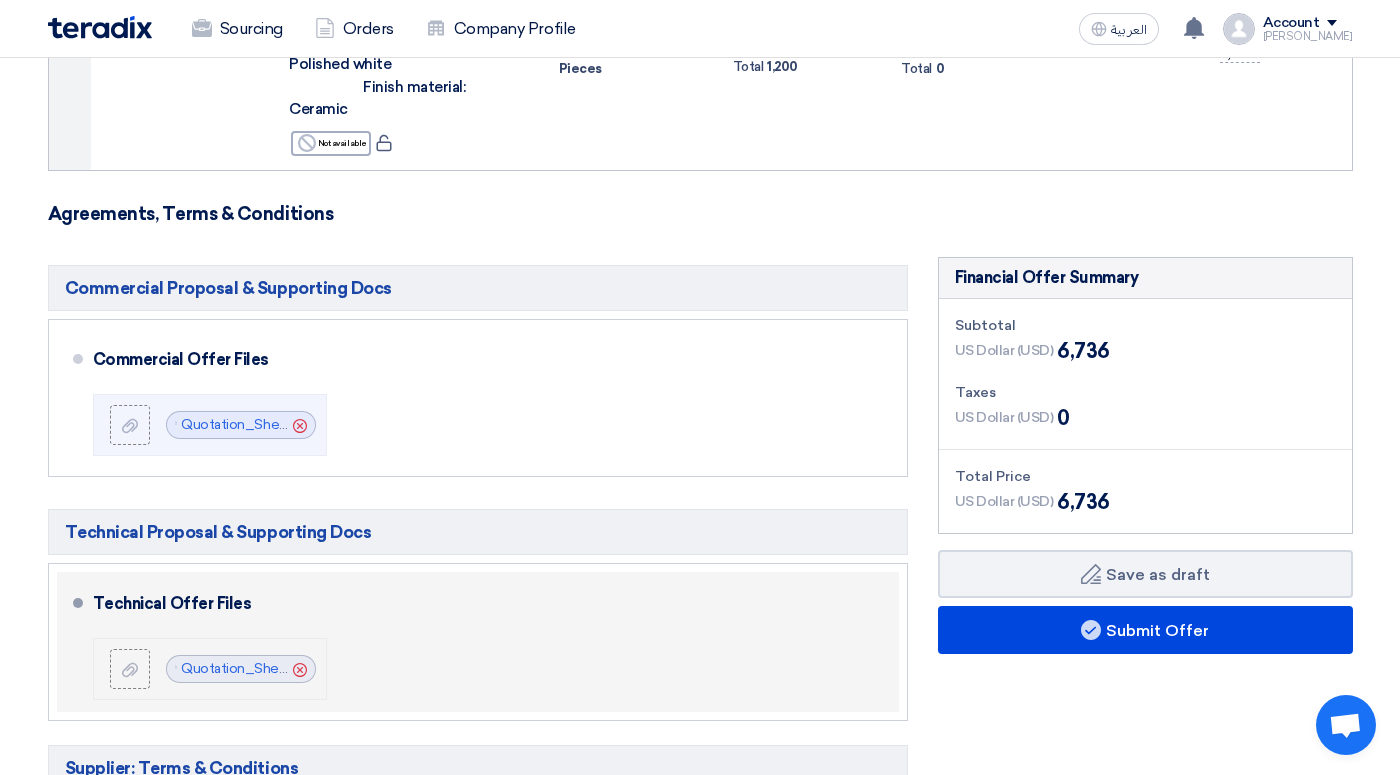 click on "Cancel" 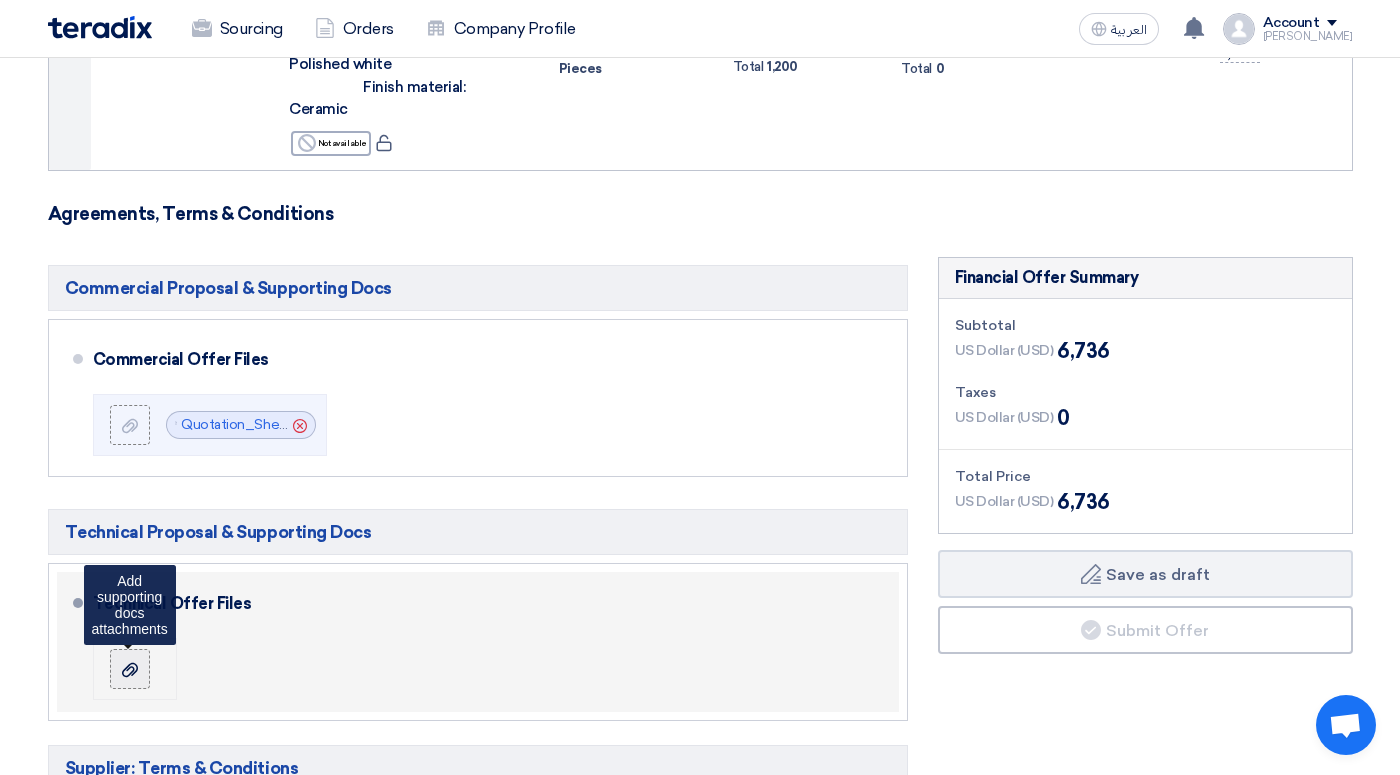 click 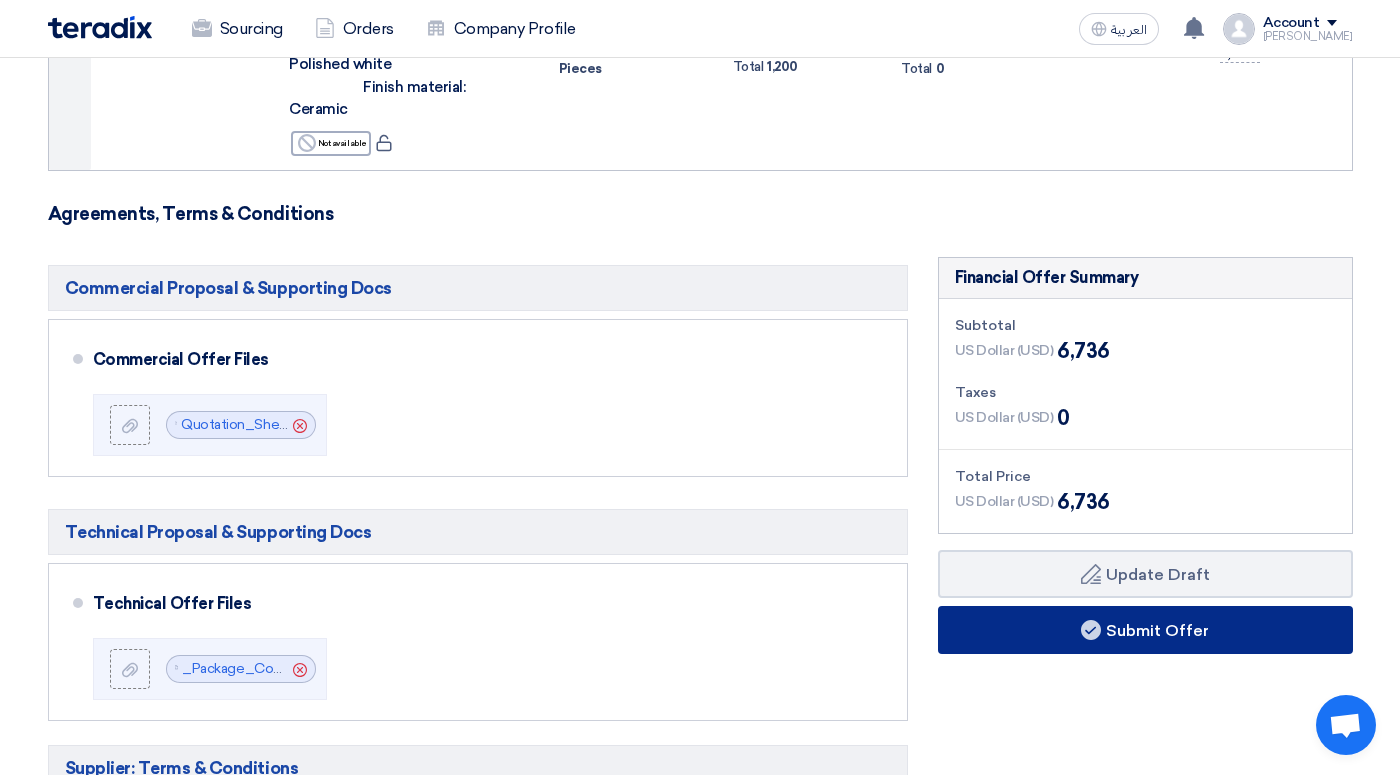 click on "Submit Offer" 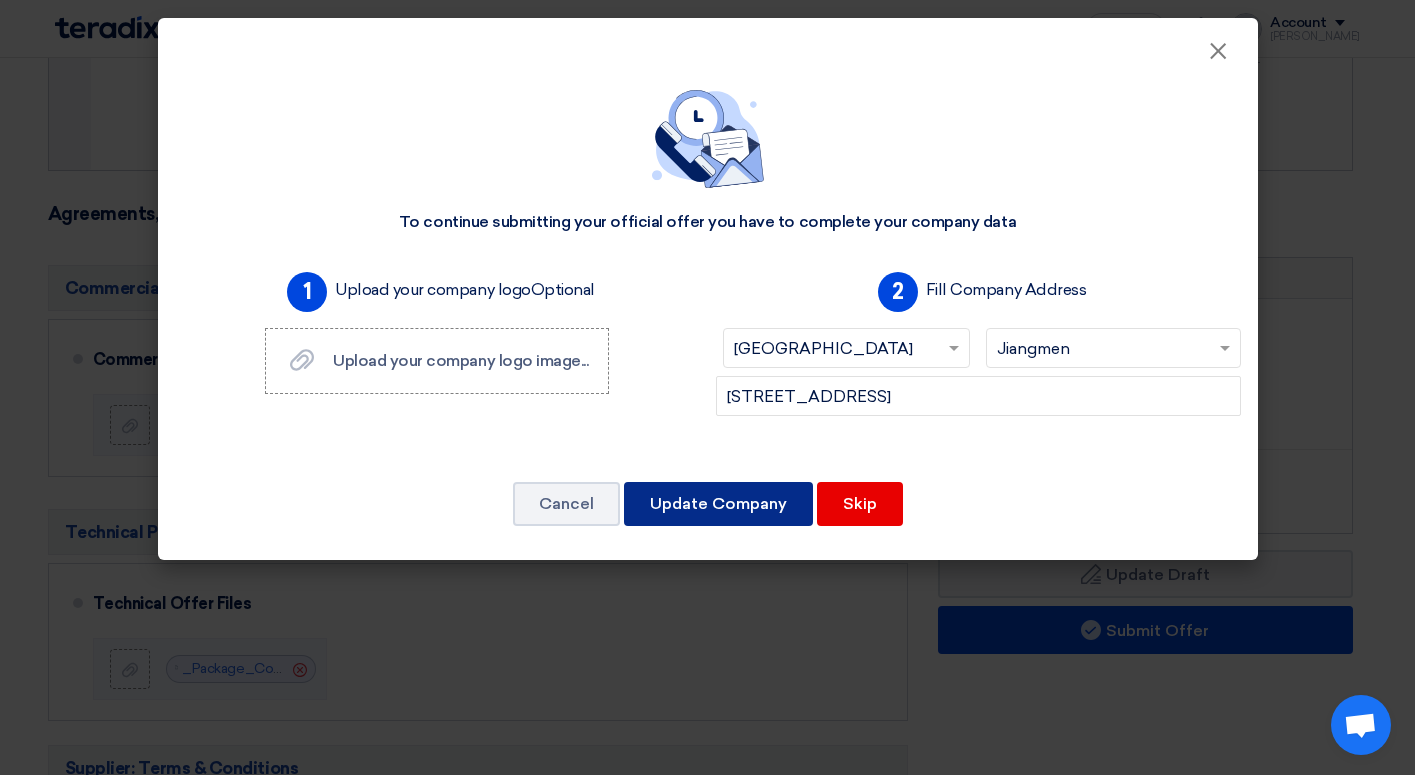 click on "Update Company" 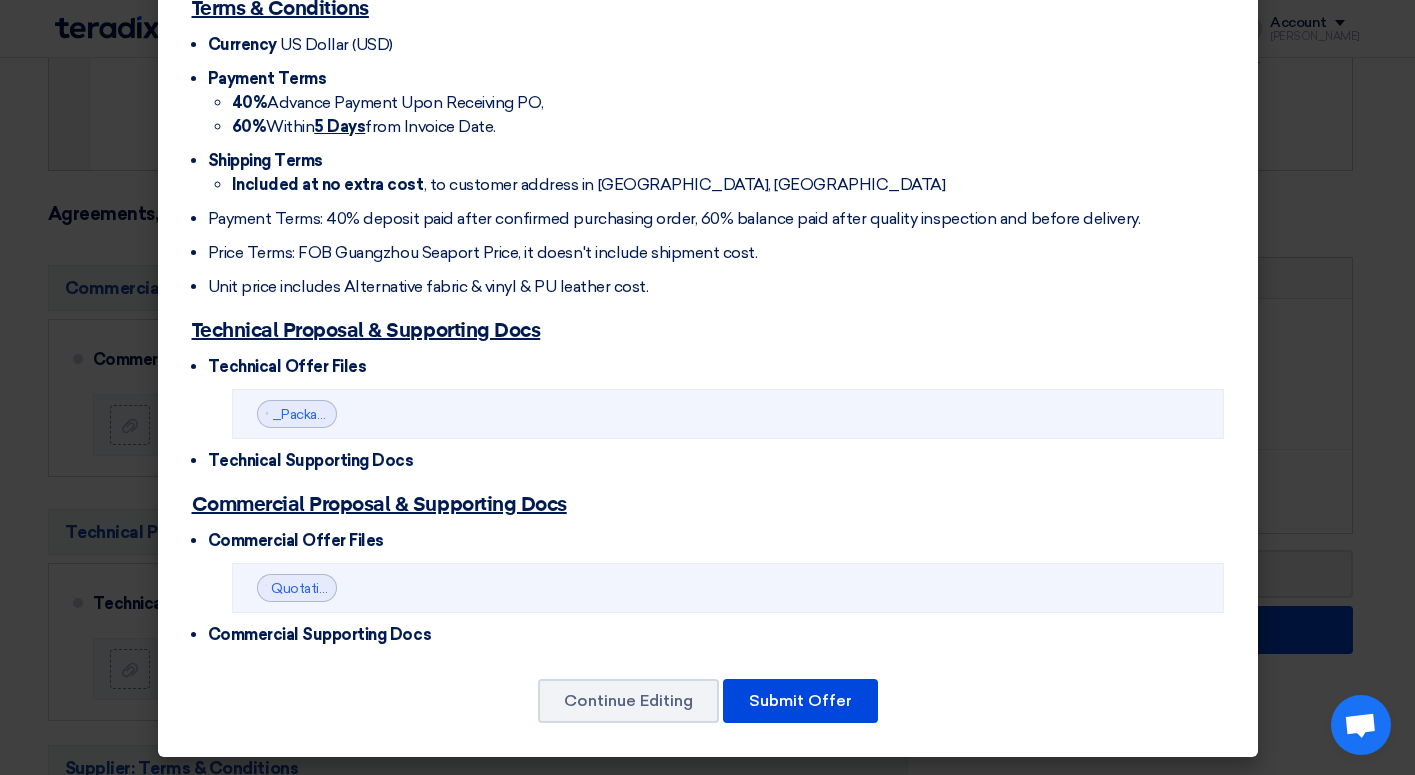 scroll, scrollTop: 1502, scrollLeft: 0, axis: vertical 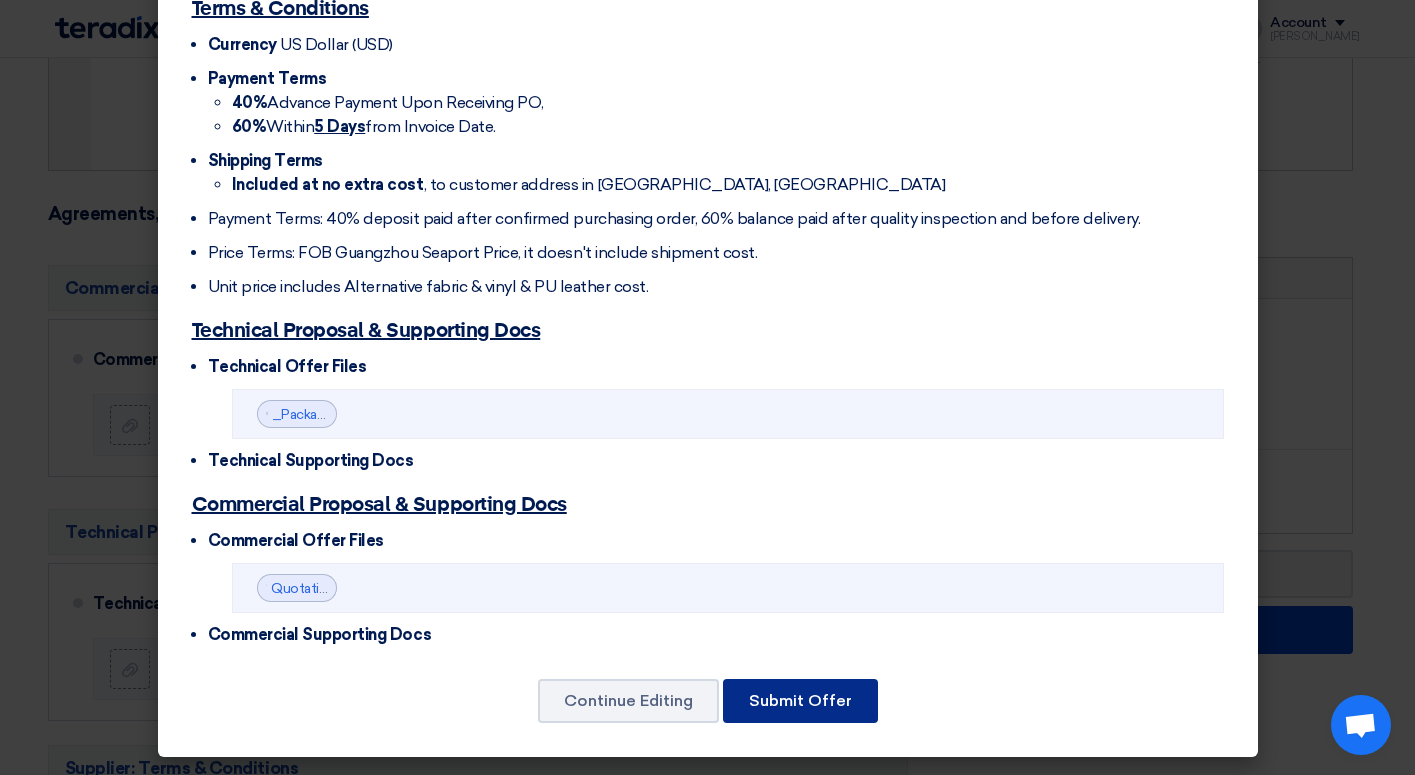 click on "Submit Offer" 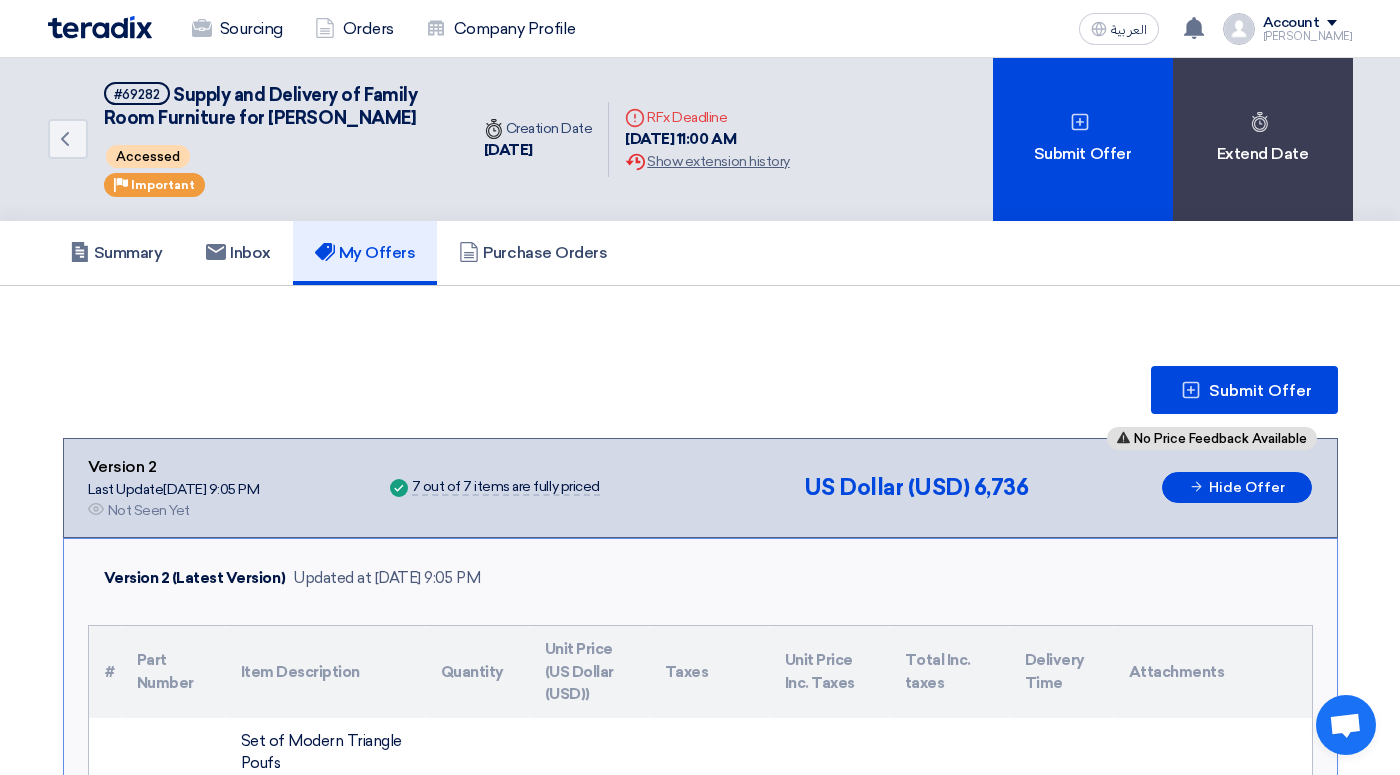 scroll, scrollTop: 0, scrollLeft: 0, axis: both 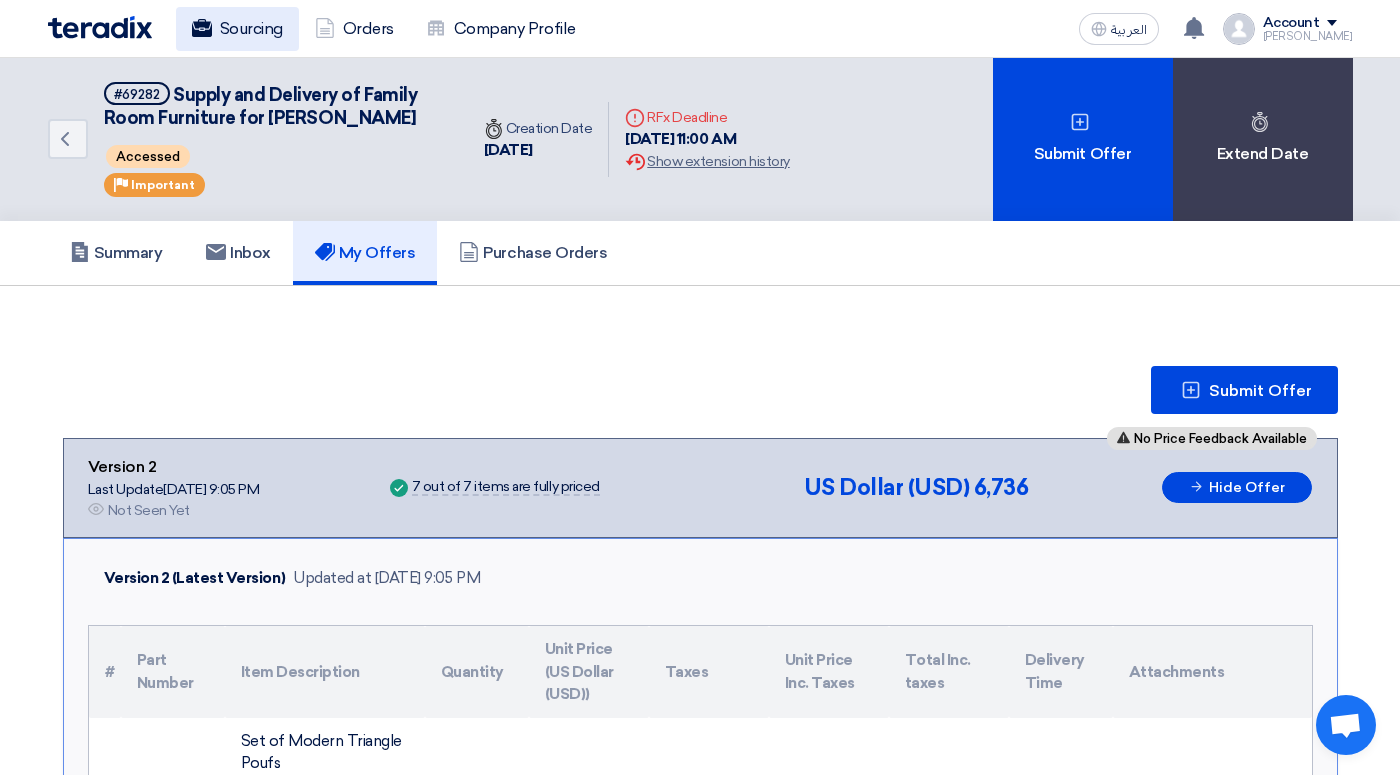 click on "Sourcing" 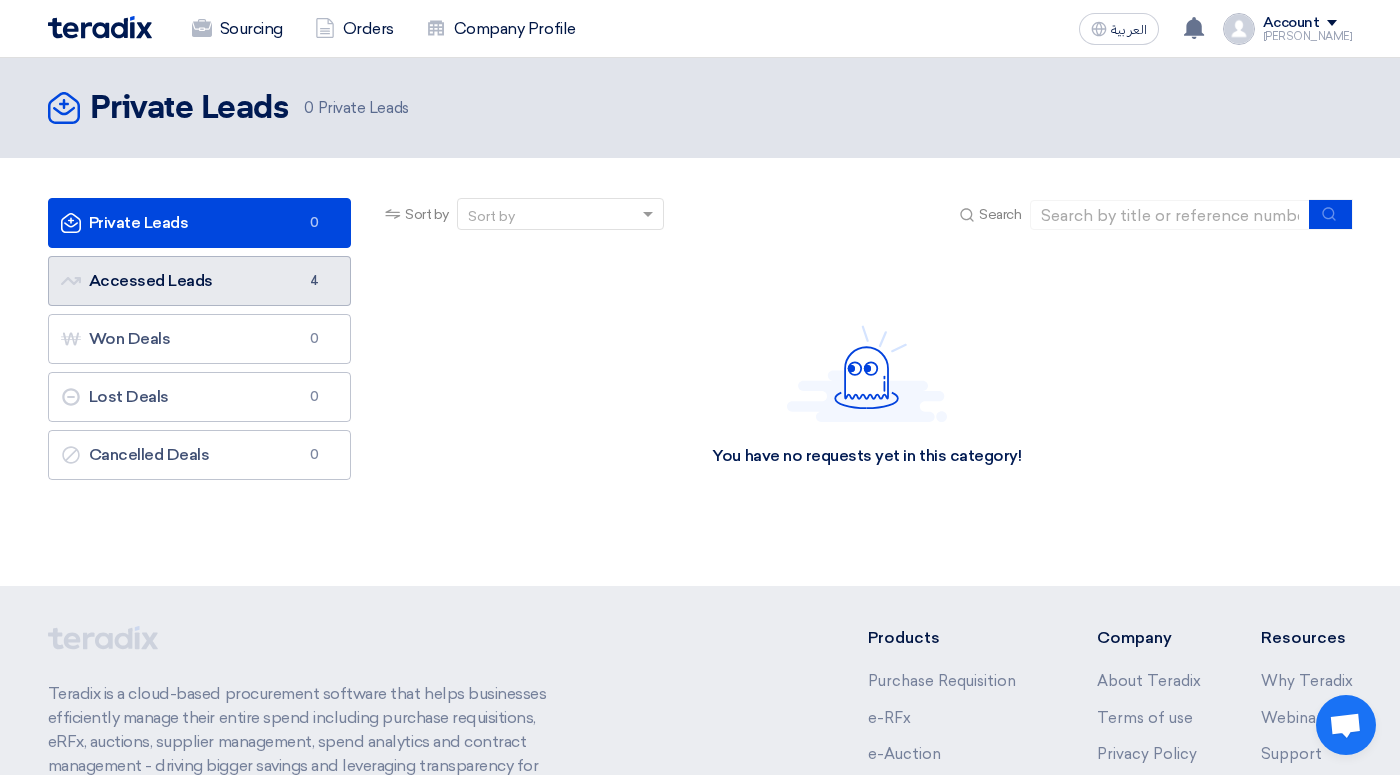 click on "Accessed Leads
Accessed Leads
4" 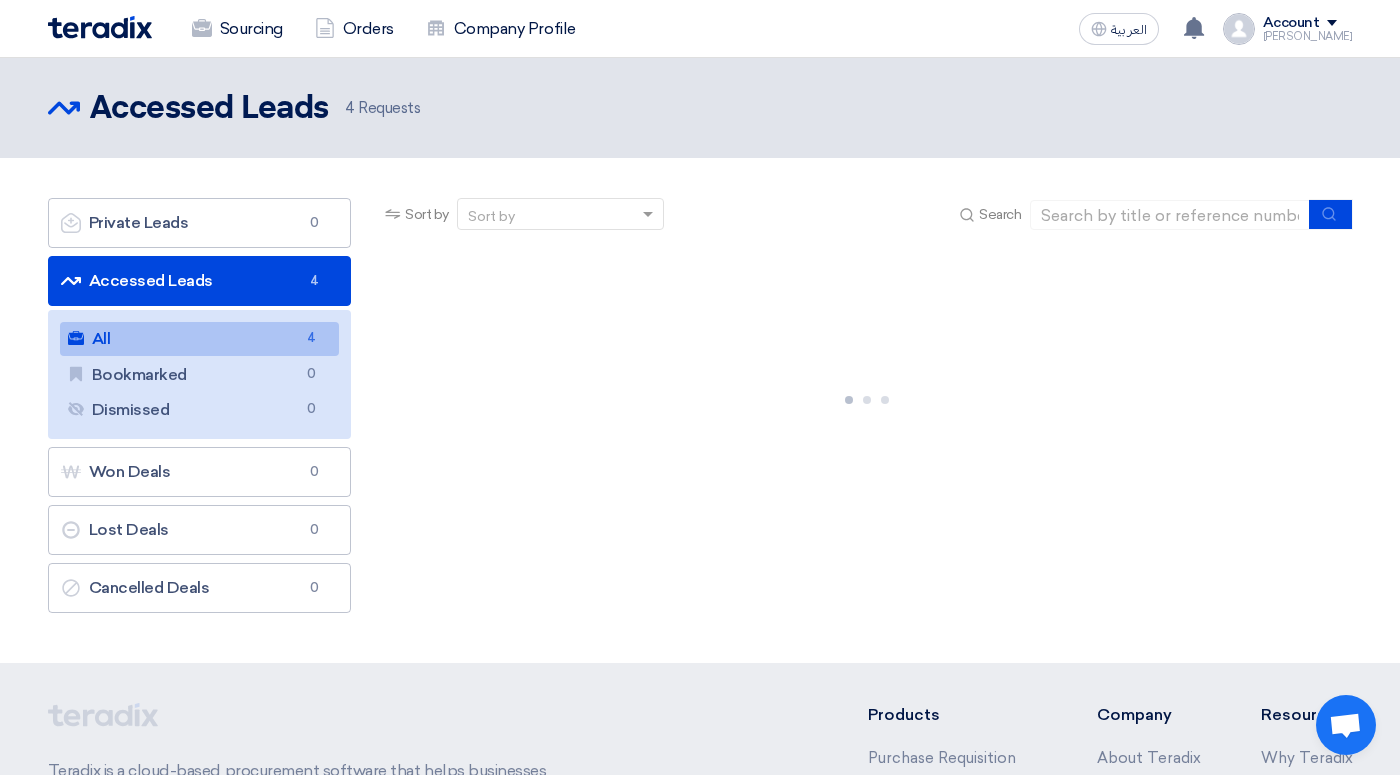 click on "All
All
4" 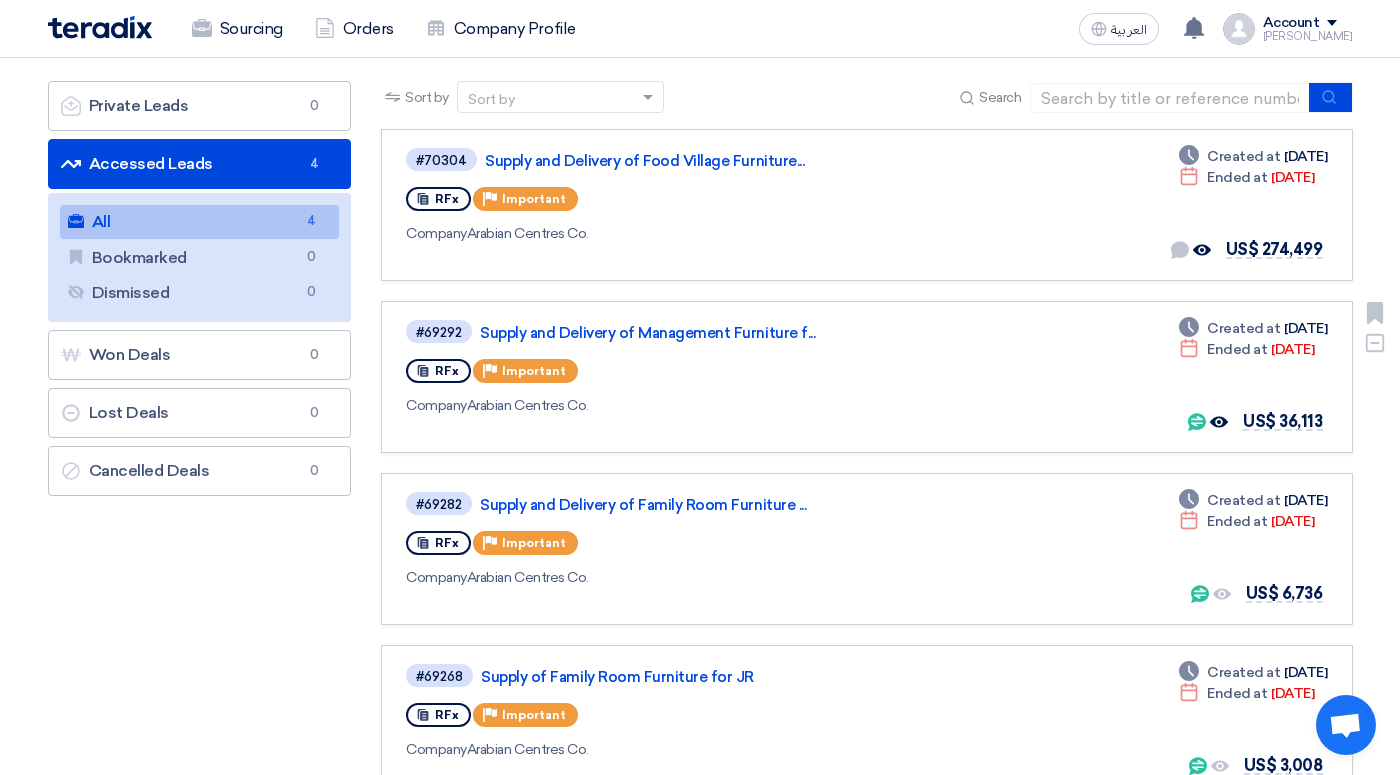scroll, scrollTop: 116, scrollLeft: 0, axis: vertical 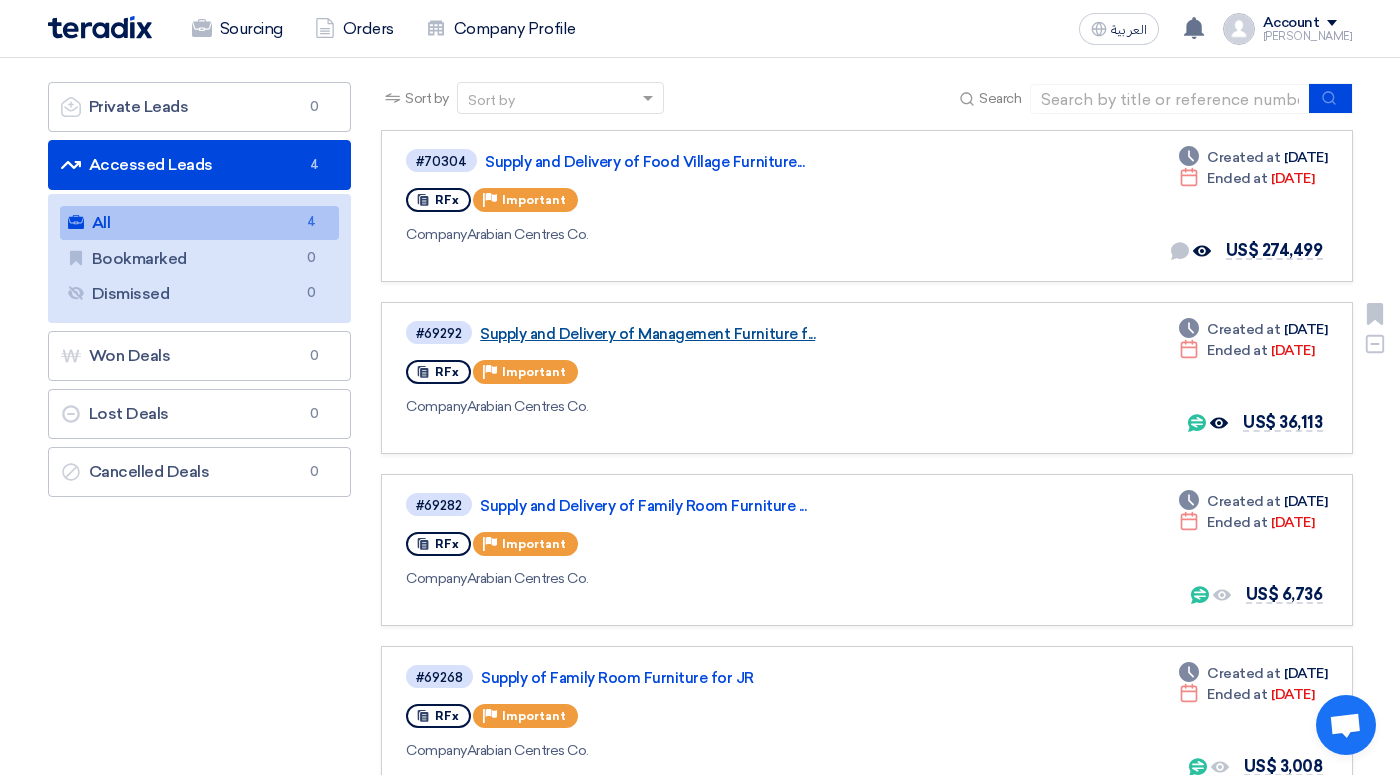 click on "Supply and Delivery of Management Furniture f..." 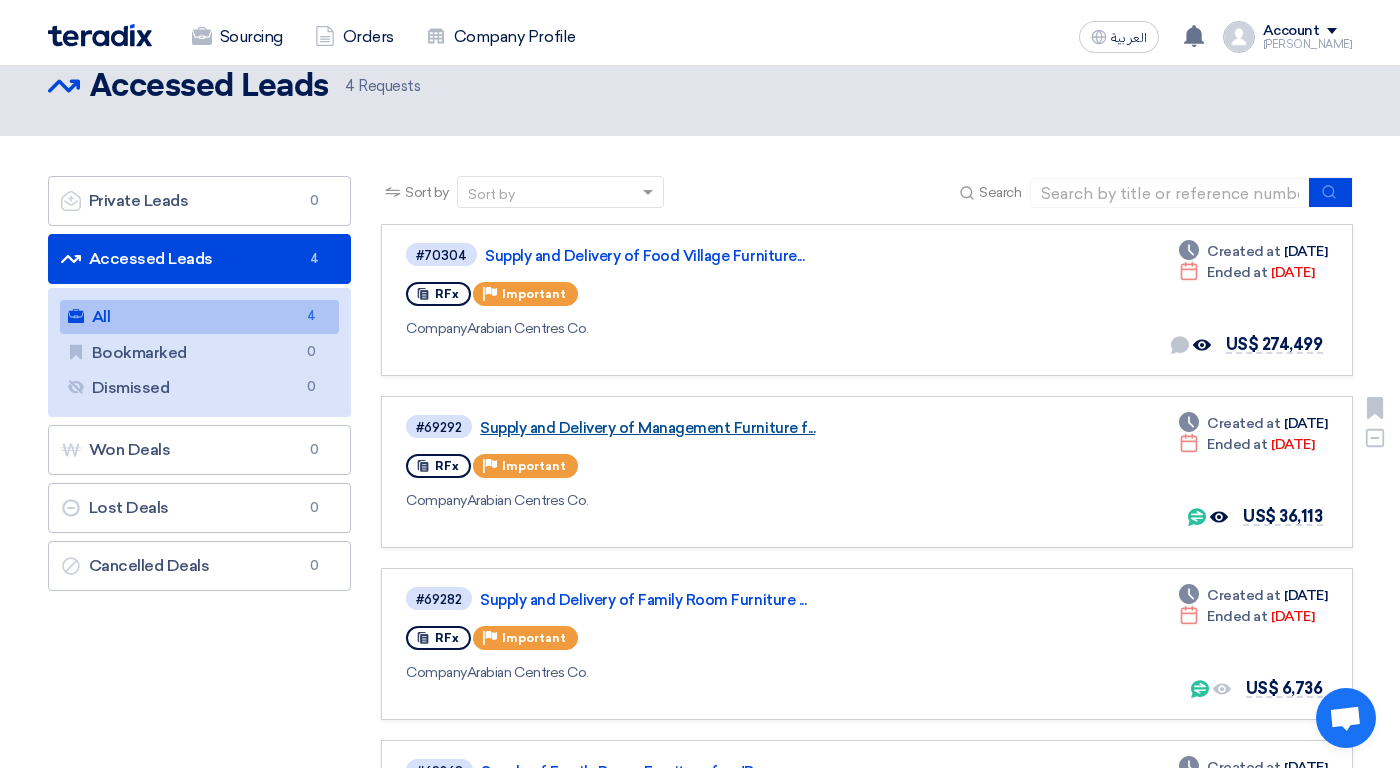 scroll, scrollTop: 0, scrollLeft: 0, axis: both 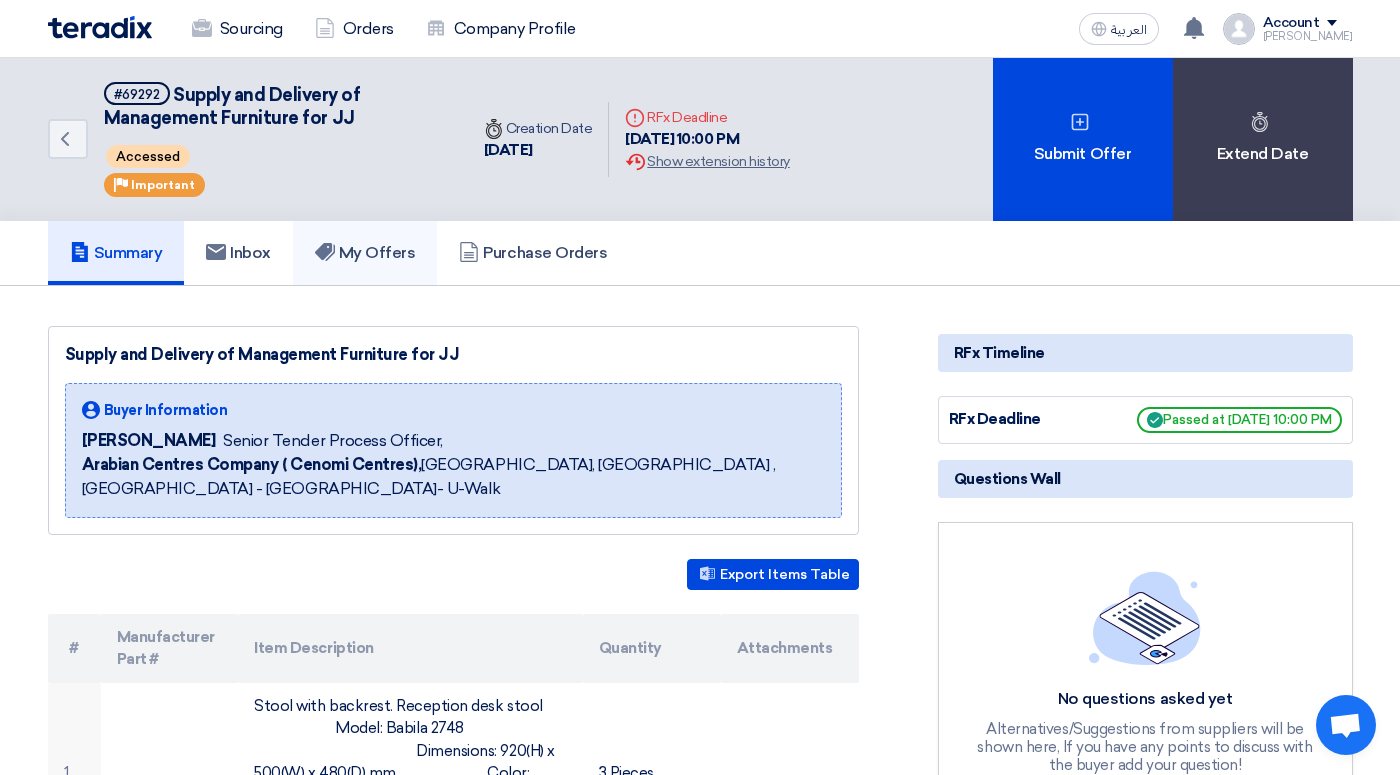 click on "My Offers" 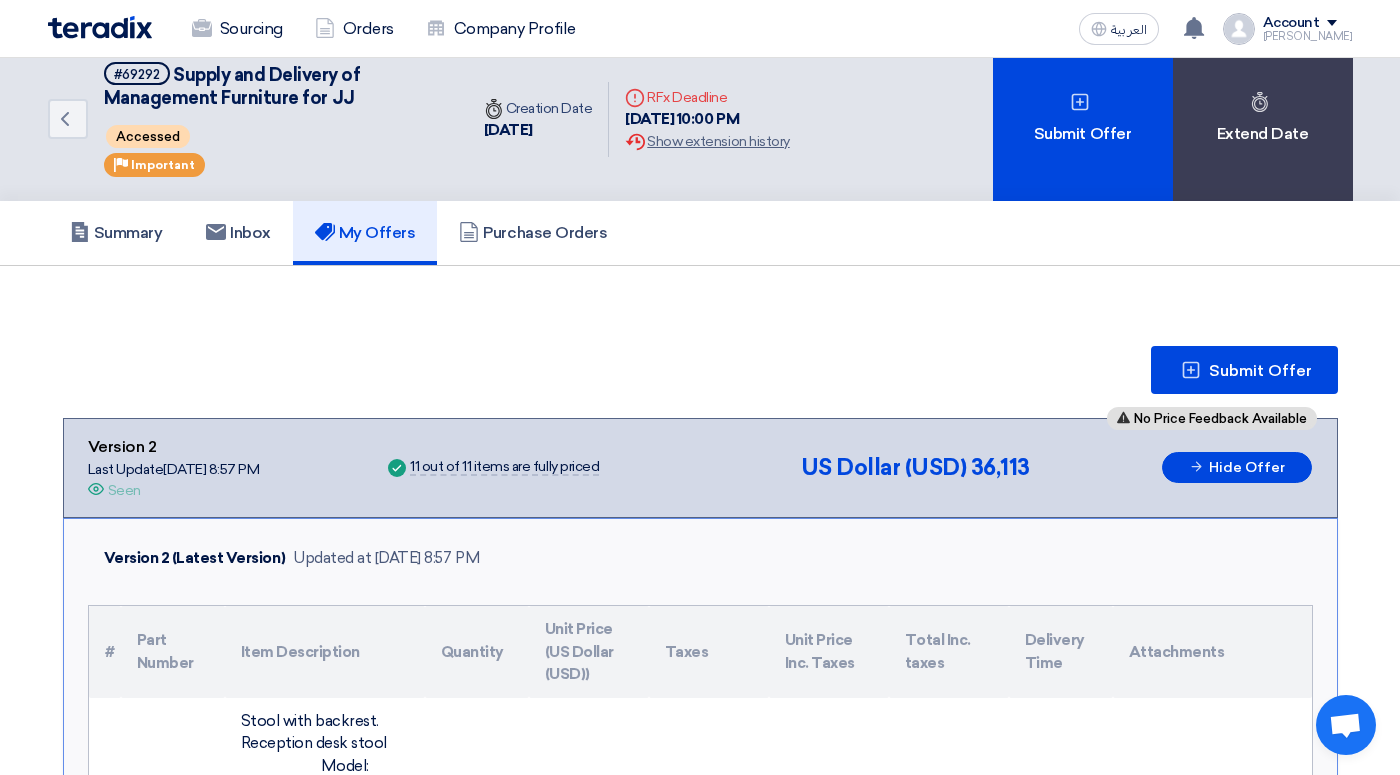 scroll, scrollTop: 0, scrollLeft: 0, axis: both 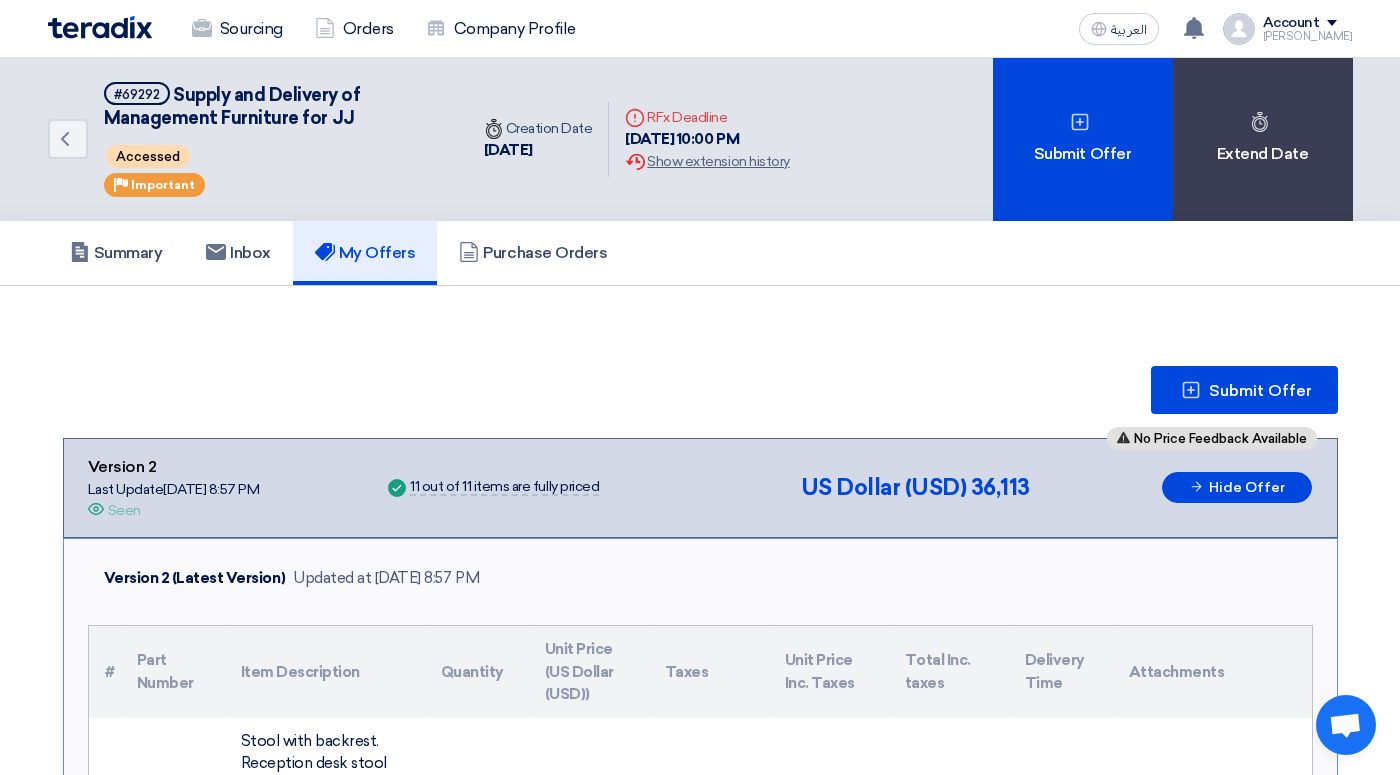click on "My Offers" 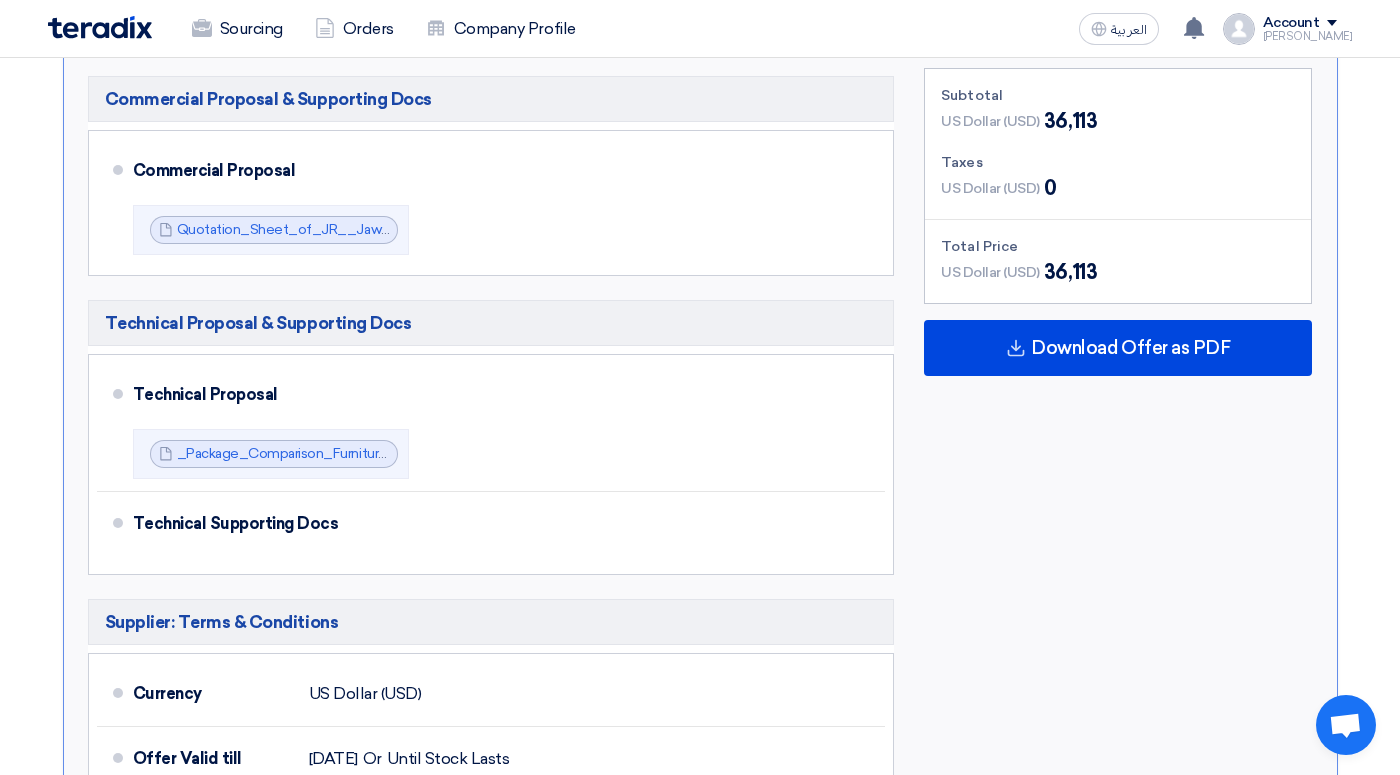 scroll, scrollTop: 3952, scrollLeft: 0, axis: vertical 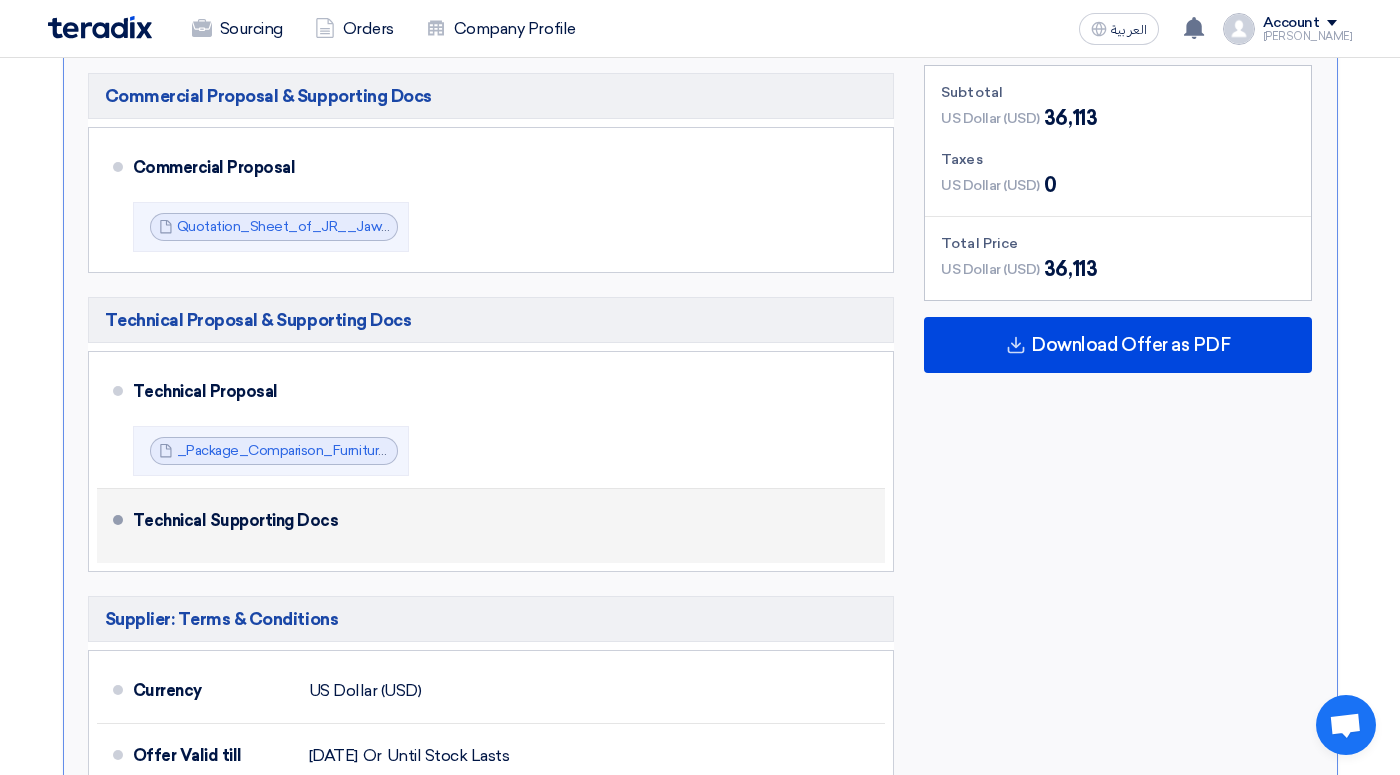 click on "Technical Supporting Docs" at bounding box center (497, 521) 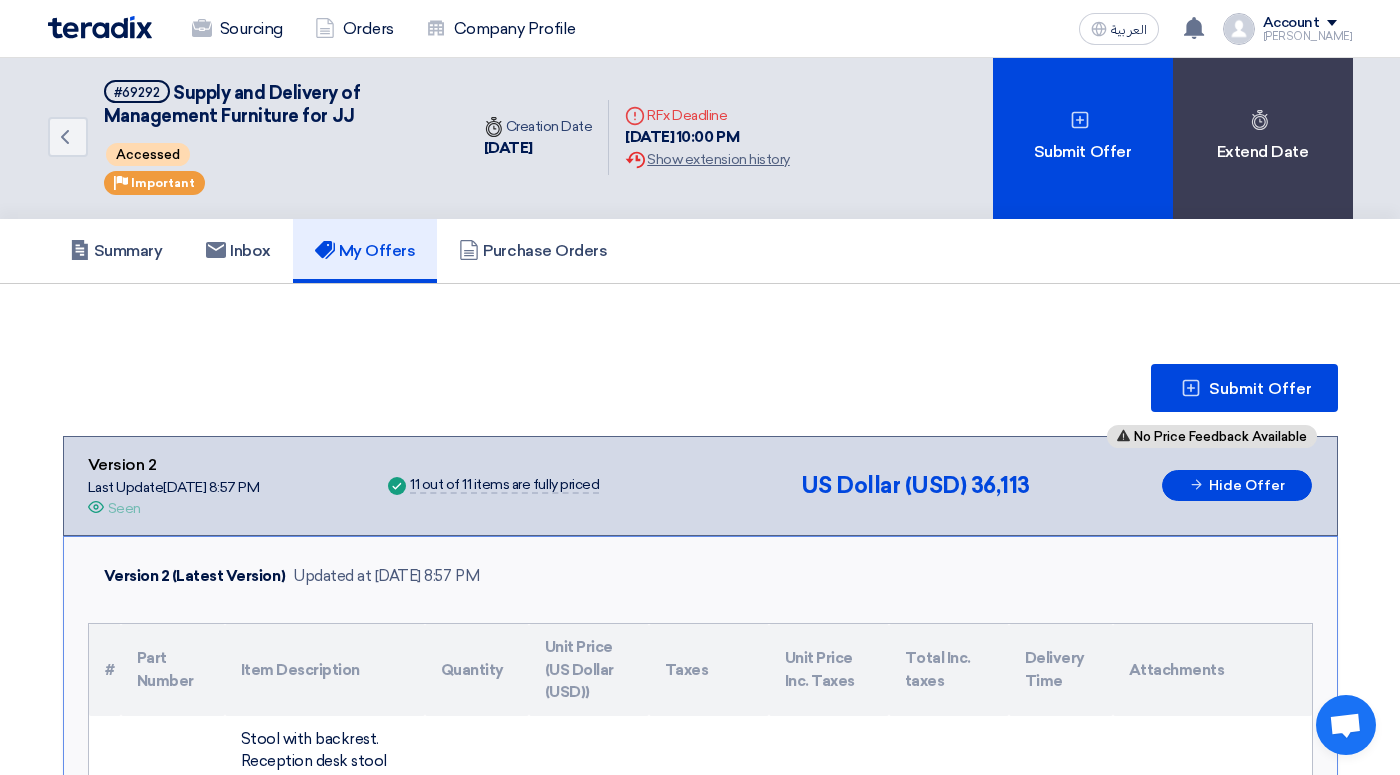 scroll, scrollTop: 0, scrollLeft: 0, axis: both 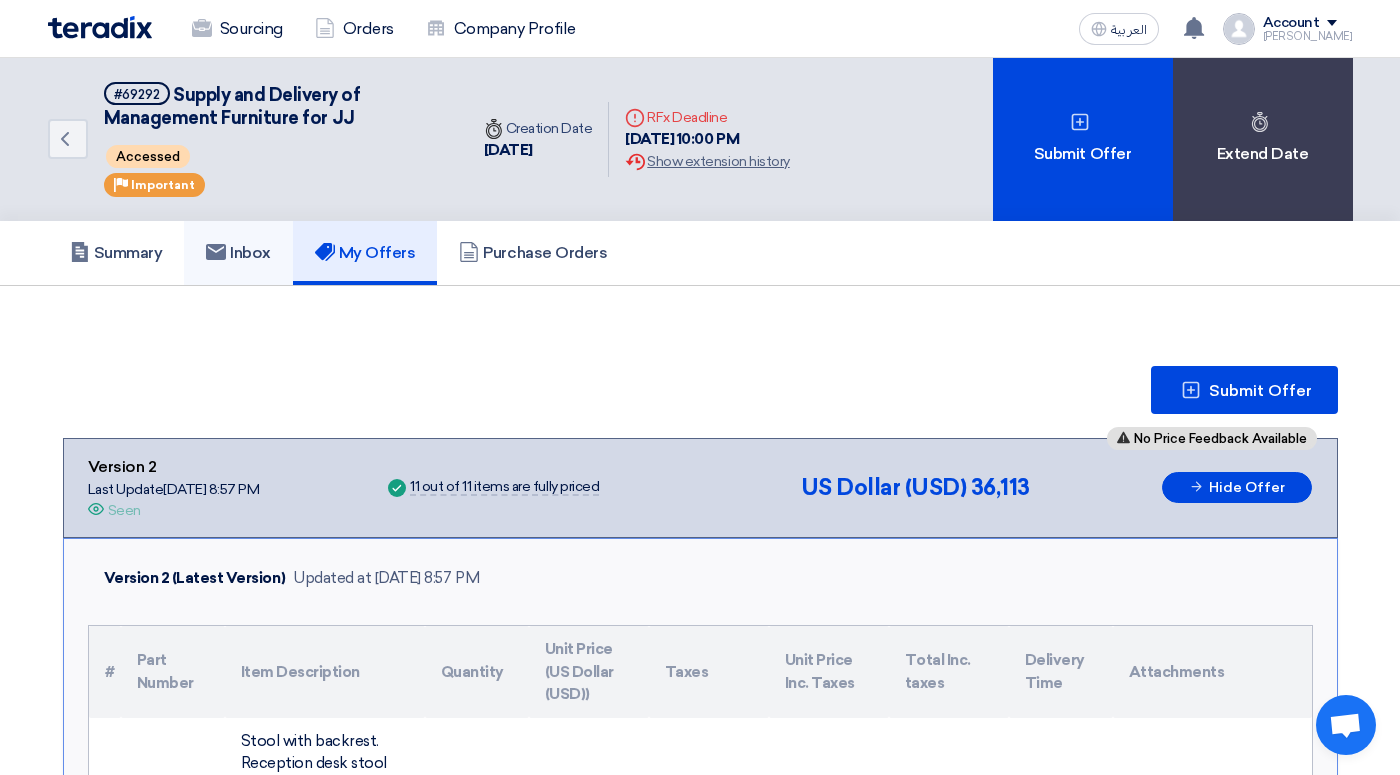 click on "Inbox" 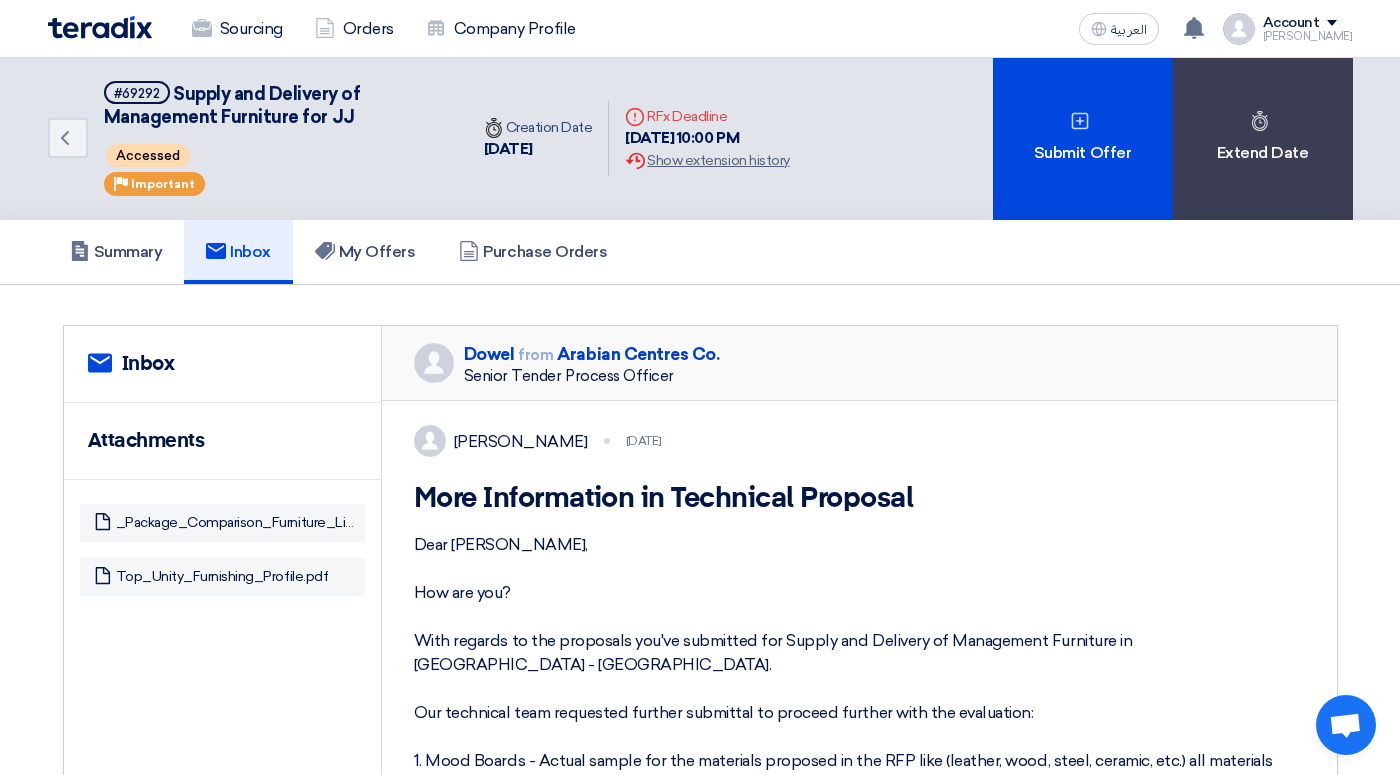 scroll, scrollTop: 0, scrollLeft: 0, axis: both 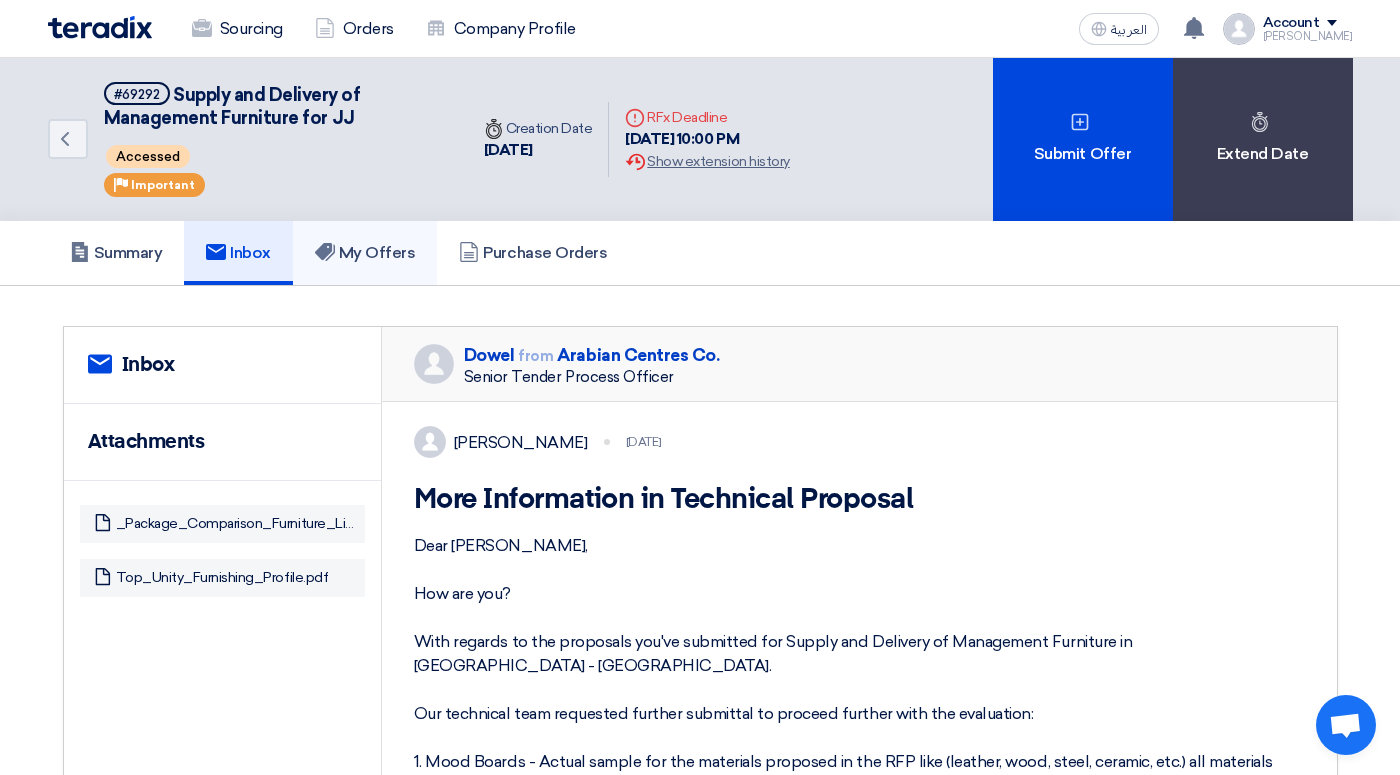 click on "My Offers" 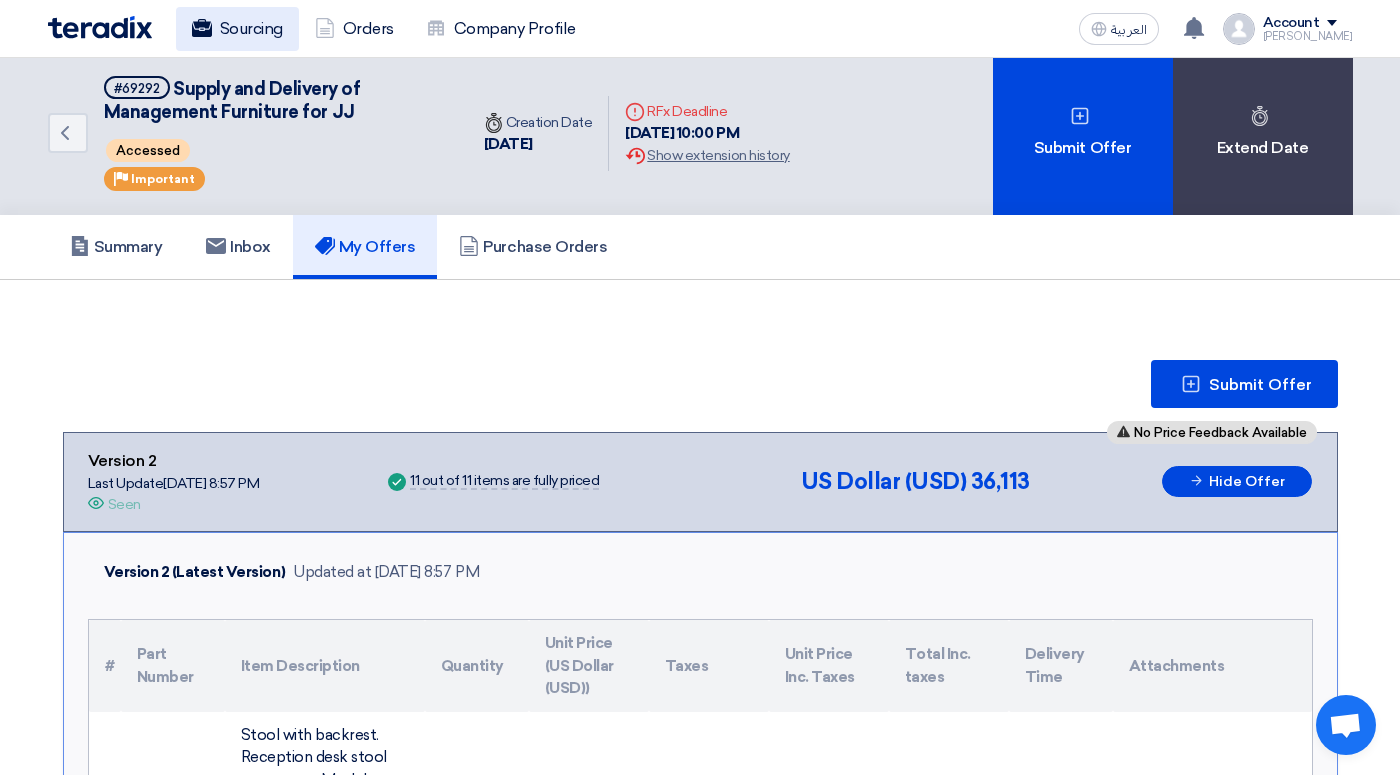 scroll, scrollTop: 0, scrollLeft: 0, axis: both 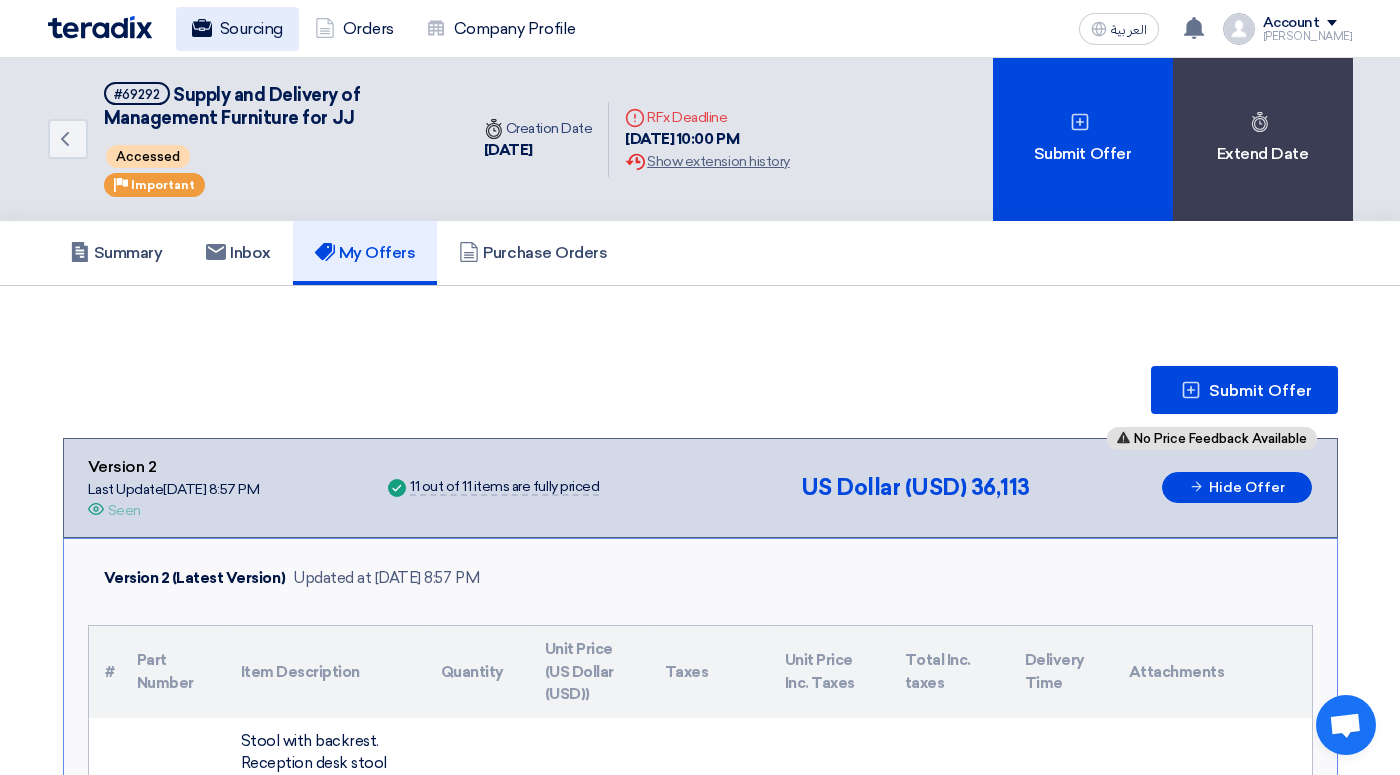click on "Sourcing" 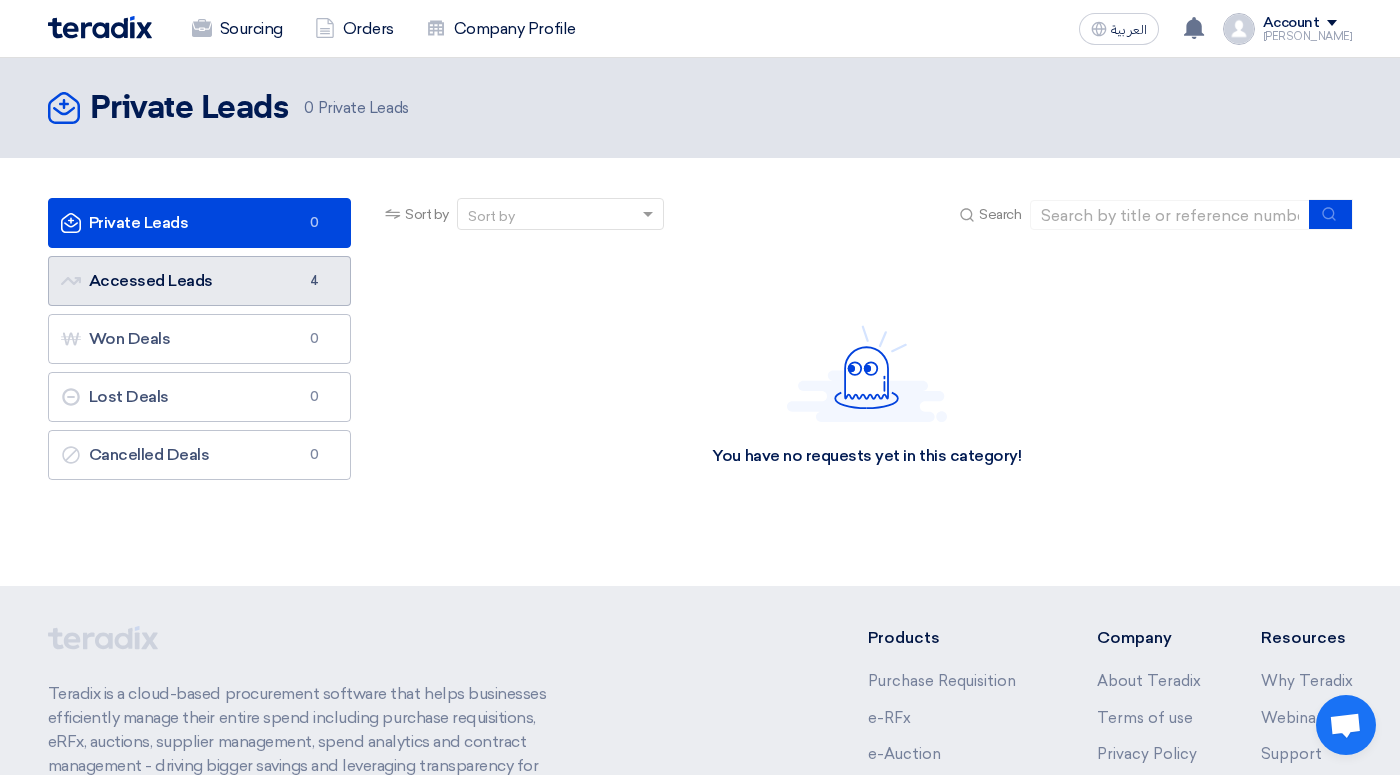 click on "Accessed Leads
Accessed Leads
4" 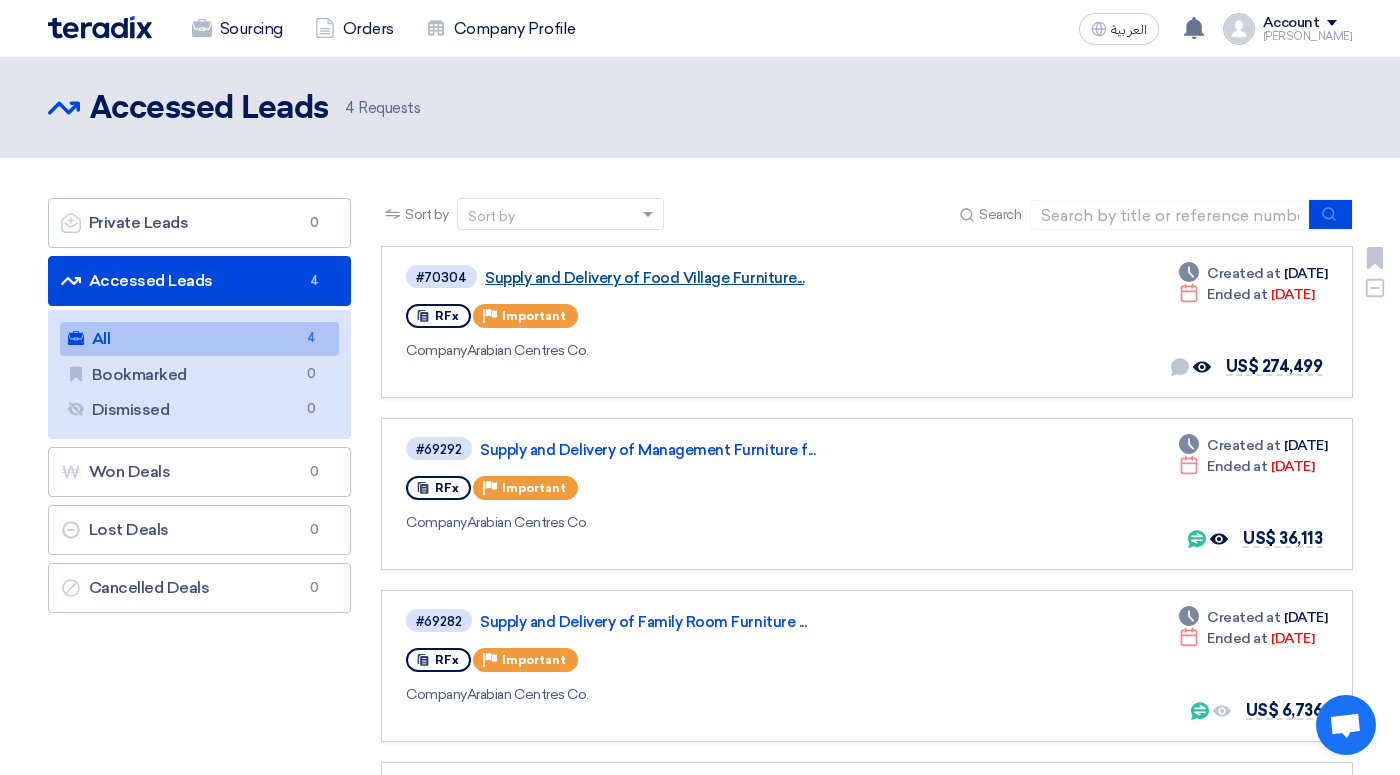 click on "Supply and Delivery of Food Village Furniture..." 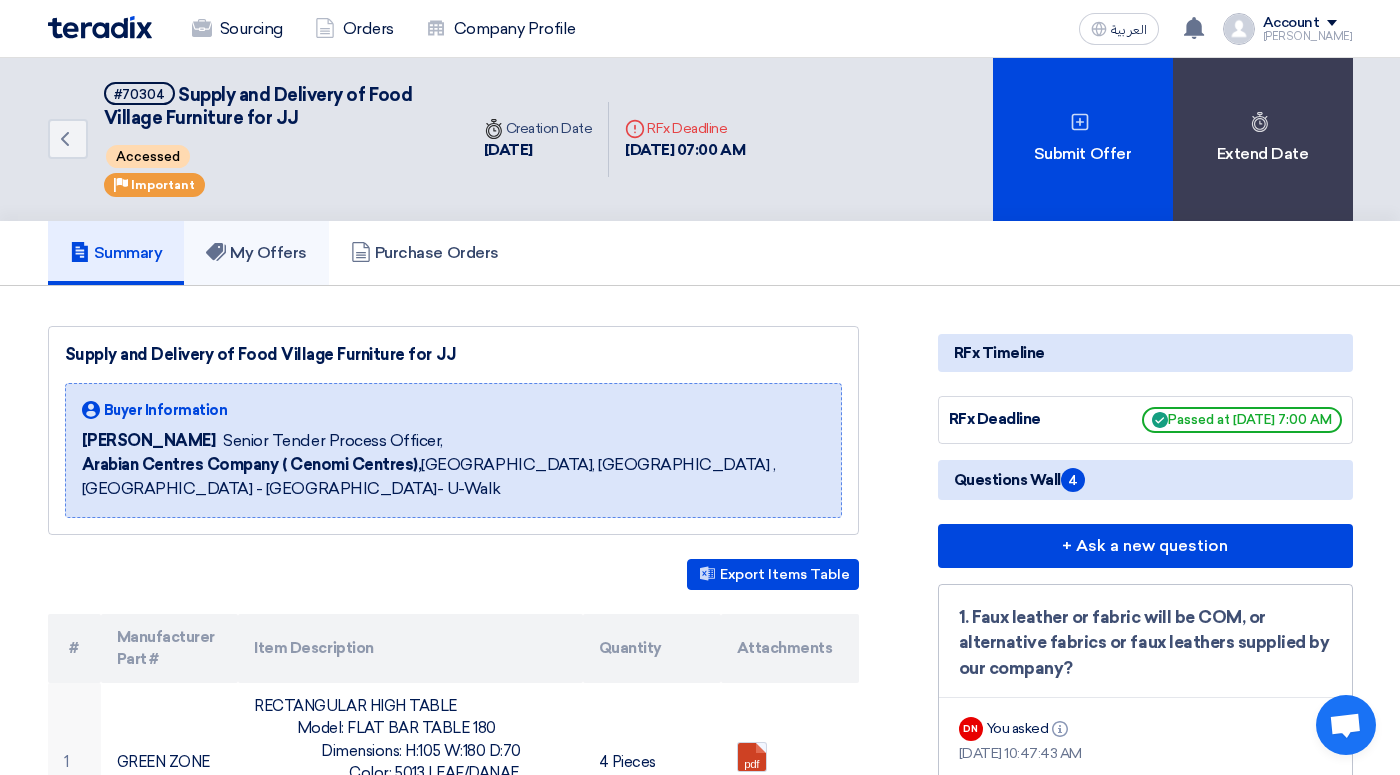 click on "My Offers" 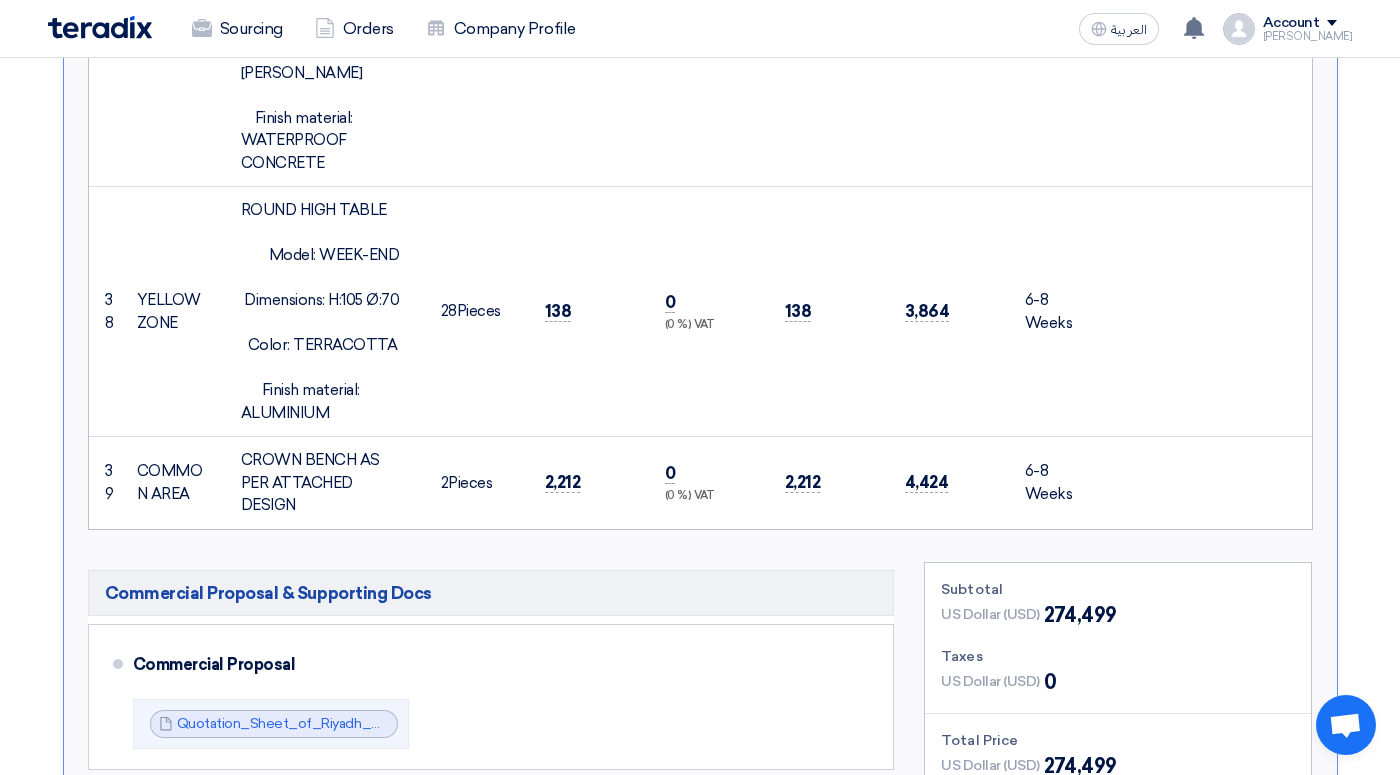 scroll, scrollTop: 10927, scrollLeft: 0, axis: vertical 